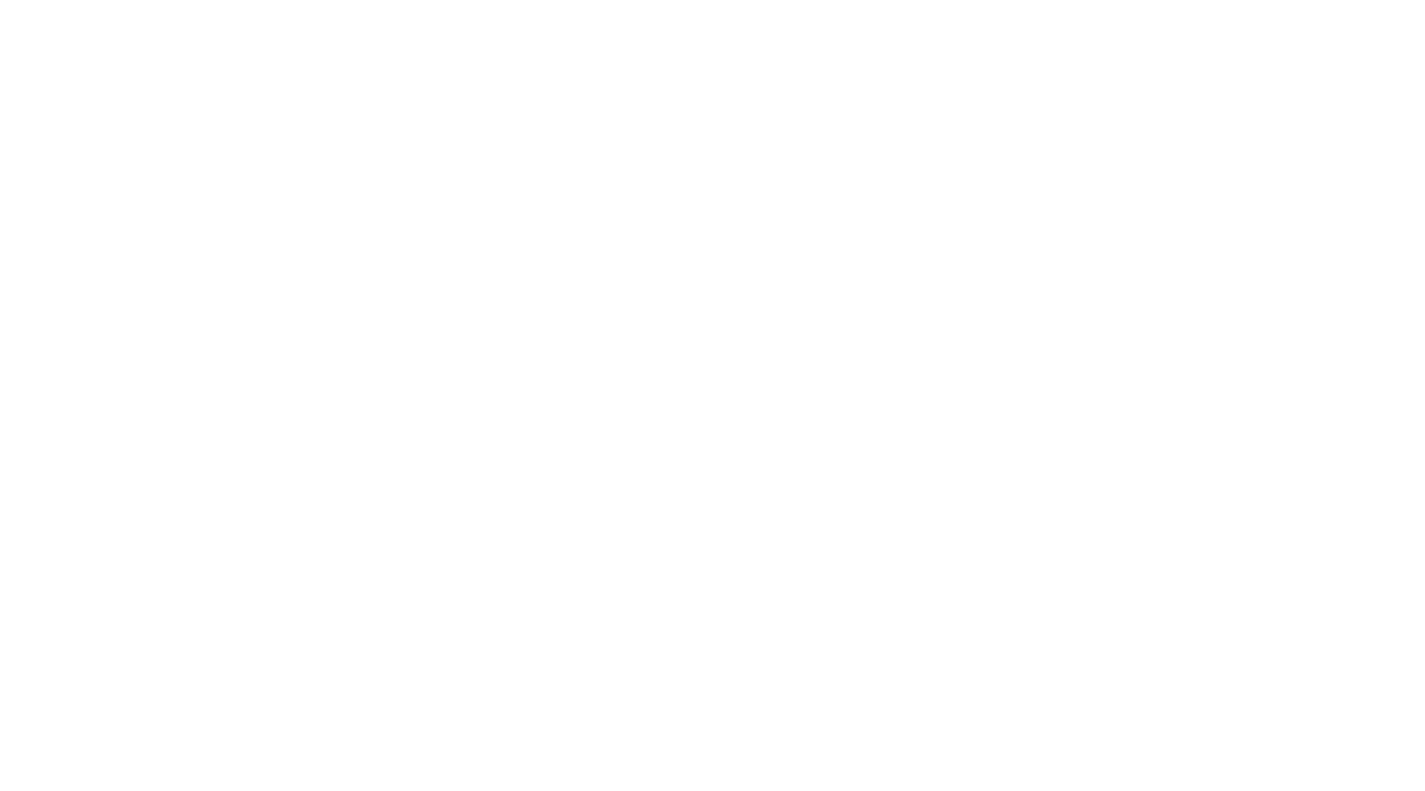 scroll, scrollTop: 0, scrollLeft: 0, axis: both 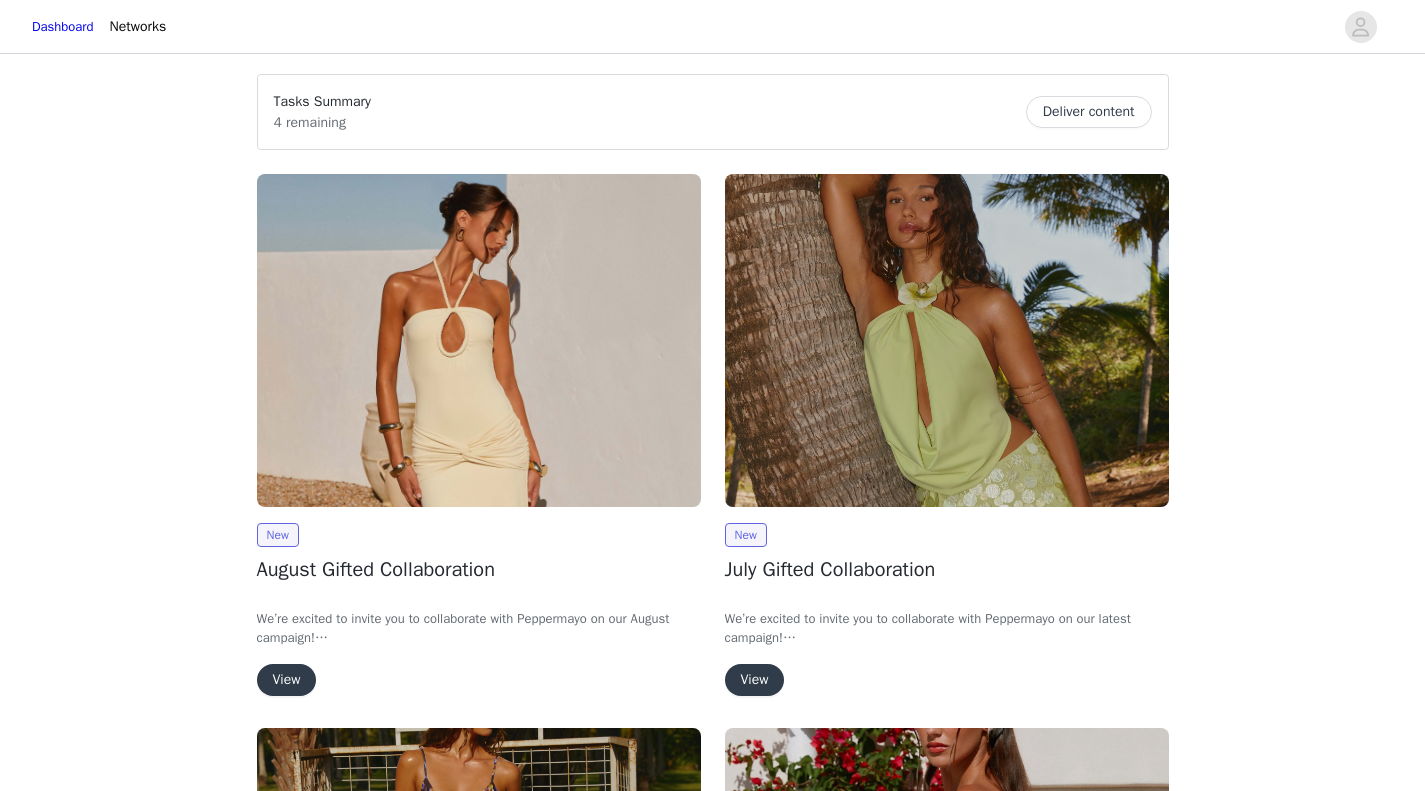 click on "View" at bounding box center [287, 680] 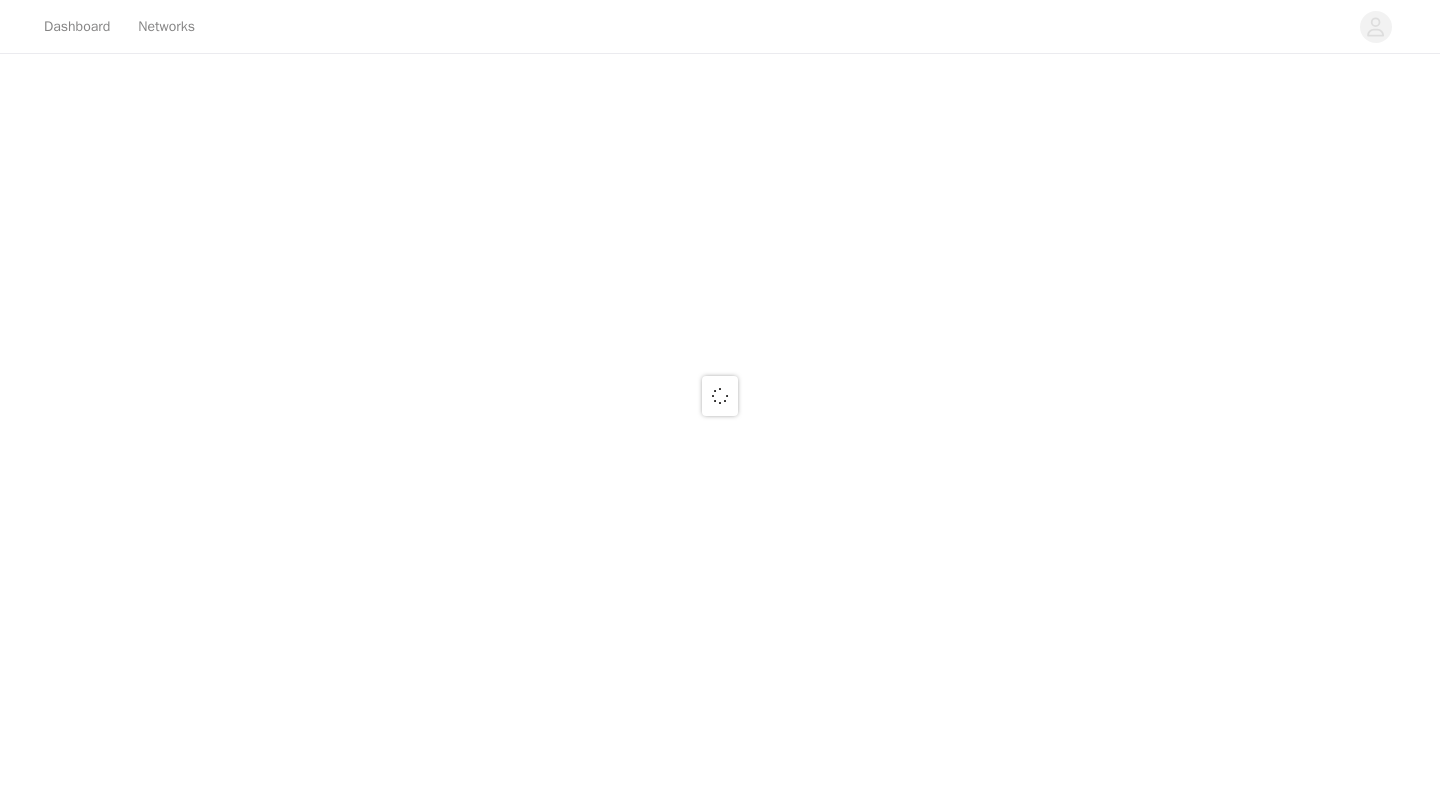 click at bounding box center (720, 395) 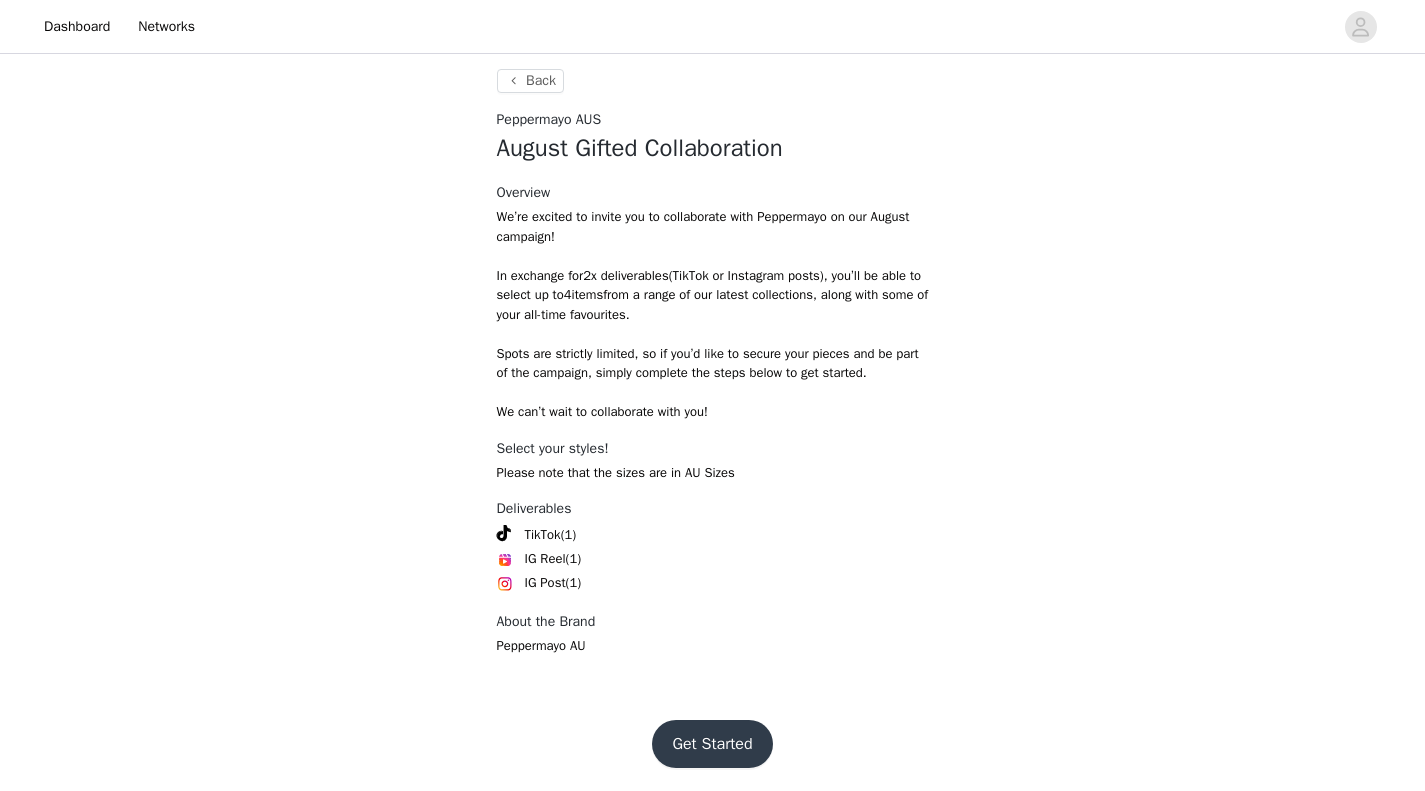 scroll, scrollTop: 358, scrollLeft: 0, axis: vertical 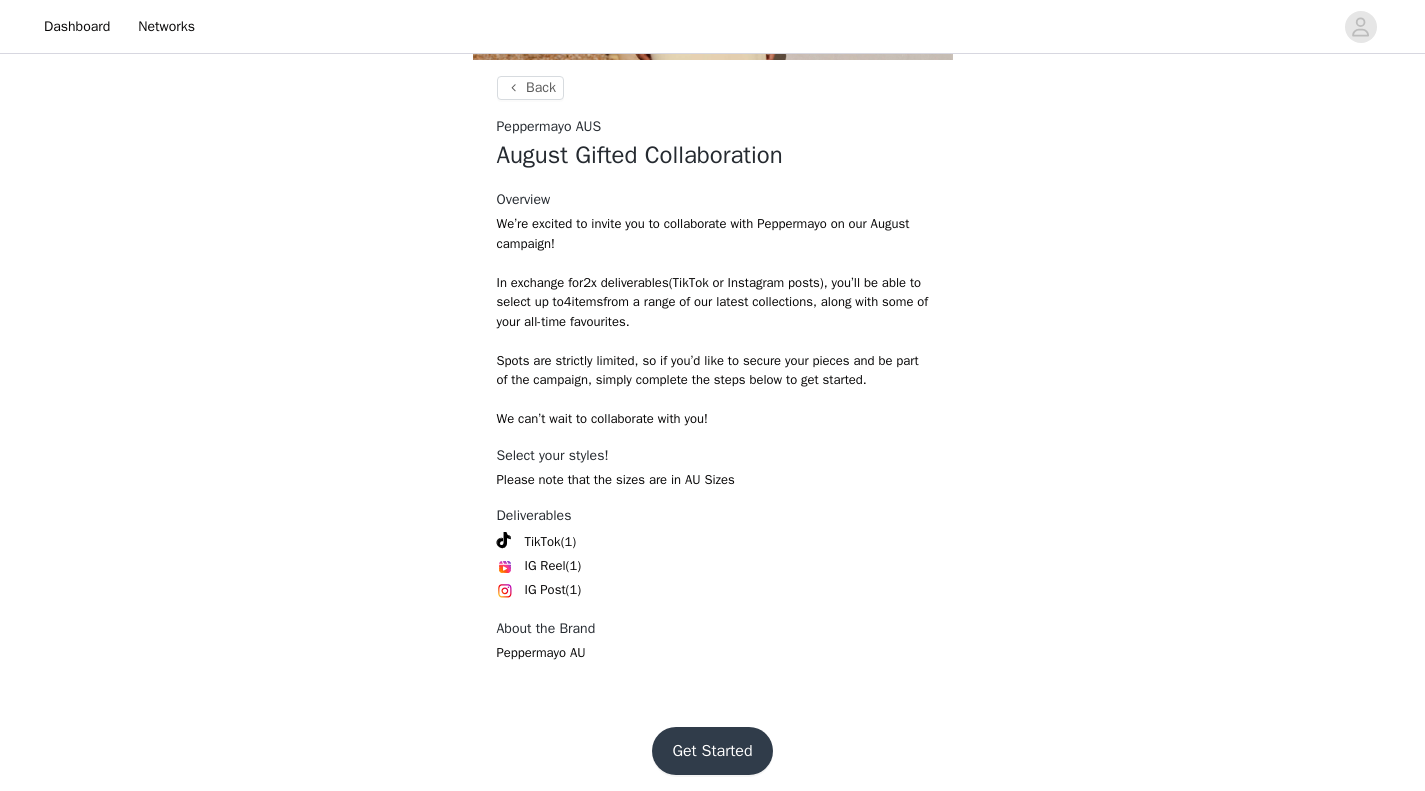 click on "Get Started" at bounding box center (712, 751) 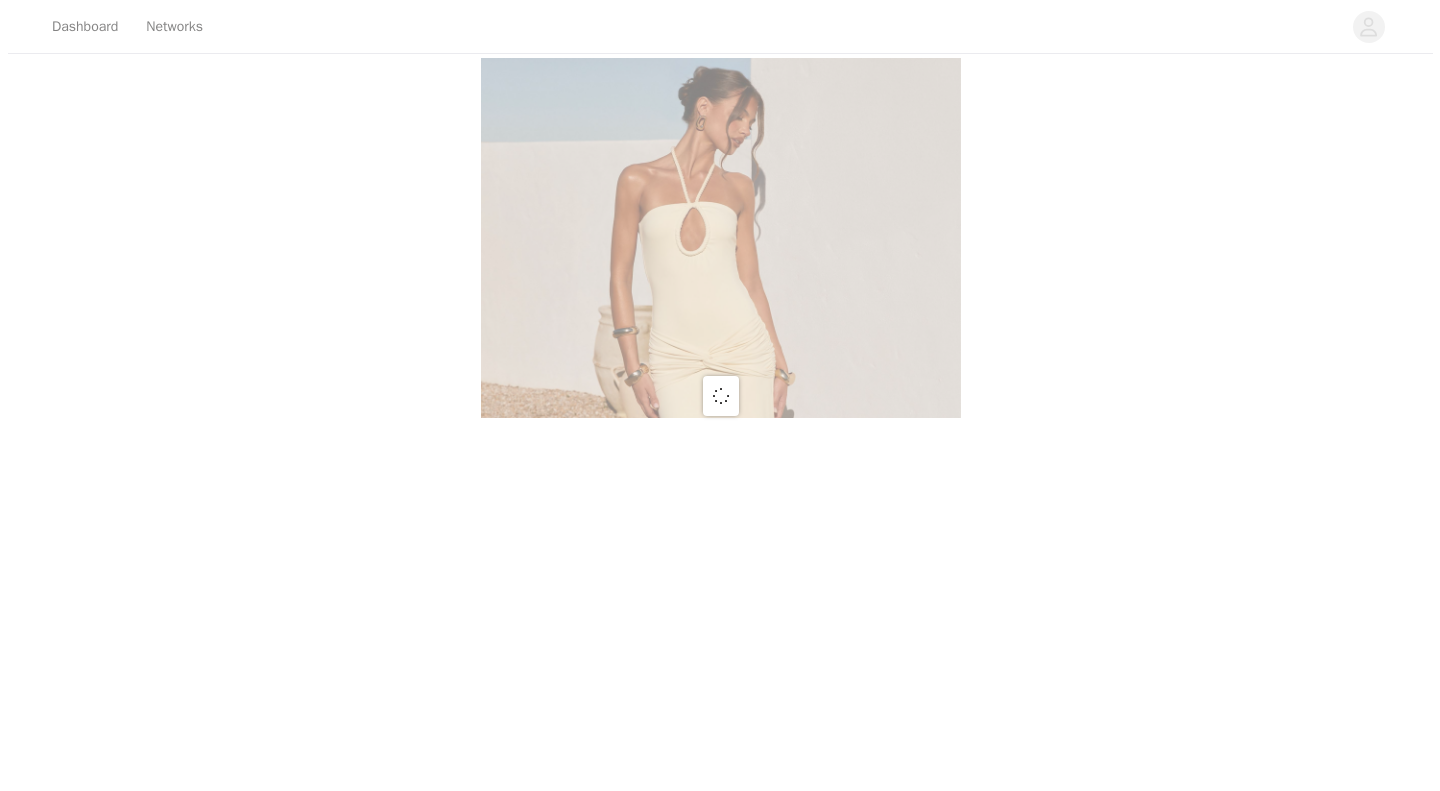 scroll, scrollTop: 0, scrollLeft: 0, axis: both 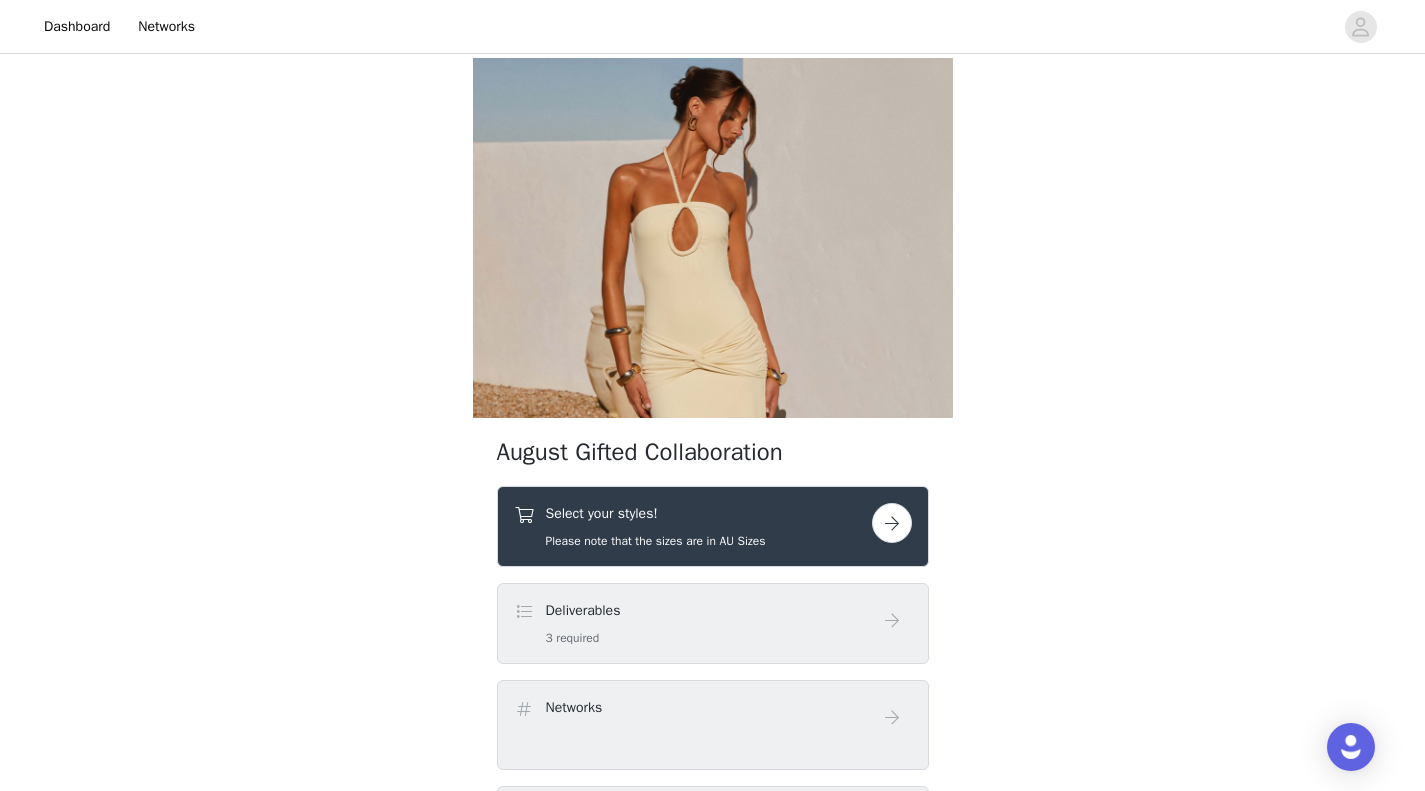 click on "Please note that the sizes are in AU Sizes" at bounding box center (656, 541) 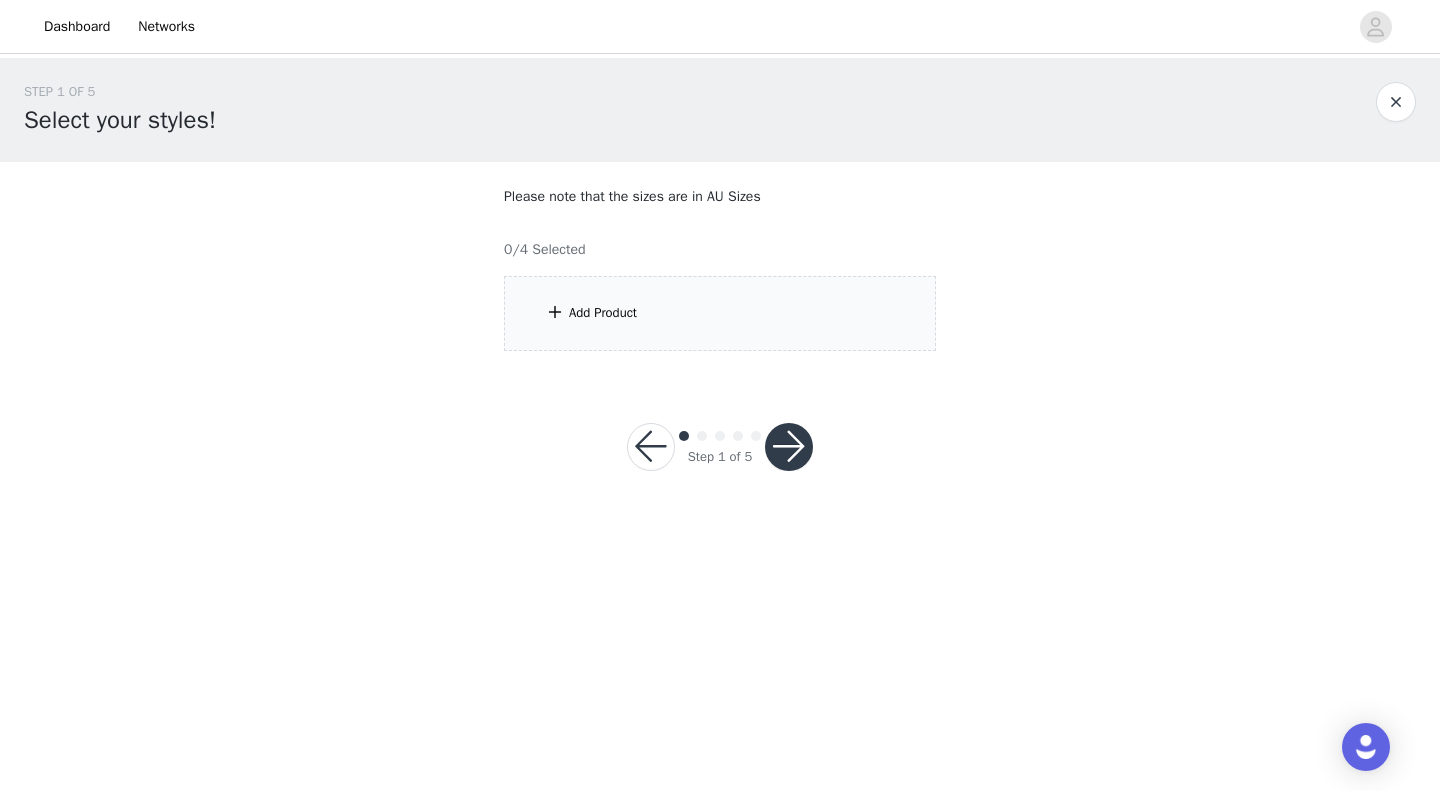 click on "Add Product" at bounding box center [720, 313] 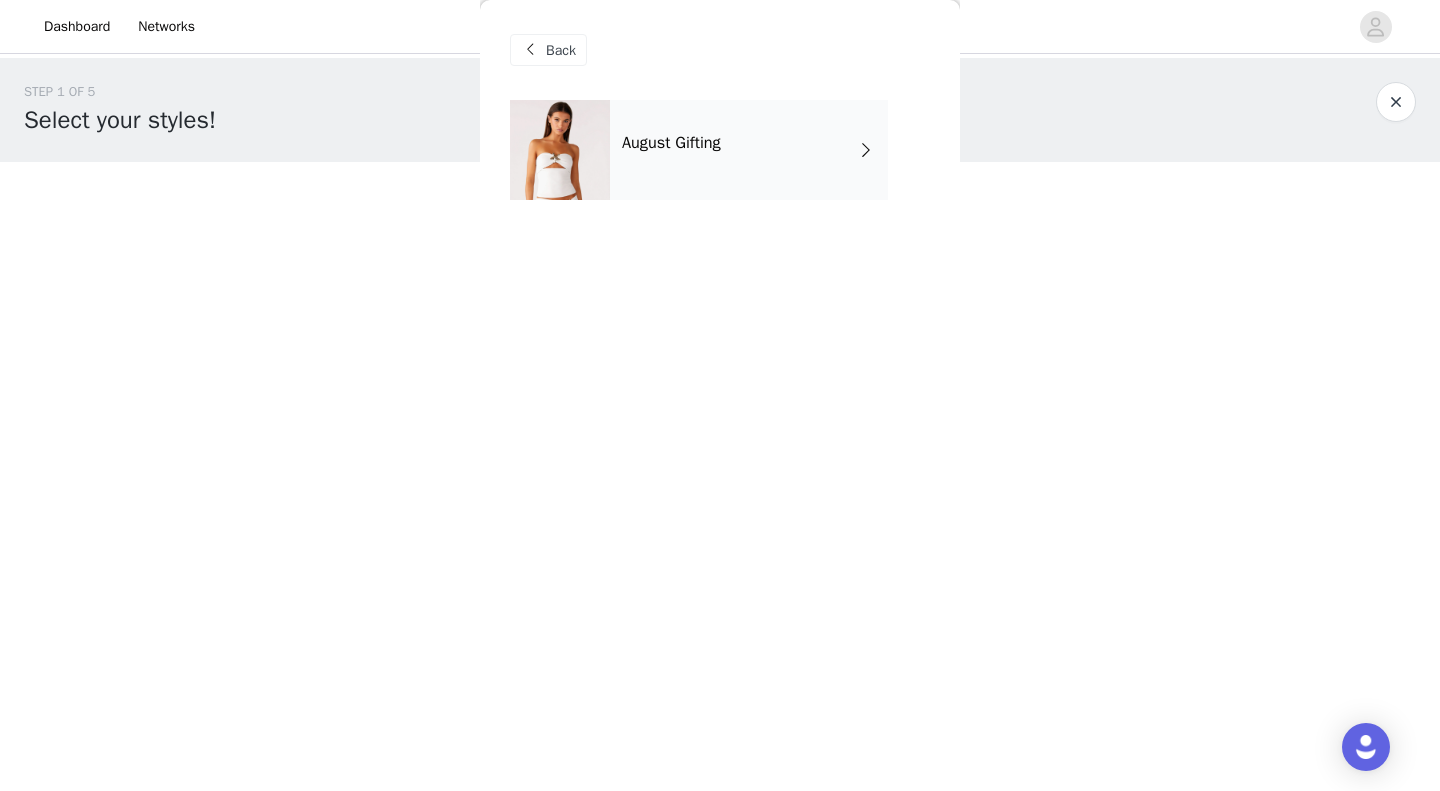 click on "August Gifting" at bounding box center [749, 150] 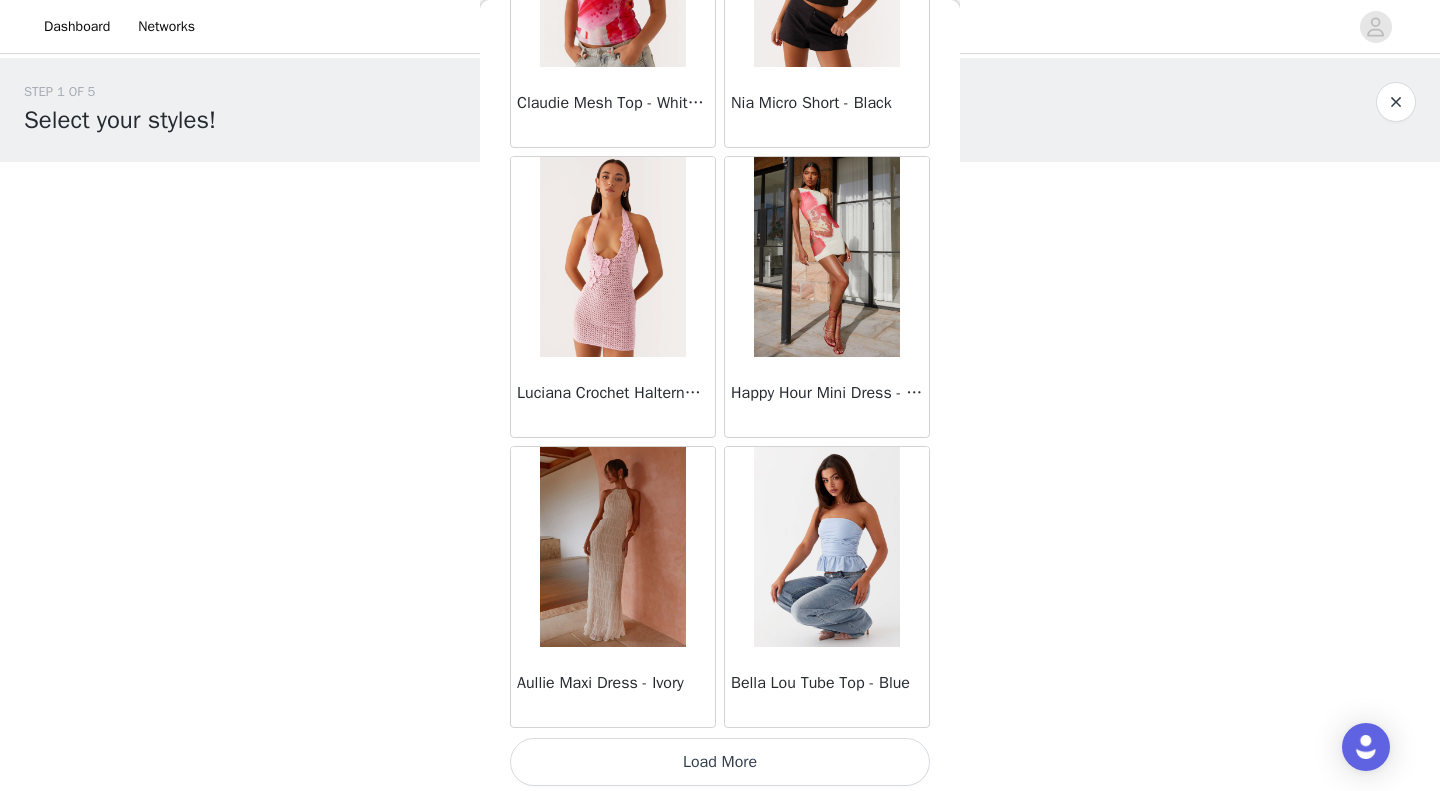 scroll, scrollTop: 2267, scrollLeft: 0, axis: vertical 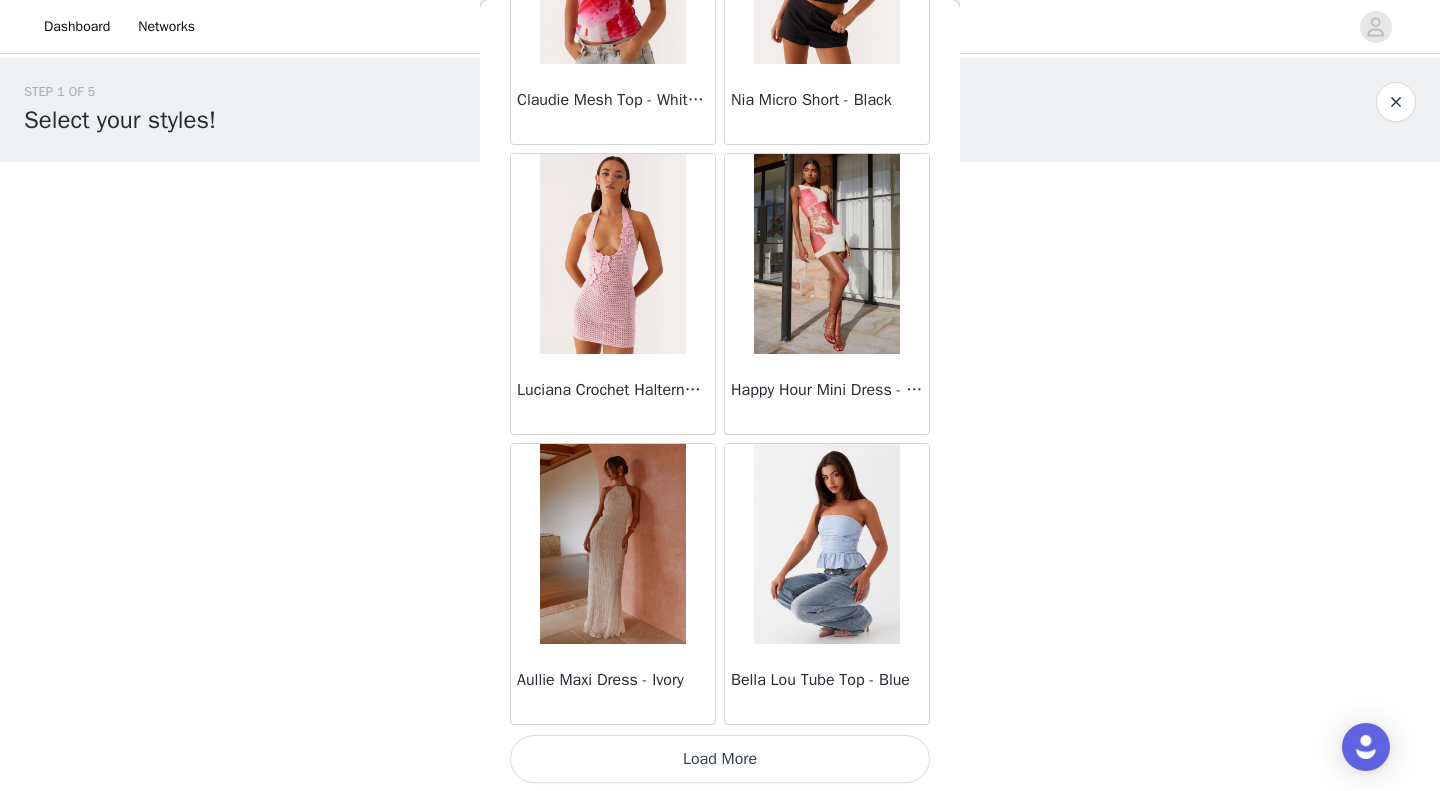 click on "Load More" at bounding box center (720, 759) 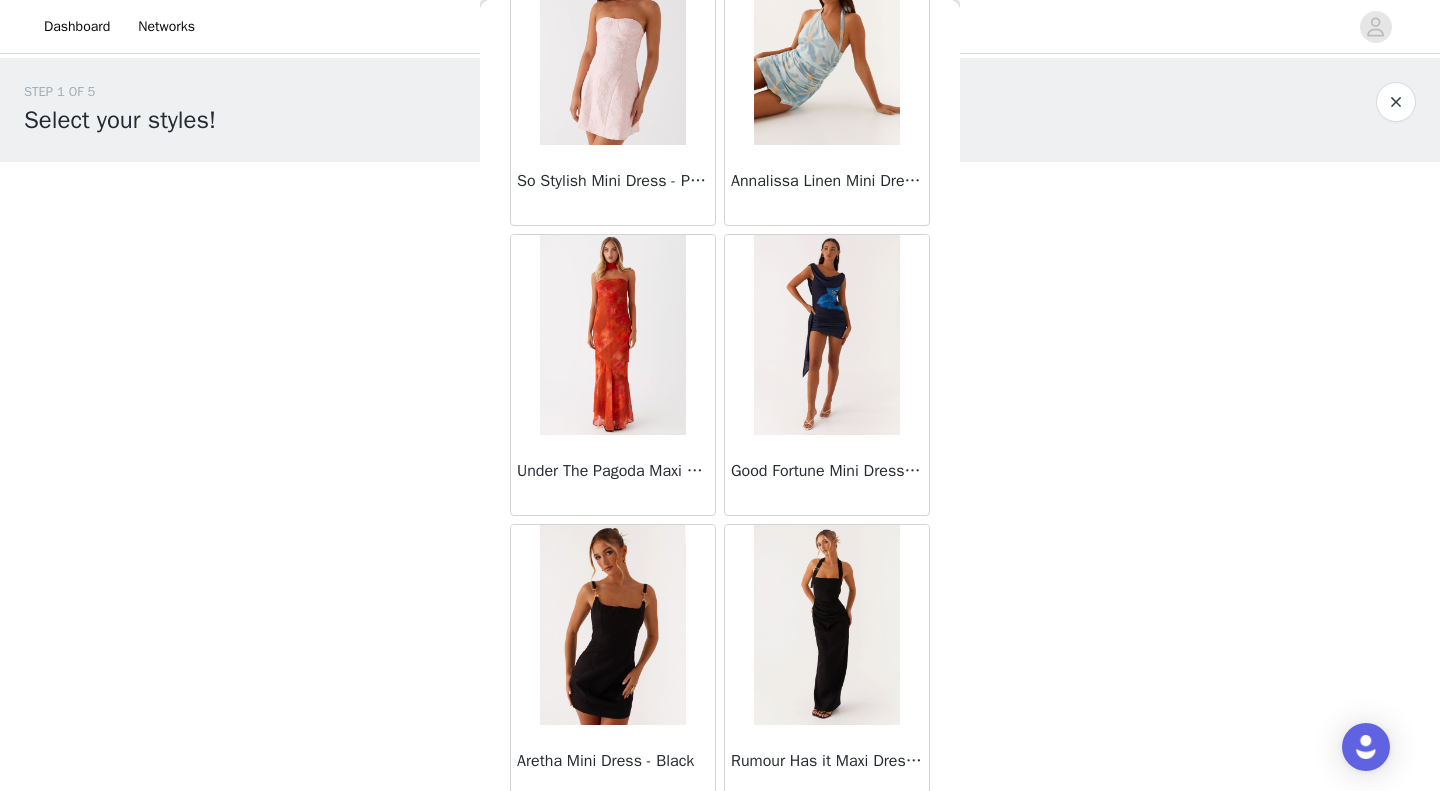 scroll, scrollTop: 5169, scrollLeft: 0, axis: vertical 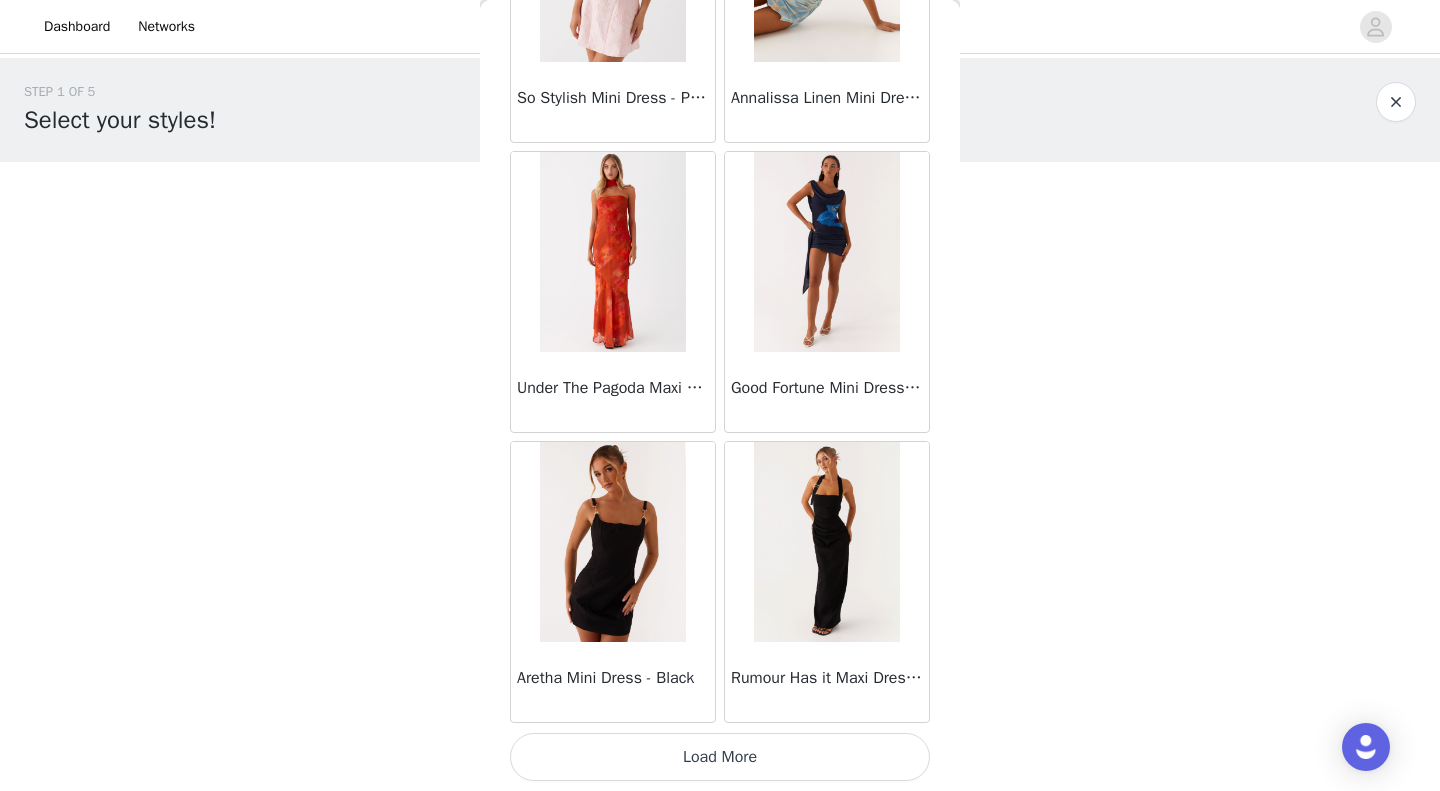click on "Load More" at bounding box center (720, 757) 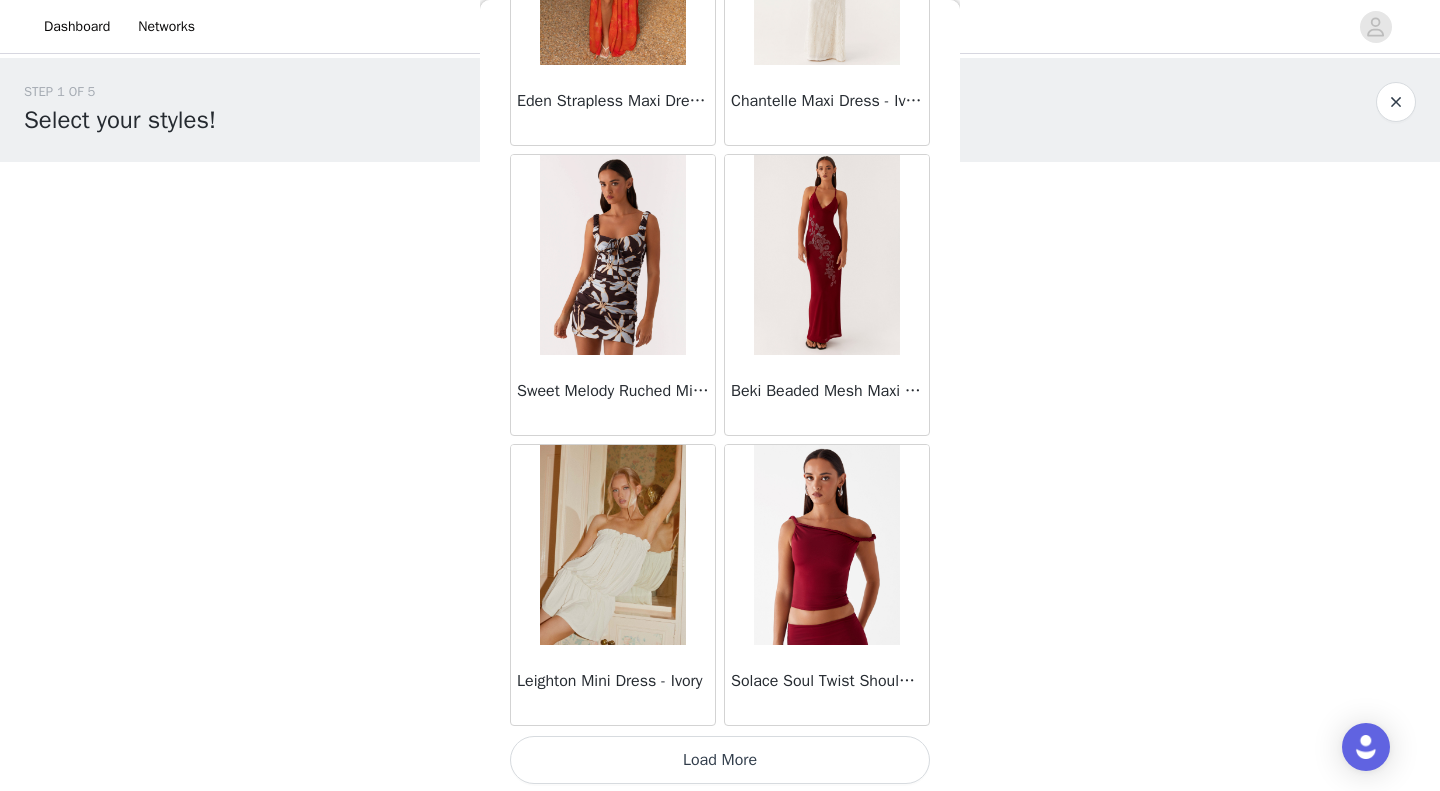 scroll, scrollTop: 8069, scrollLeft: 0, axis: vertical 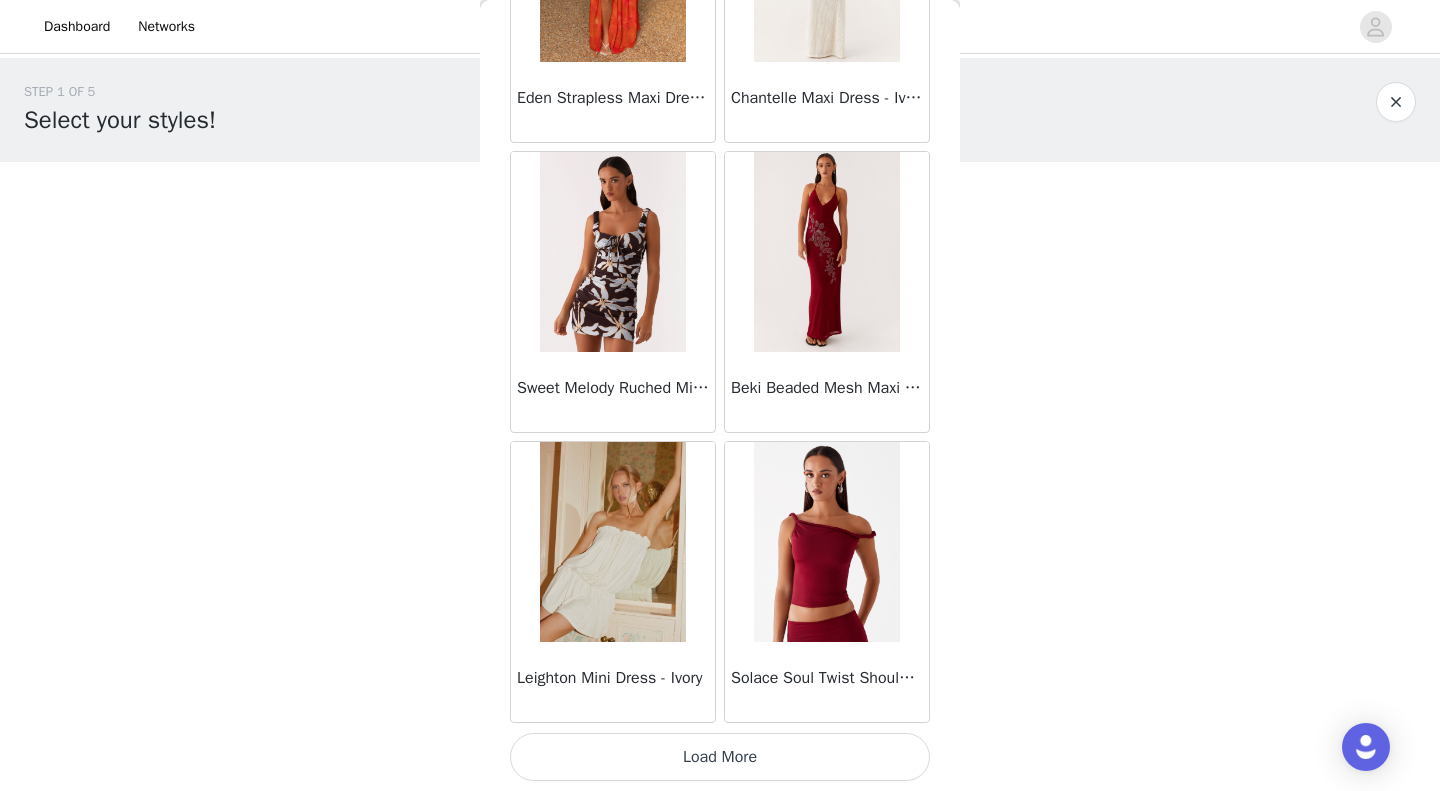click on "Load More" at bounding box center [720, 757] 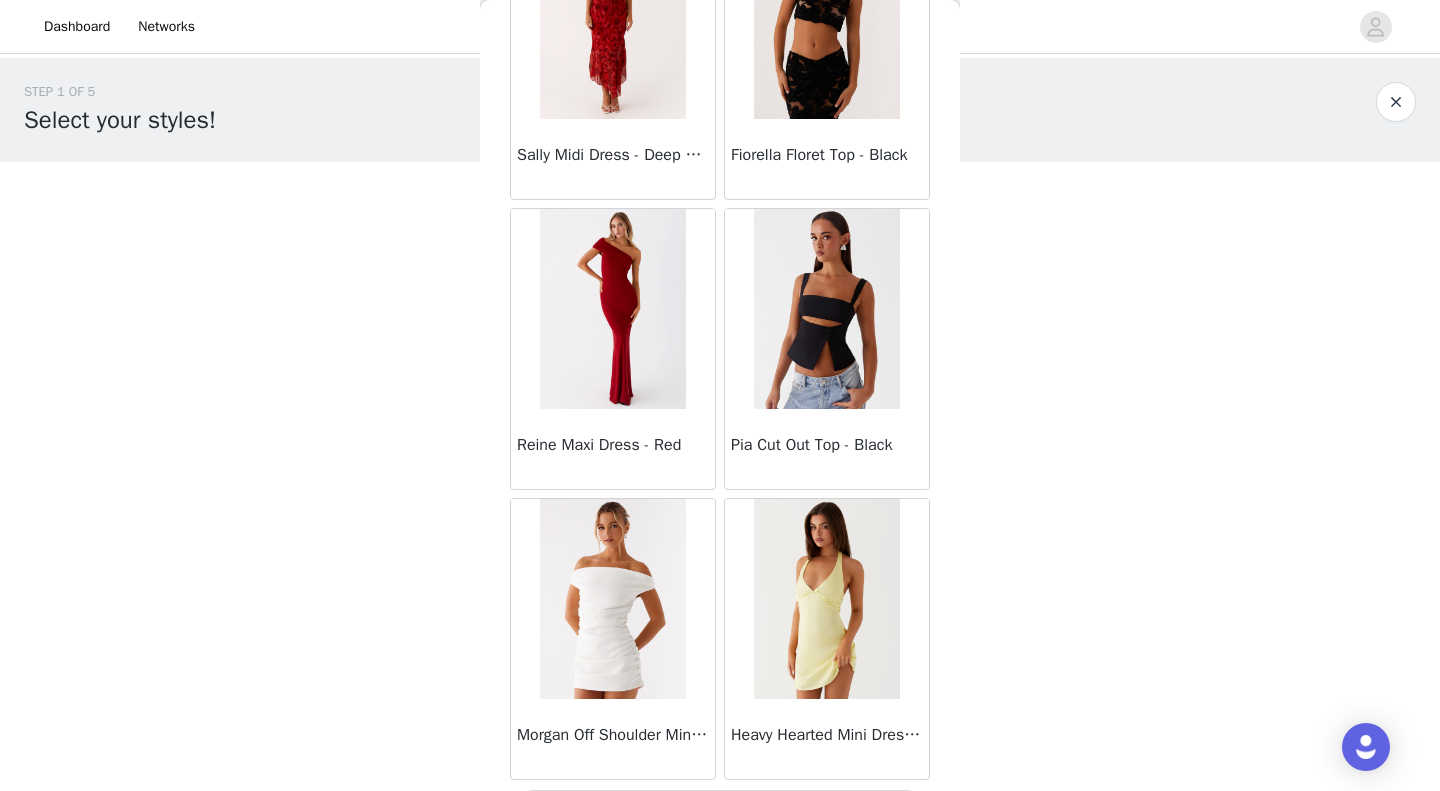 scroll, scrollTop: 10969, scrollLeft: 0, axis: vertical 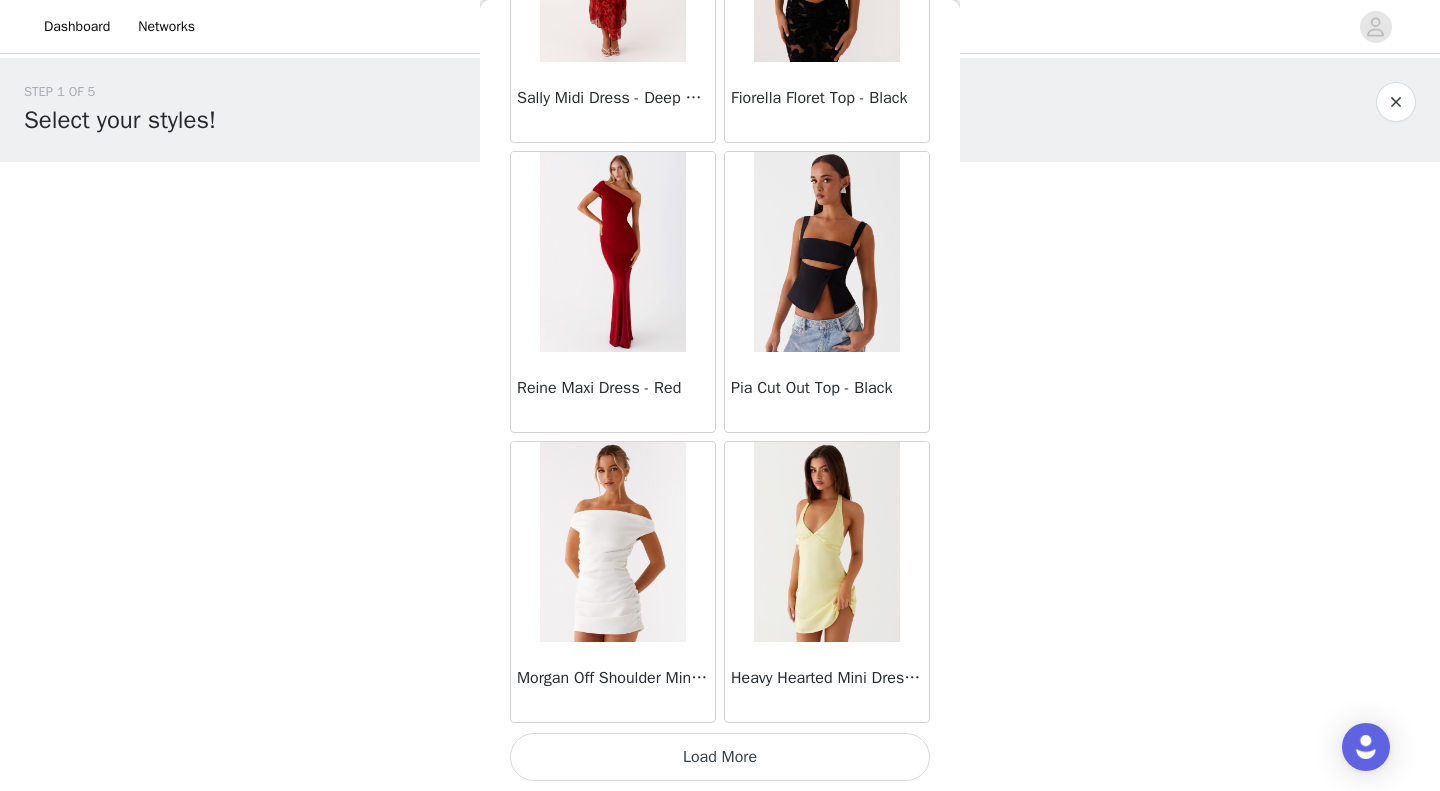 click on "Load More" at bounding box center (720, 757) 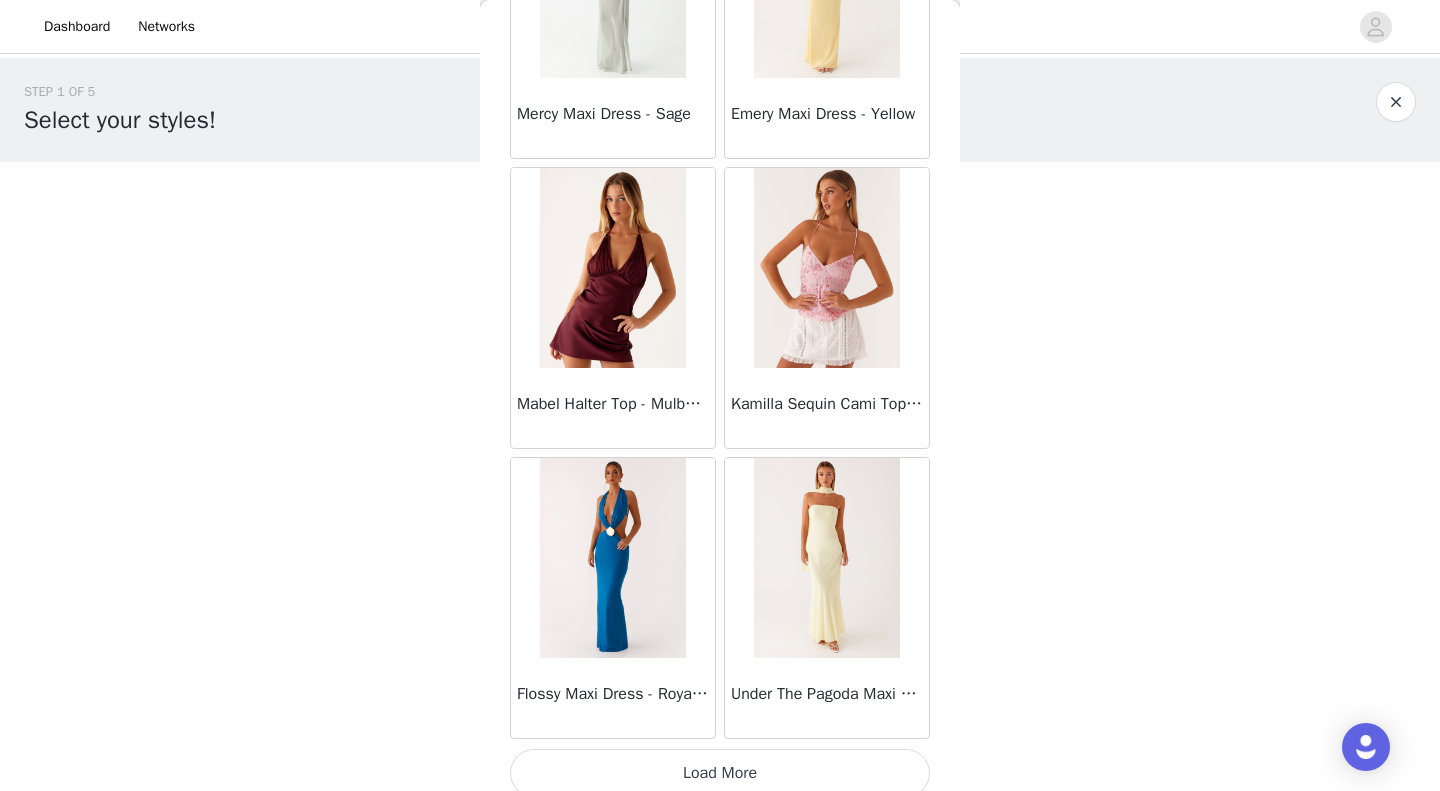 scroll, scrollTop: 13862, scrollLeft: 0, axis: vertical 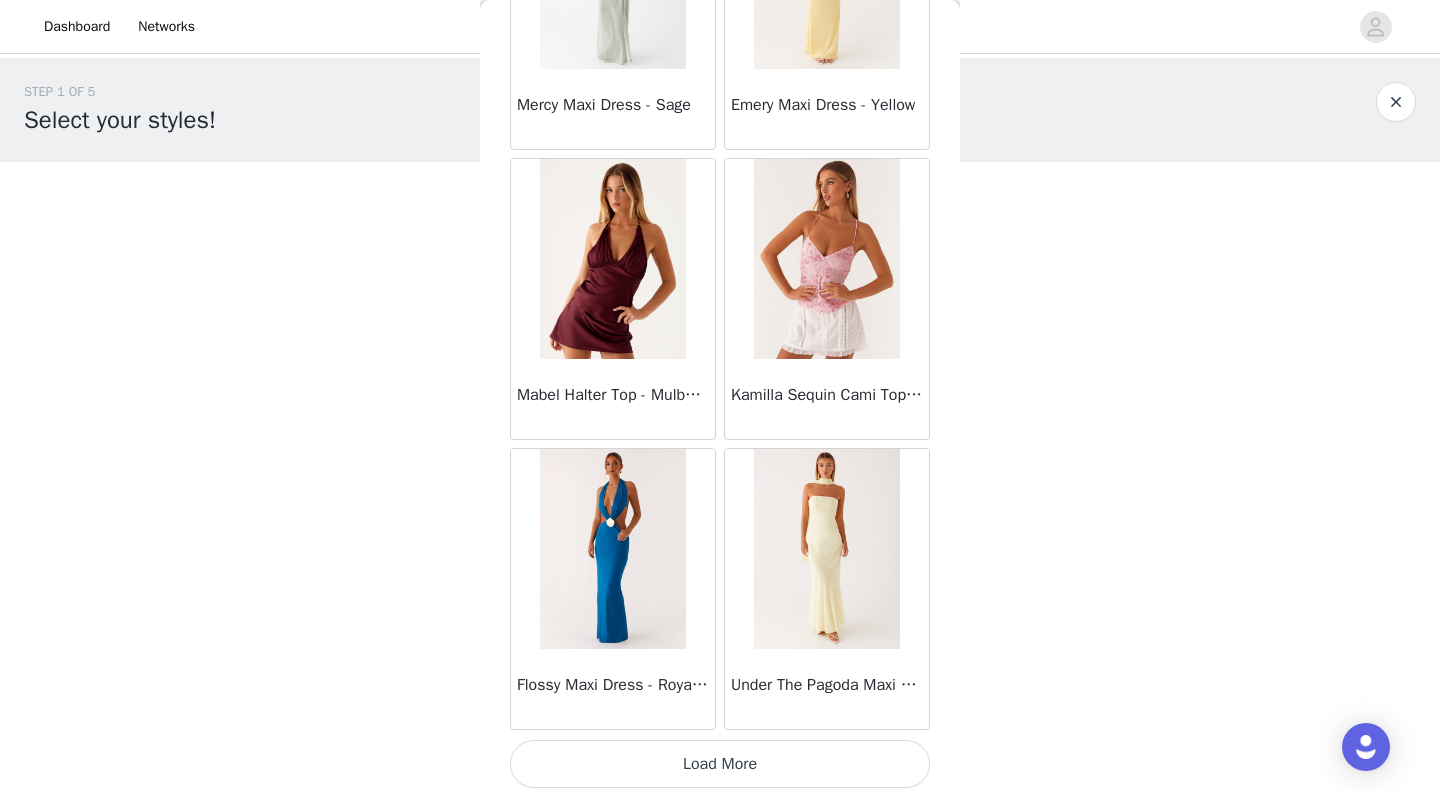 click on "Load More" at bounding box center (720, 764) 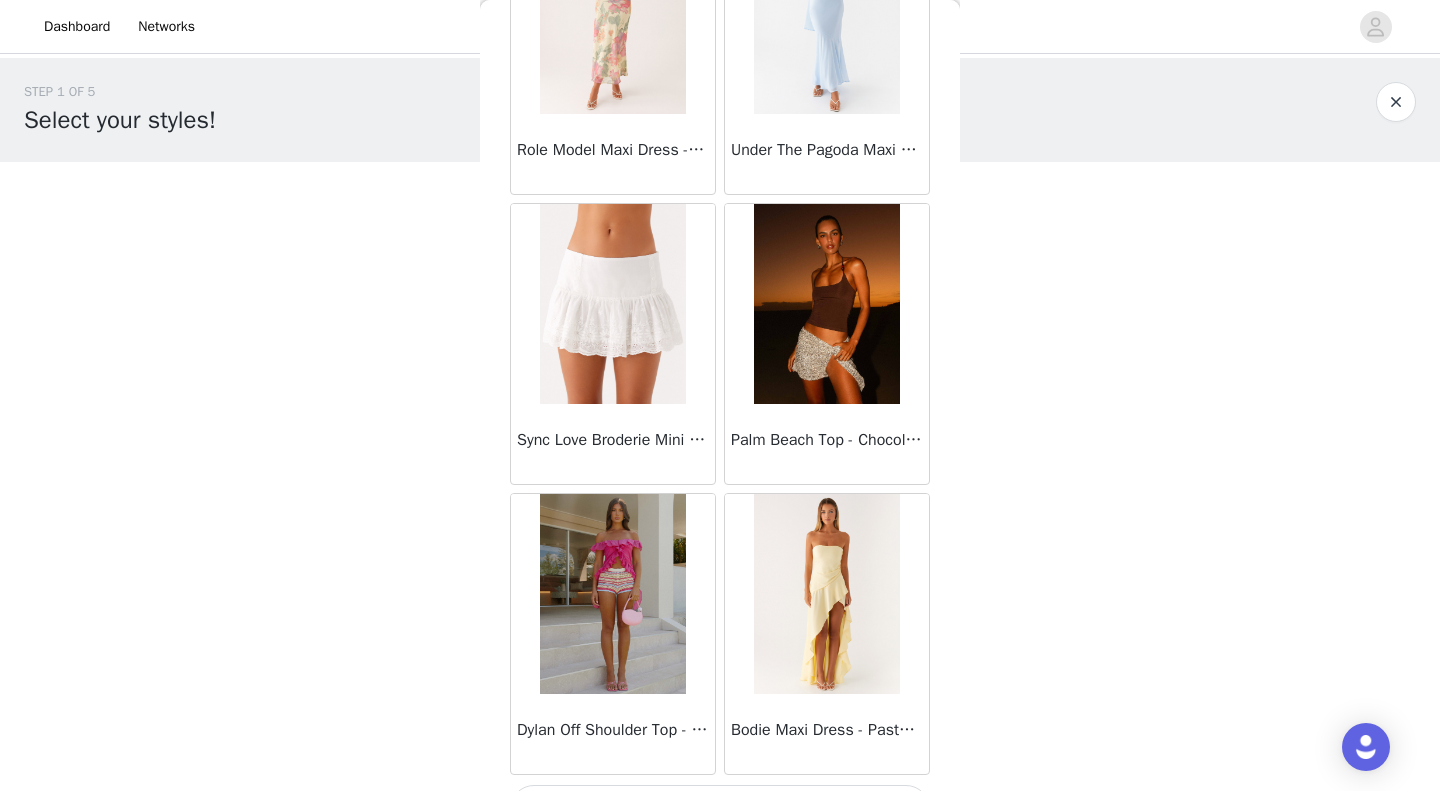 scroll, scrollTop: 16769, scrollLeft: 0, axis: vertical 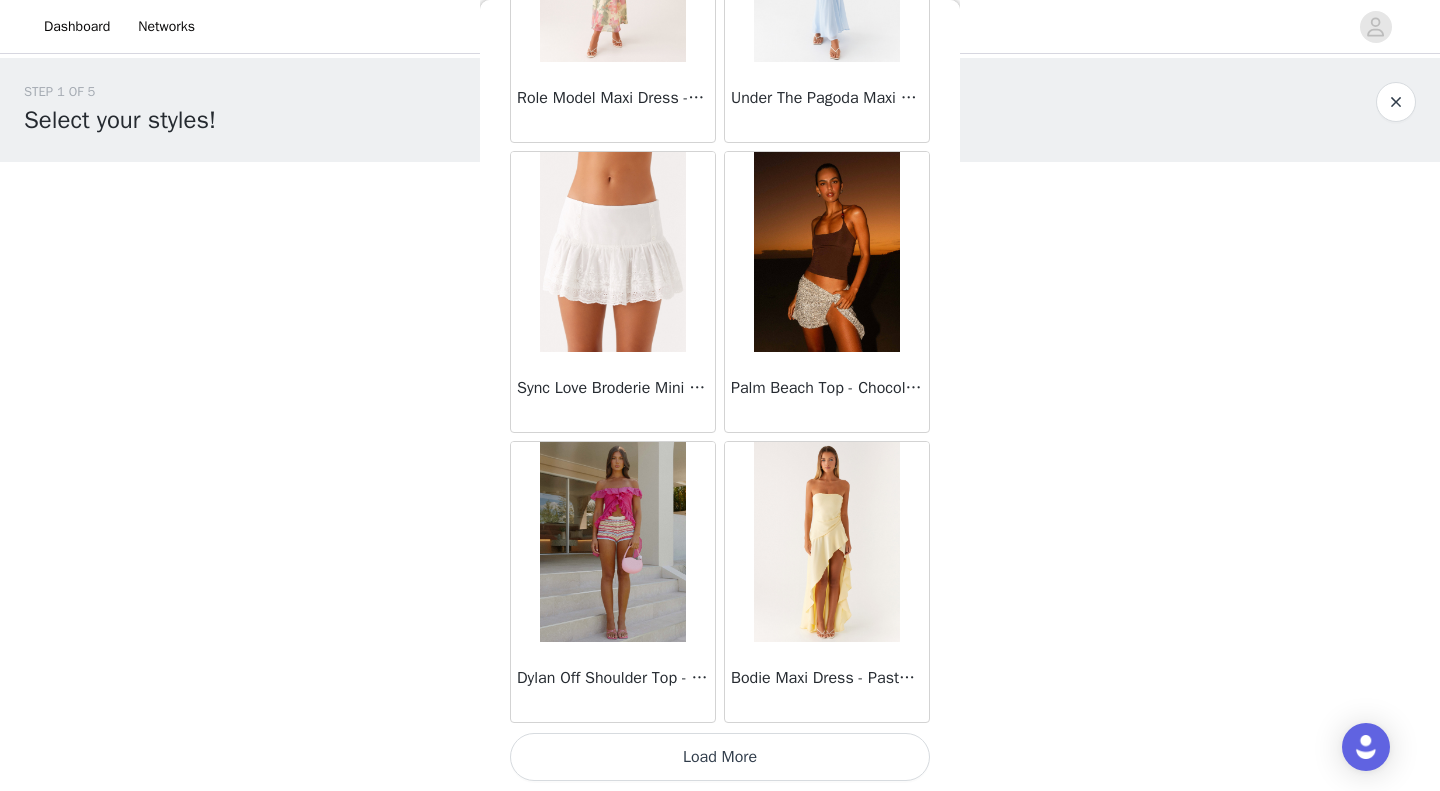 click on "Load More" at bounding box center [720, 757] 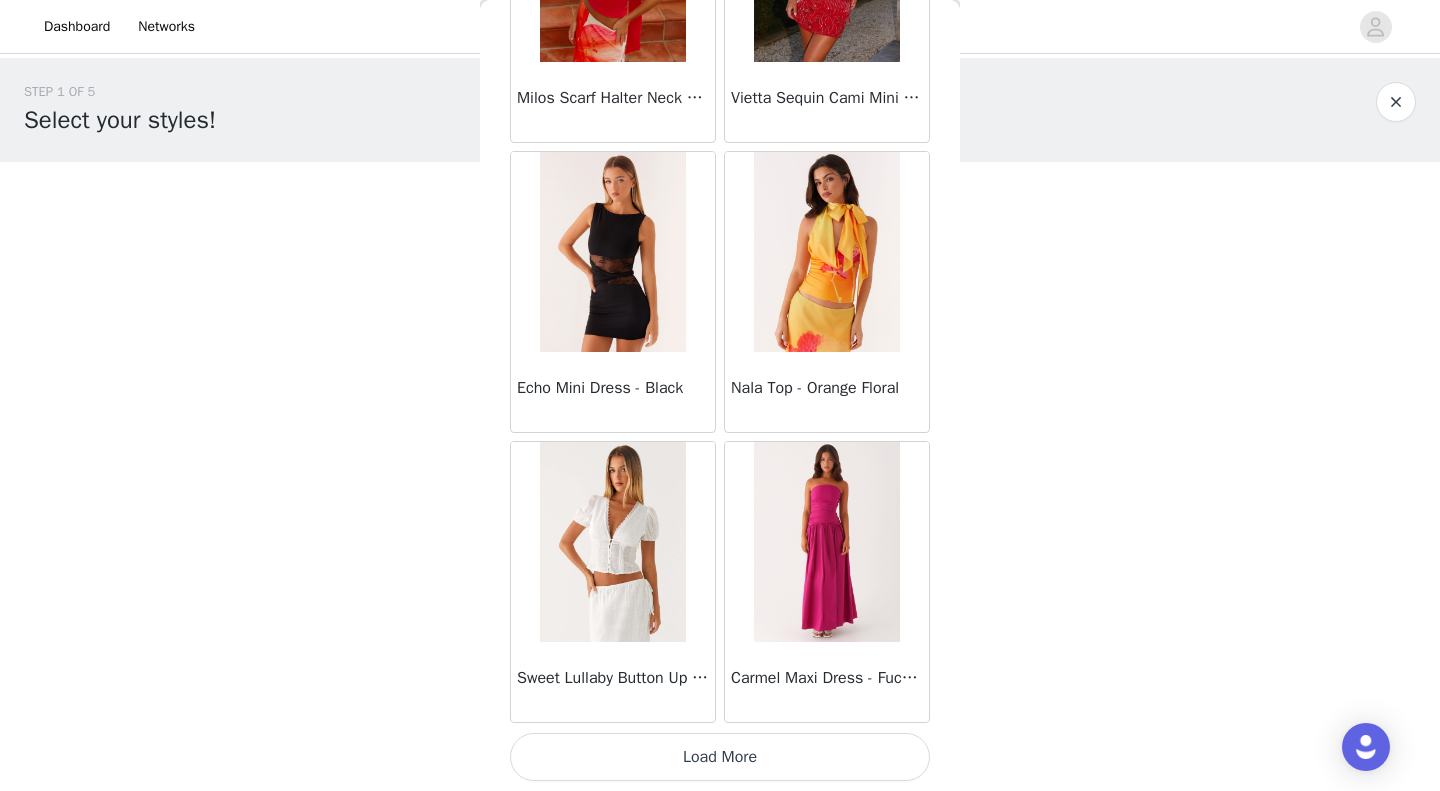 scroll, scrollTop: 19668, scrollLeft: 0, axis: vertical 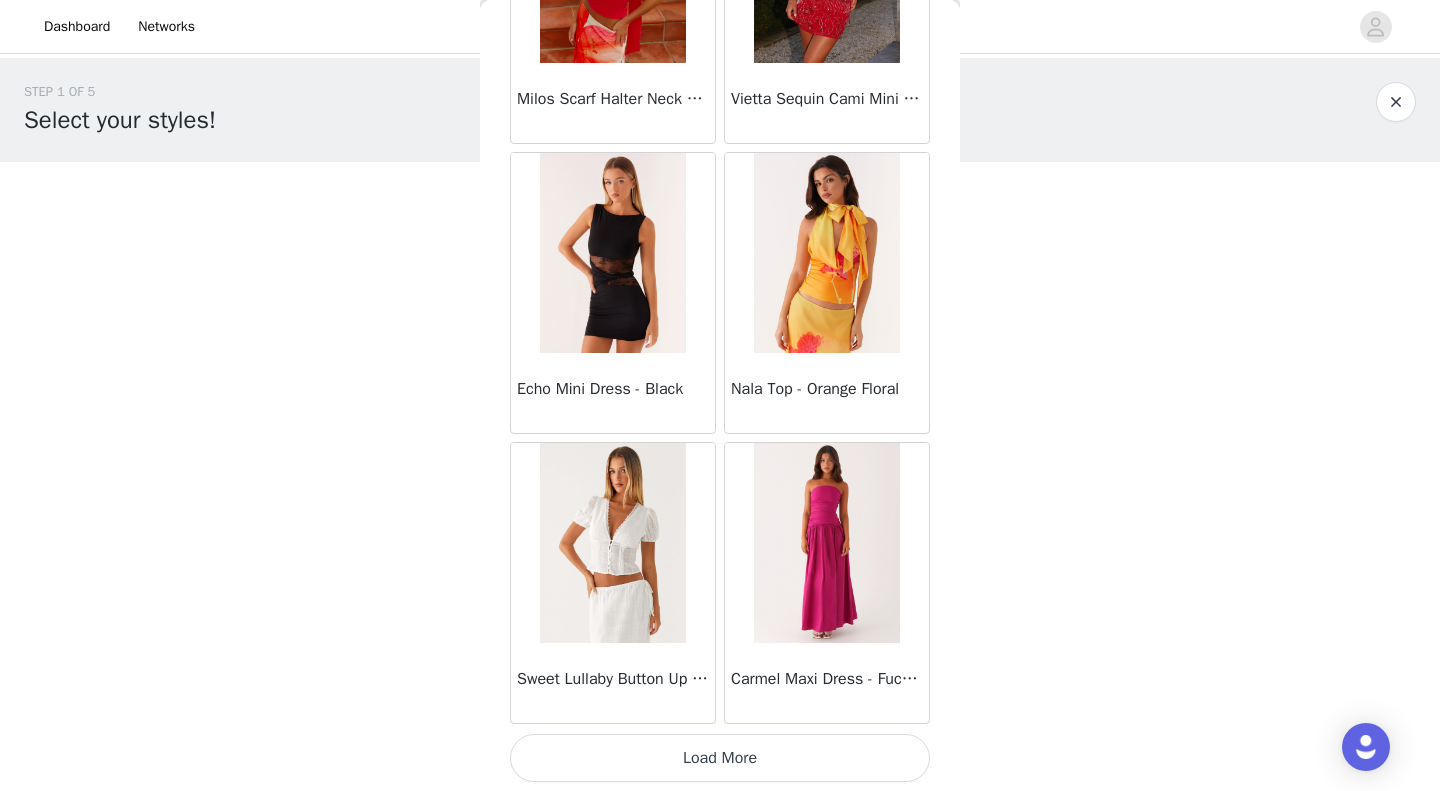 click on "Load More" at bounding box center (720, 758) 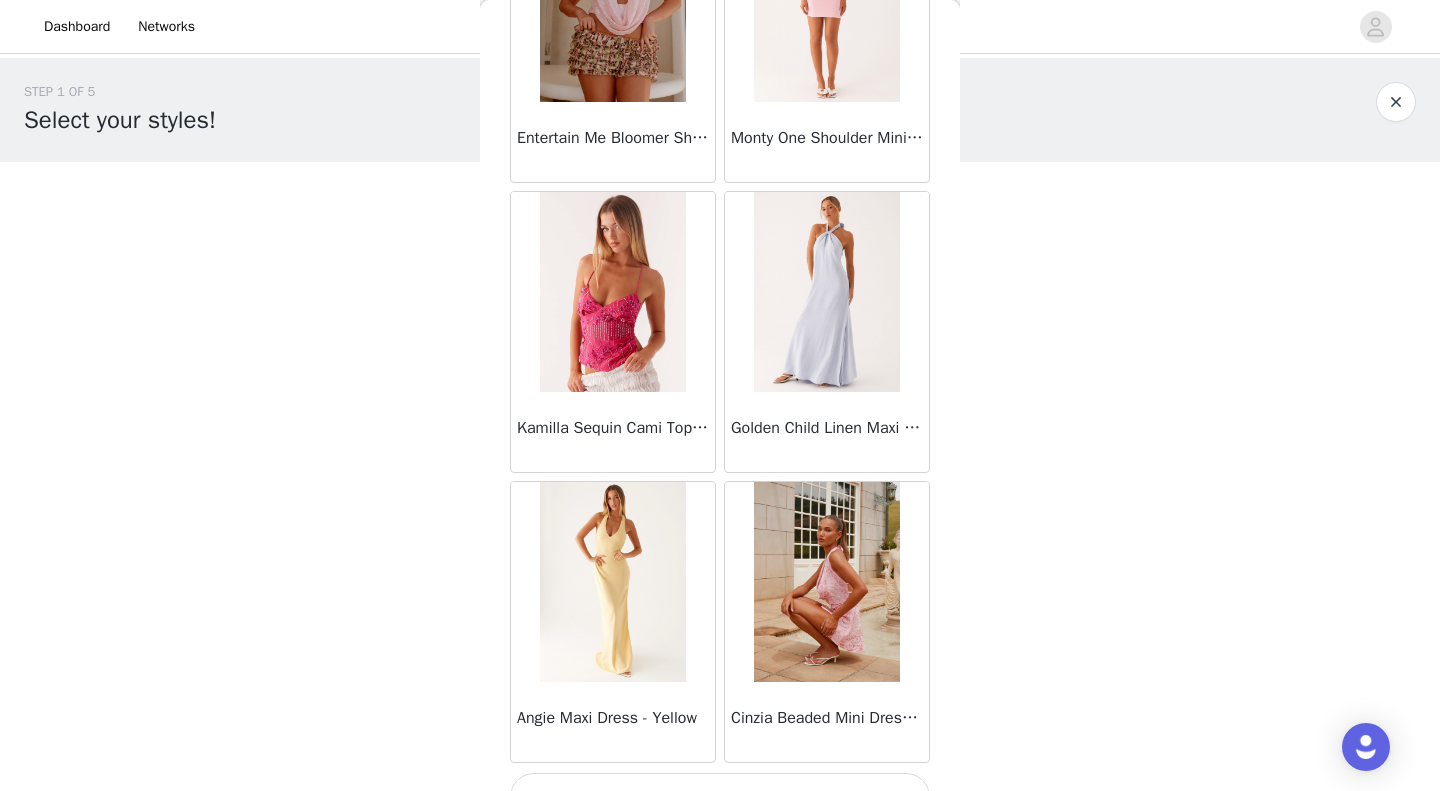 scroll, scrollTop: 22569, scrollLeft: 0, axis: vertical 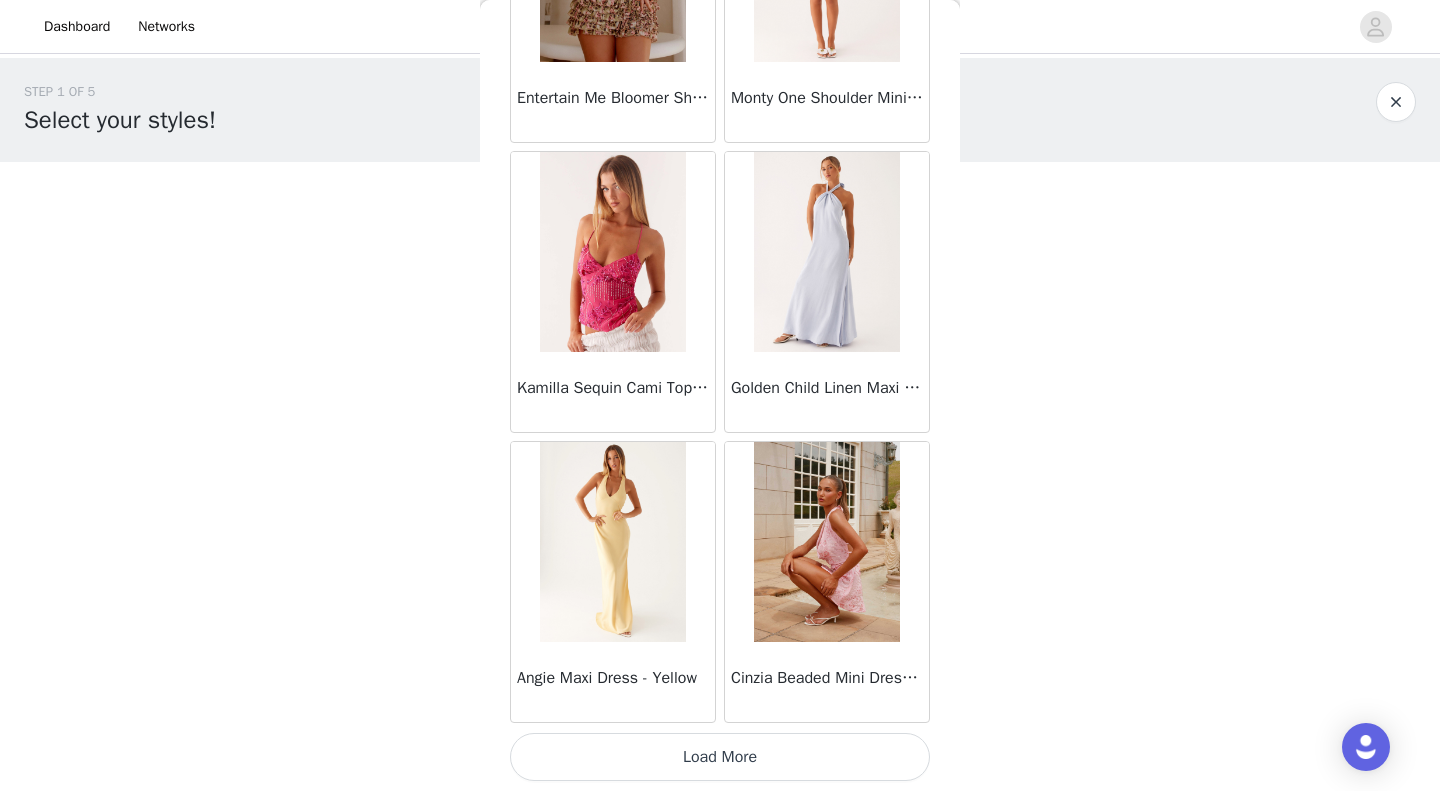 click on "Load More" at bounding box center [720, 757] 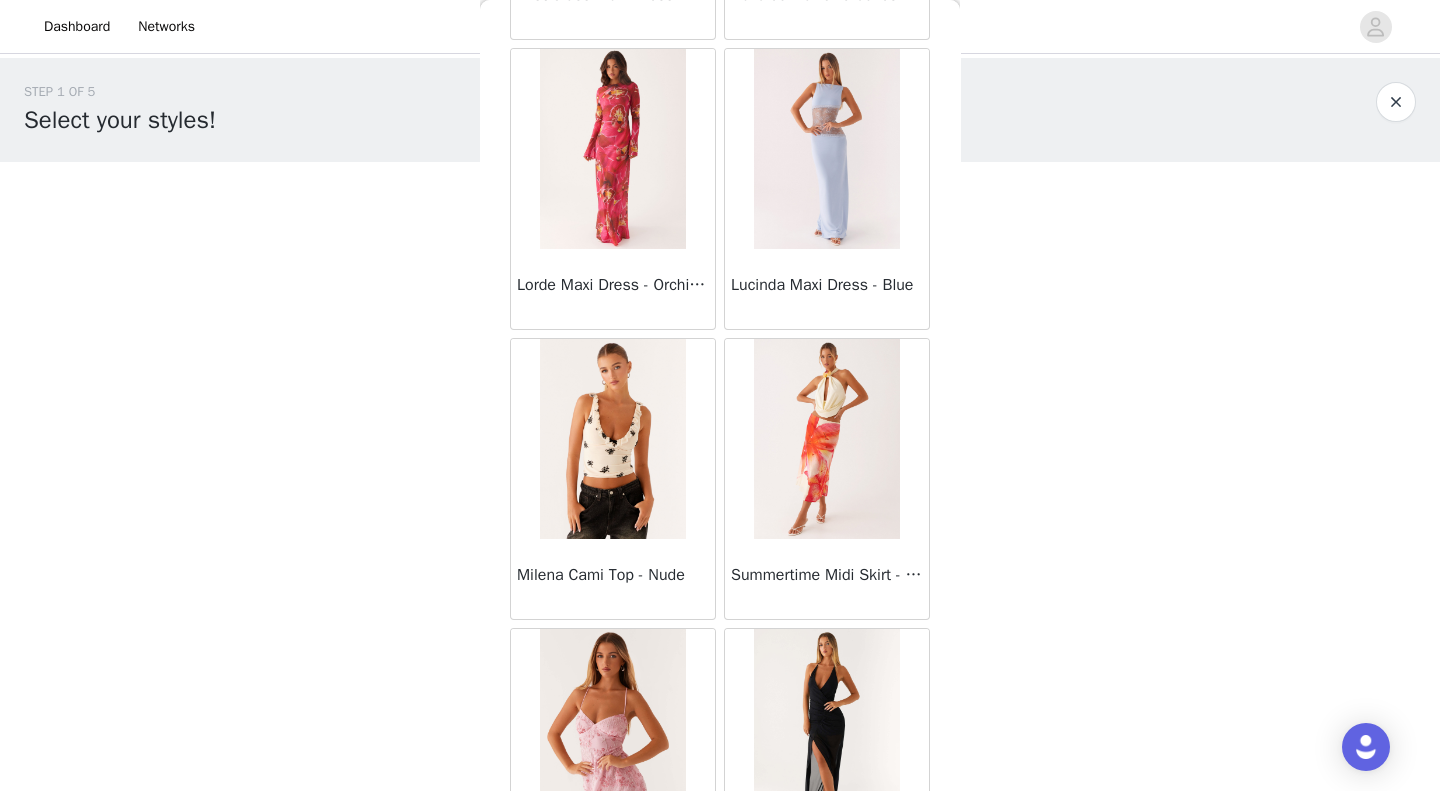scroll, scrollTop: 23817, scrollLeft: 0, axis: vertical 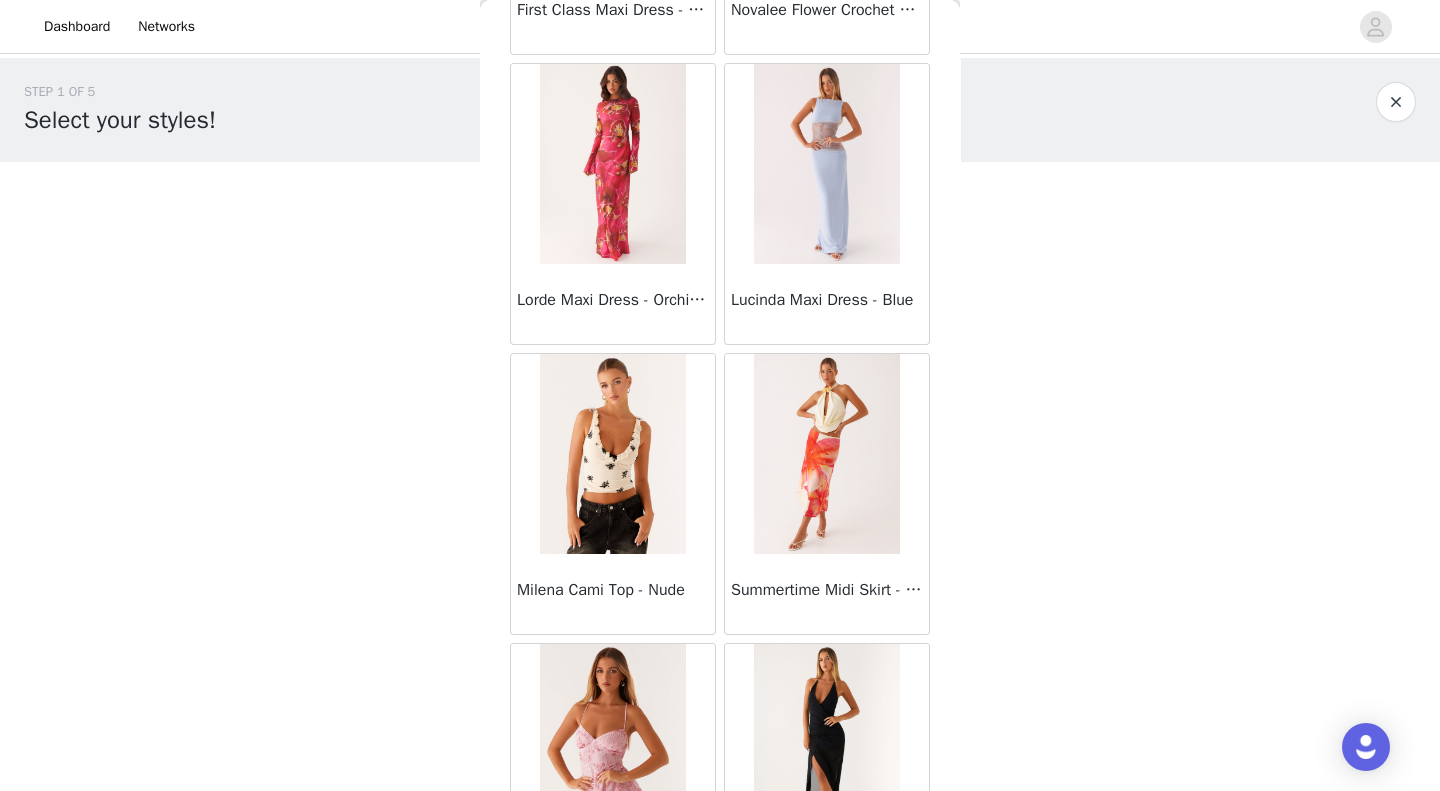 click at bounding box center (826, 164) 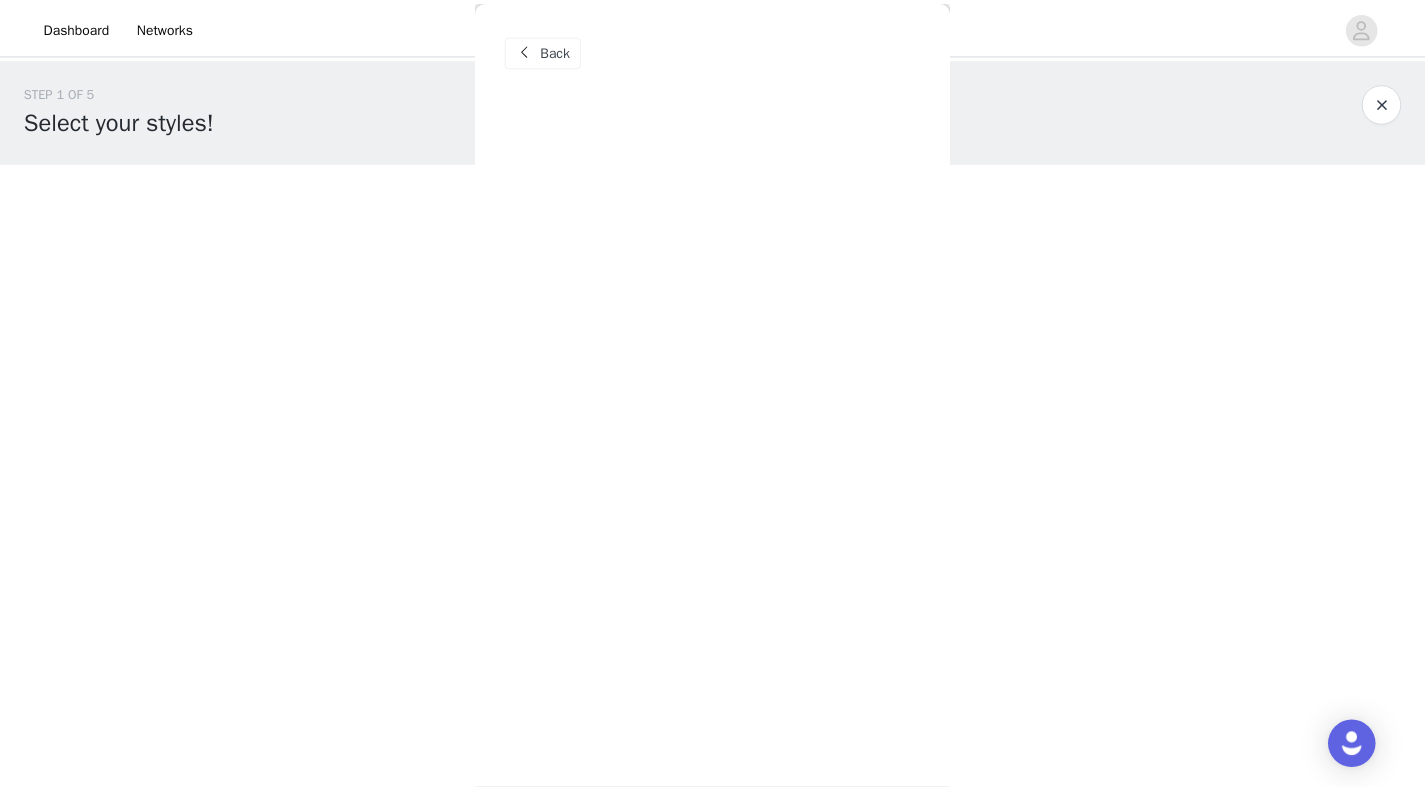 scroll, scrollTop: 0, scrollLeft: 0, axis: both 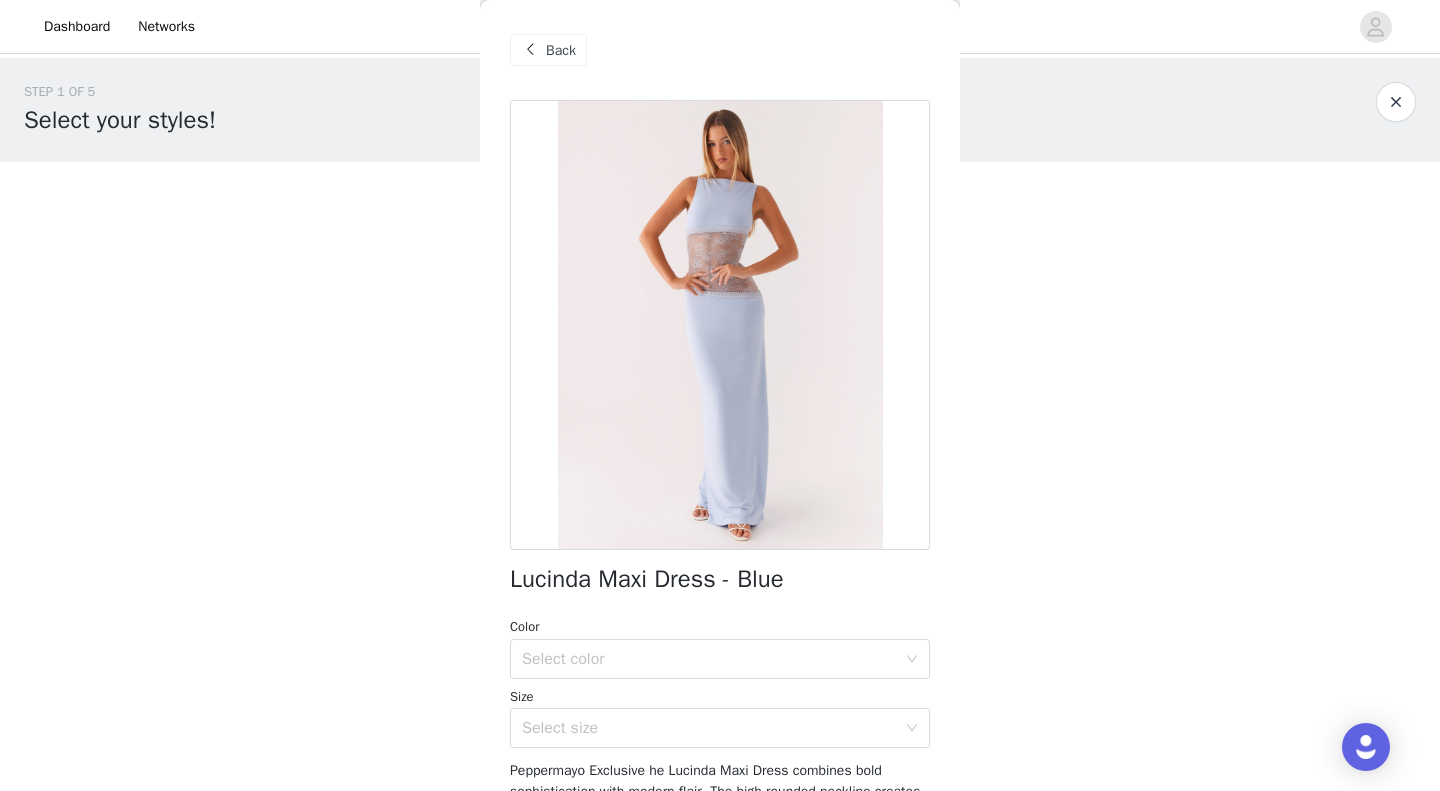 click on "Select color" at bounding box center (709, 659) 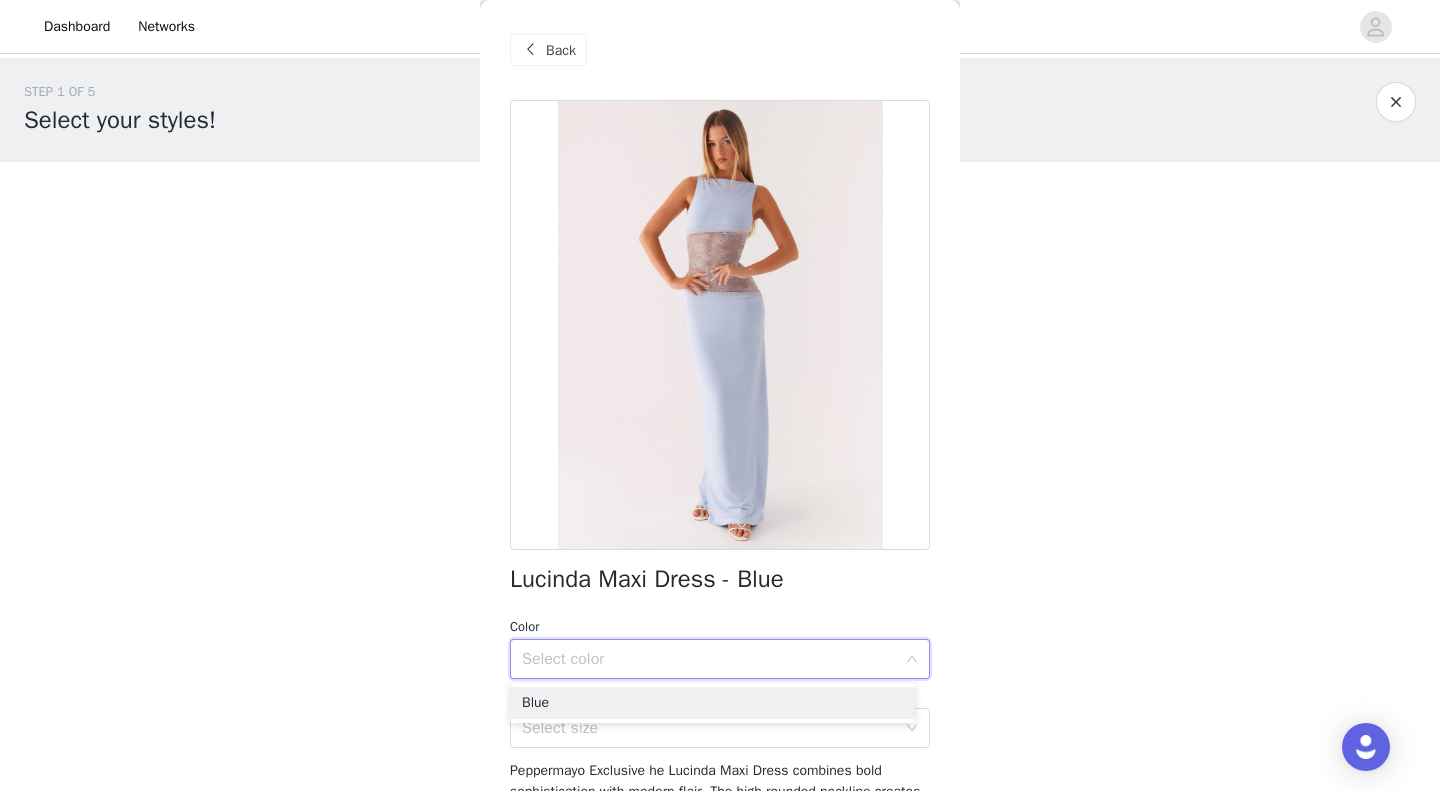click on "Blue" at bounding box center (712, 703) 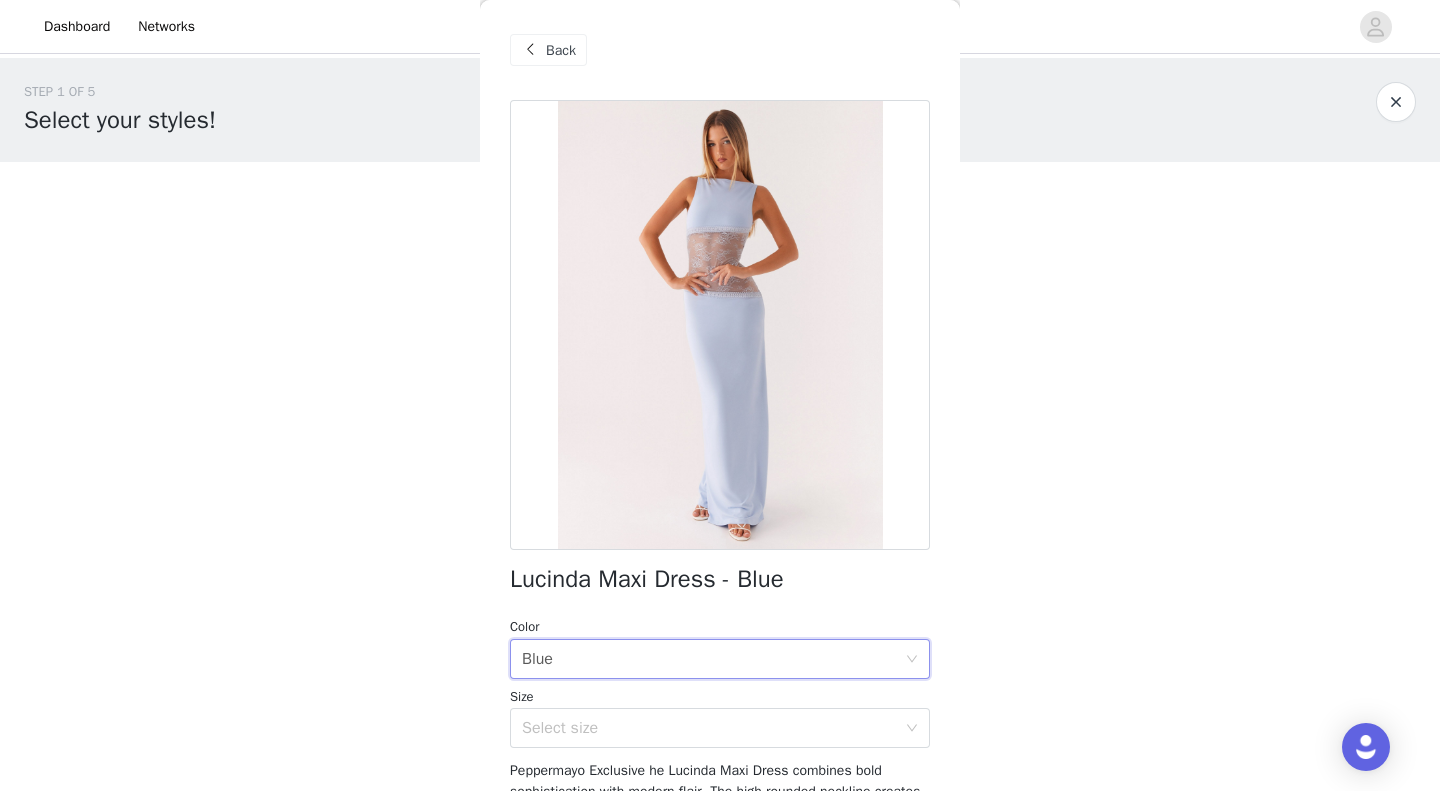 click on "Select size" at bounding box center (709, 728) 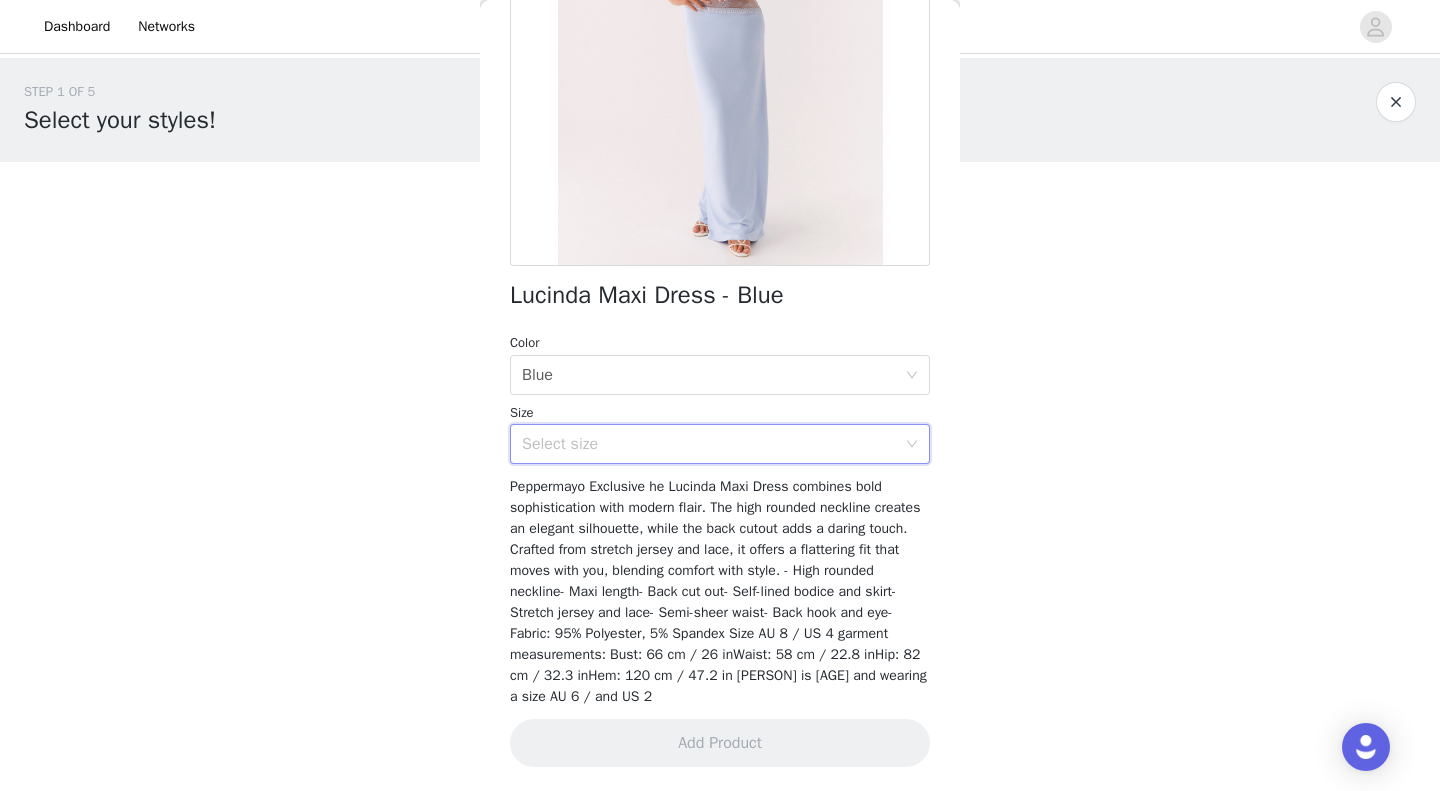 scroll, scrollTop: 279, scrollLeft: 0, axis: vertical 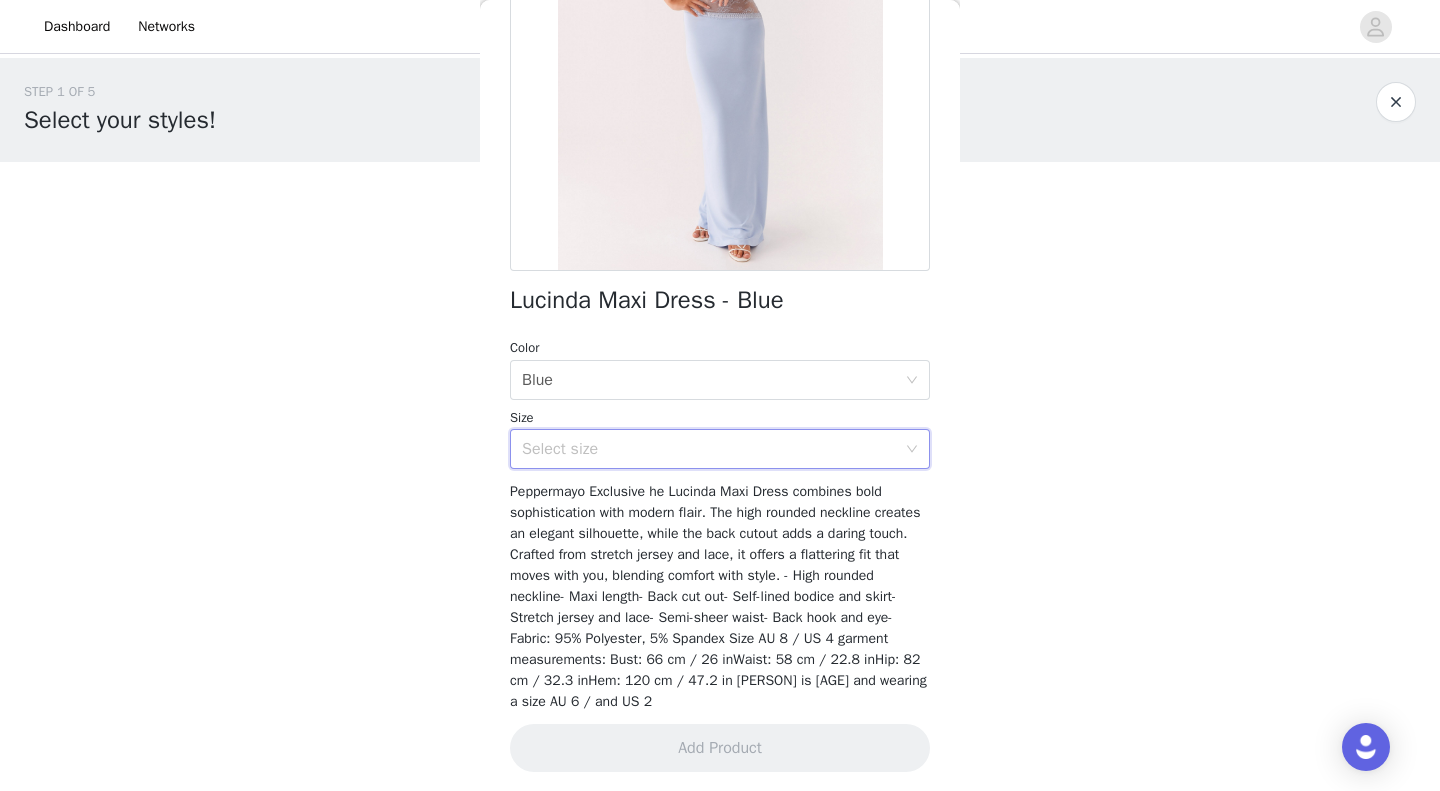 click on "Select size" at bounding box center [709, 449] 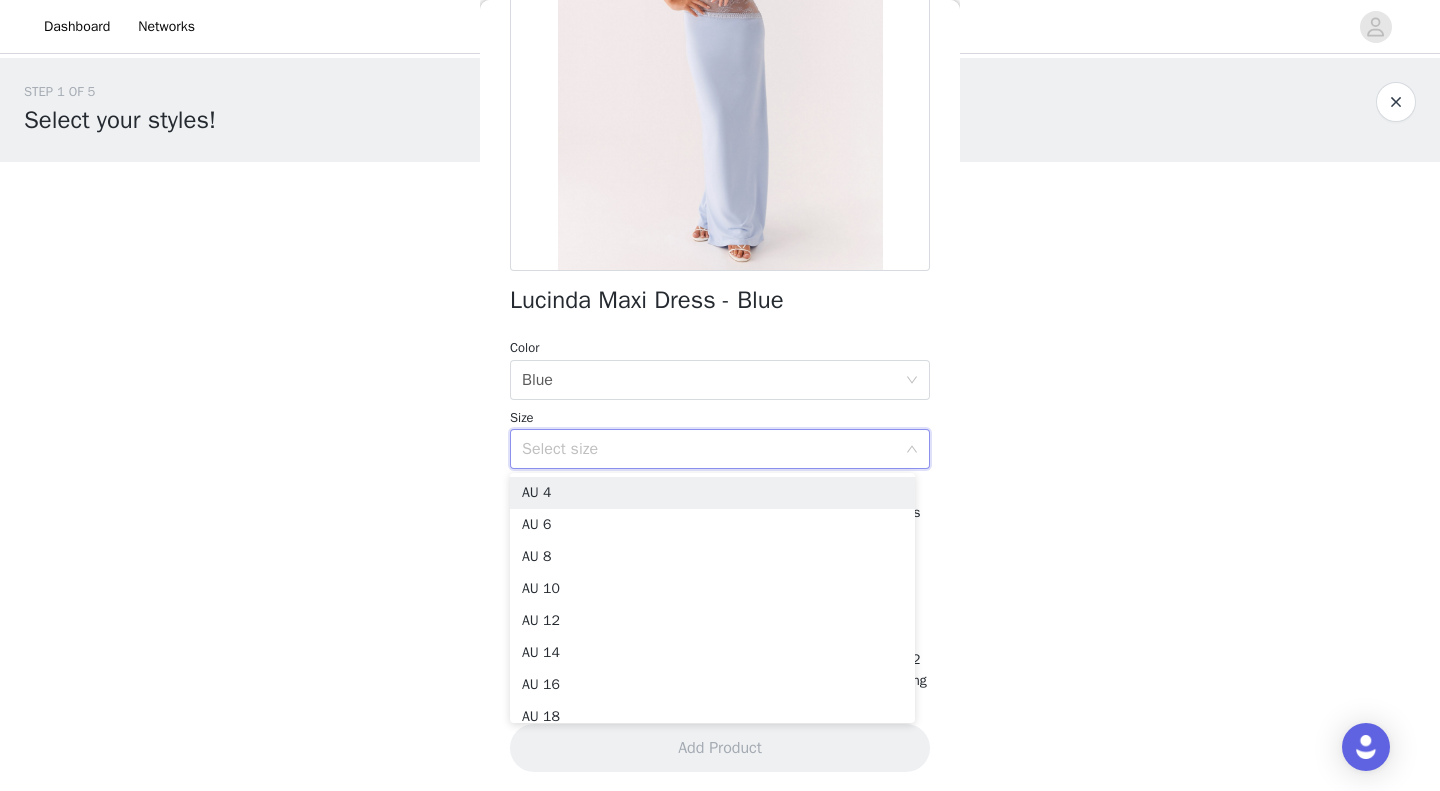 click on "Select size" at bounding box center (709, 449) 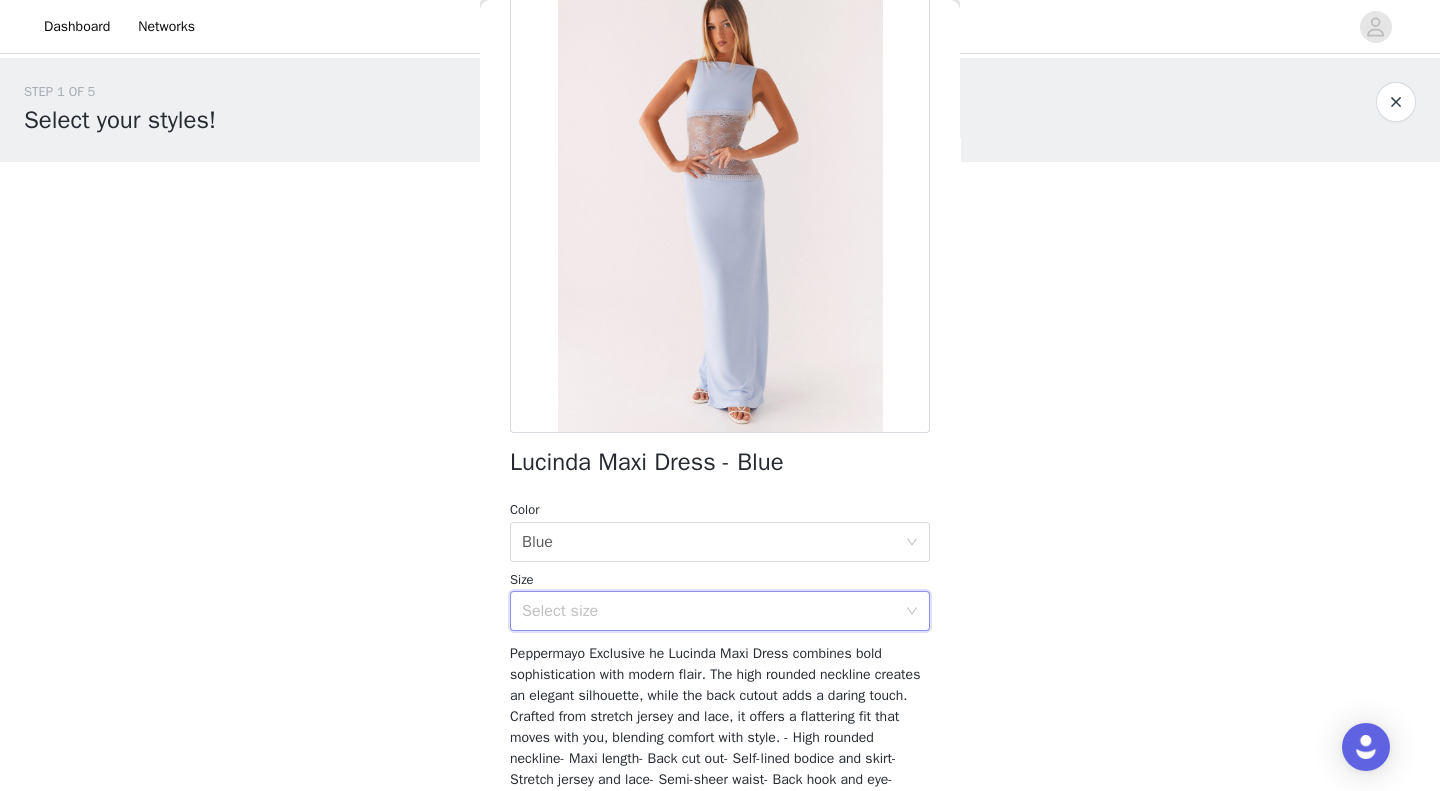 scroll, scrollTop: 119, scrollLeft: 0, axis: vertical 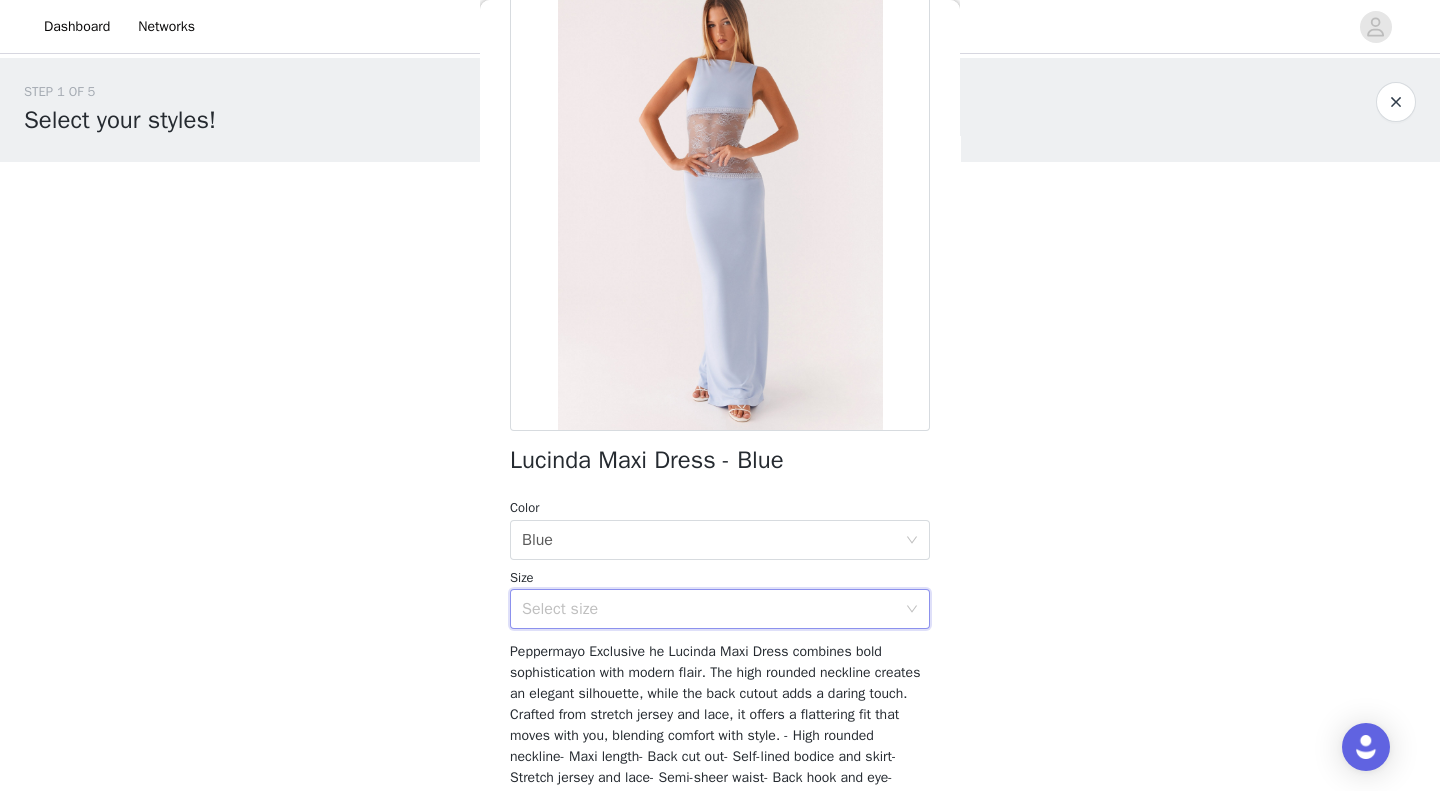 click on "Select size" at bounding box center [709, 609] 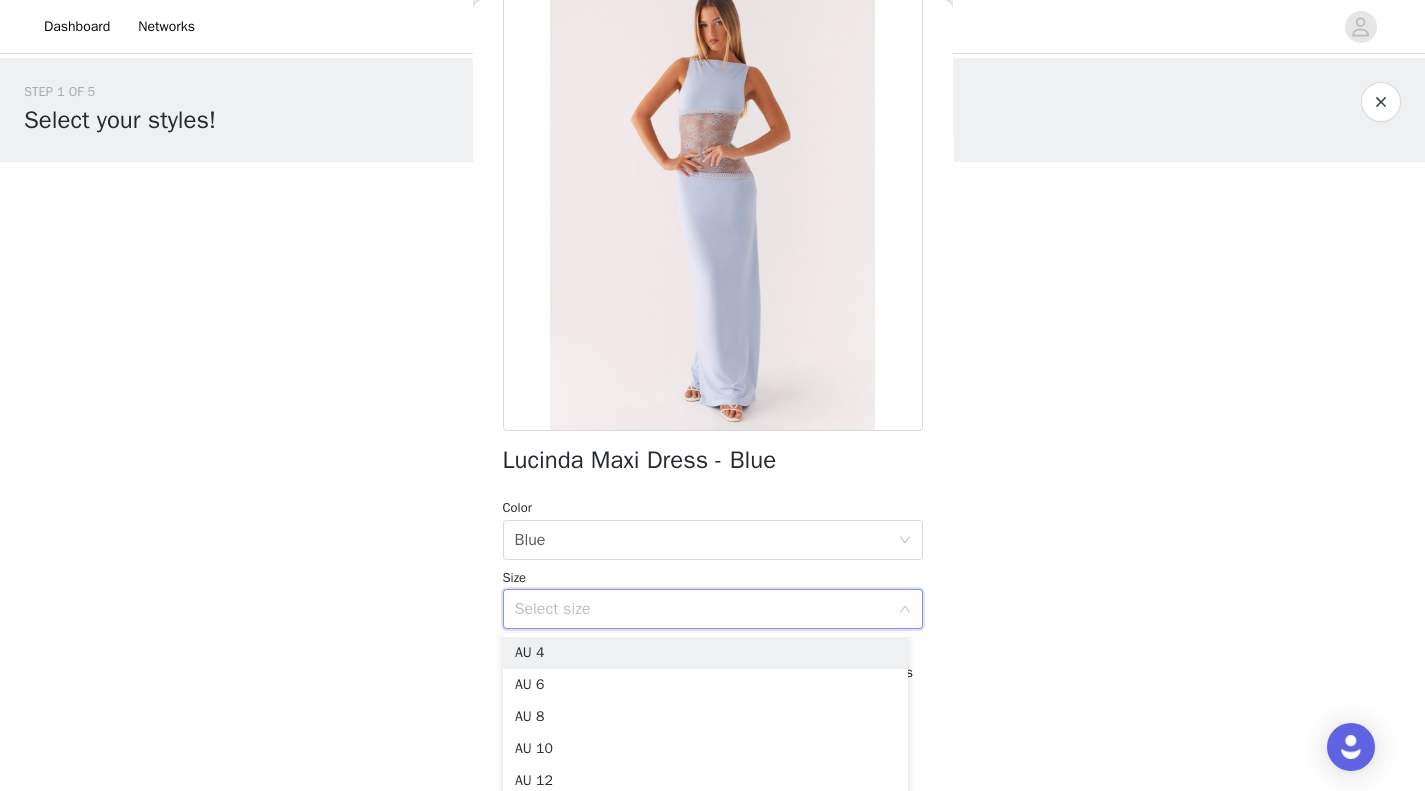 click on "AU 8" at bounding box center [705, 717] 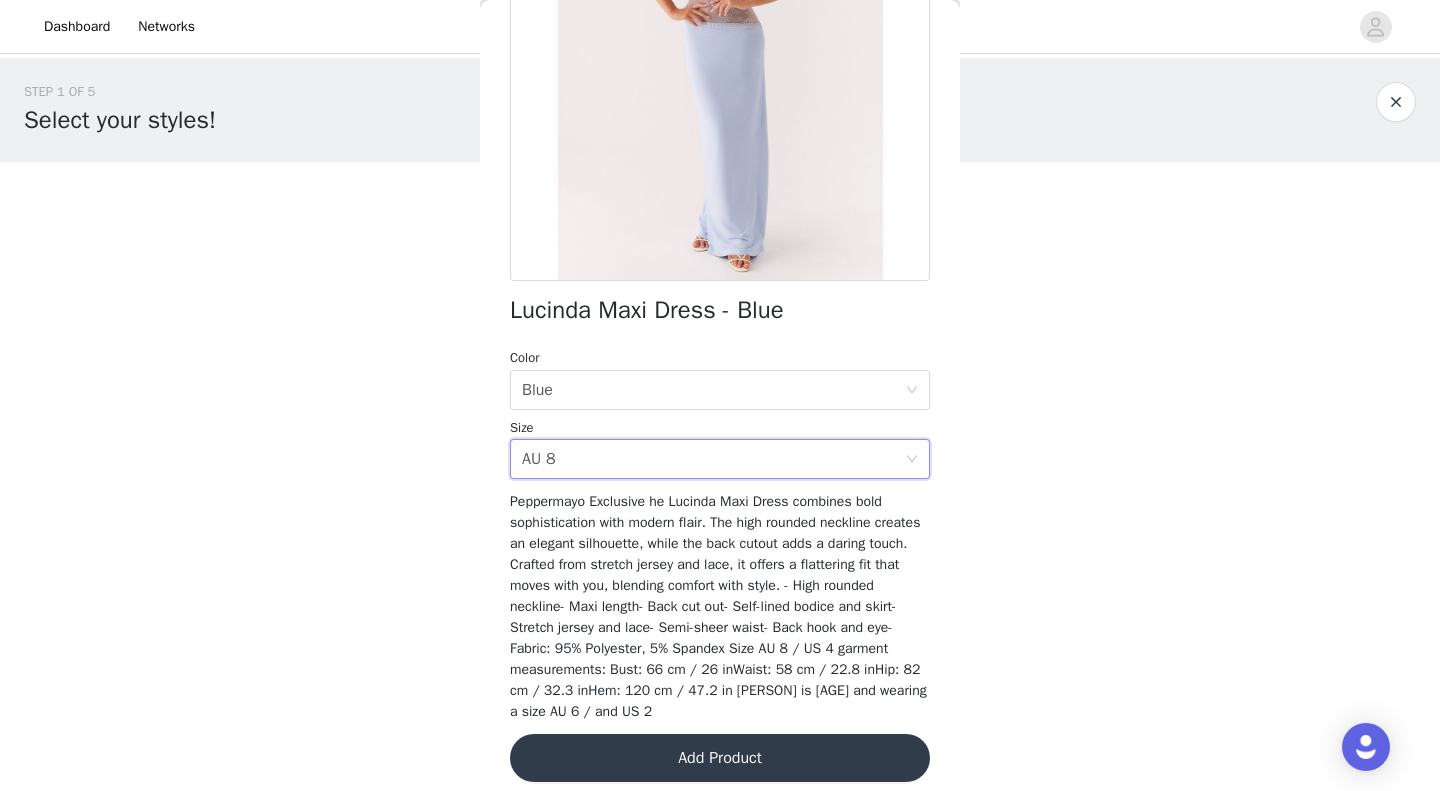 scroll, scrollTop: 284, scrollLeft: 0, axis: vertical 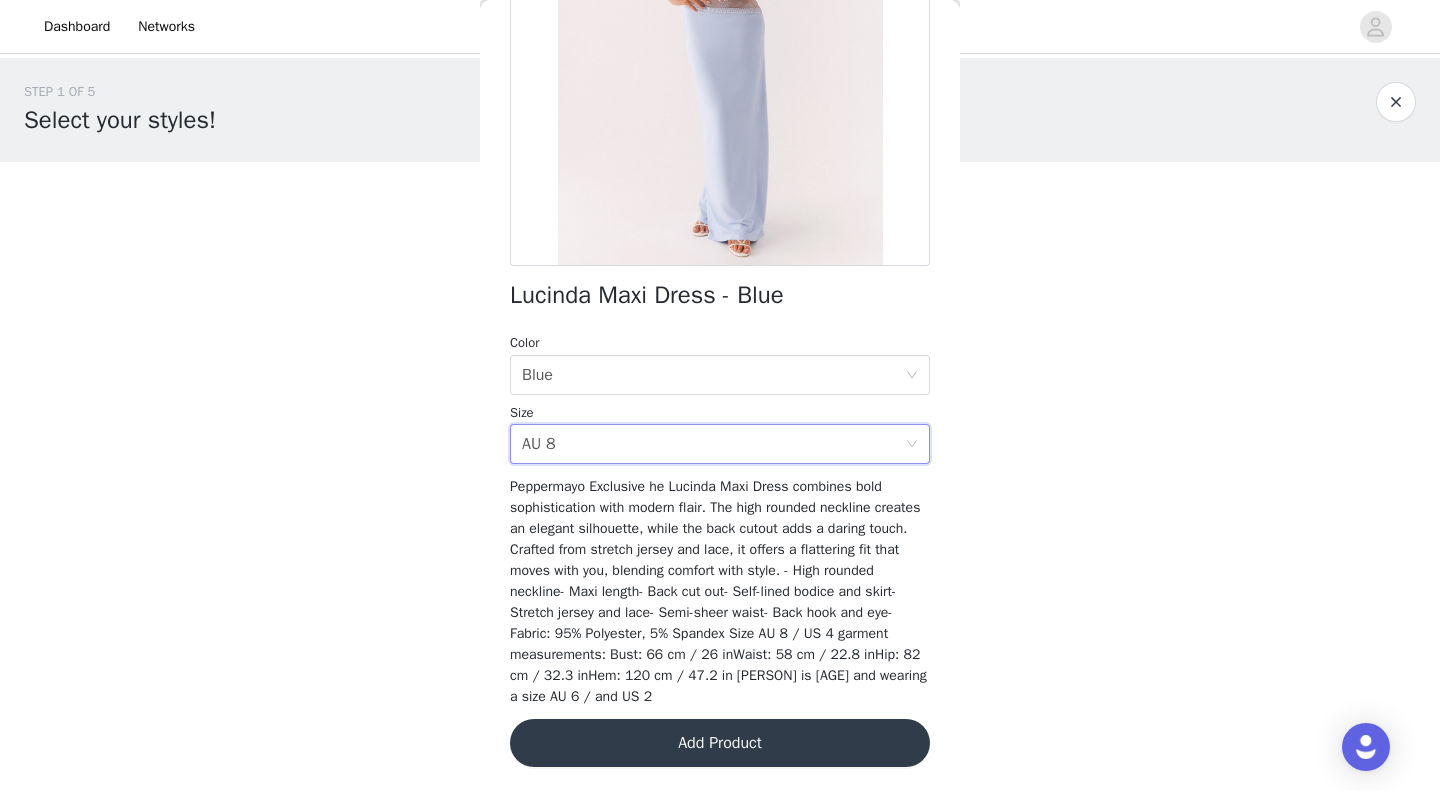 click on "Select size AU 8" at bounding box center [713, 444] 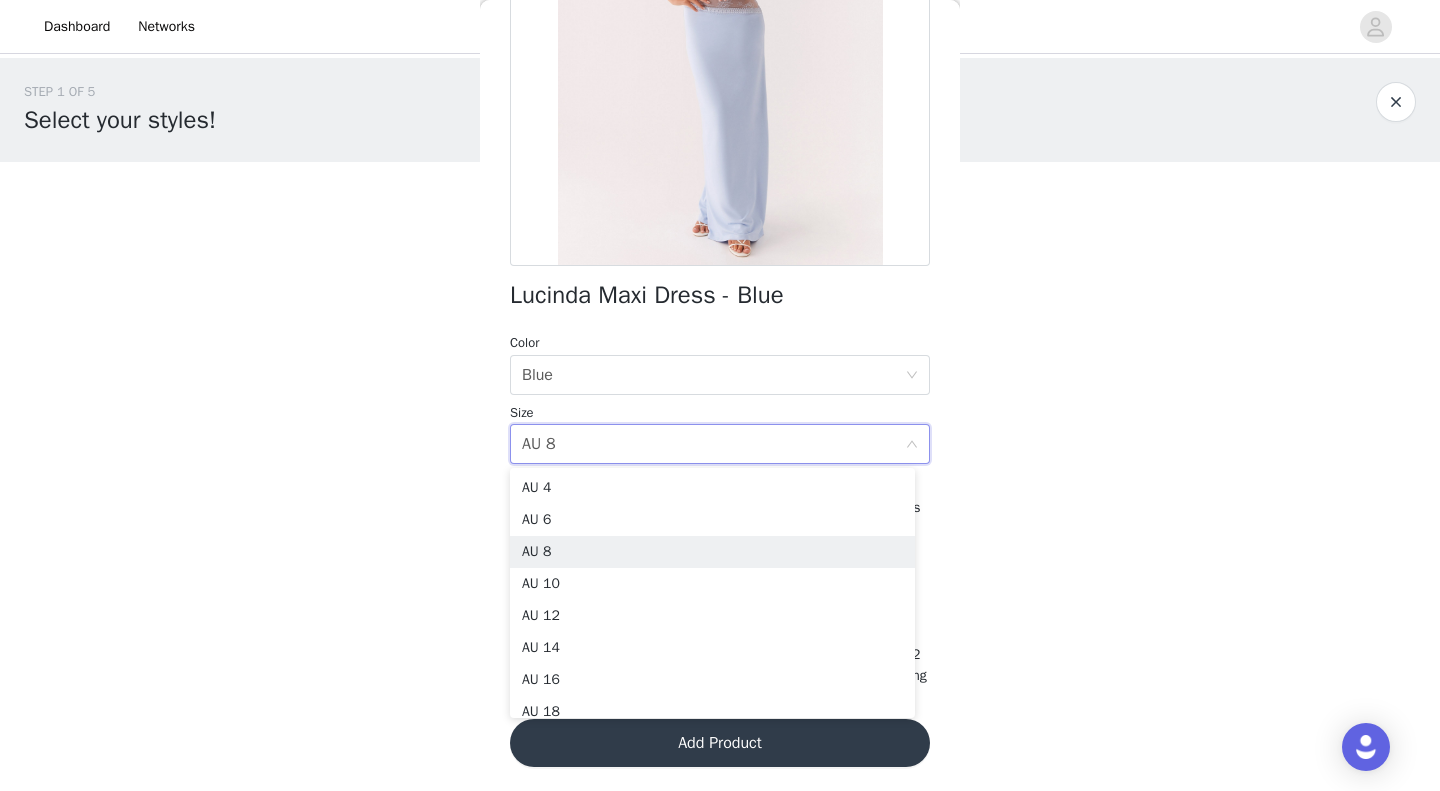 click on "AU 6" at bounding box center (712, 520) 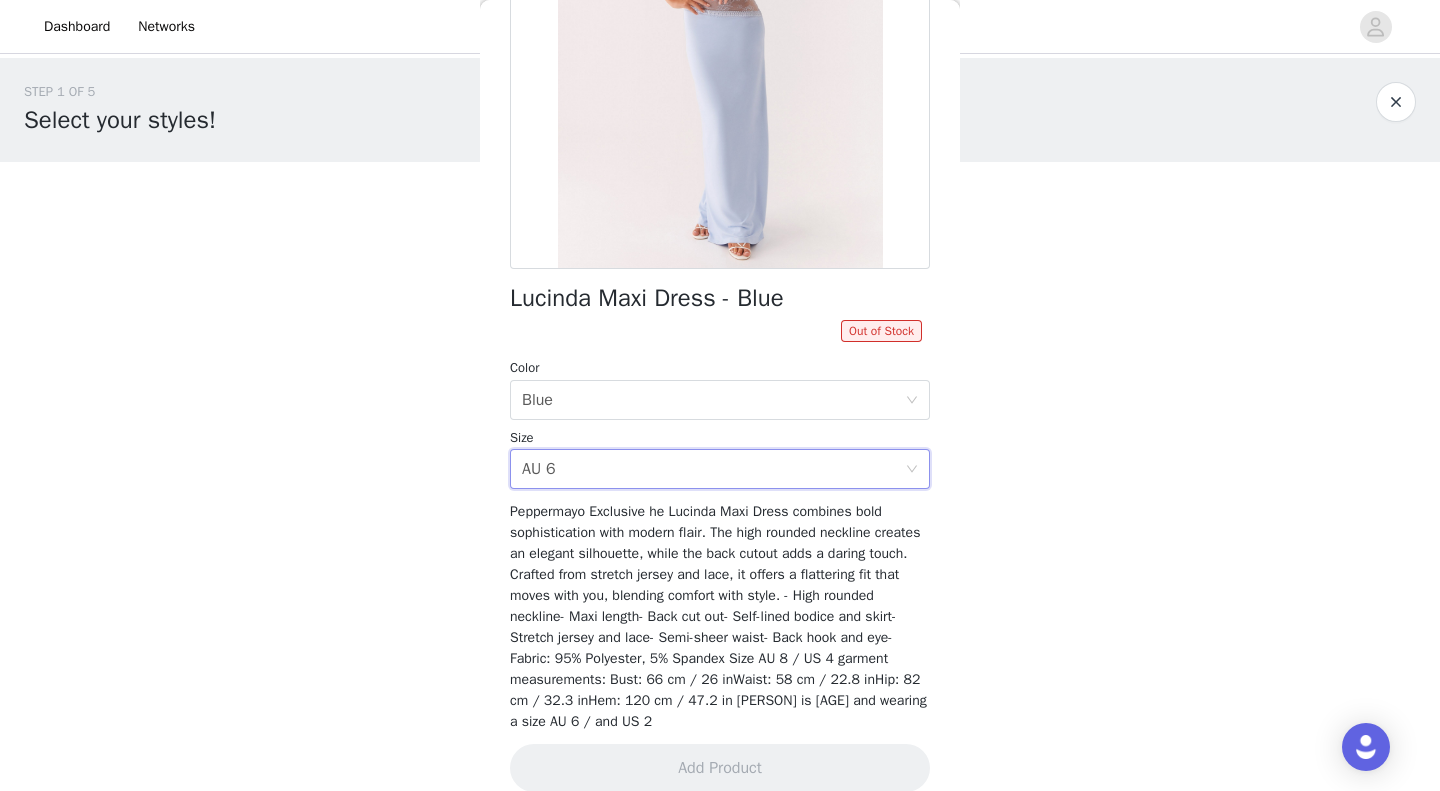 scroll, scrollTop: 306, scrollLeft: 0, axis: vertical 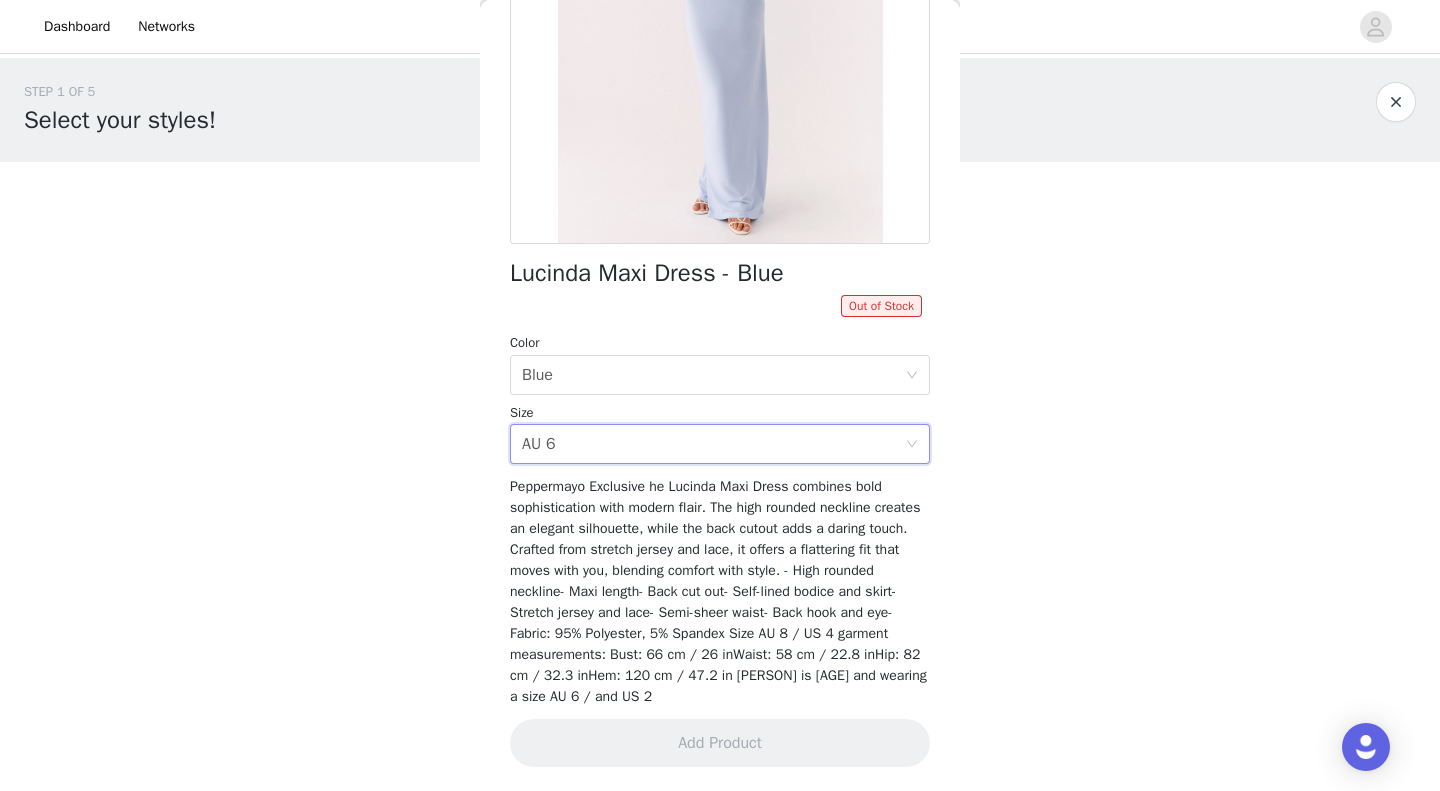 click on "Select size AU 6" at bounding box center [713, 444] 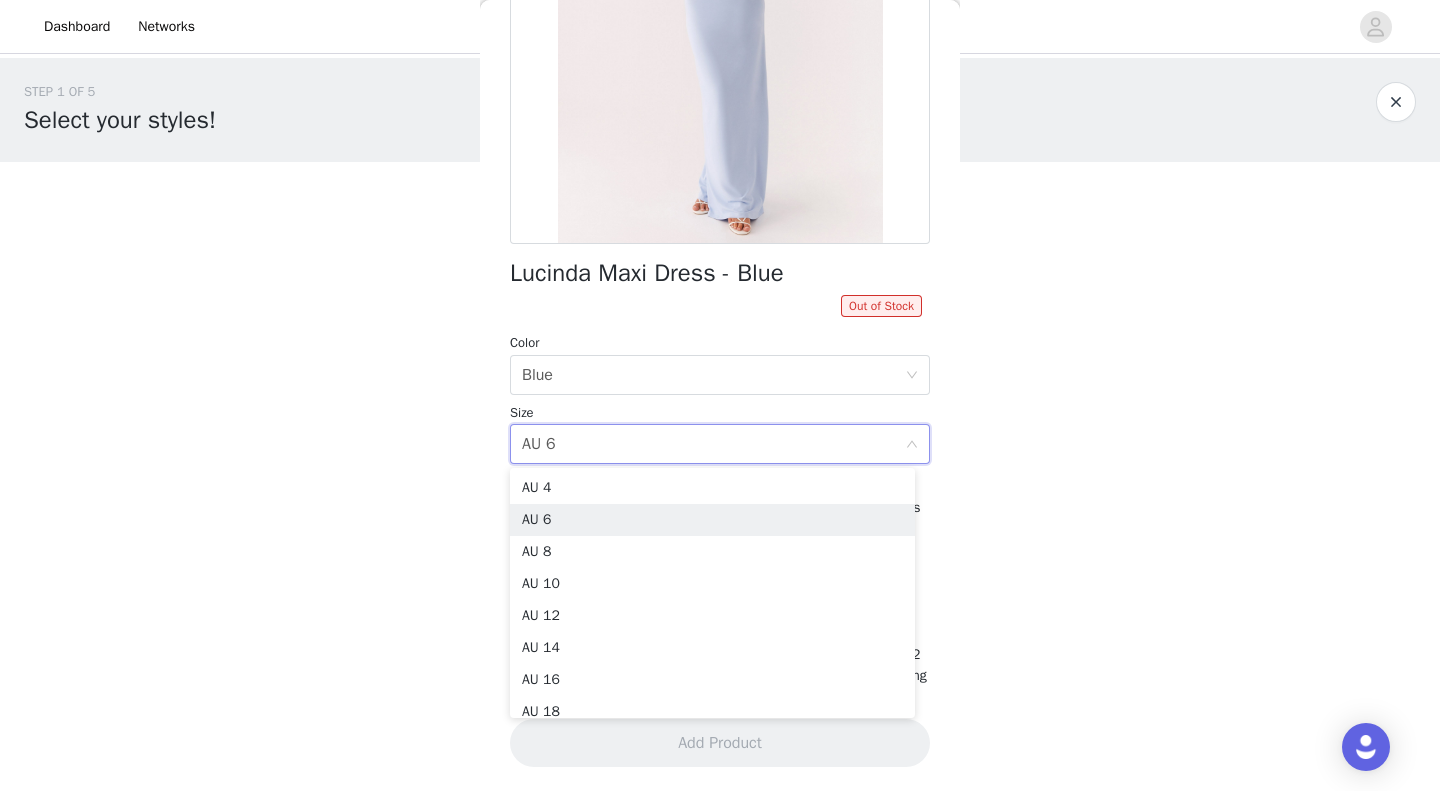 click on "AU 8" at bounding box center [712, 552] 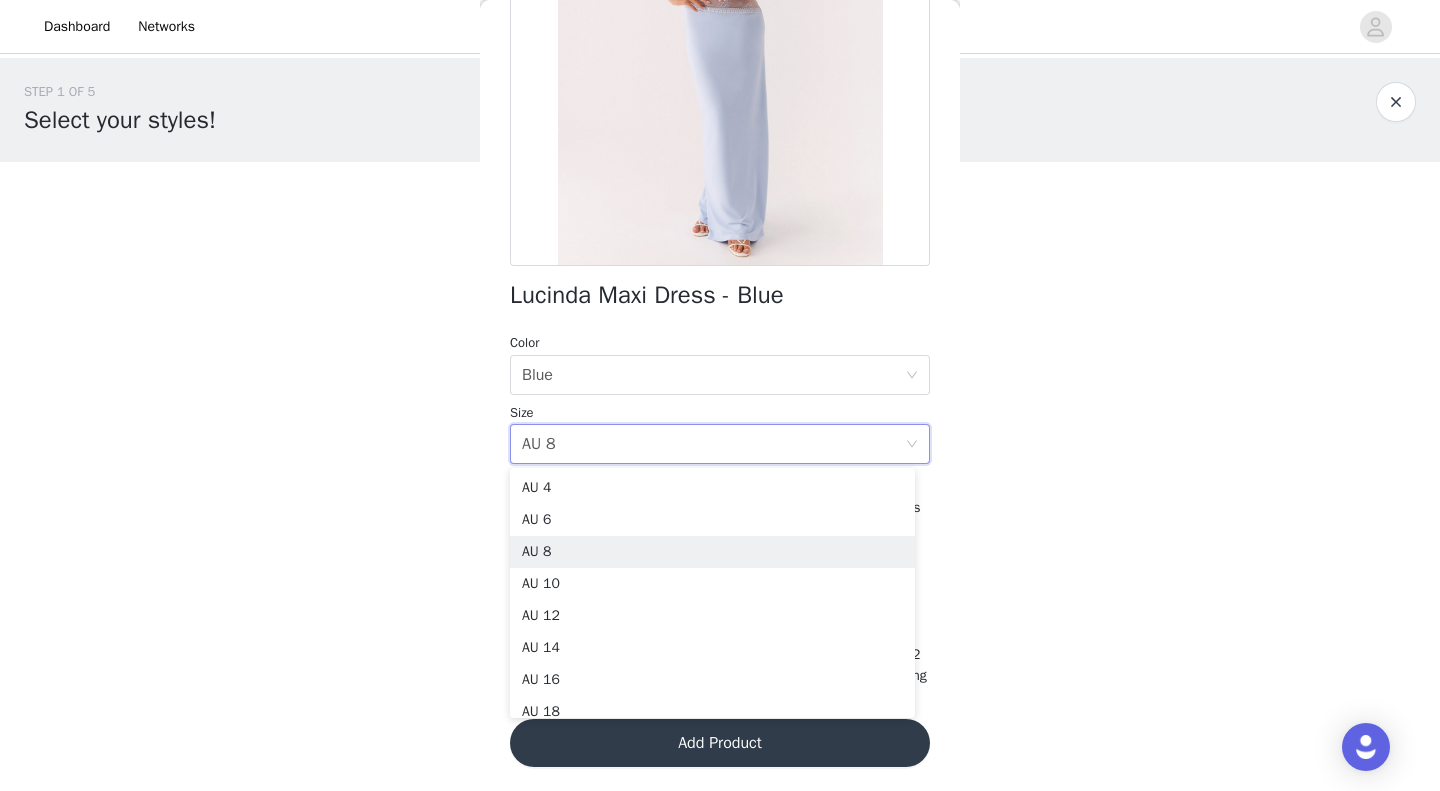scroll, scrollTop: 284, scrollLeft: 0, axis: vertical 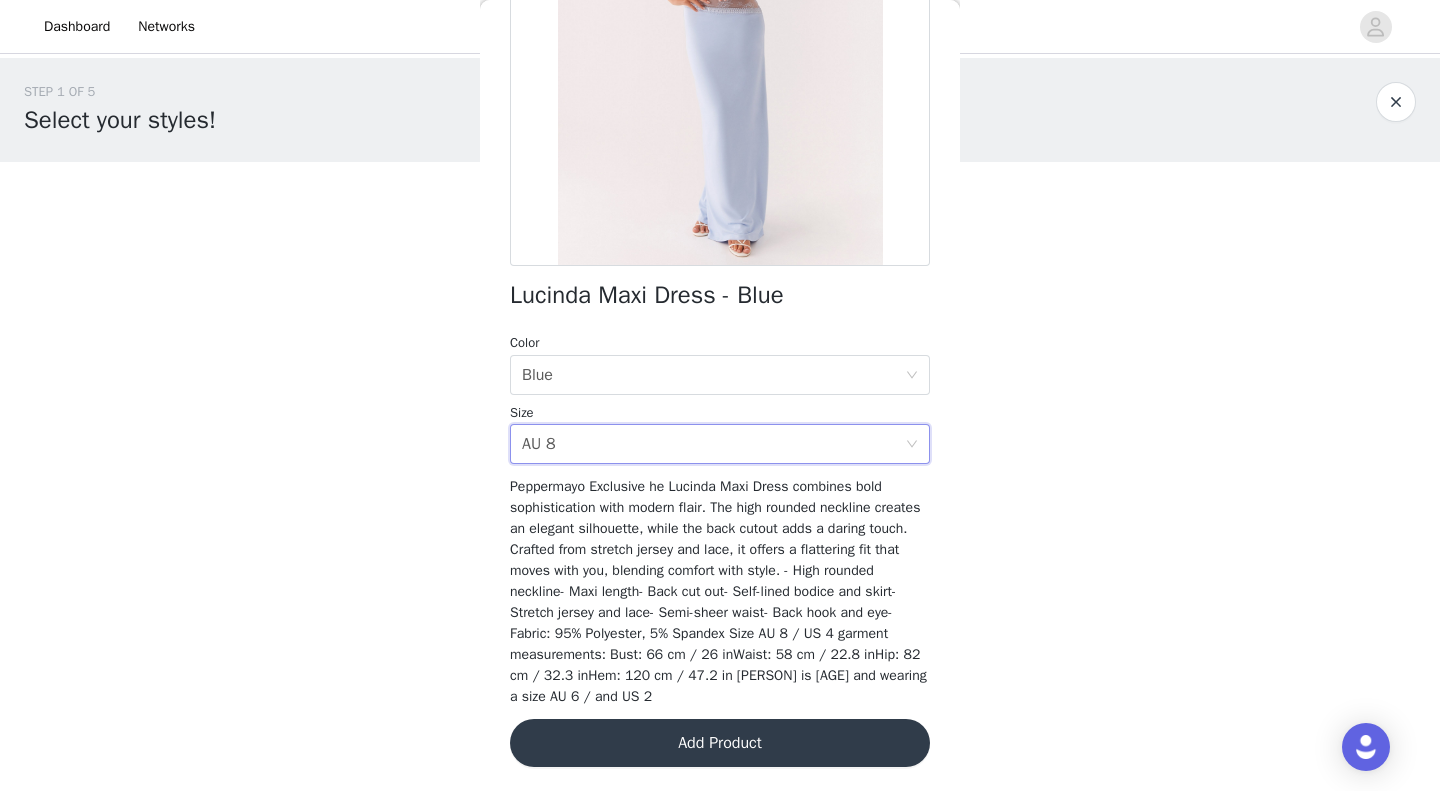 click on "Add Product" at bounding box center [720, 743] 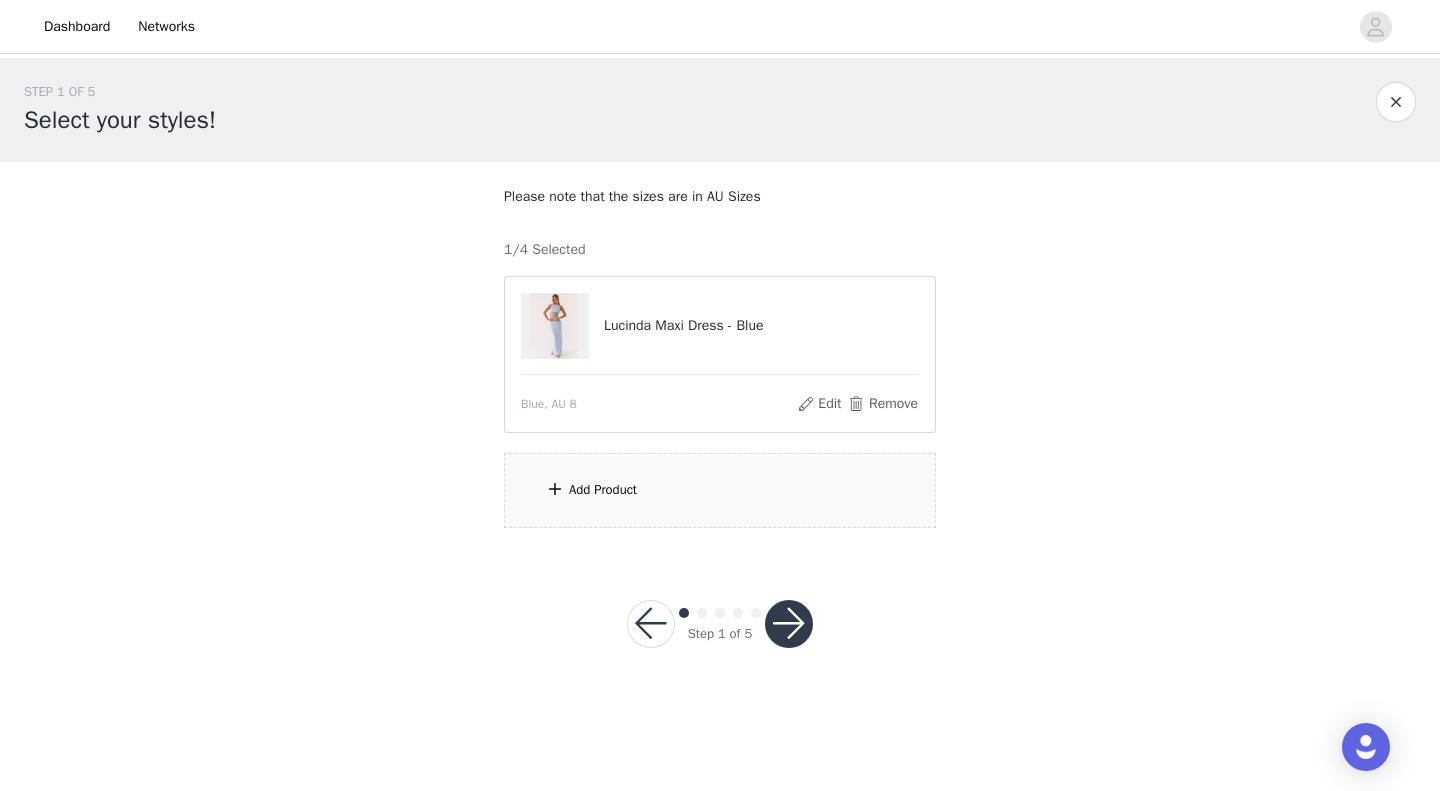 click on "Add Product" at bounding box center [720, 490] 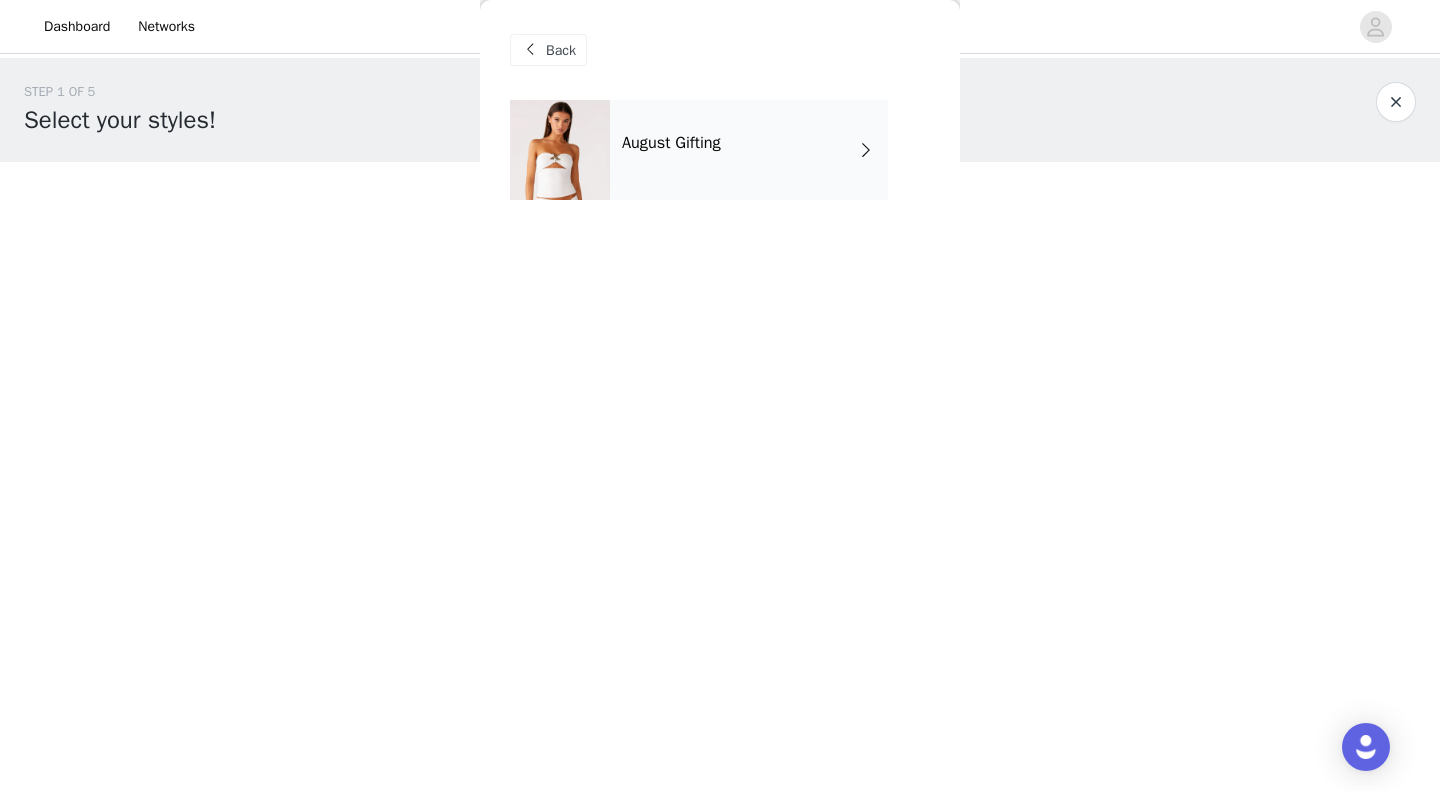 click on "August Gifting" at bounding box center [749, 150] 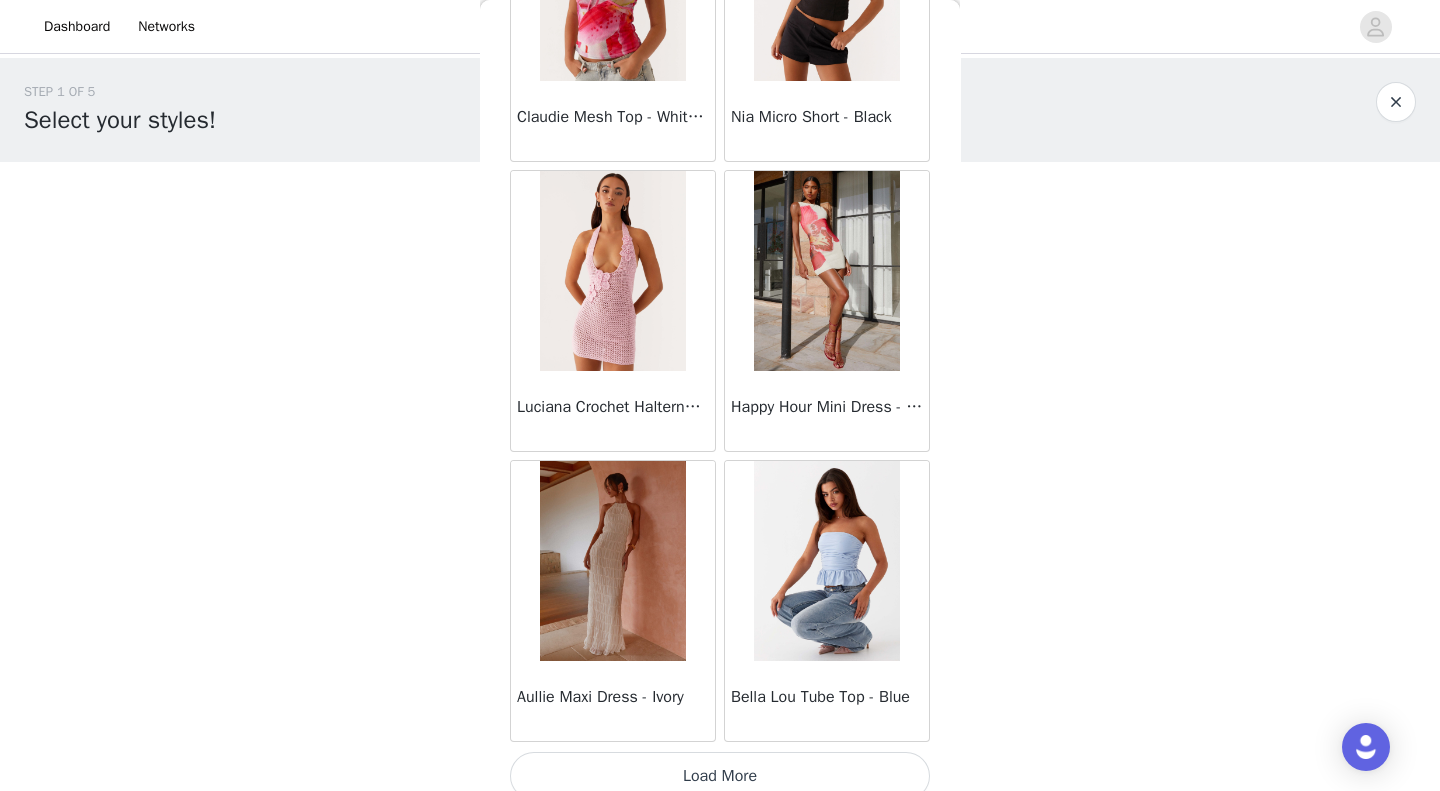 scroll, scrollTop: 2269, scrollLeft: 0, axis: vertical 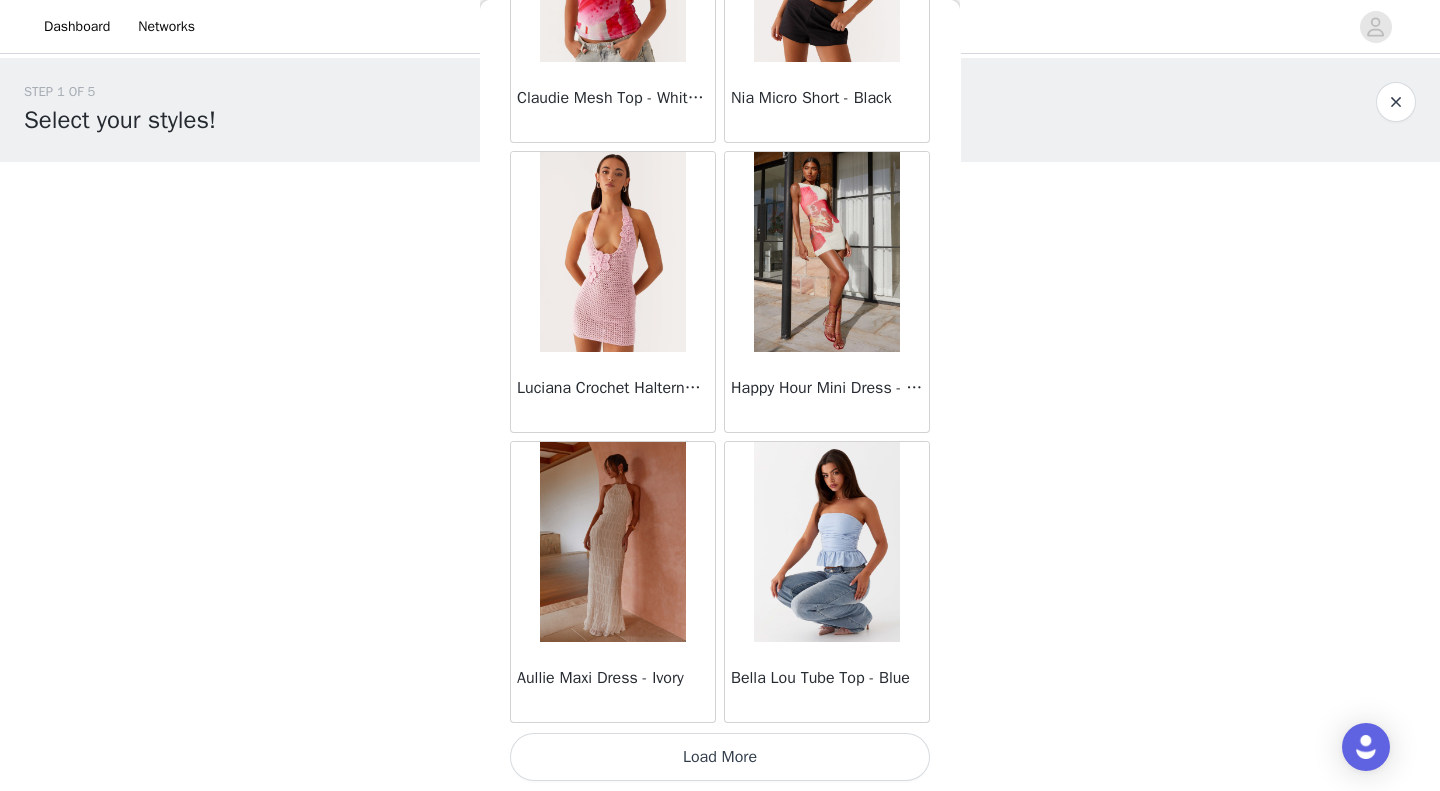 click on "Load More" at bounding box center [720, 757] 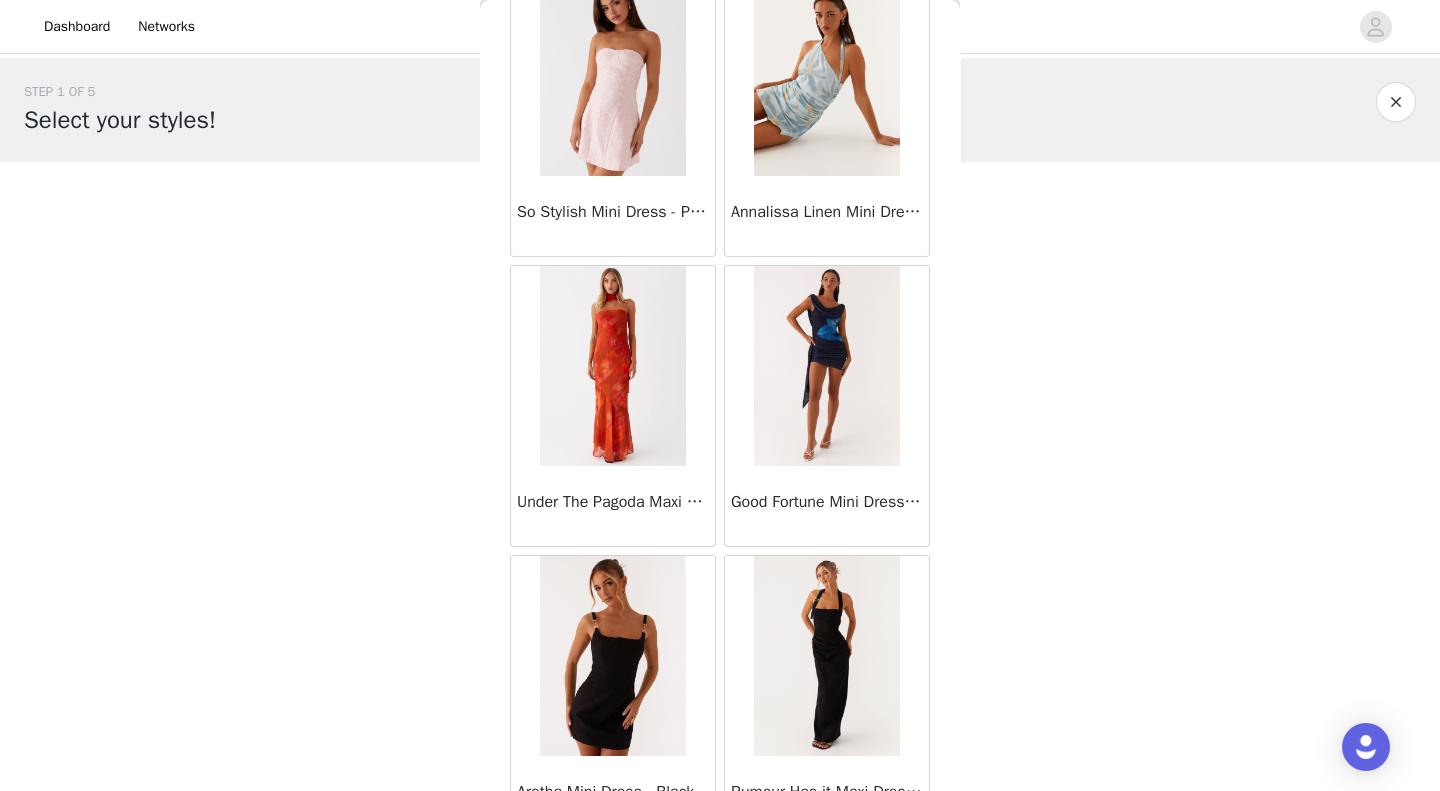 scroll, scrollTop: 5169, scrollLeft: 0, axis: vertical 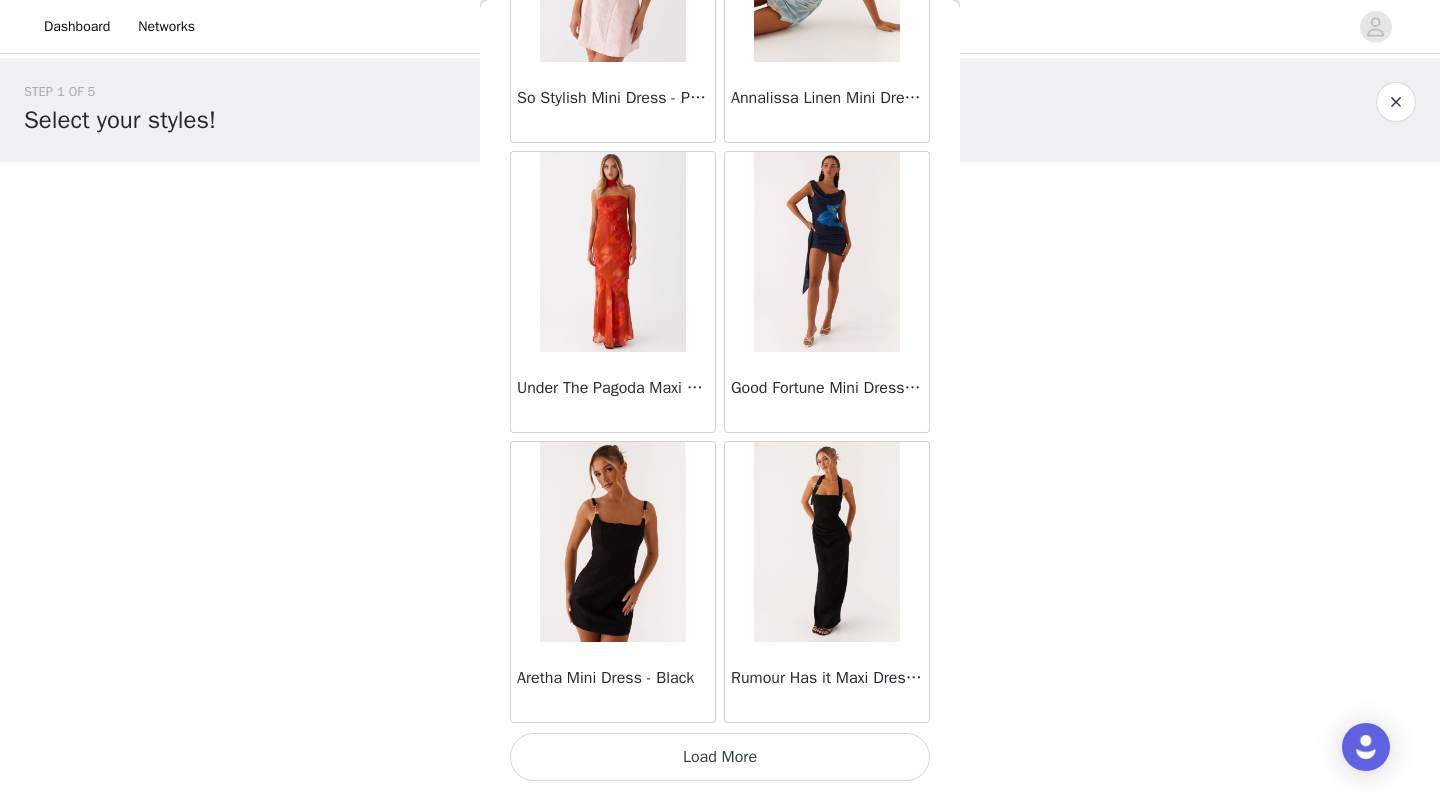 click on "Load More" at bounding box center (720, 757) 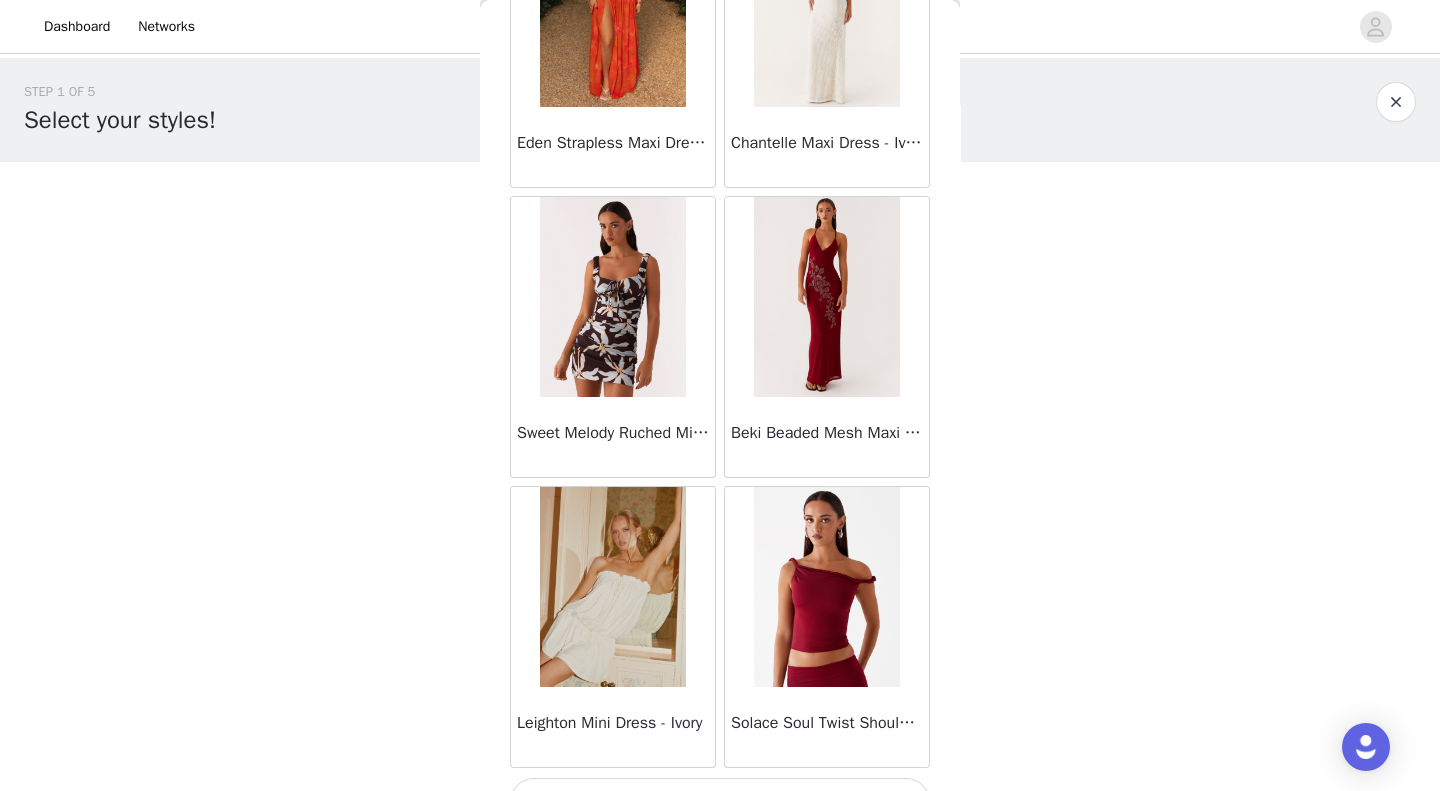 scroll, scrollTop: 8069, scrollLeft: 0, axis: vertical 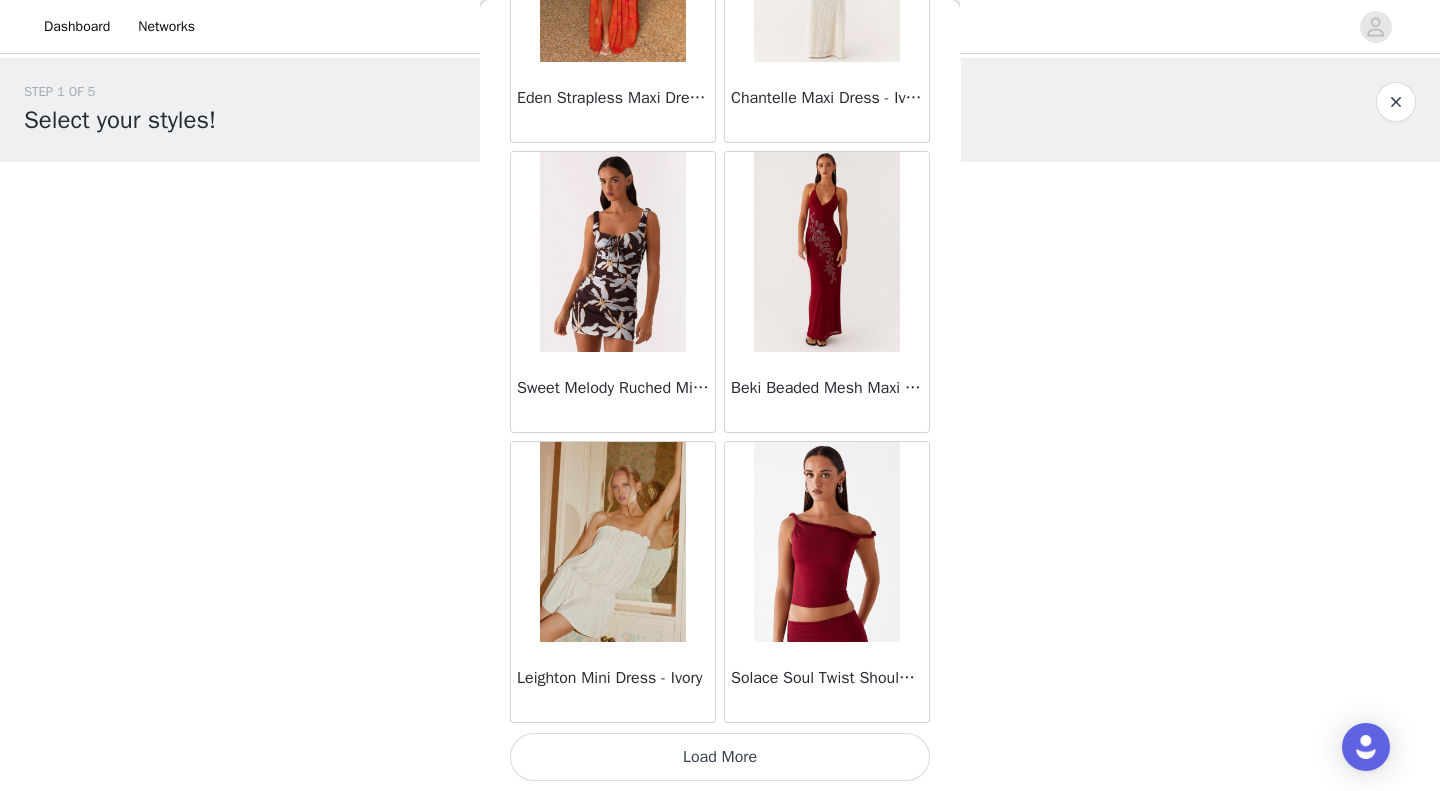 click on "Load More" at bounding box center [720, 757] 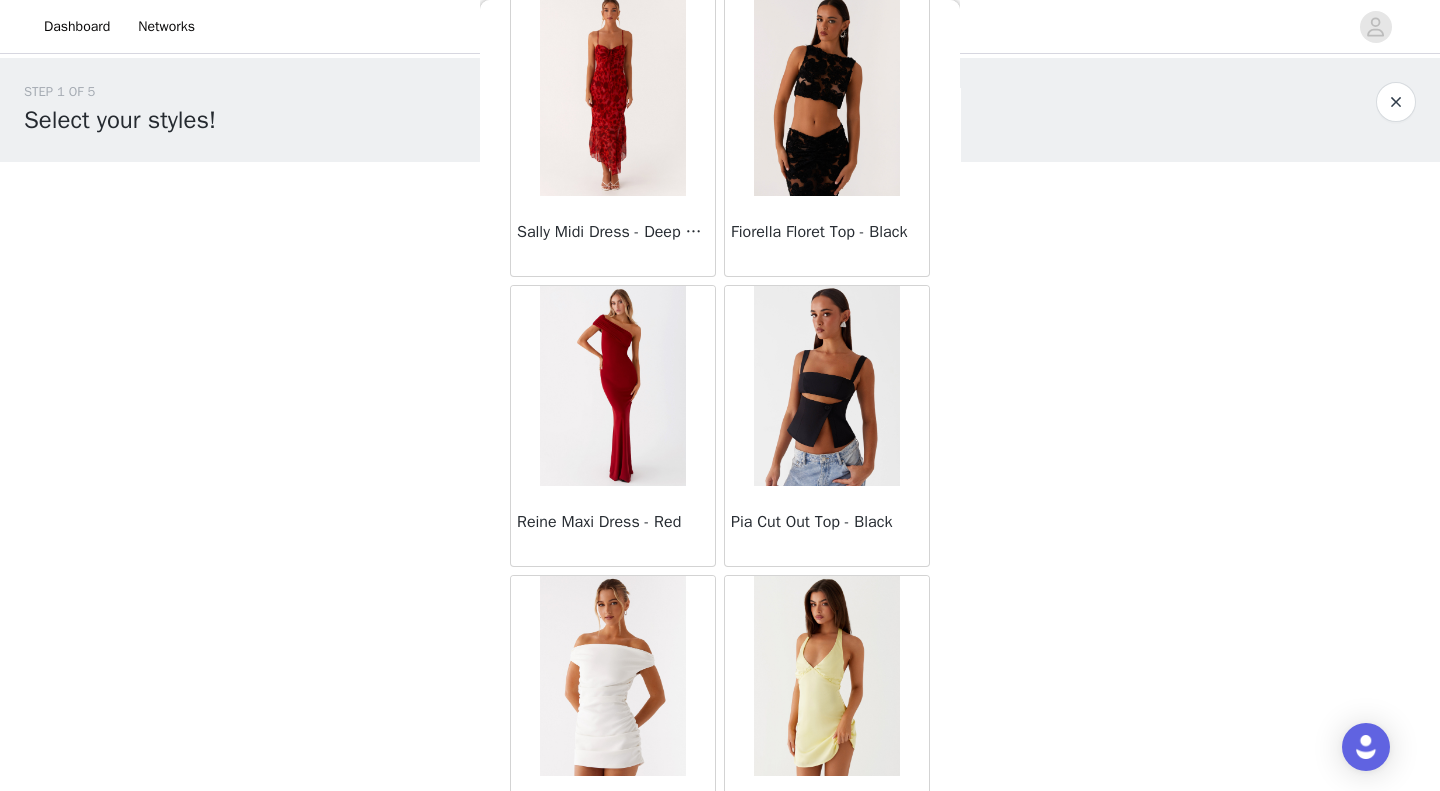 scroll, scrollTop: 10969, scrollLeft: 0, axis: vertical 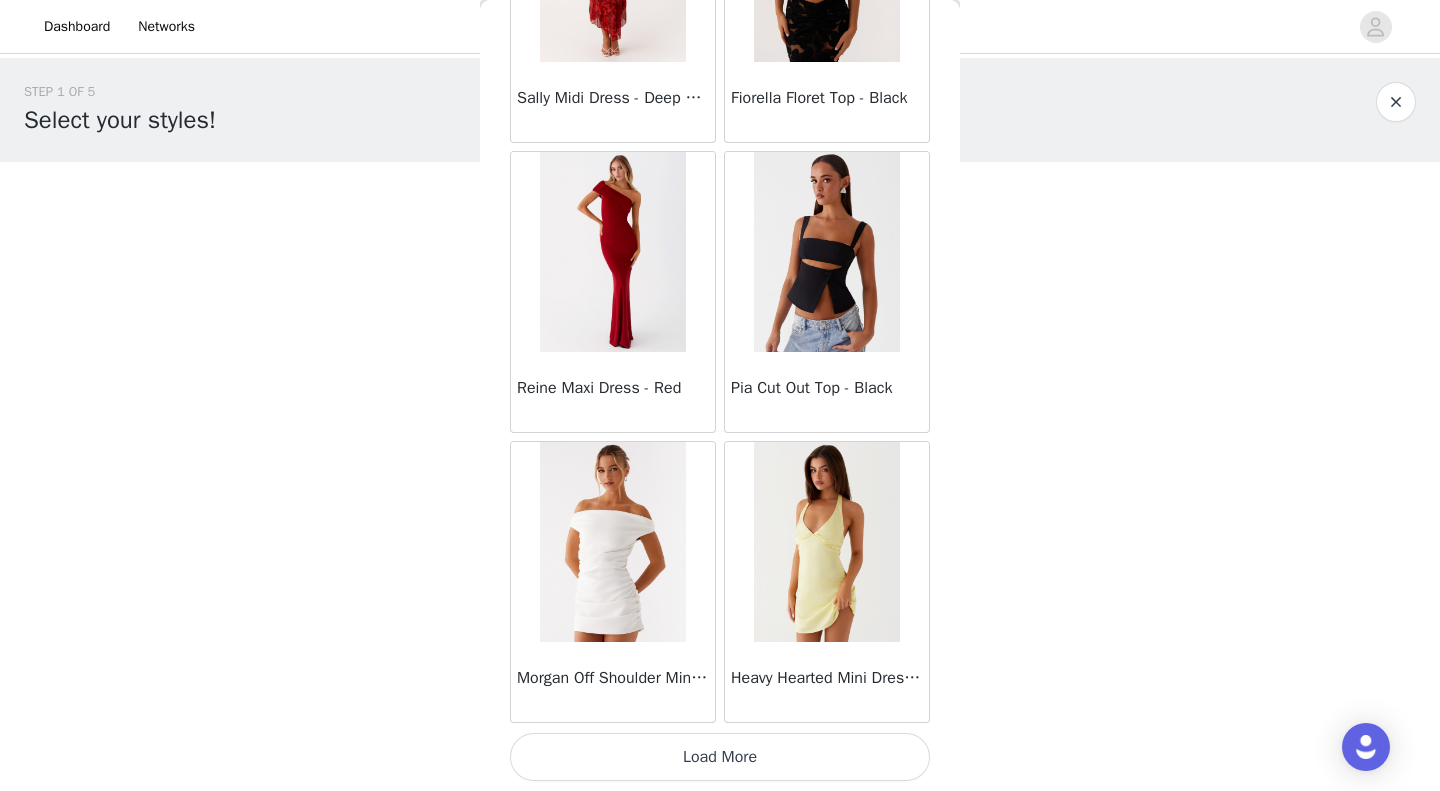 click on "Load More" at bounding box center [720, 757] 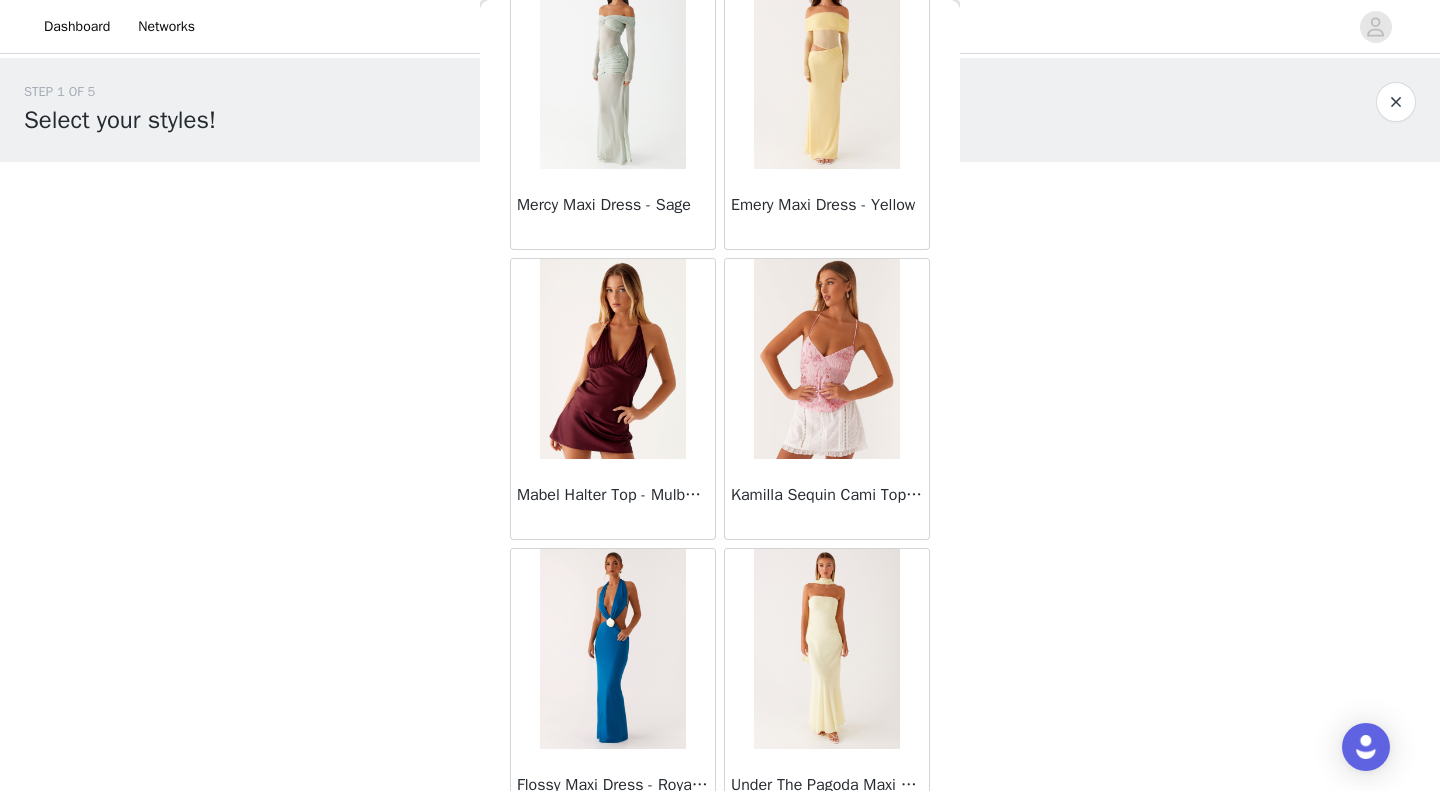 scroll, scrollTop: 13869, scrollLeft: 0, axis: vertical 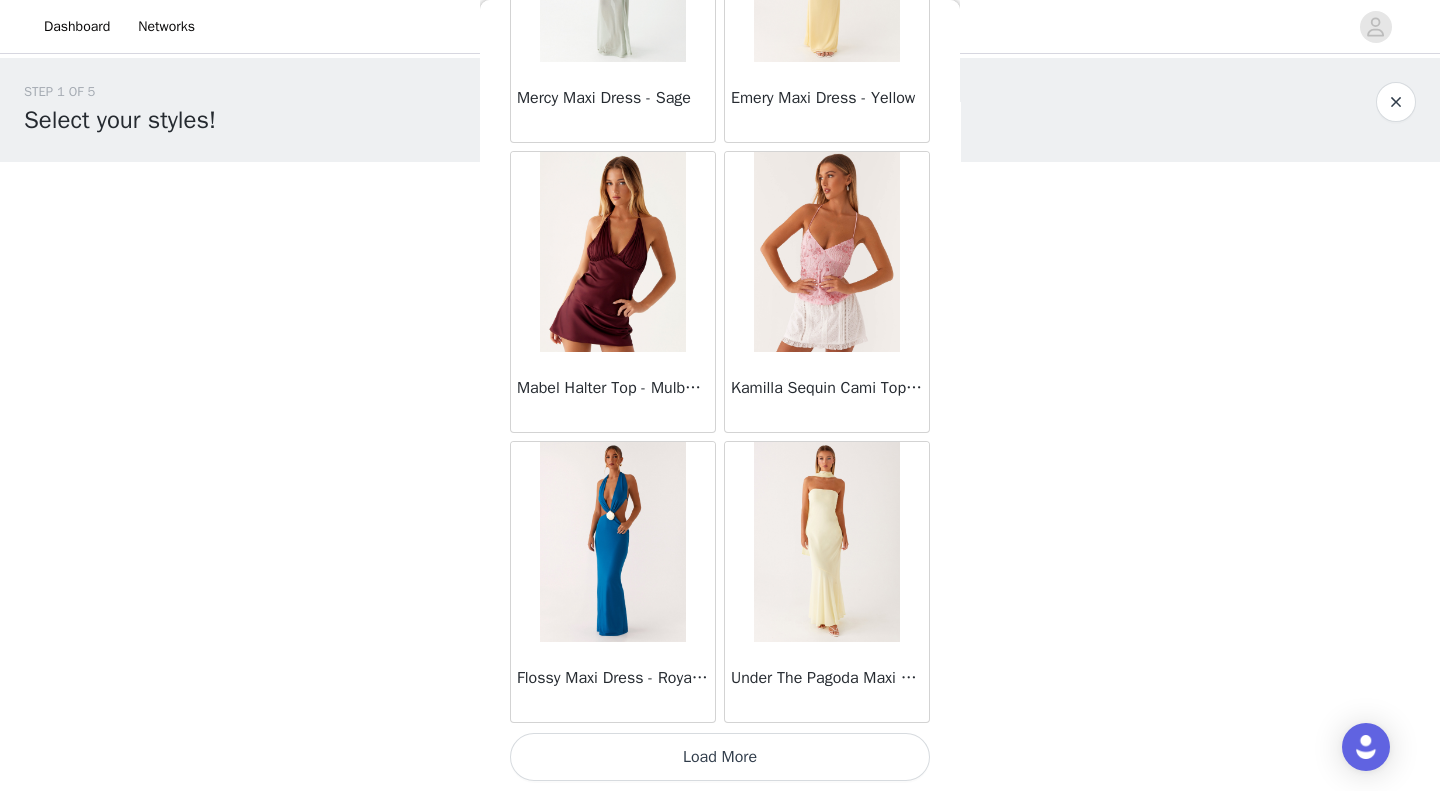 click on "Load More" at bounding box center (720, 757) 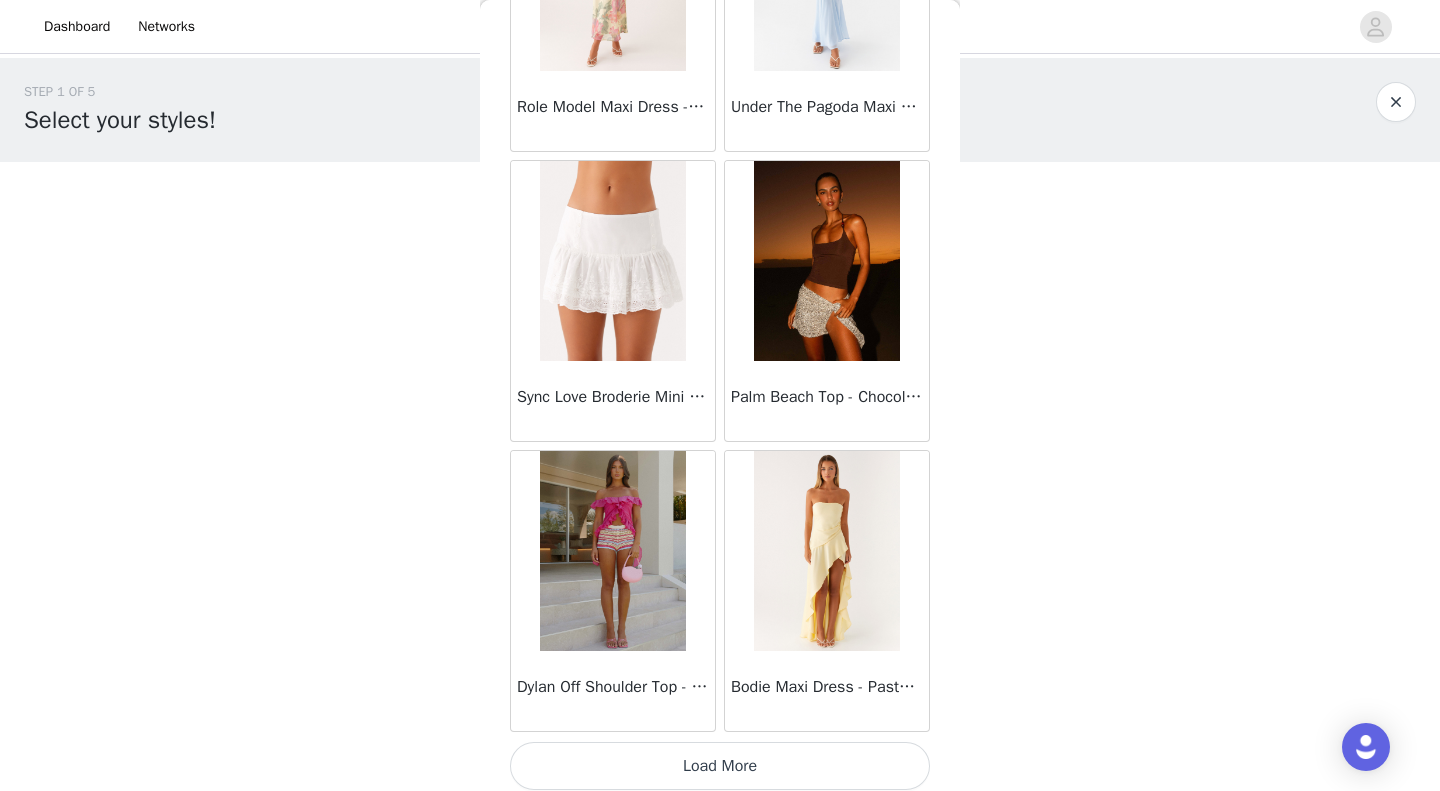 scroll, scrollTop: 16769, scrollLeft: 0, axis: vertical 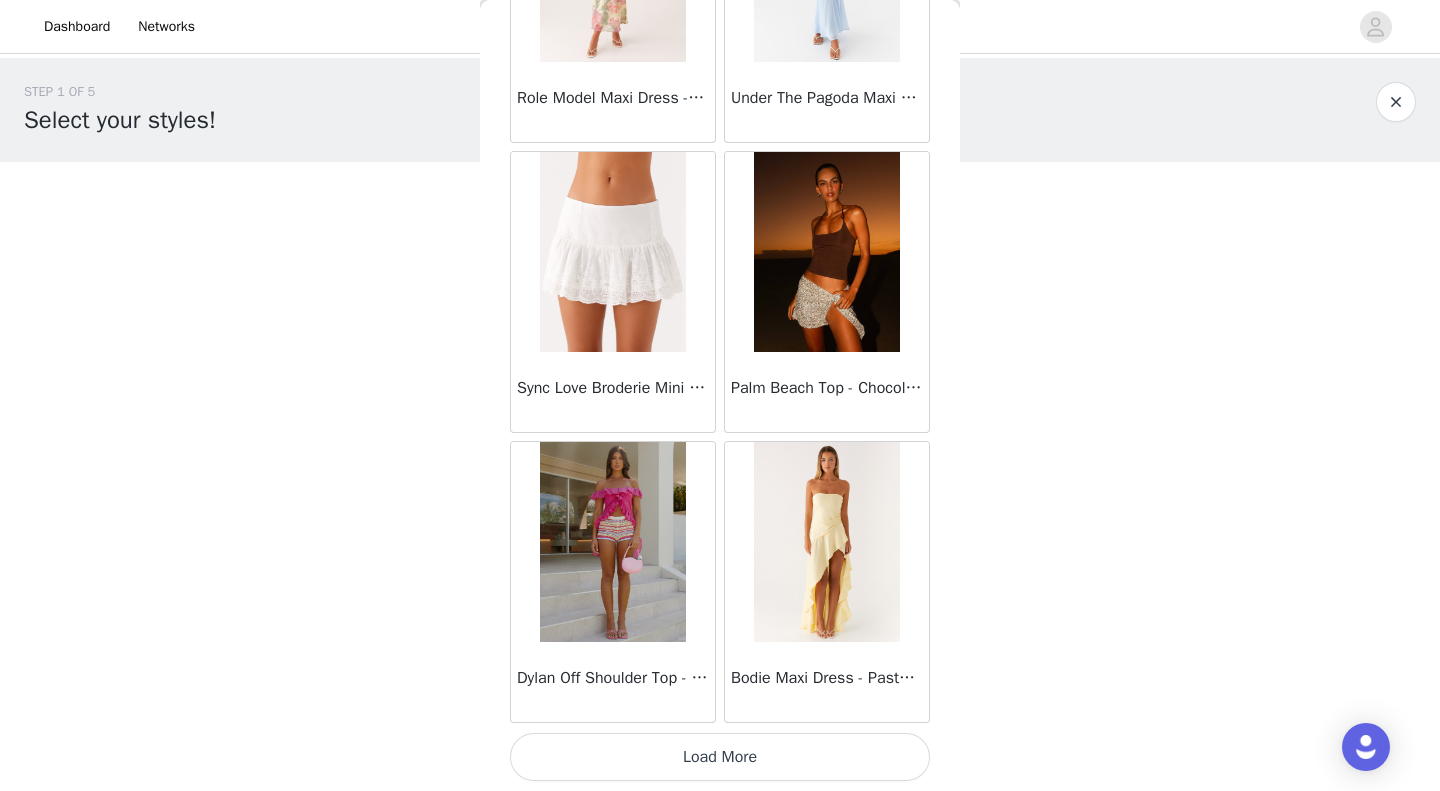 click on "Load More" at bounding box center (720, 757) 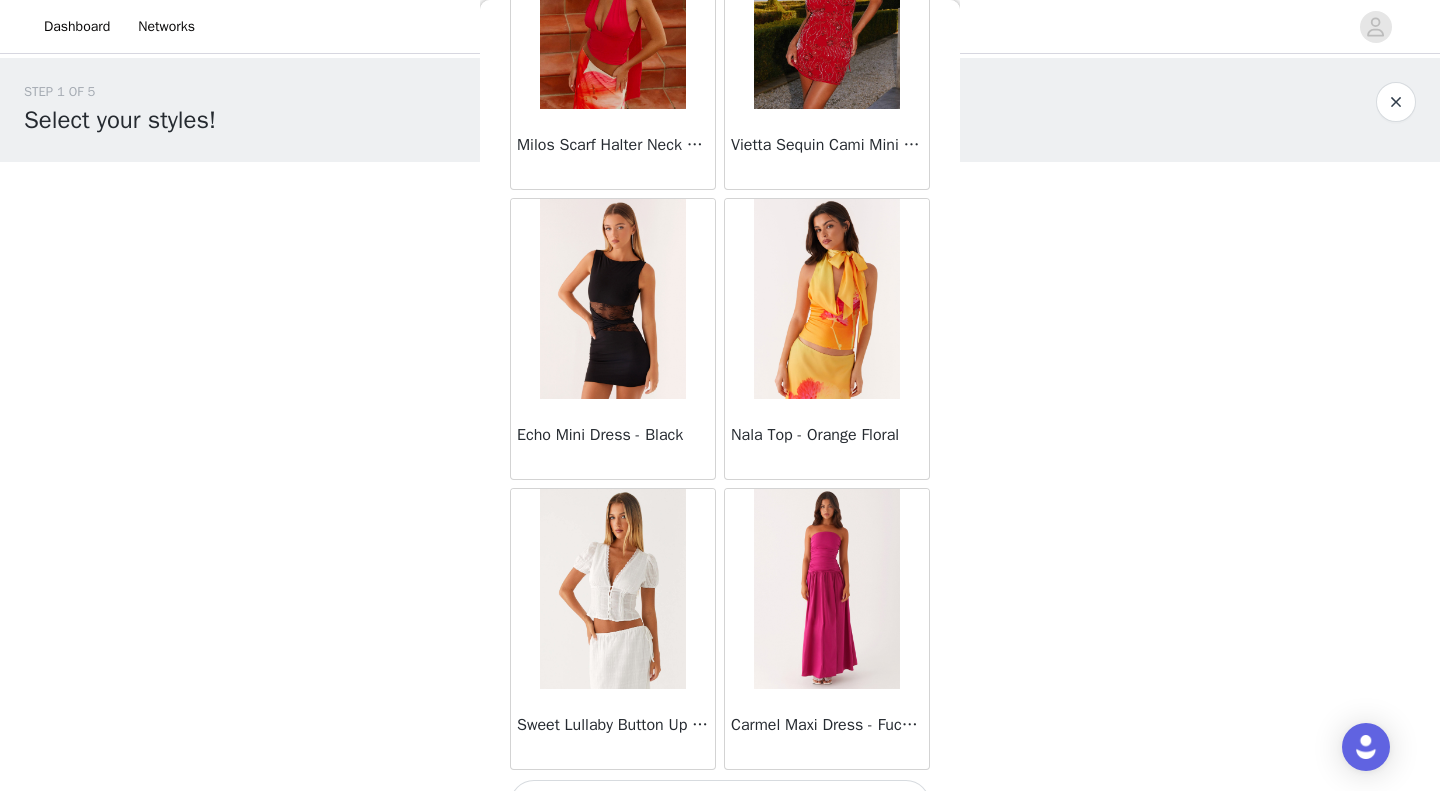 scroll, scrollTop: 19669, scrollLeft: 0, axis: vertical 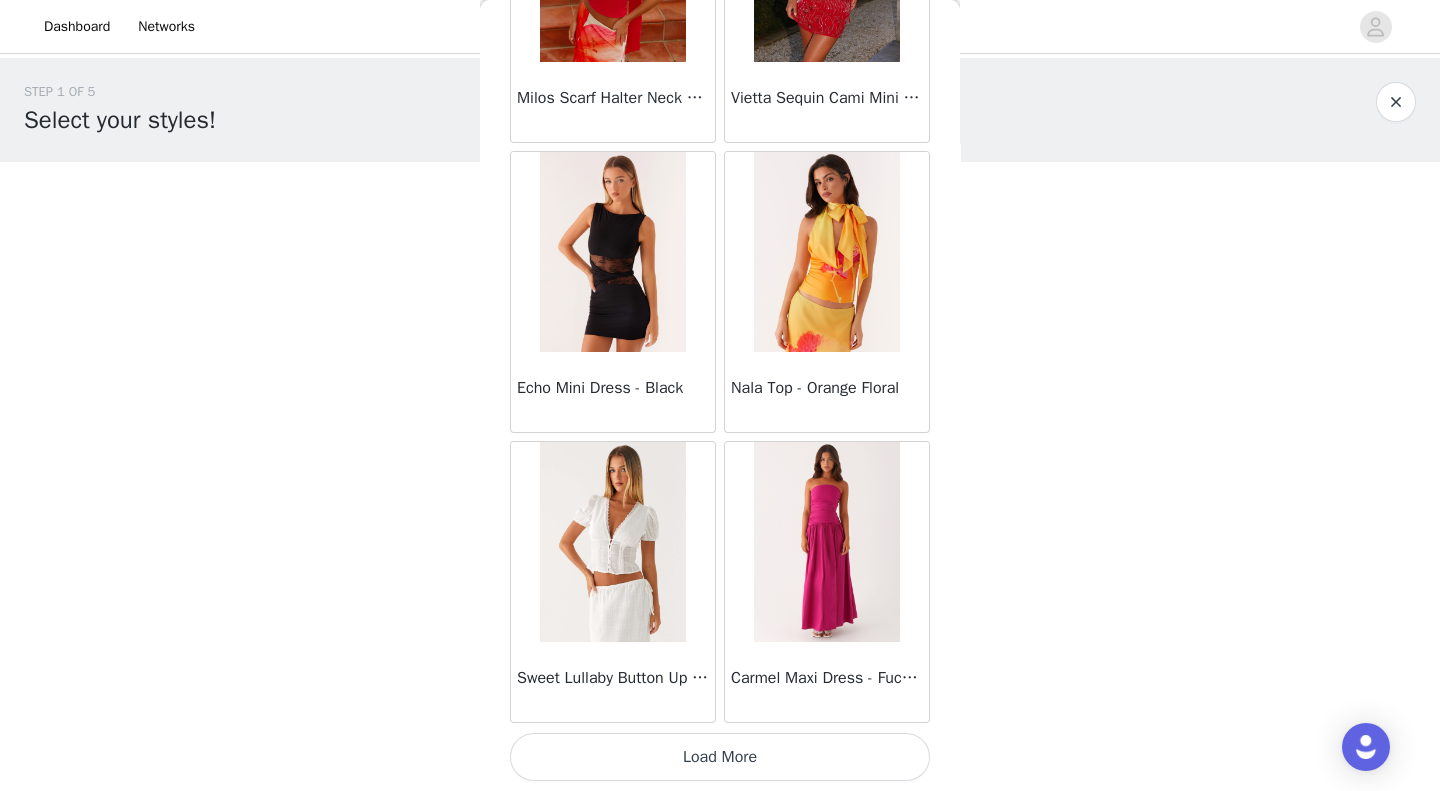 click on "Load More" at bounding box center (720, 757) 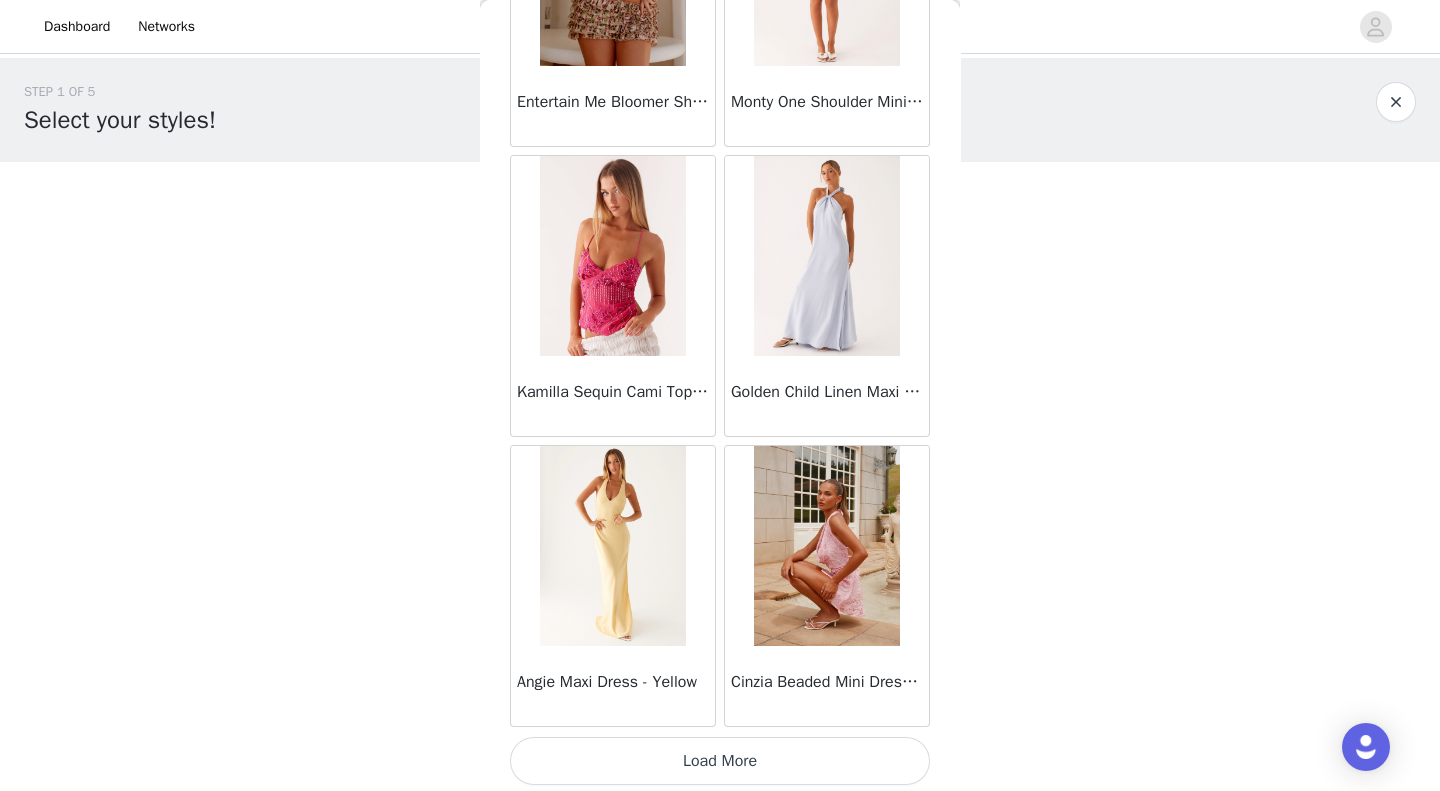 scroll, scrollTop: 22569, scrollLeft: 0, axis: vertical 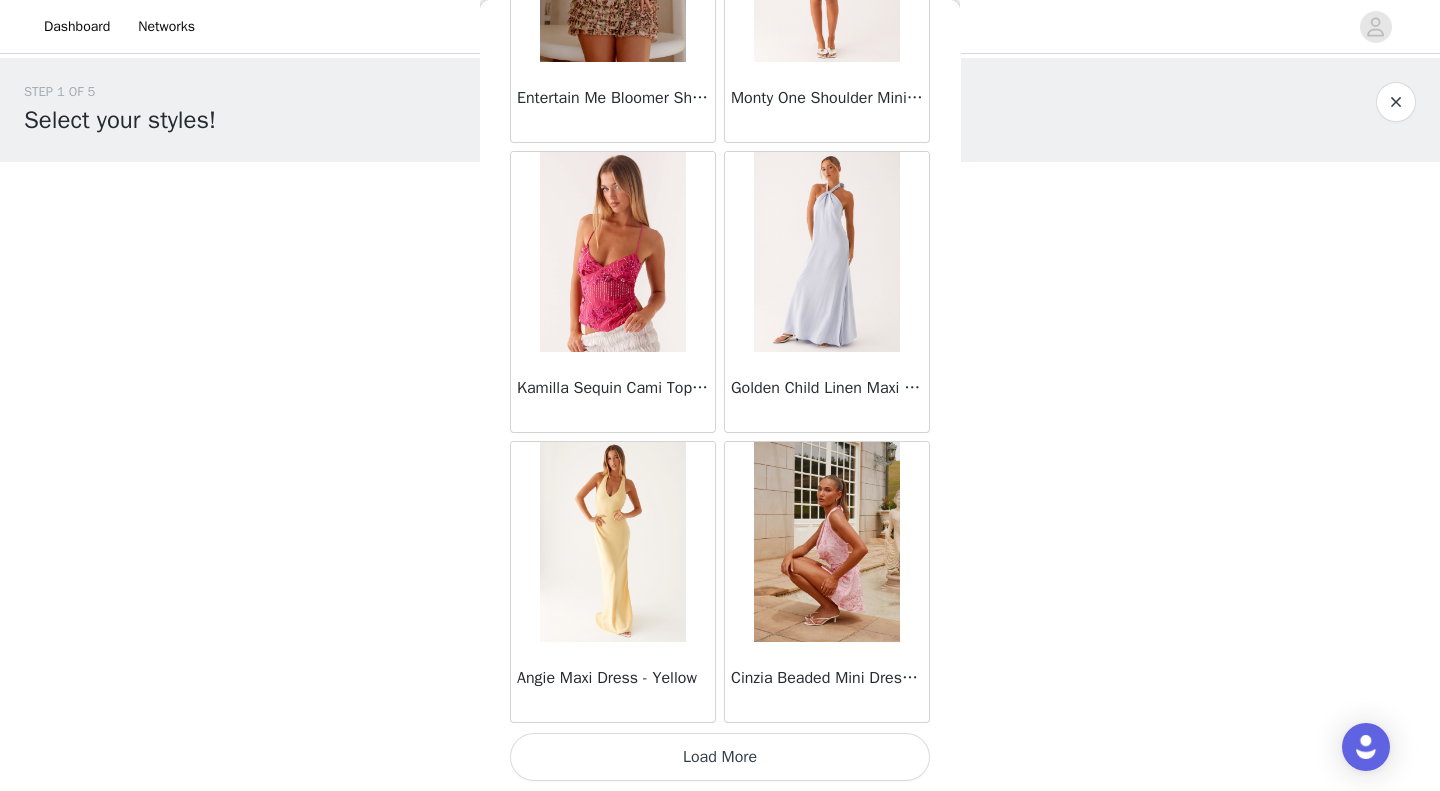 click on "Load More" at bounding box center (720, 757) 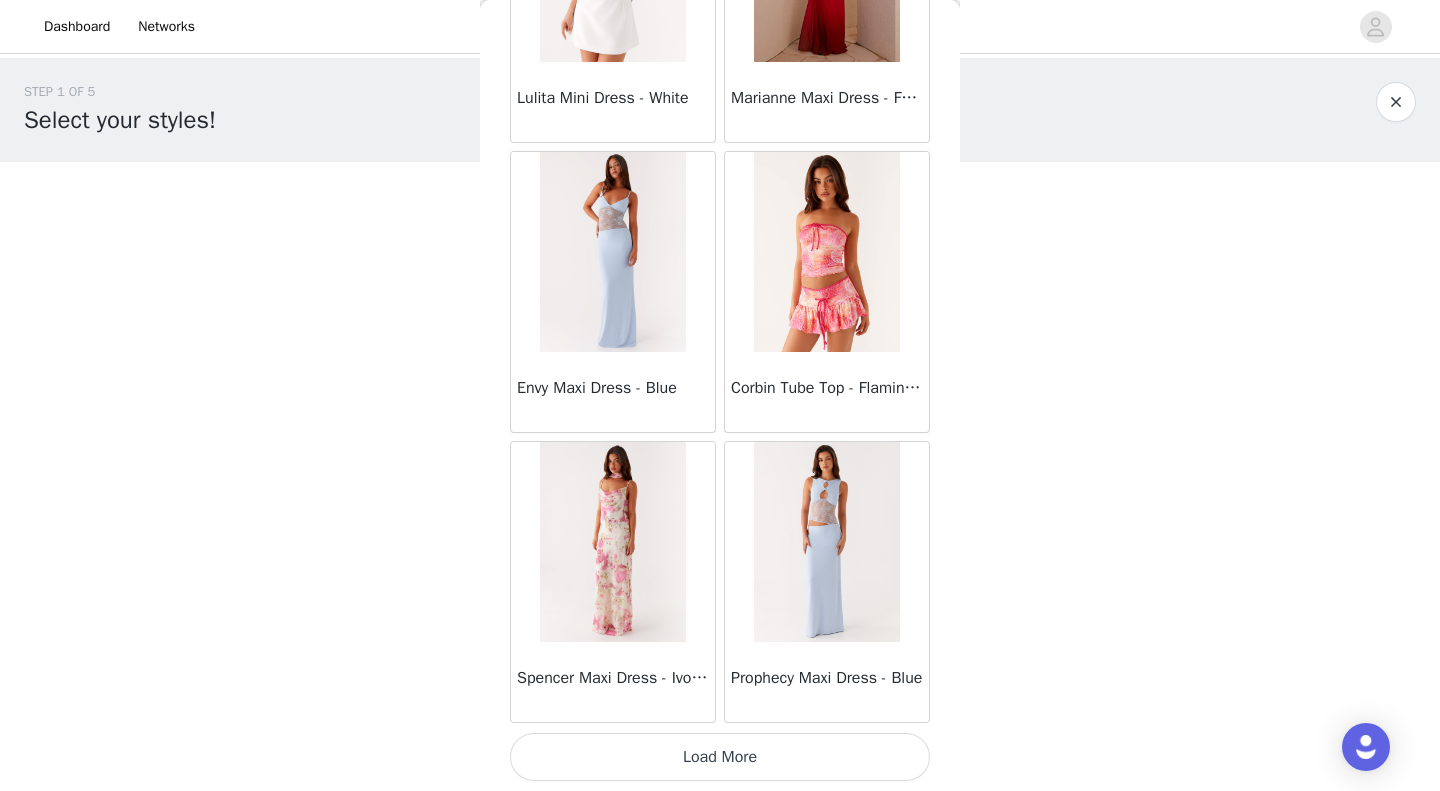 scroll, scrollTop: 25467, scrollLeft: 0, axis: vertical 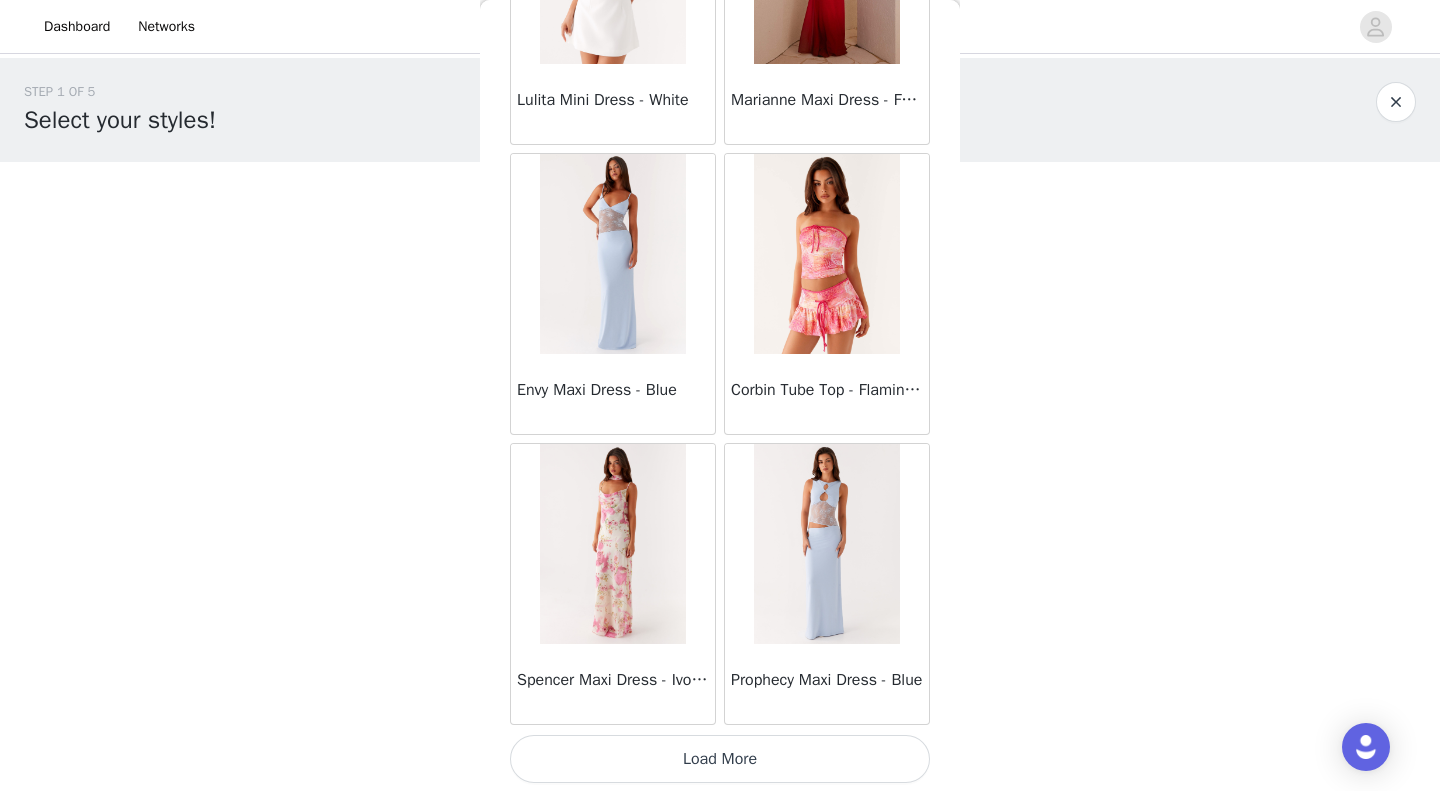 click on "Load More" at bounding box center (720, 759) 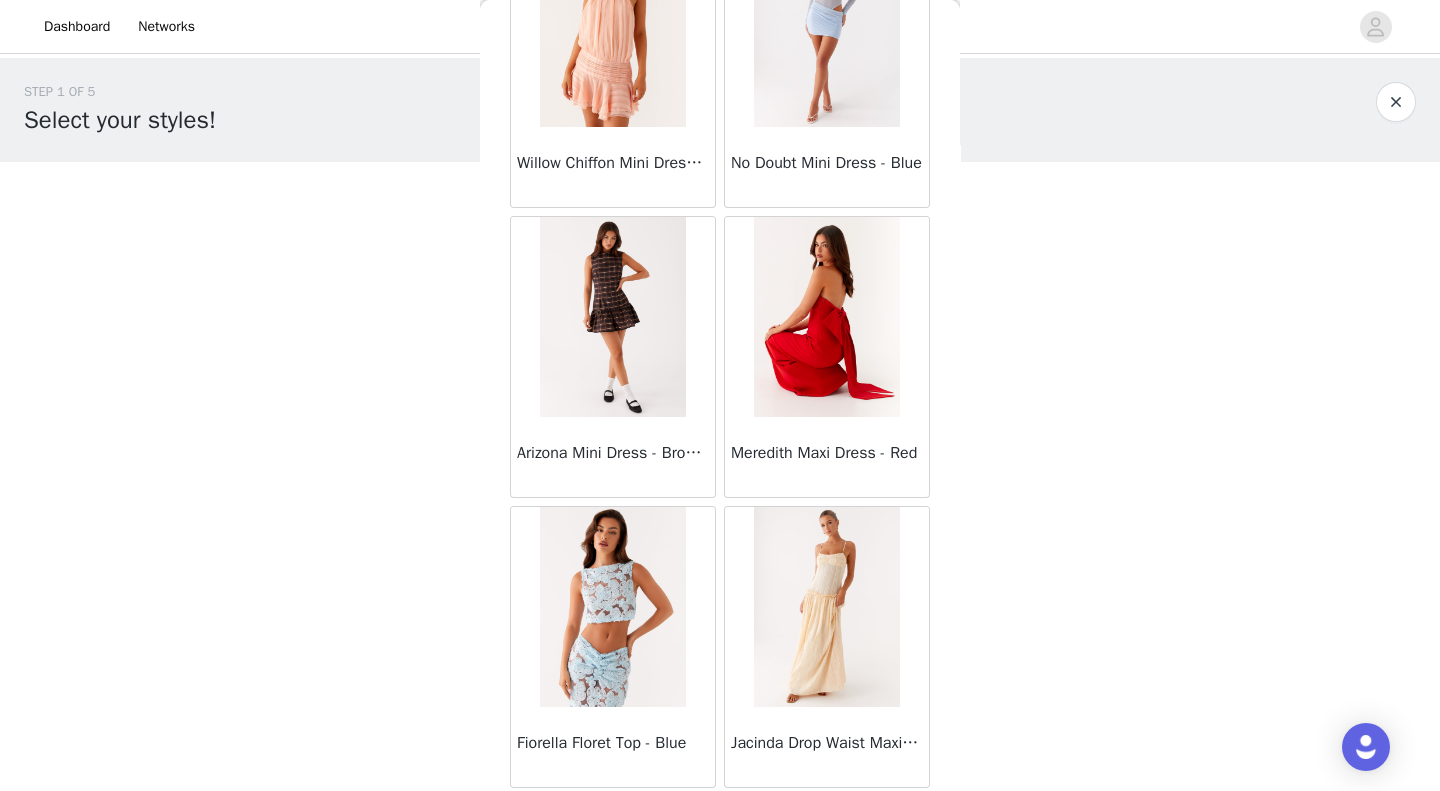 scroll, scrollTop: 28369, scrollLeft: 0, axis: vertical 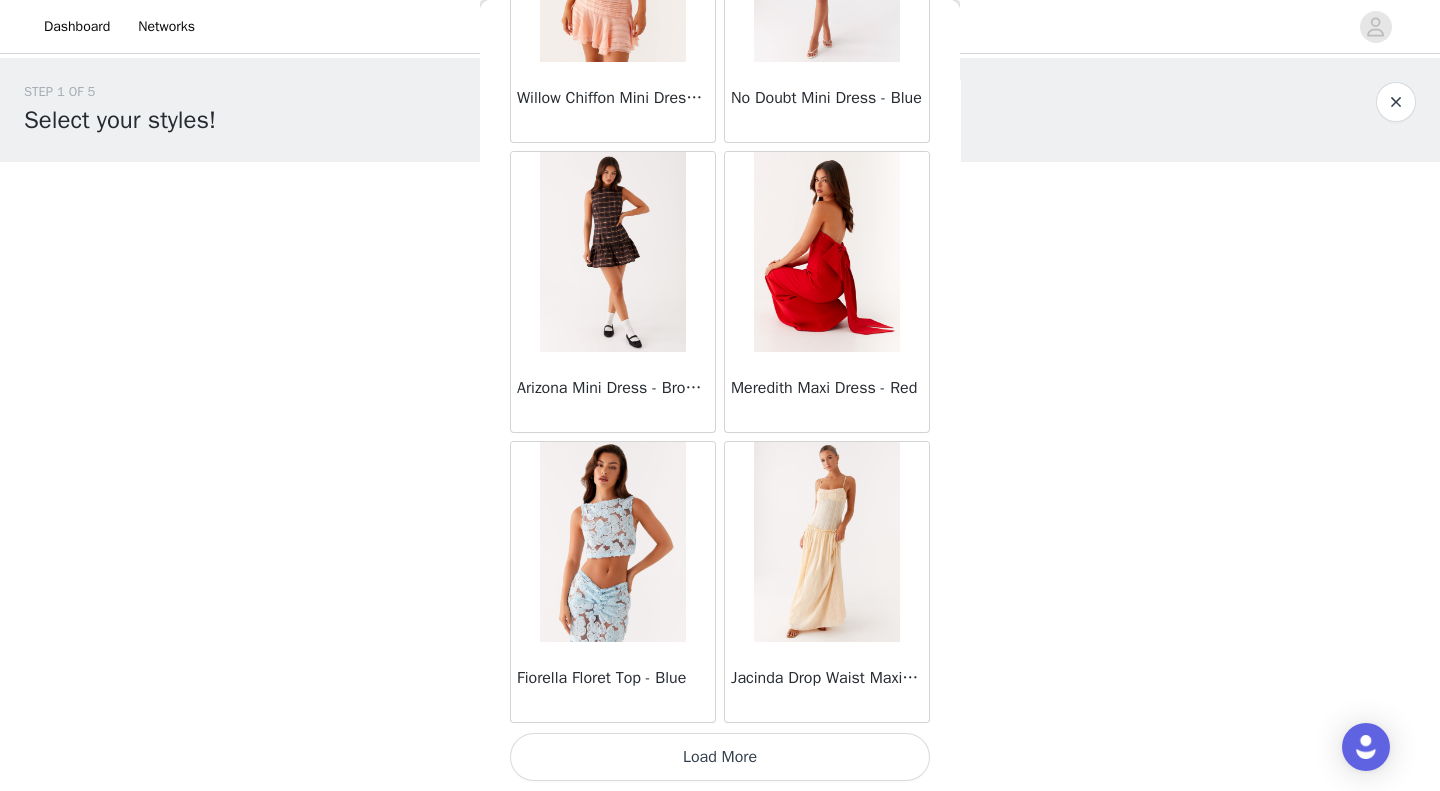 click on "Load More" at bounding box center [720, 757] 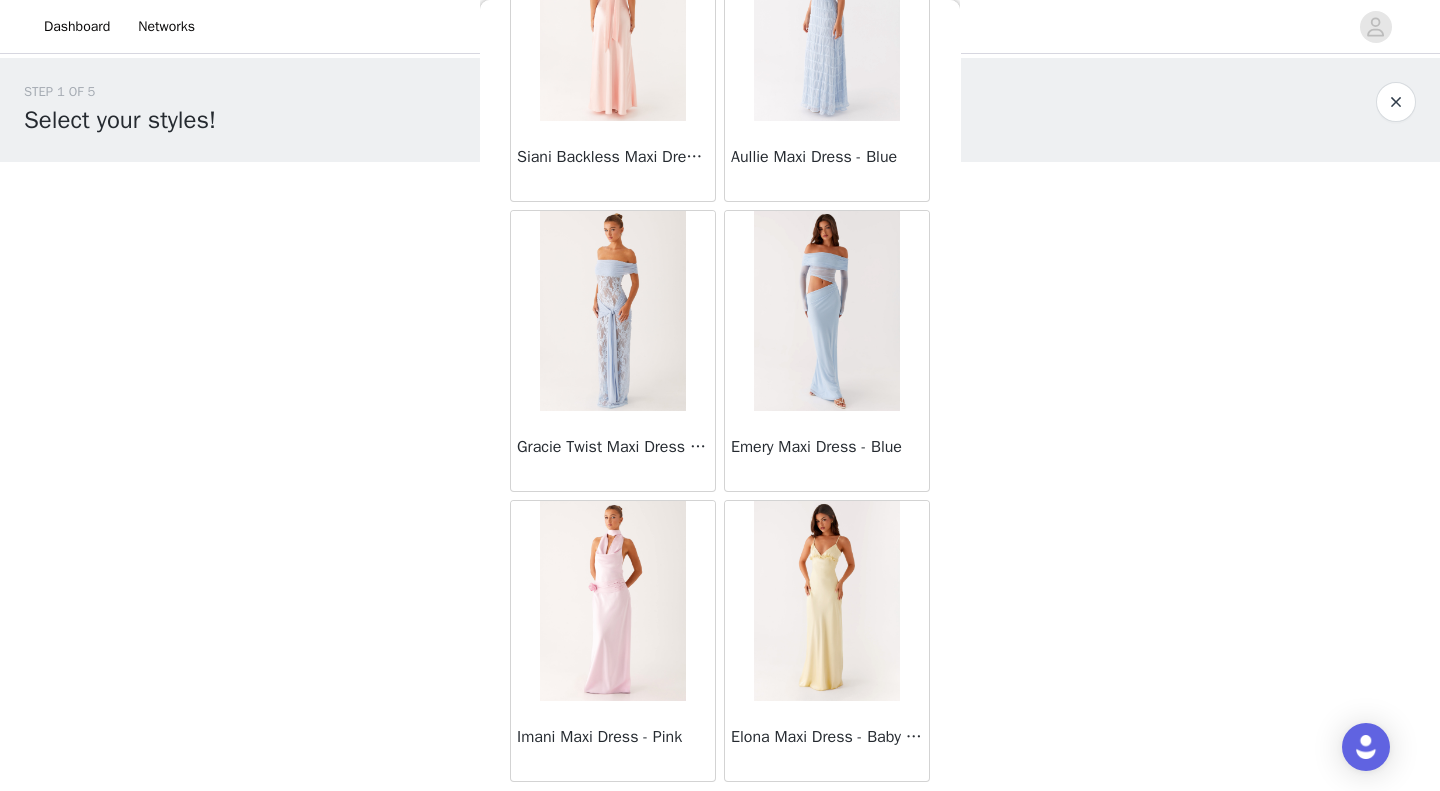 scroll, scrollTop: 31207, scrollLeft: 0, axis: vertical 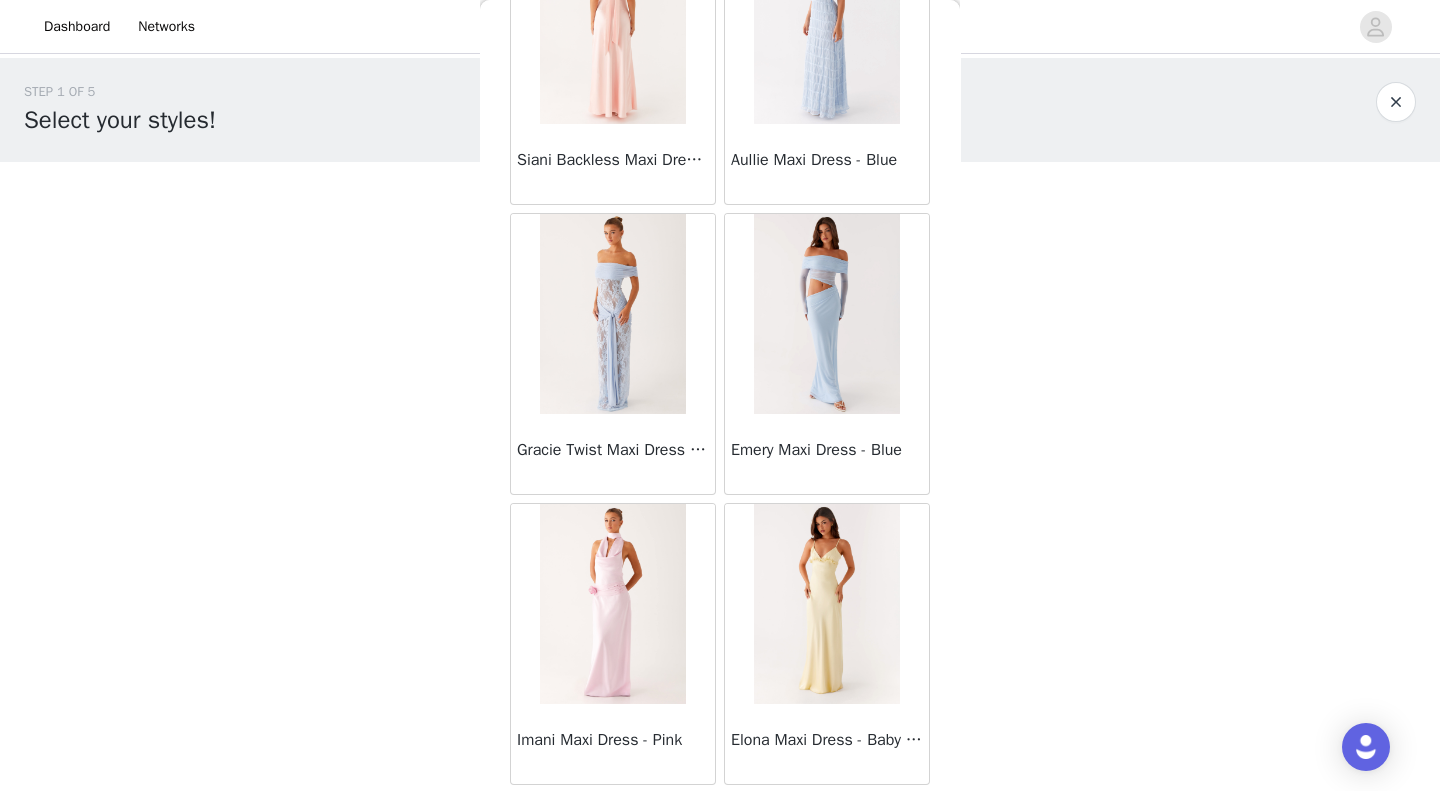 click on "Emery Maxi Dress - Blue" at bounding box center [827, 450] 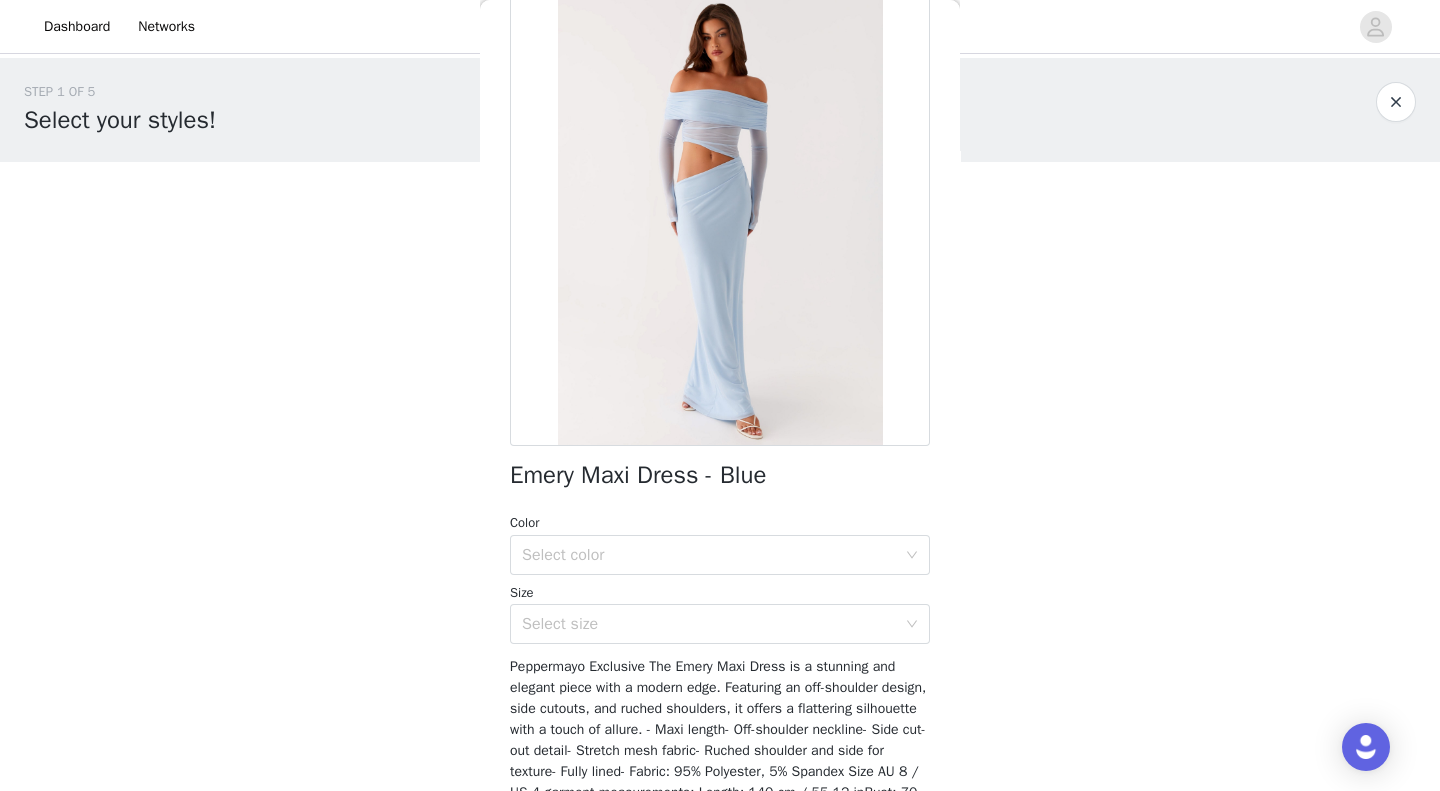 scroll, scrollTop: 103, scrollLeft: 0, axis: vertical 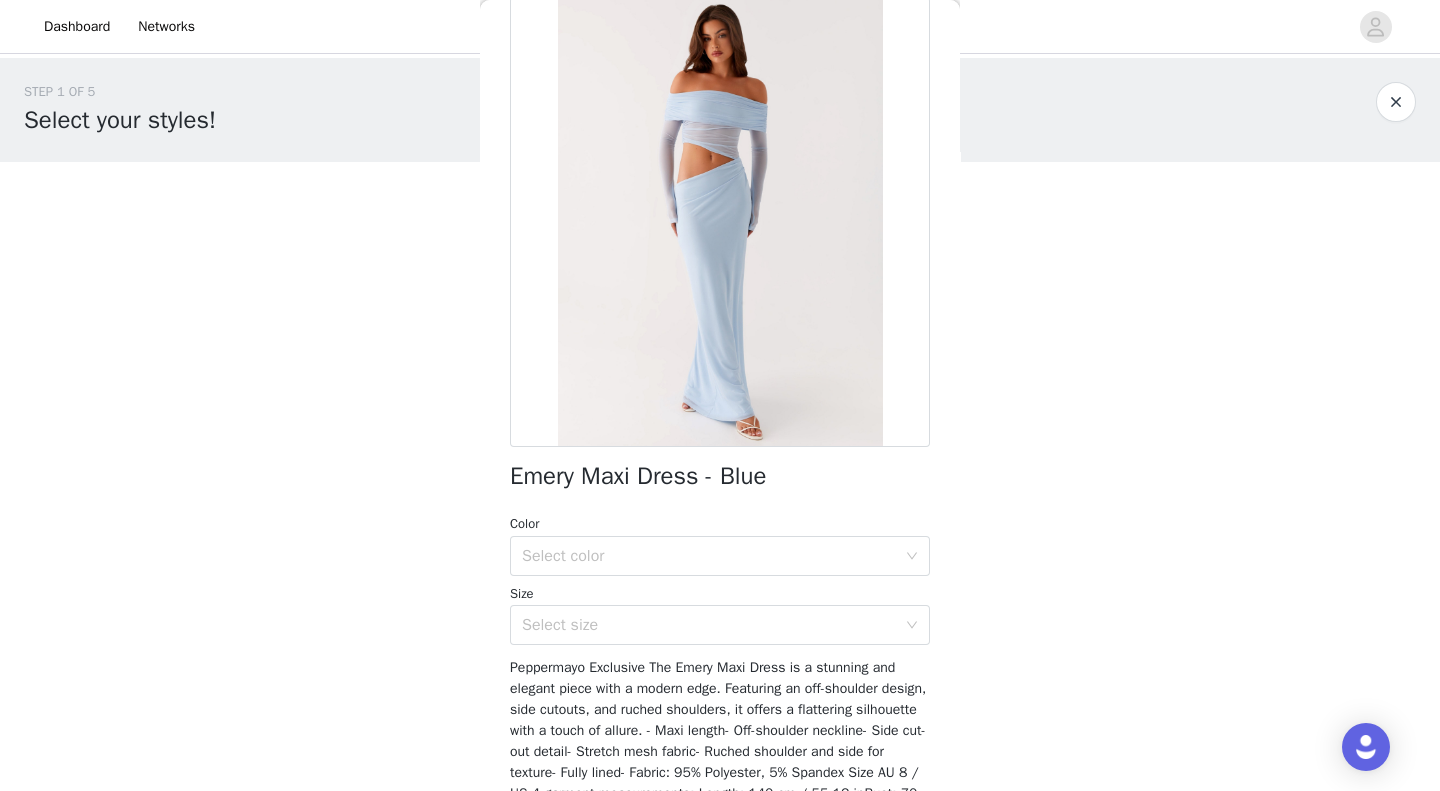 click on "Select color" at bounding box center [709, 556] 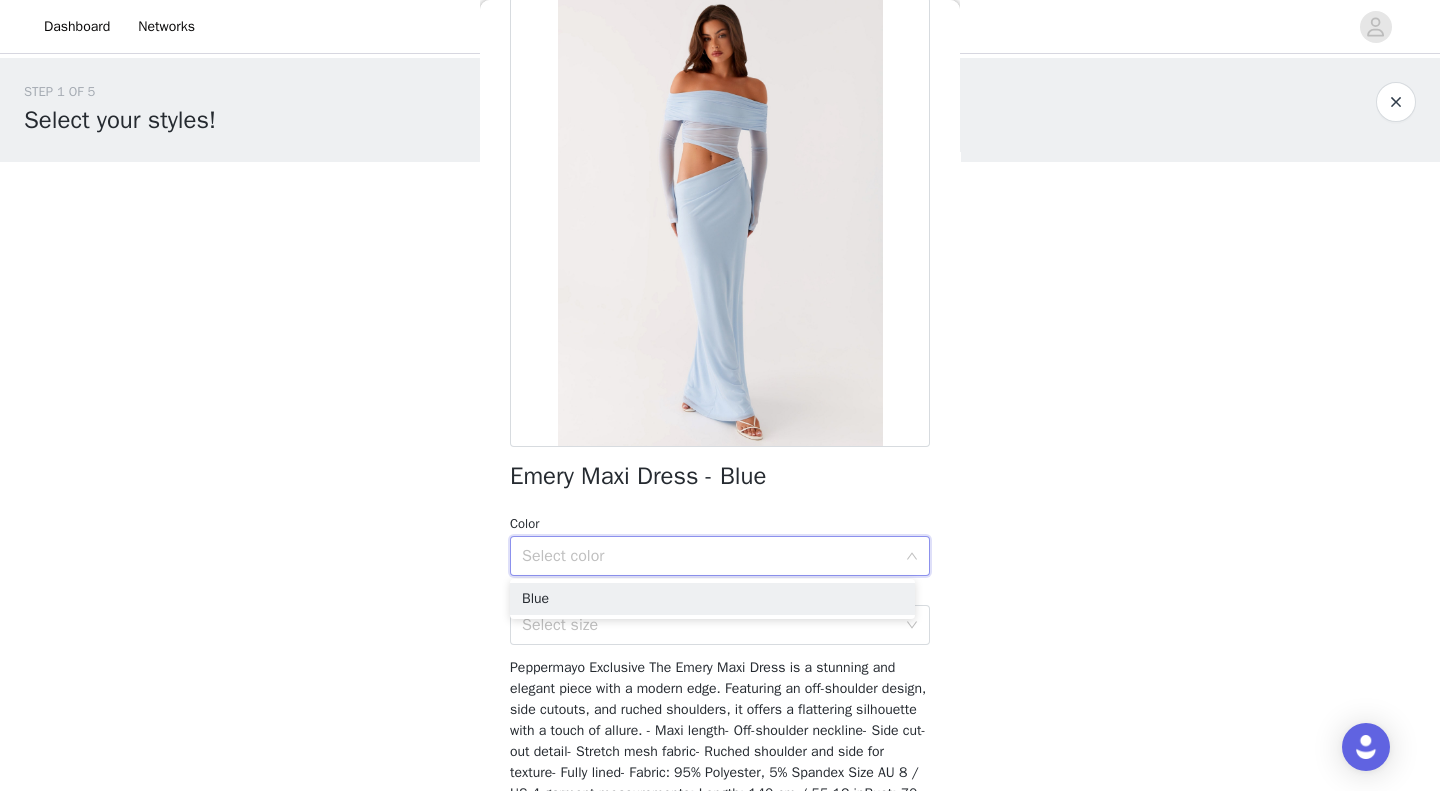 click on "Blue" at bounding box center [712, 599] 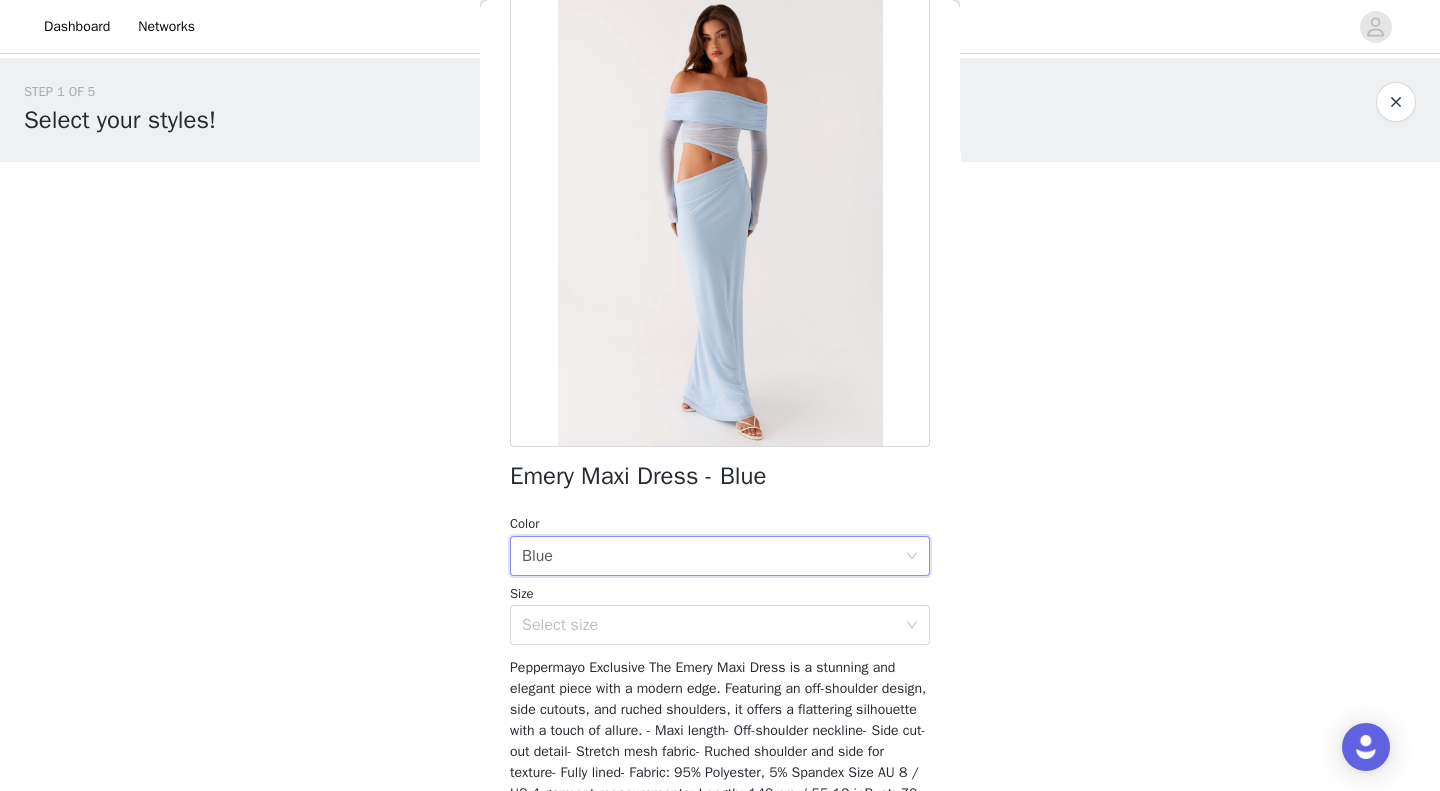 click on "Select size" at bounding box center (709, 625) 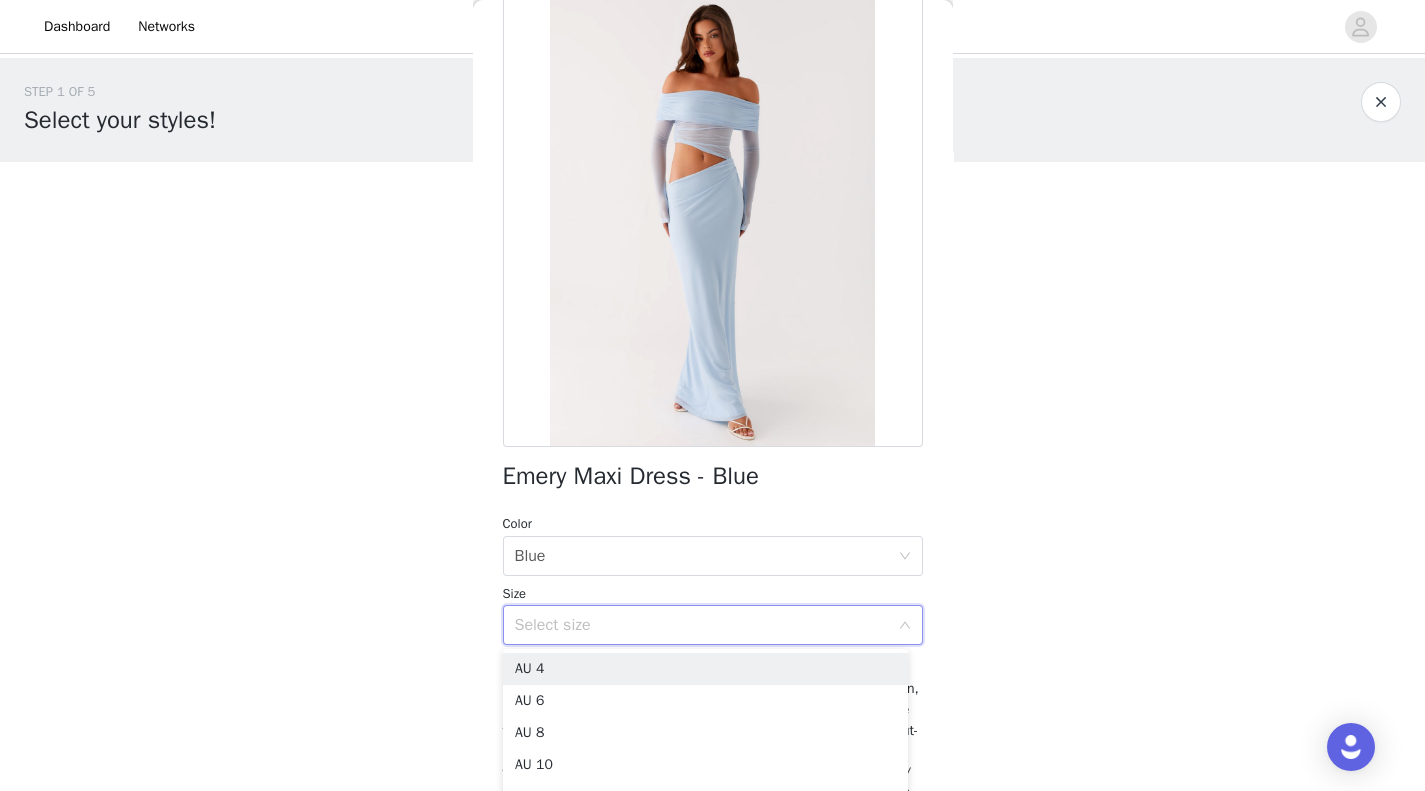 click on "AU 8" at bounding box center (705, 733) 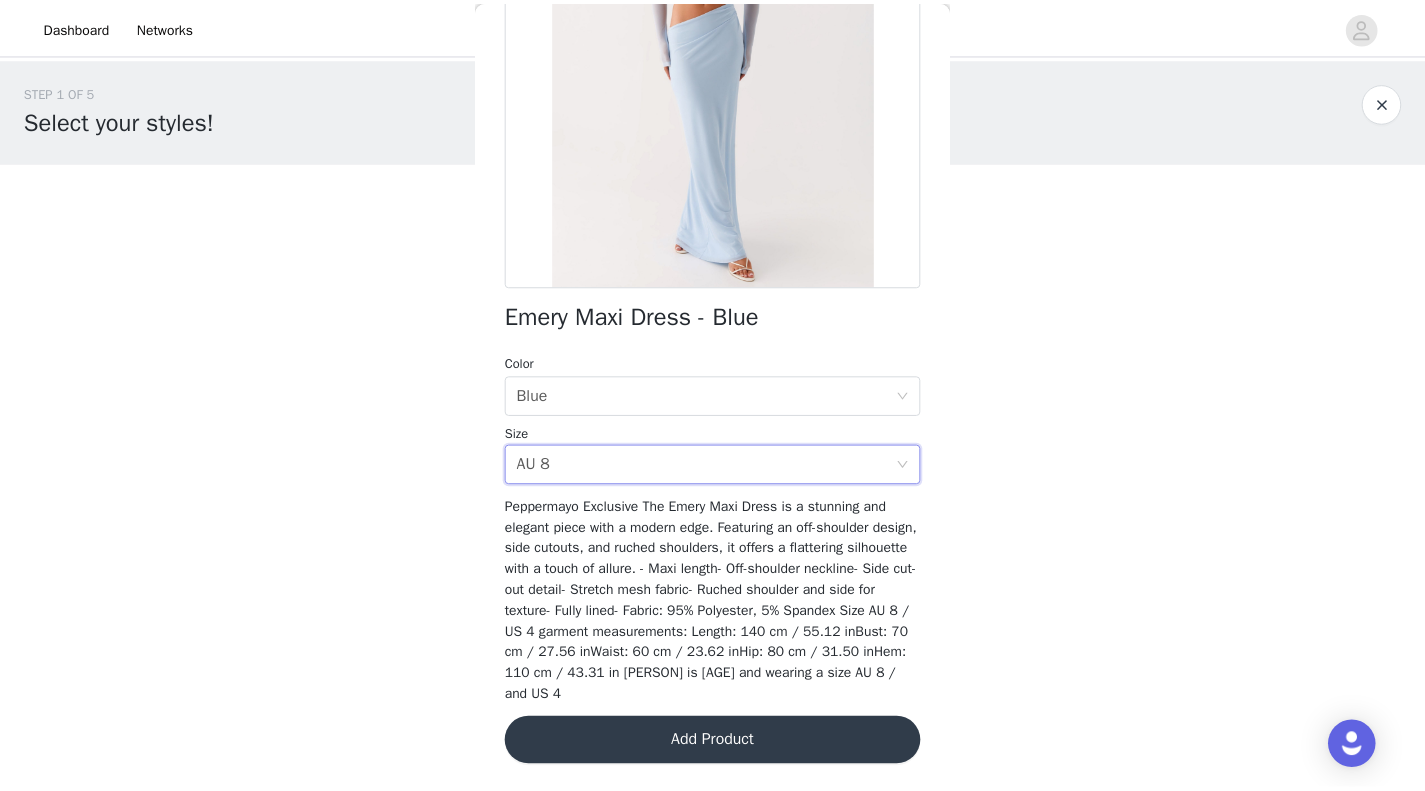 scroll, scrollTop: 260, scrollLeft: 0, axis: vertical 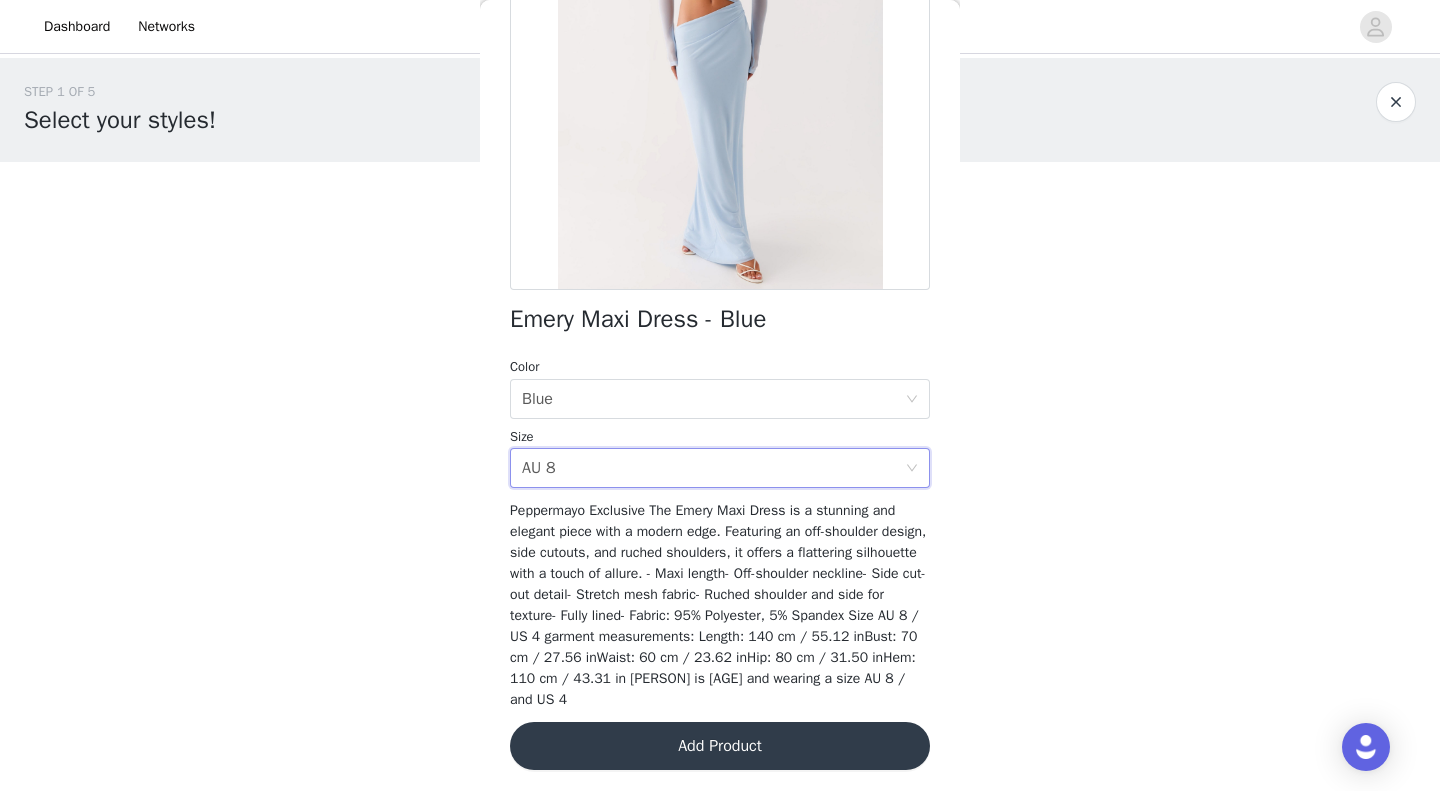 click on "Add Product" at bounding box center [720, 746] 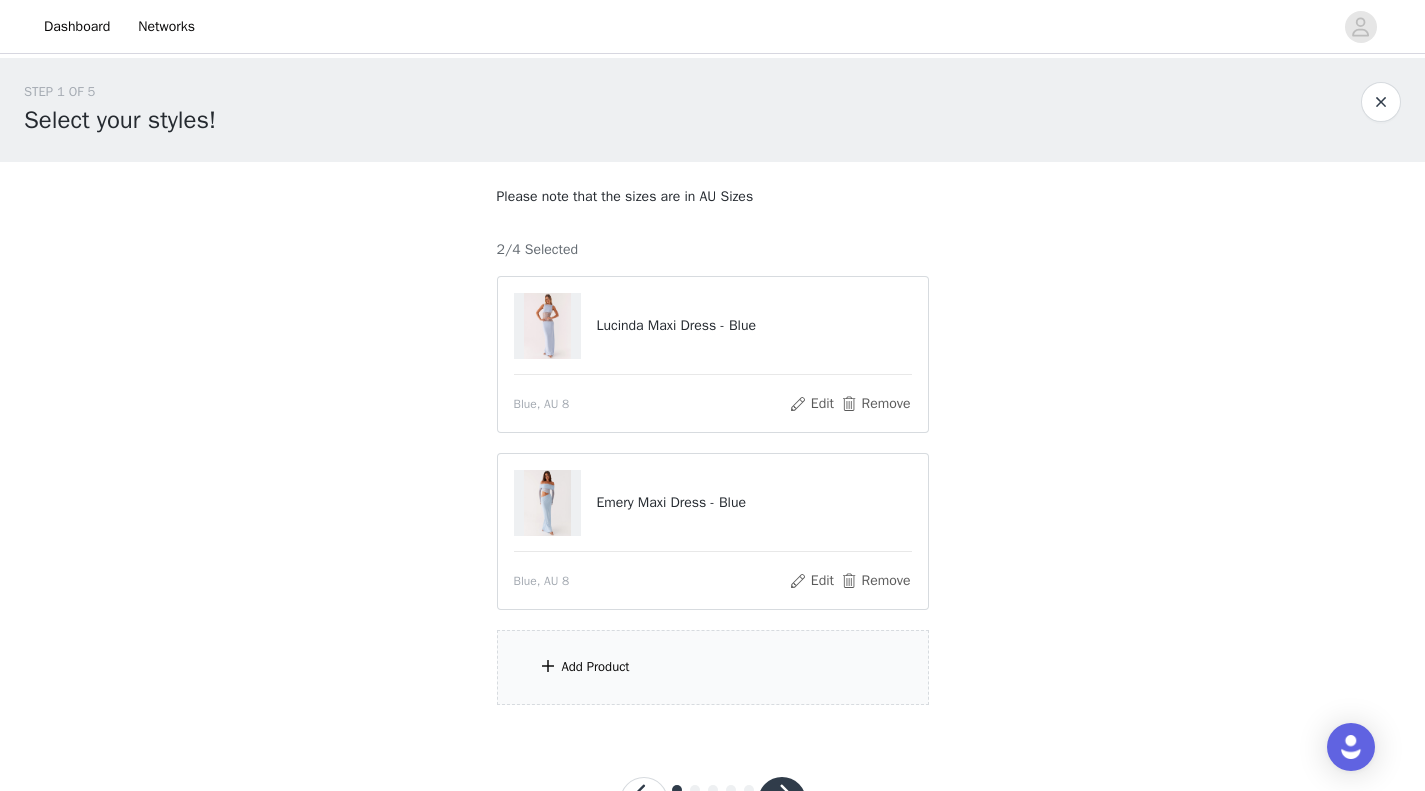 click on "Add Product" at bounding box center (713, 667) 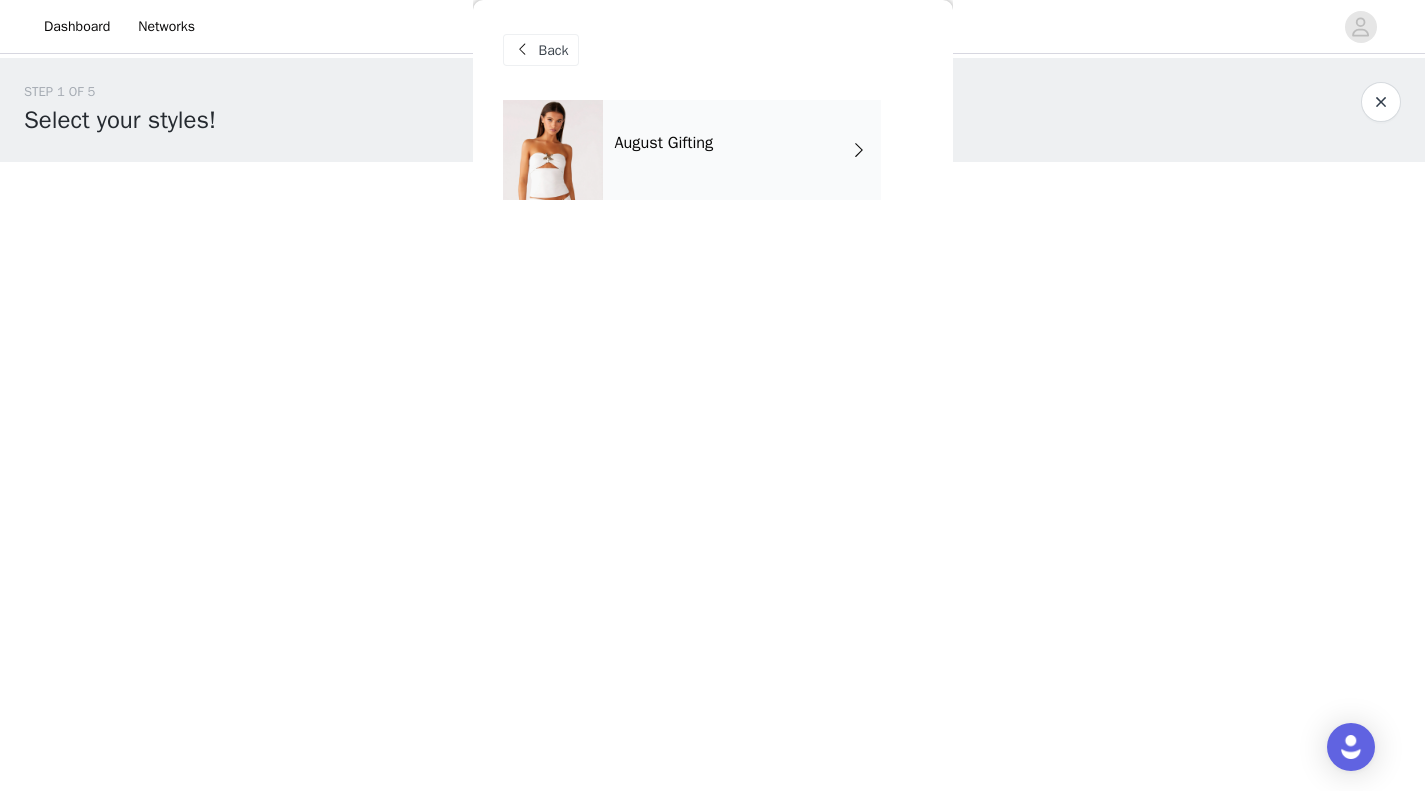 click on "August Gifting" at bounding box center [742, 150] 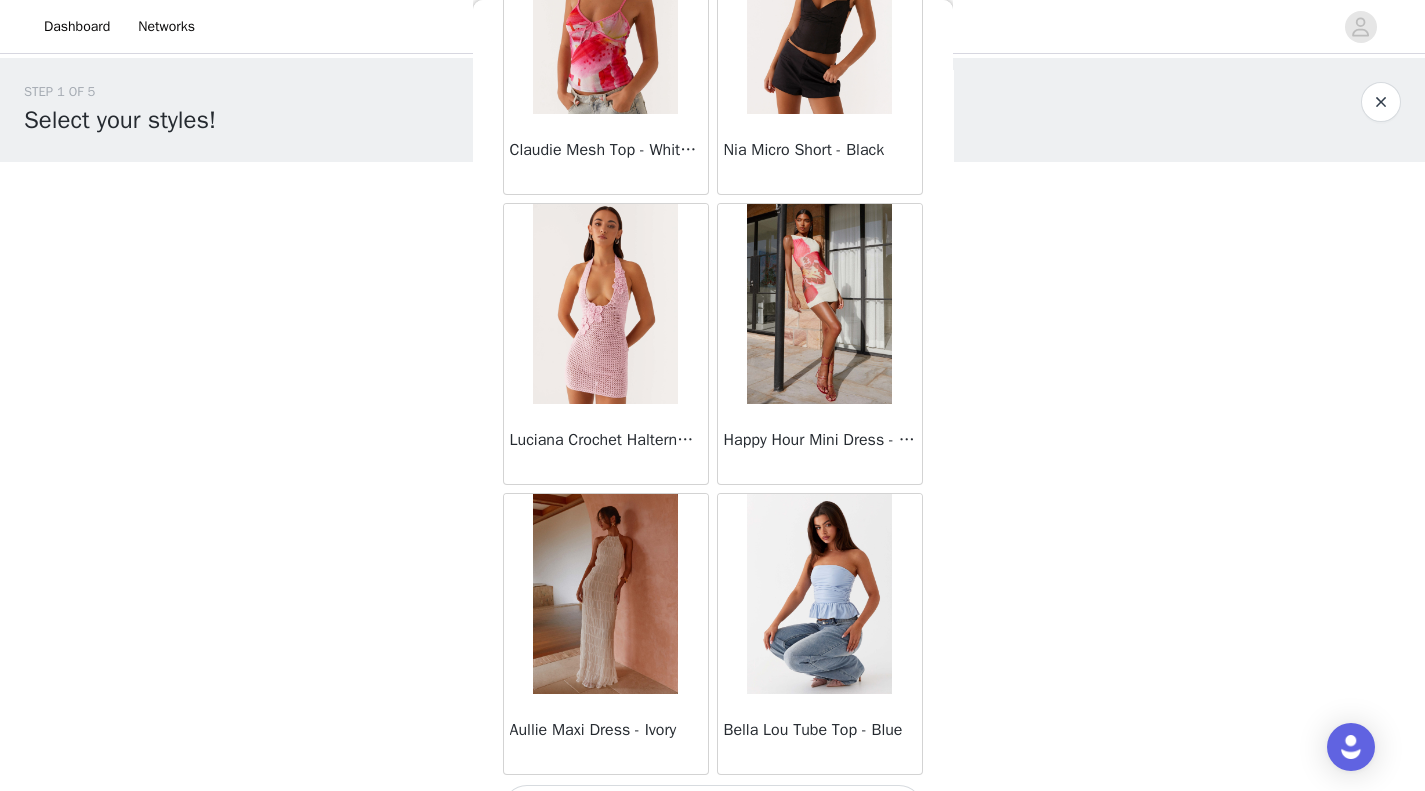scroll, scrollTop: 2269, scrollLeft: 0, axis: vertical 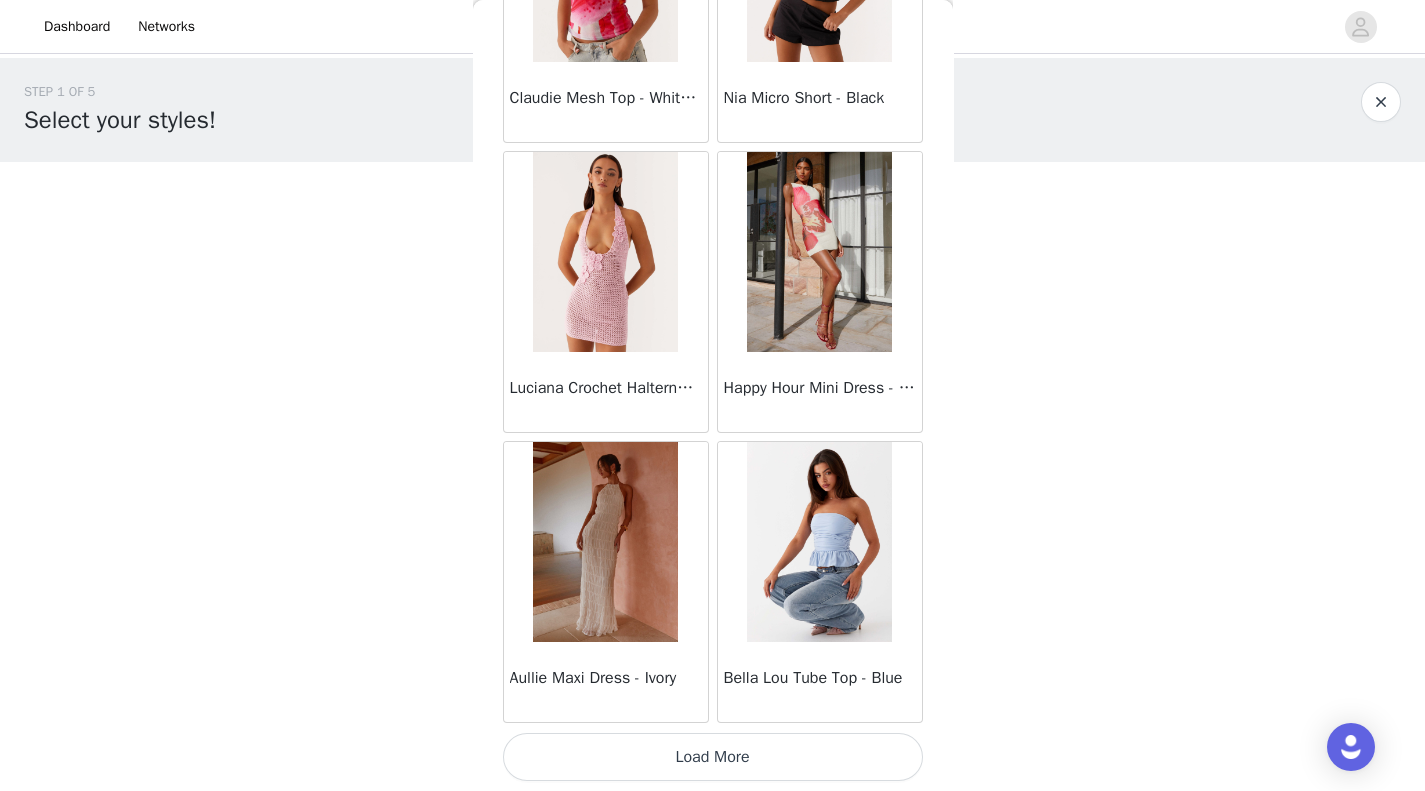 click on "Load More" at bounding box center (713, 757) 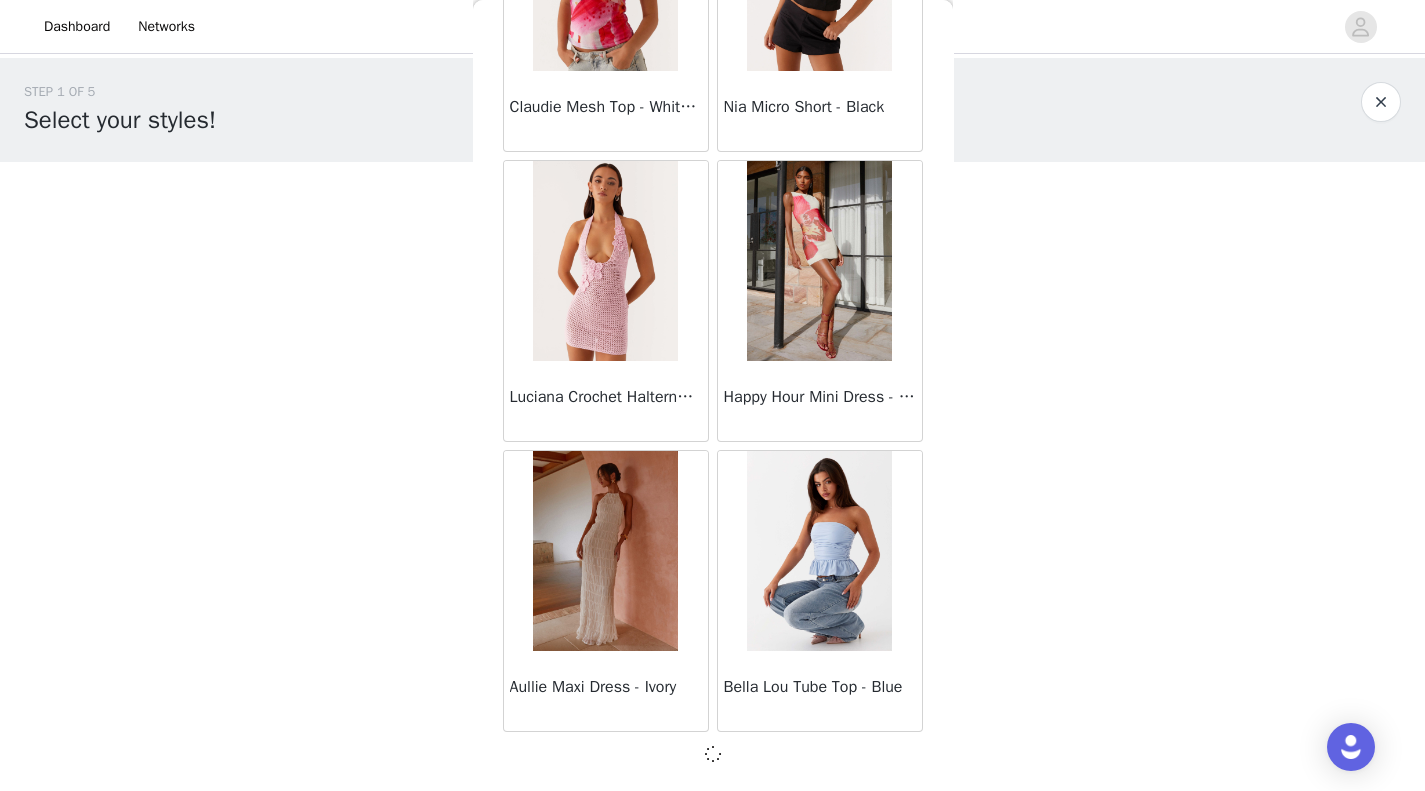 scroll, scrollTop: 2260, scrollLeft: 0, axis: vertical 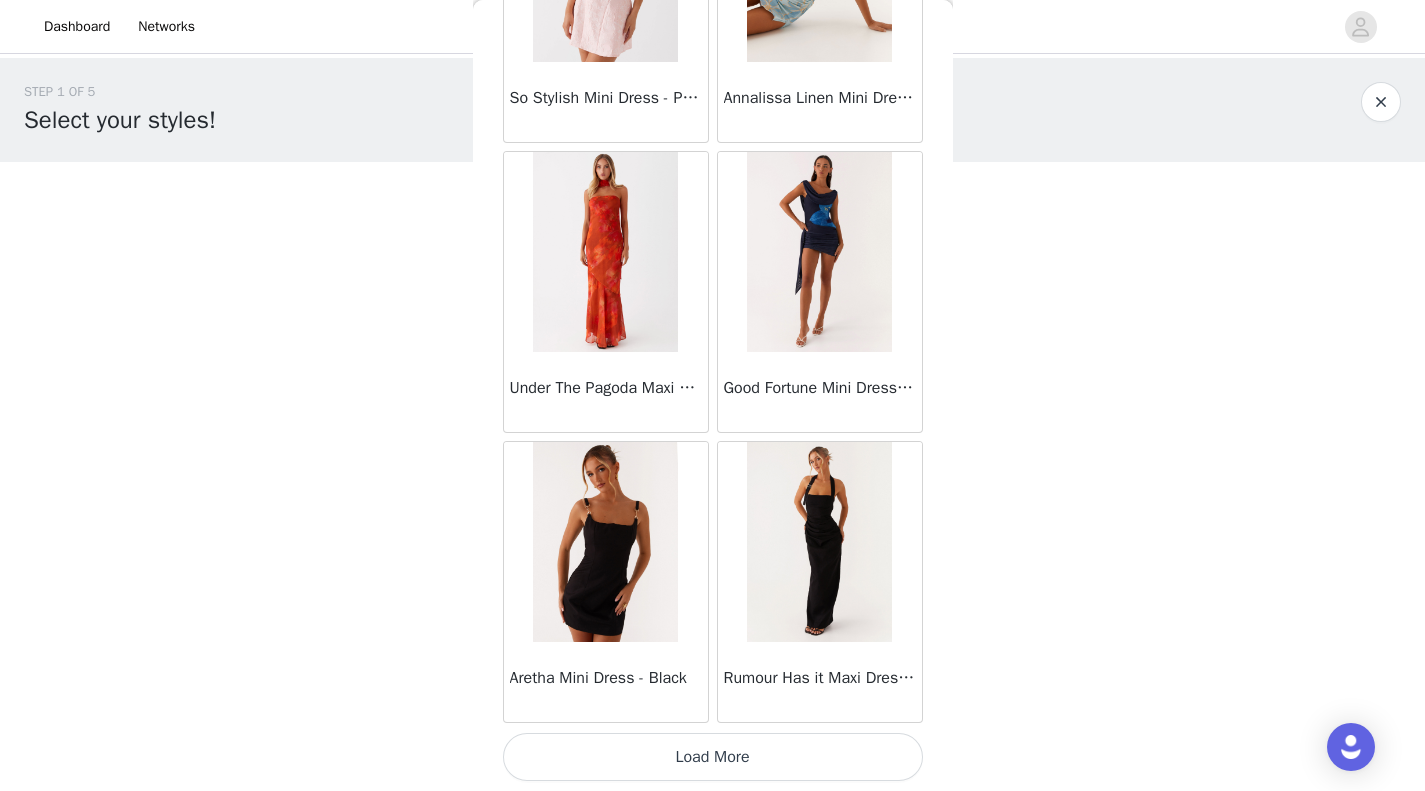 click on "Load More" at bounding box center [713, 757] 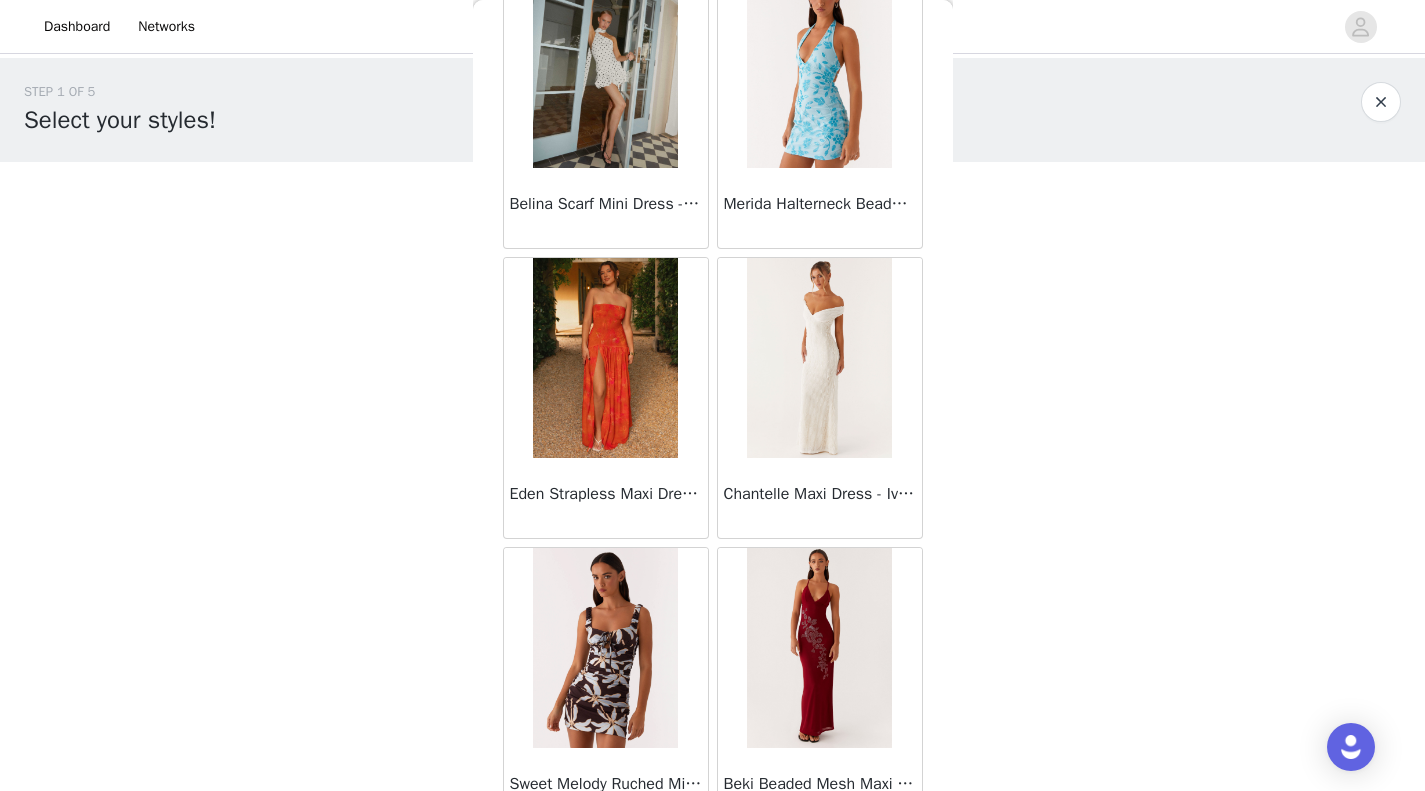 scroll, scrollTop: 8069, scrollLeft: 0, axis: vertical 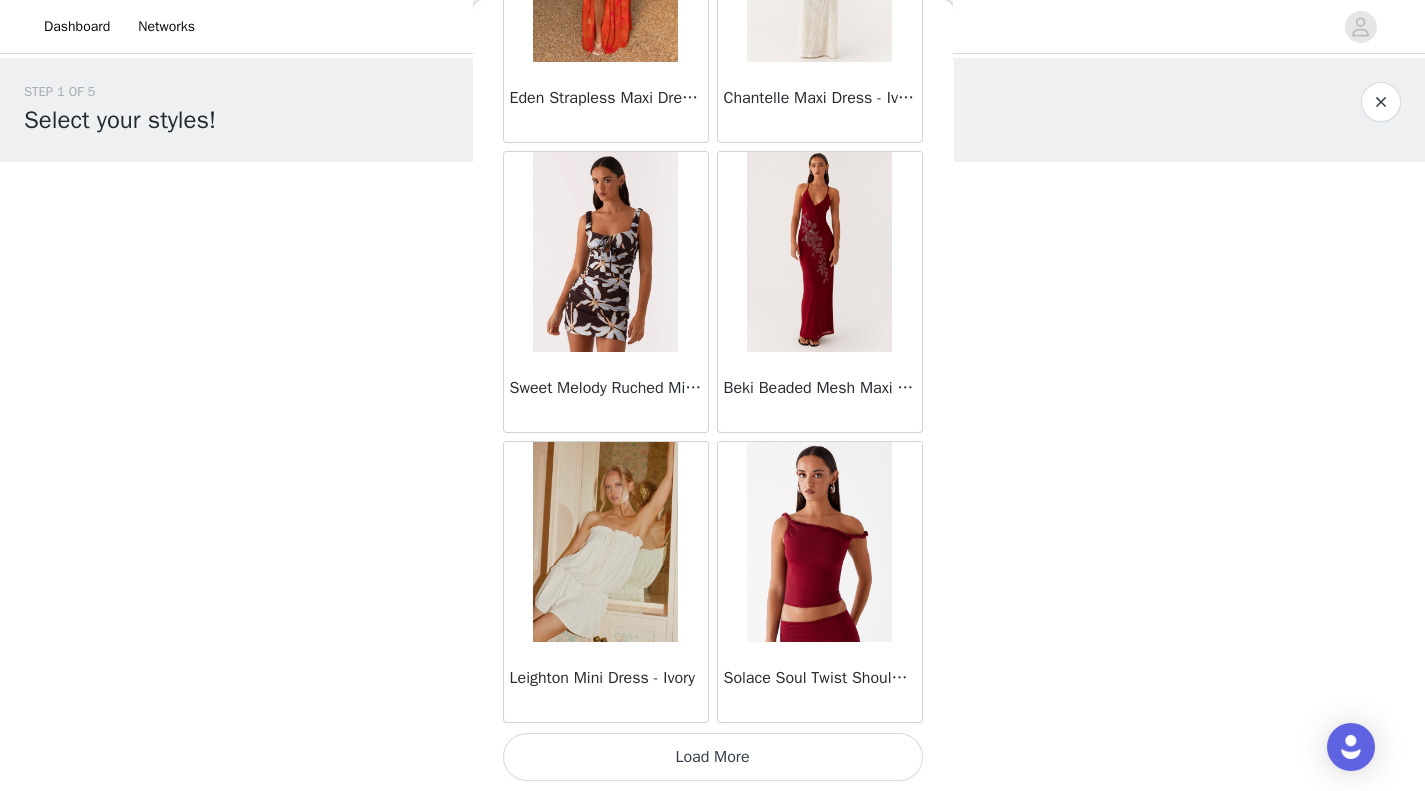 click on "Load More" at bounding box center [713, 757] 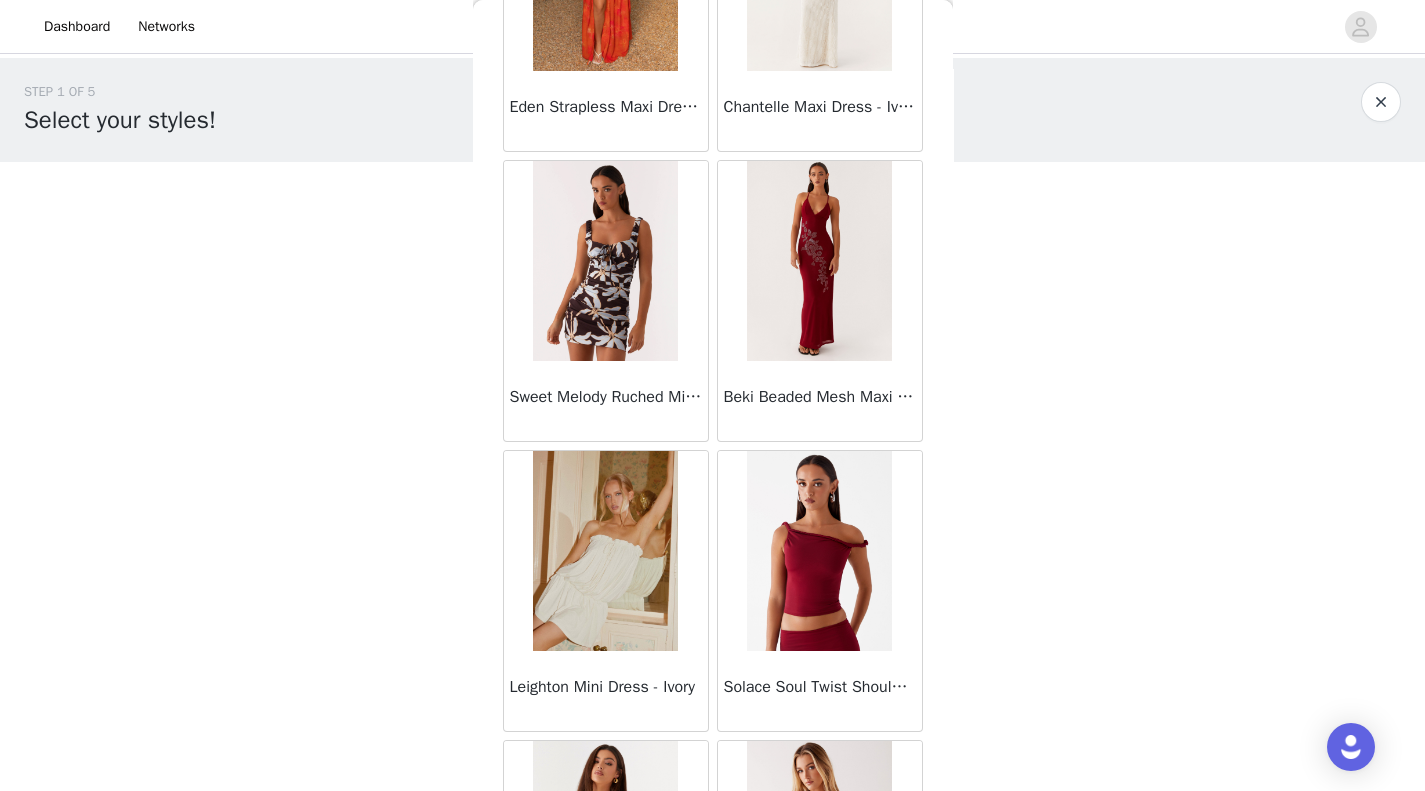 scroll, scrollTop: 8069, scrollLeft: 0, axis: vertical 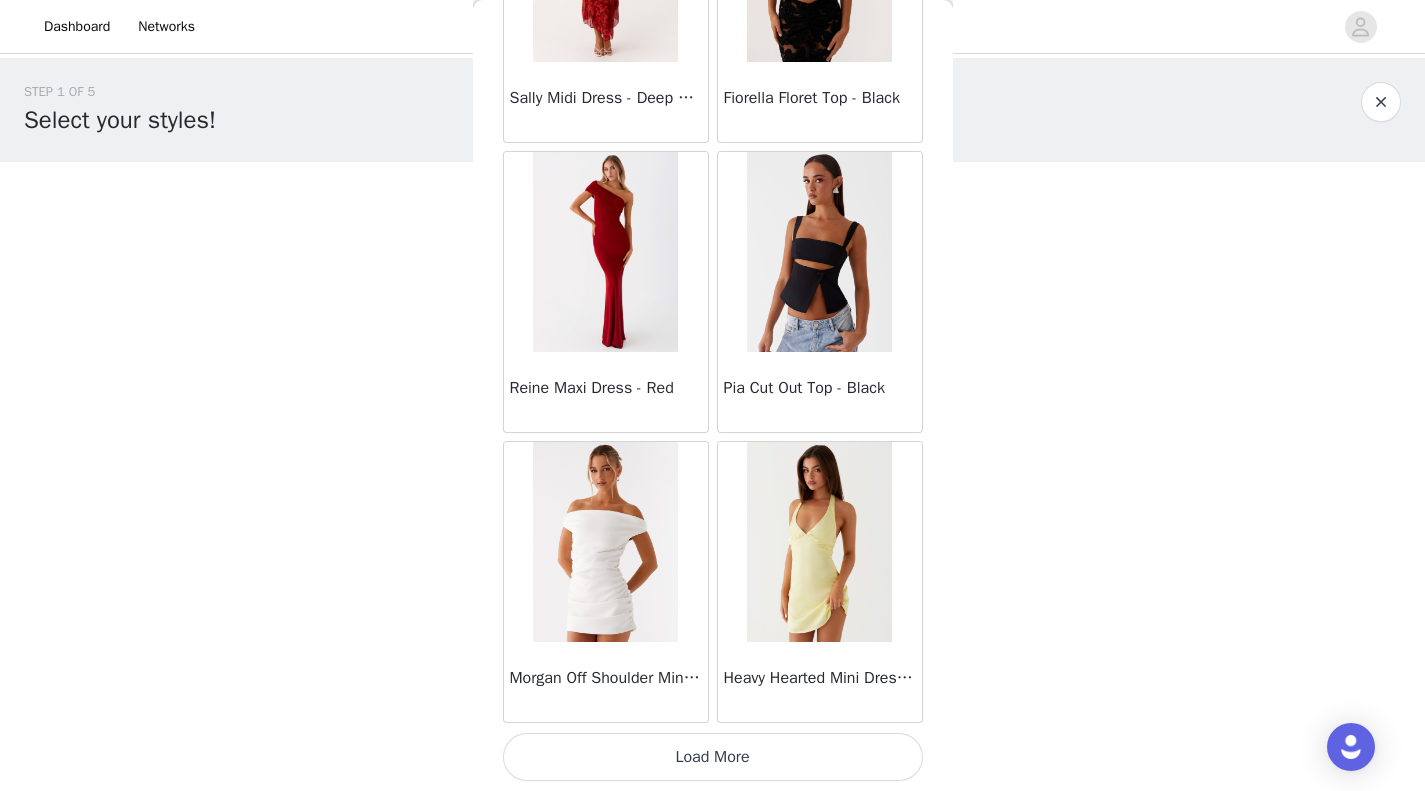 click on "Load More" at bounding box center (713, 757) 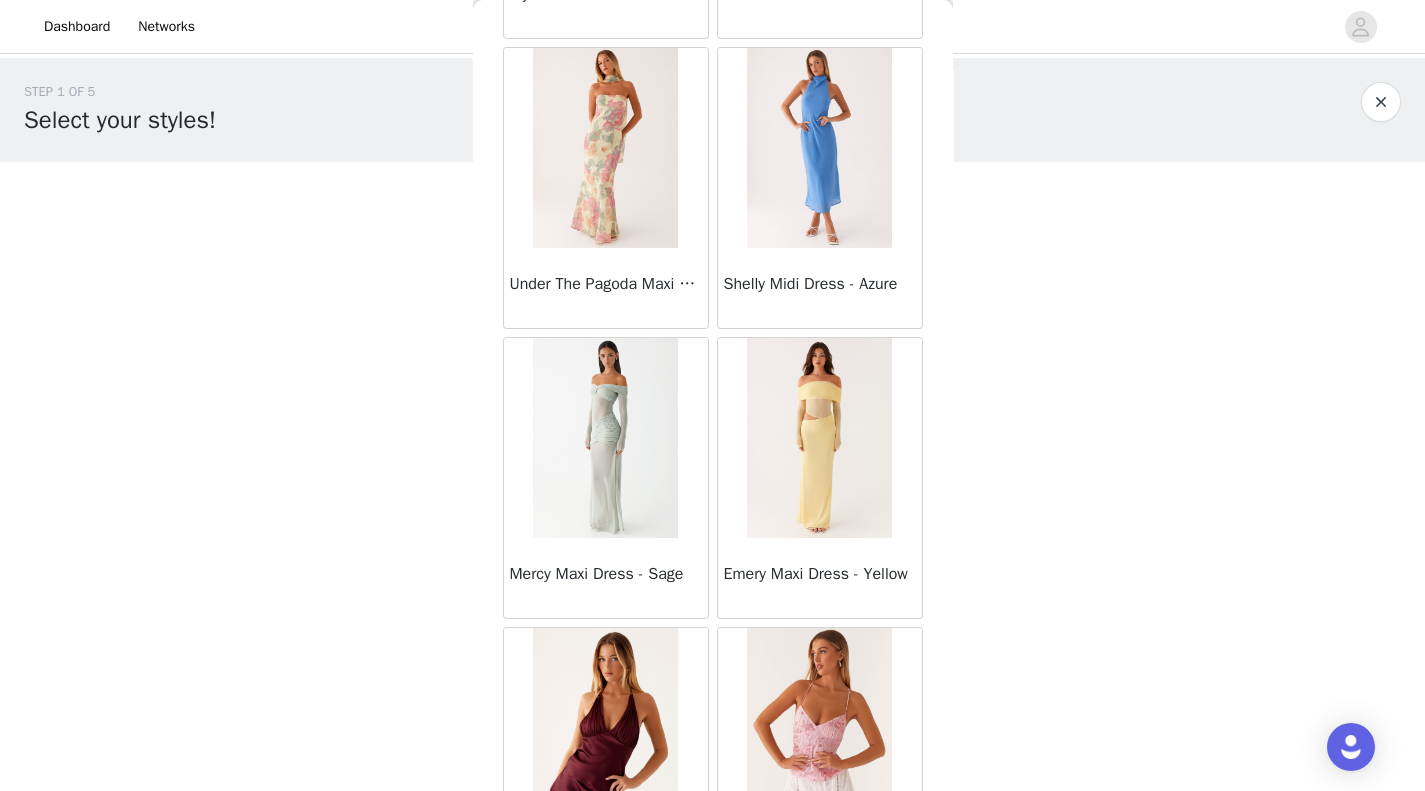 scroll, scrollTop: 13869, scrollLeft: 0, axis: vertical 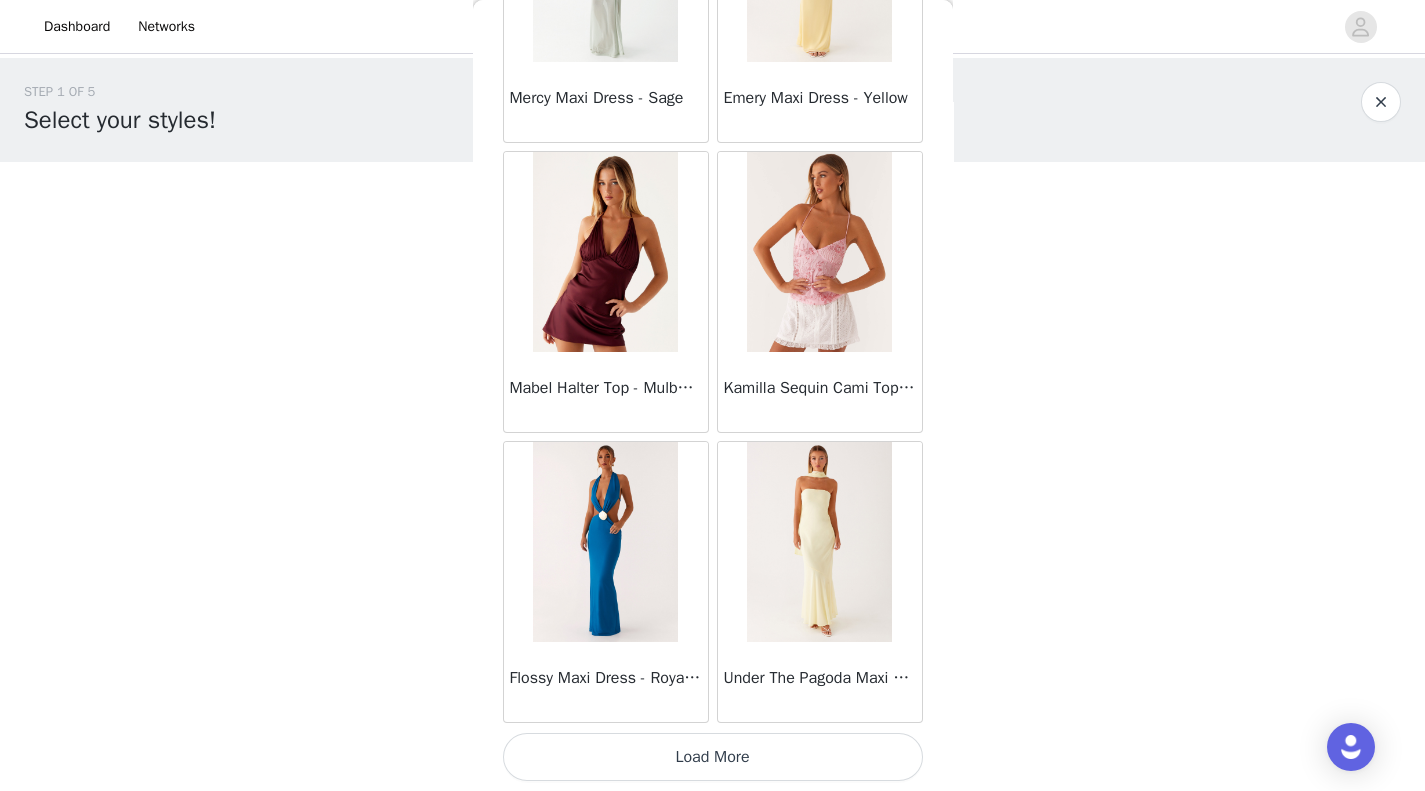 click on "Load More" at bounding box center [713, 757] 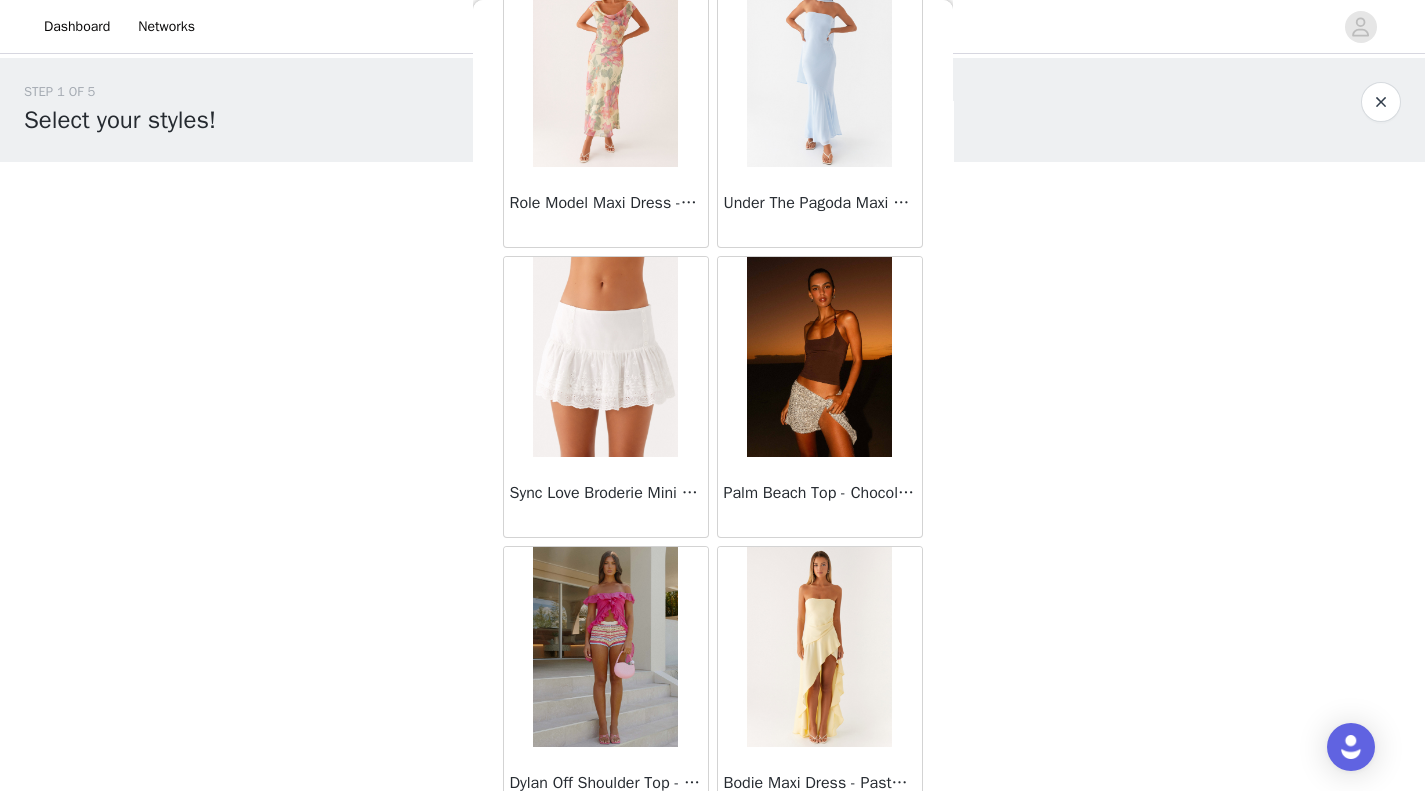 scroll, scrollTop: 16769, scrollLeft: 0, axis: vertical 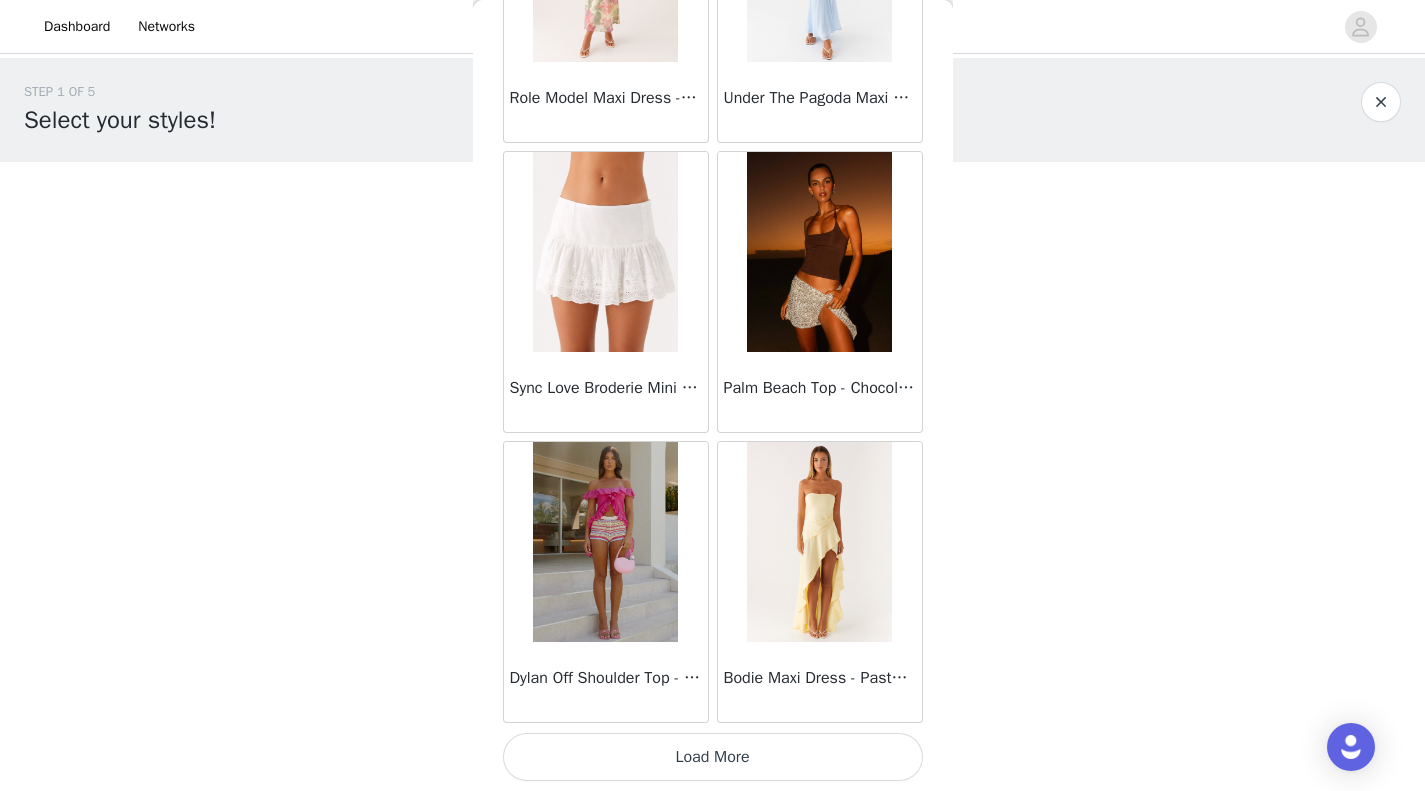 click on "Load More" at bounding box center [713, 757] 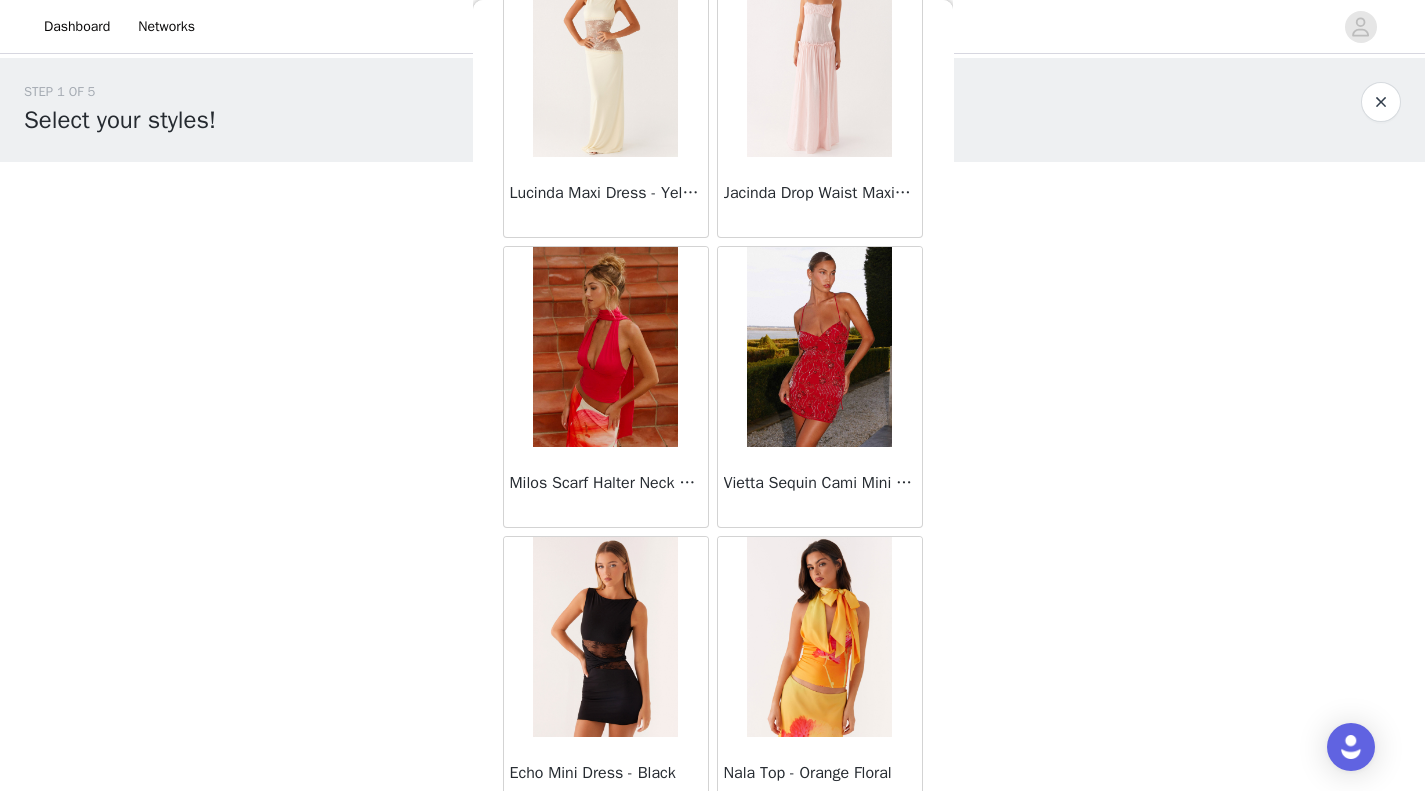 scroll, scrollTop: 19669, scrollLeft: 0, axis: vertical 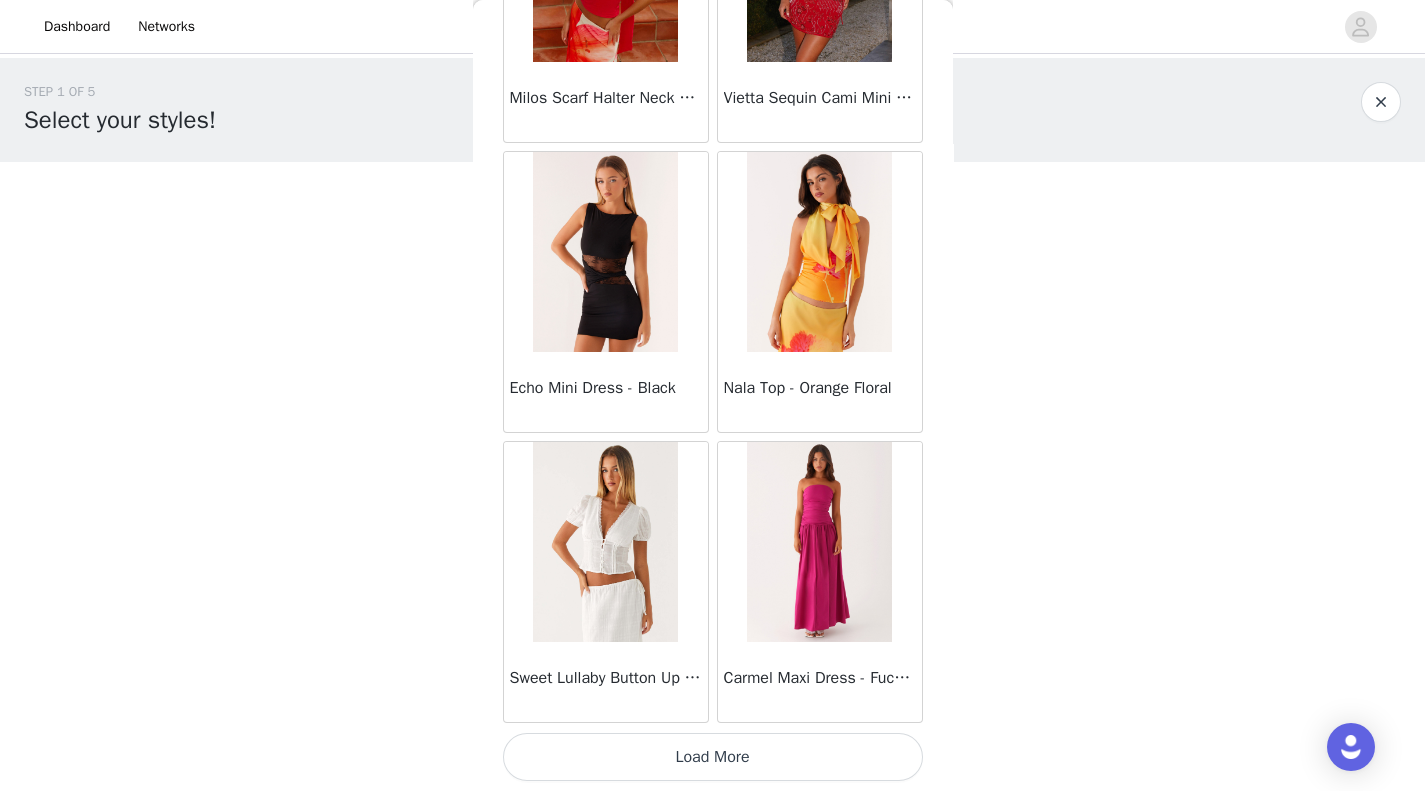click on "Load More" at bounding box center [713, 757] 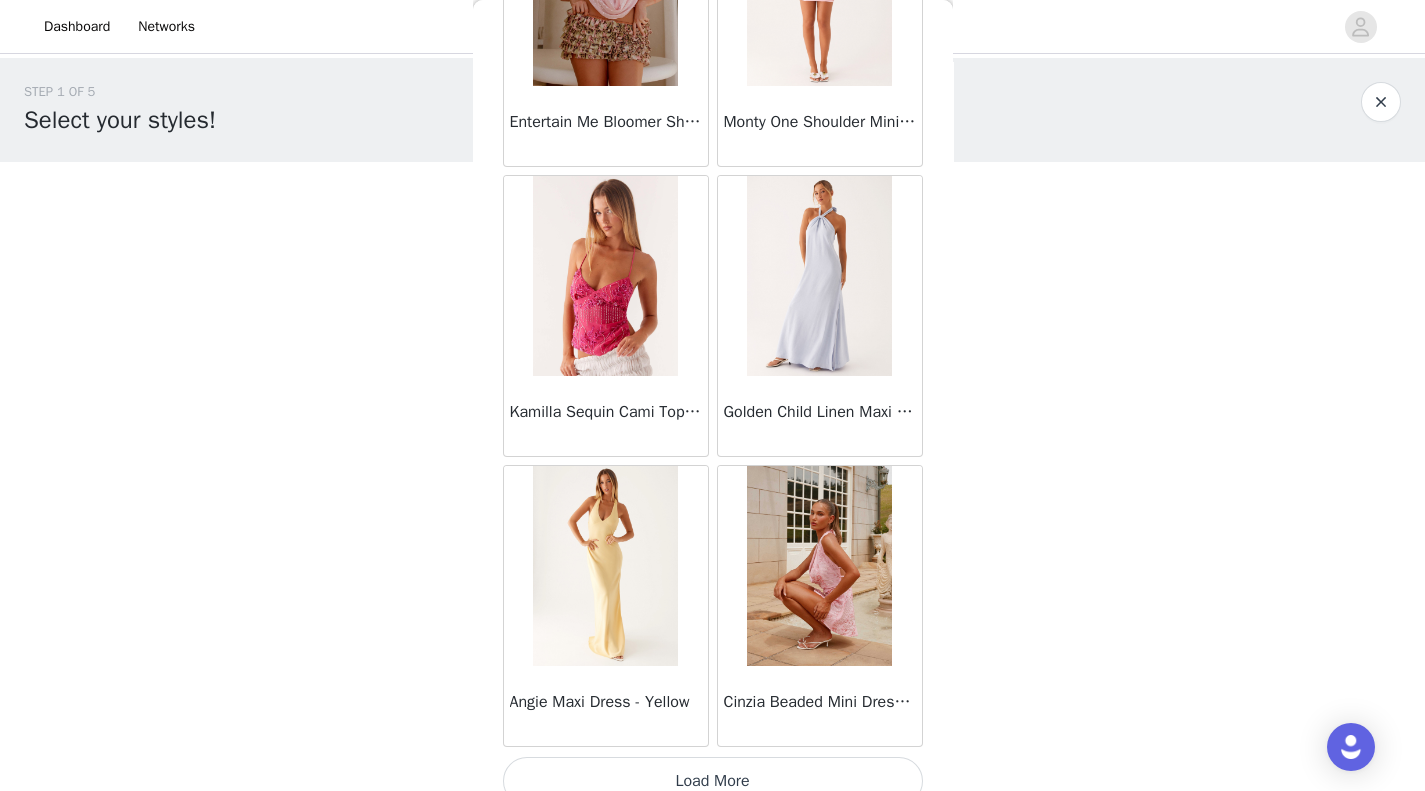 scroll, scrollTop: 22569, scrollLeft: 0, axis: vertical 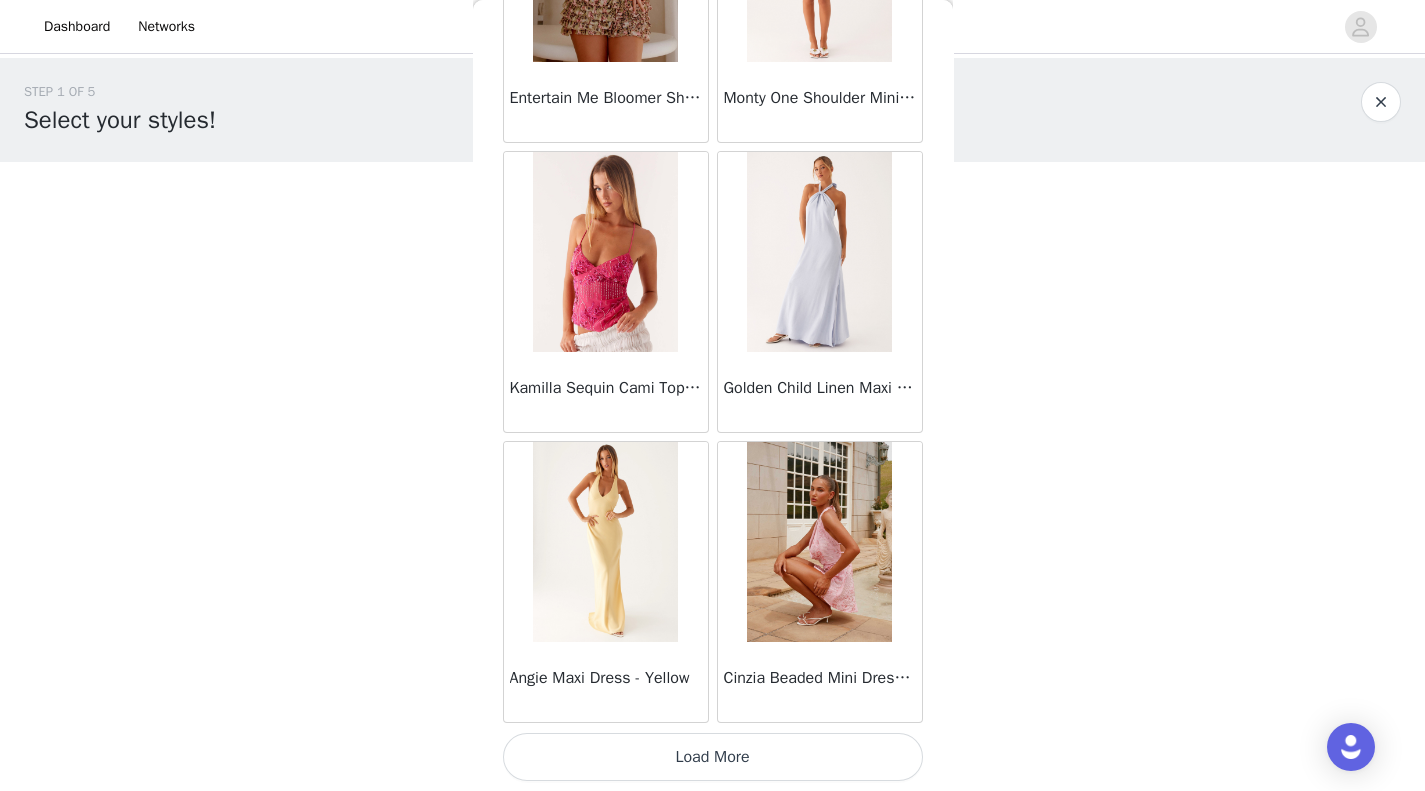 click on "Load More" at bounding box center [713, 757] 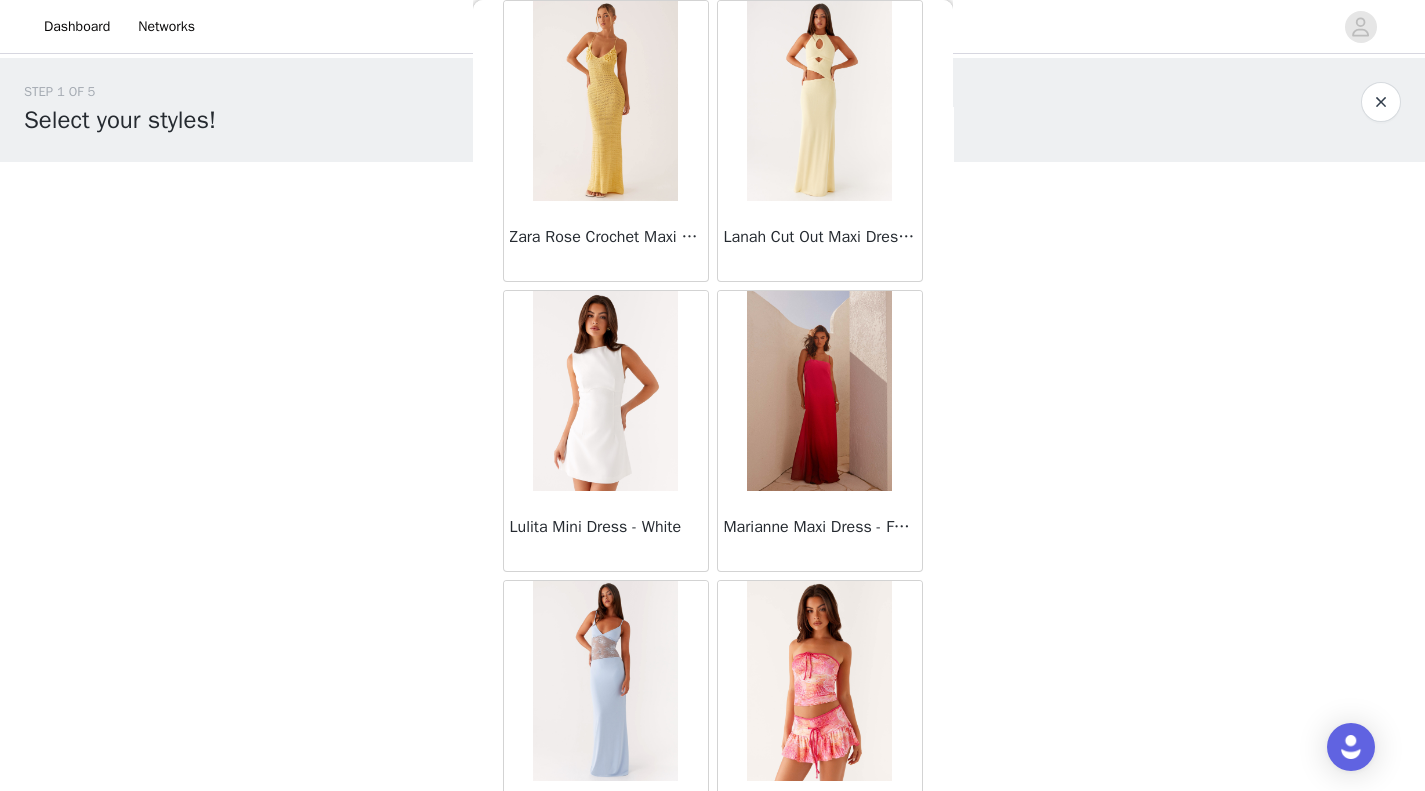 scroll, scrollTop: 25469, scrollLeft: 0, axis: vertical 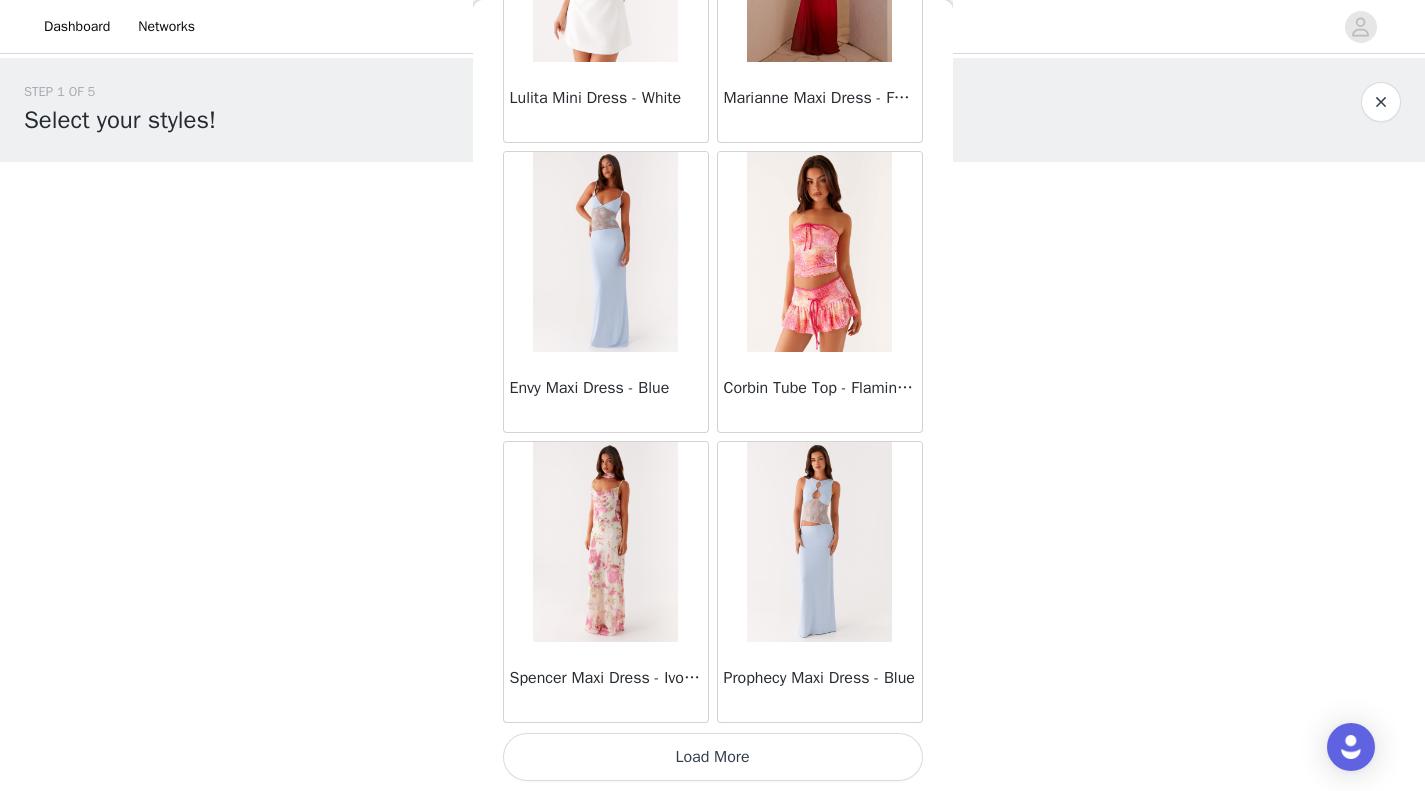 click on "Load More" at bounding box center (713, 757) 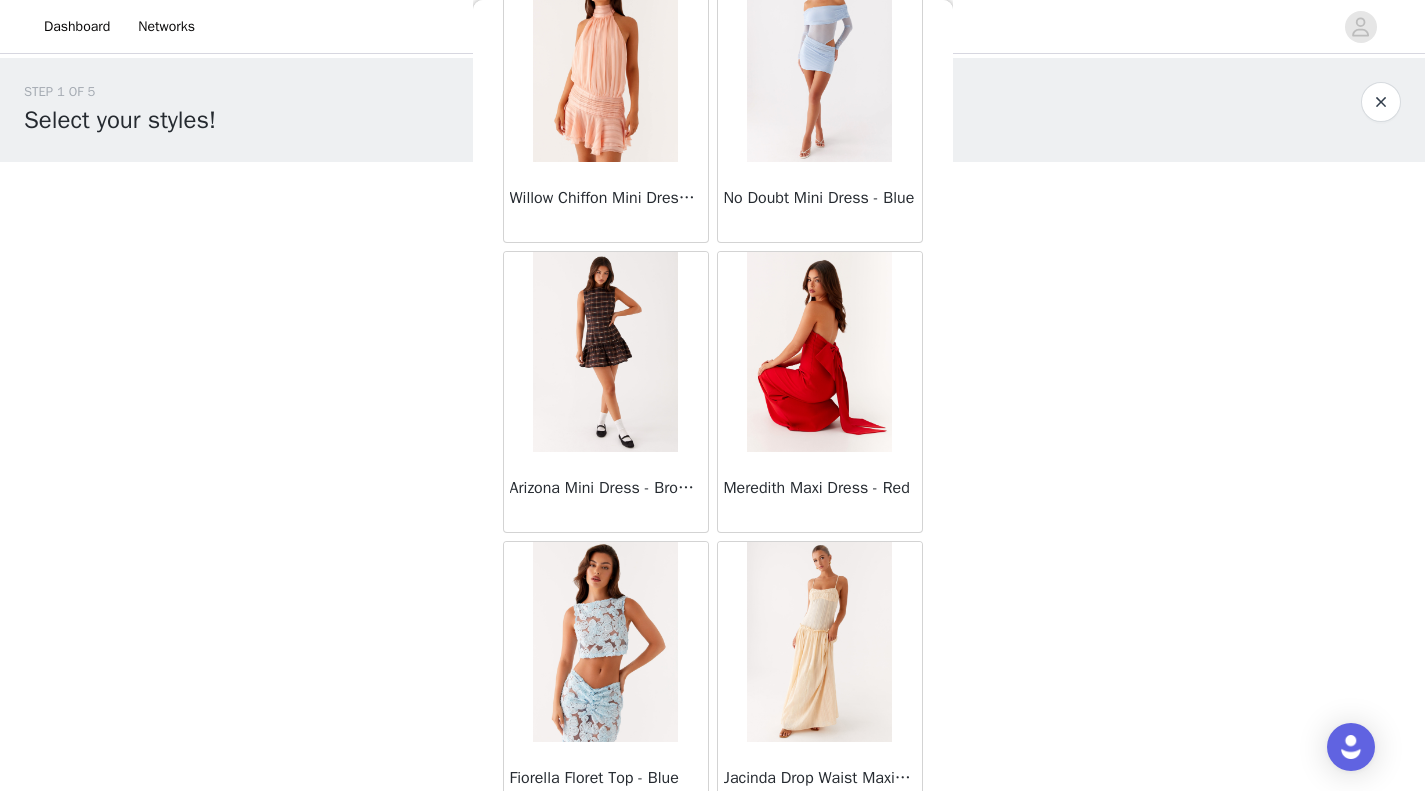 scroll, scrollTop: 28369, scrollLeft: 0, axis: vertical 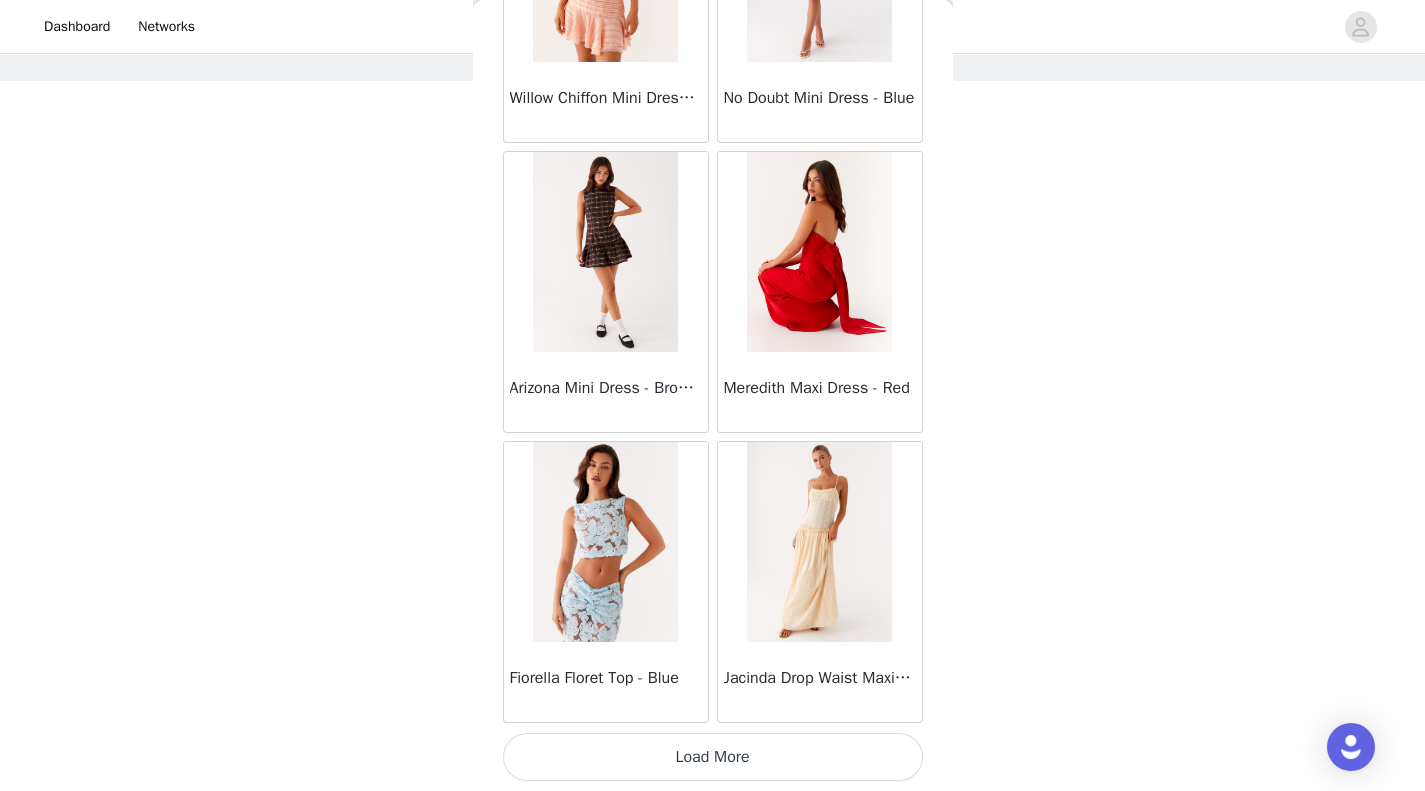 click on "Load More" at bounding box center [713, 757] 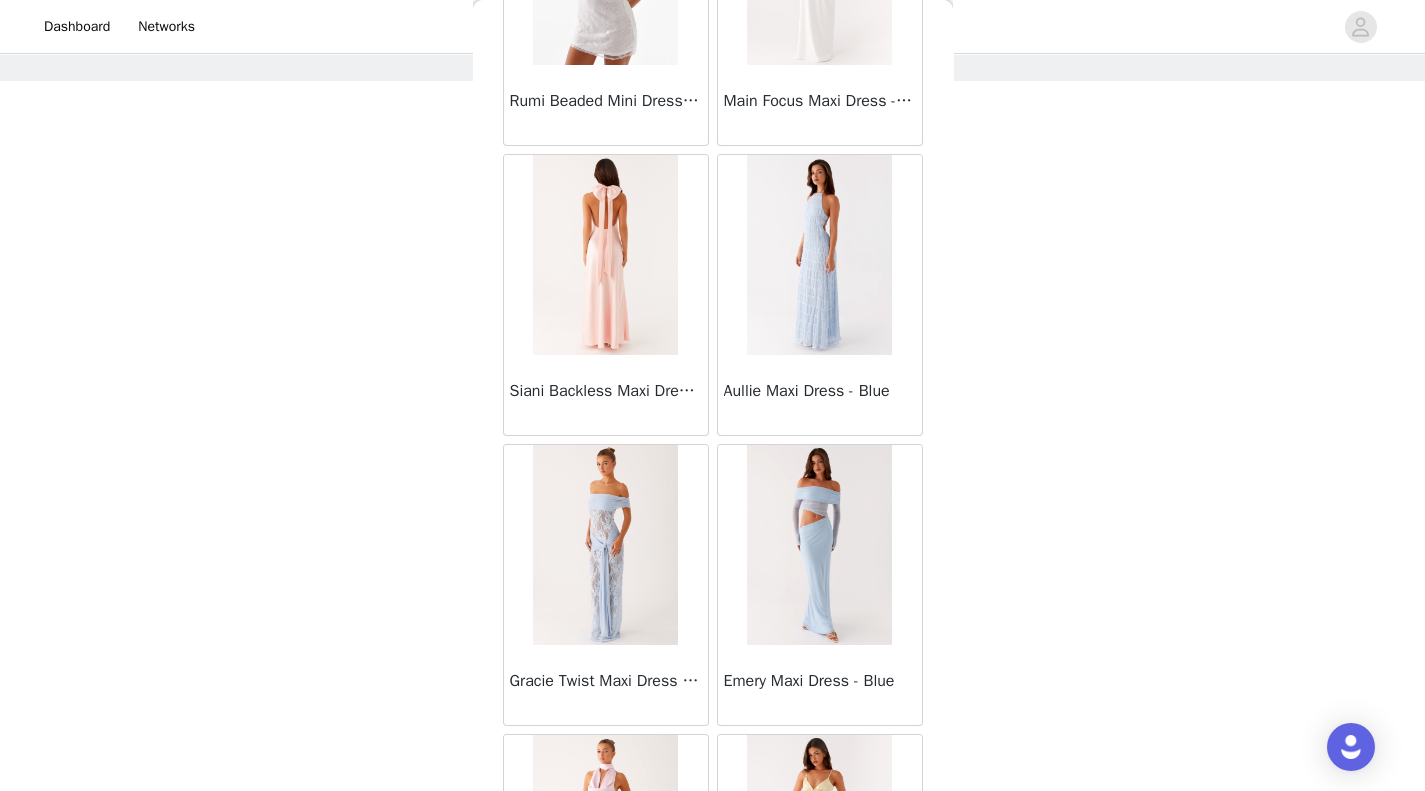 scroll, scrollTop: 31269, scrollLeft: 0, axis: vertical 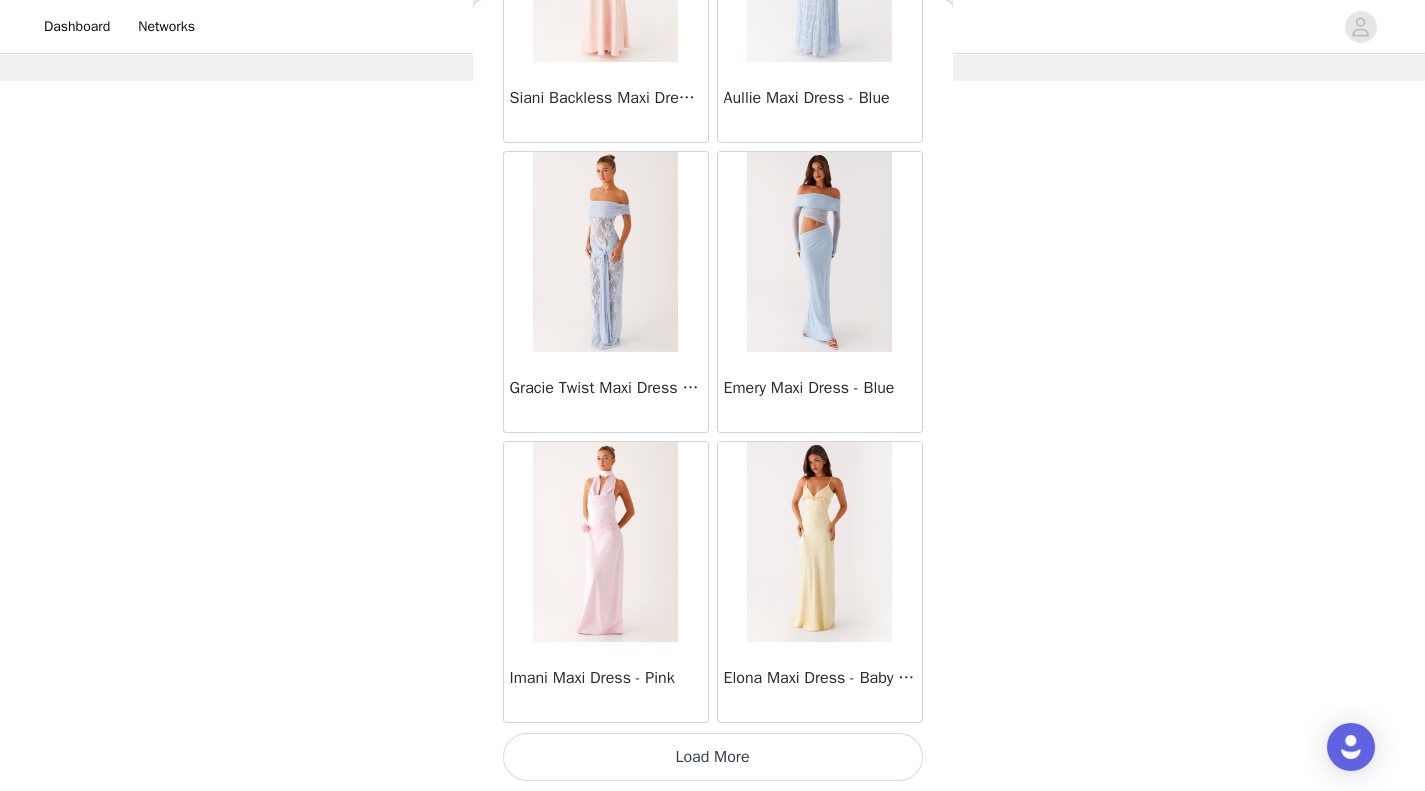 click on "Load More" at bounding box center [713, 757] 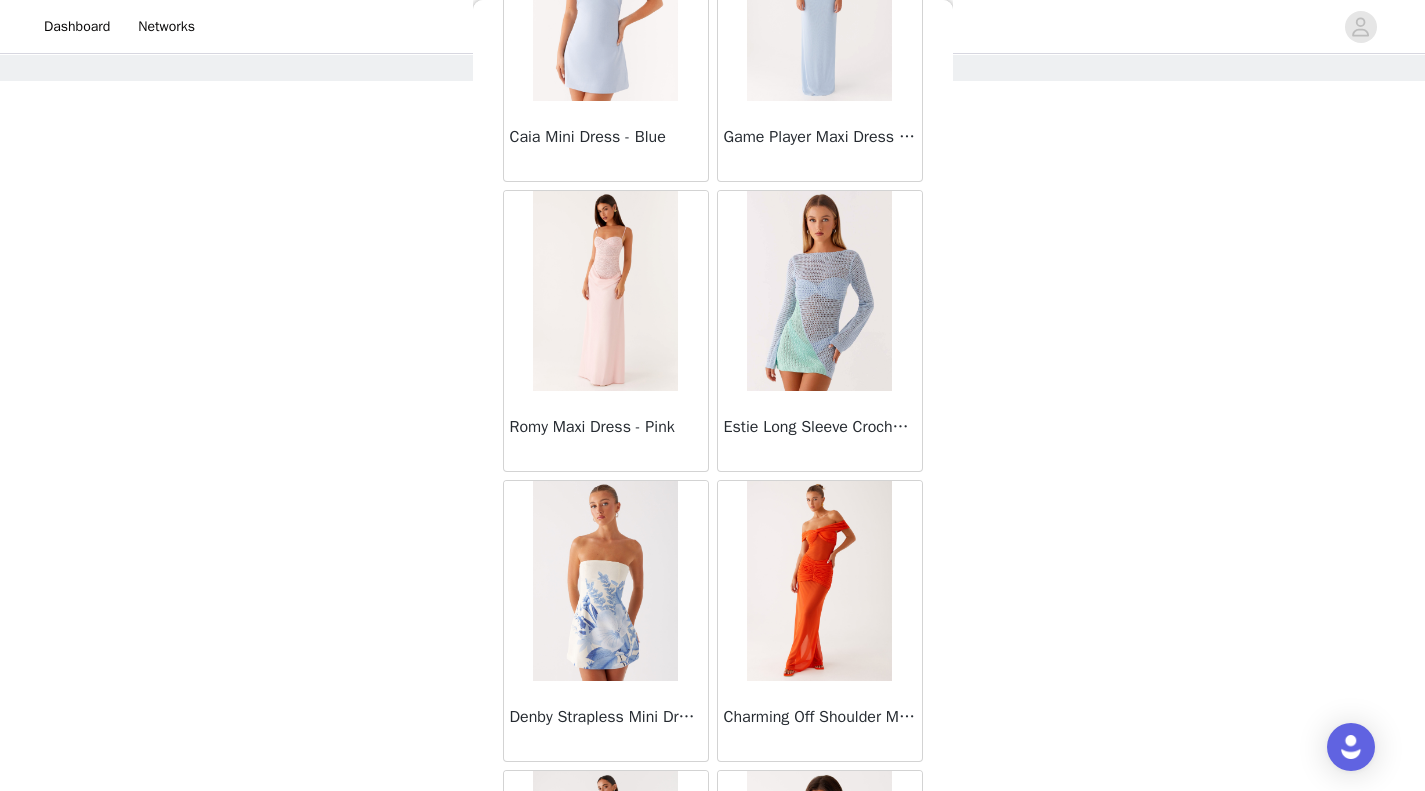 scroll, scrollTop: 33843, scrollLeft: 0, axis: vertical 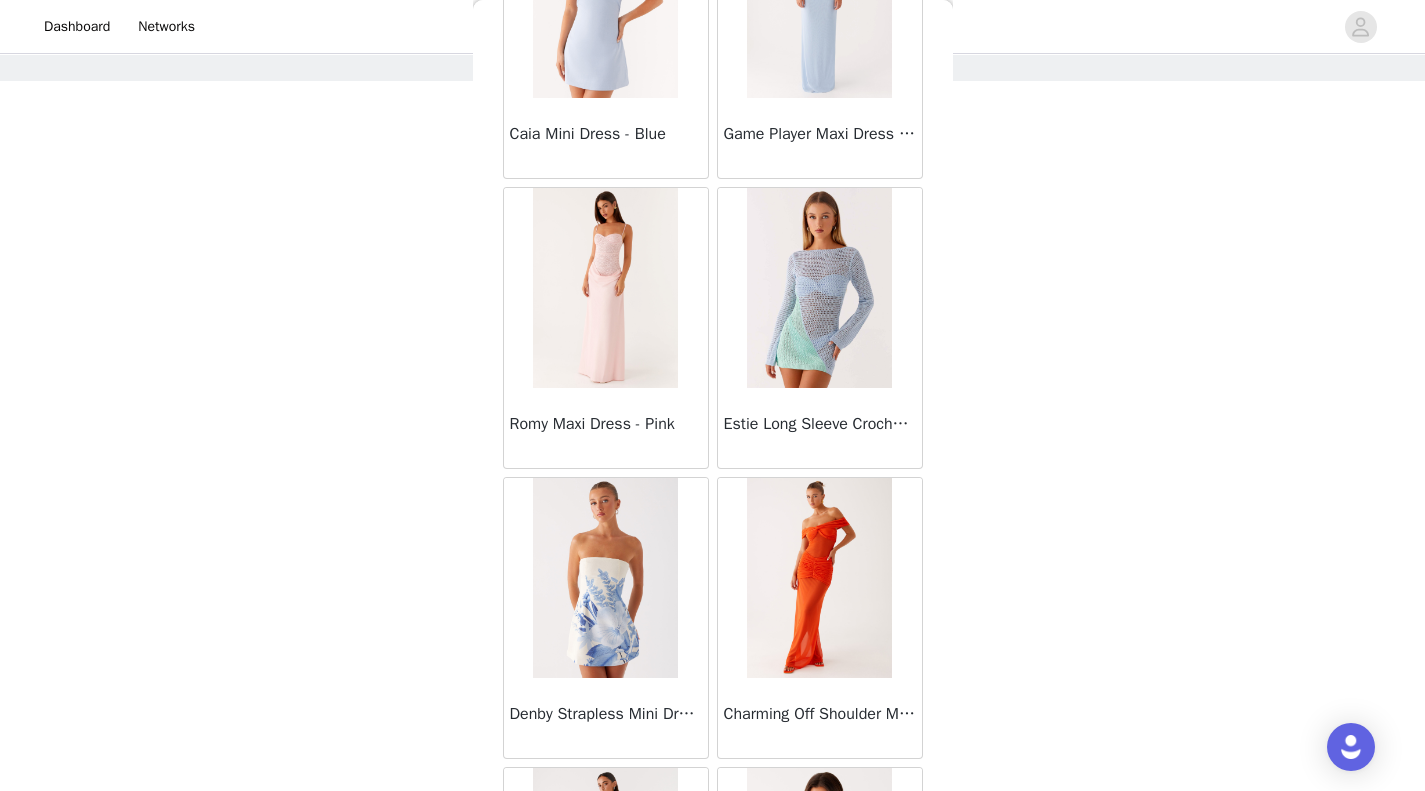 click at bounding box center (605, 288) 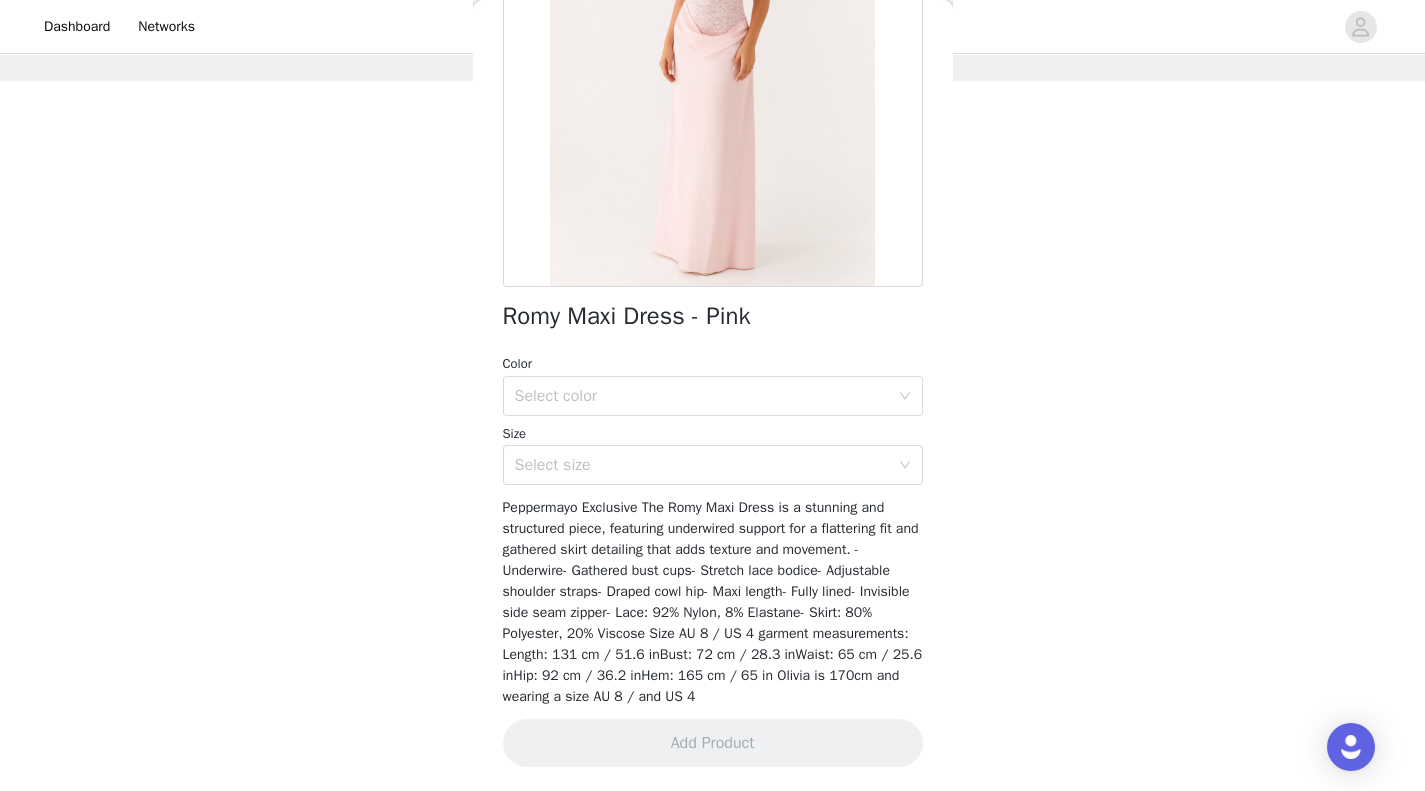 scroll, scrollTop: 263, scrollLeft: 0, axis: vertical 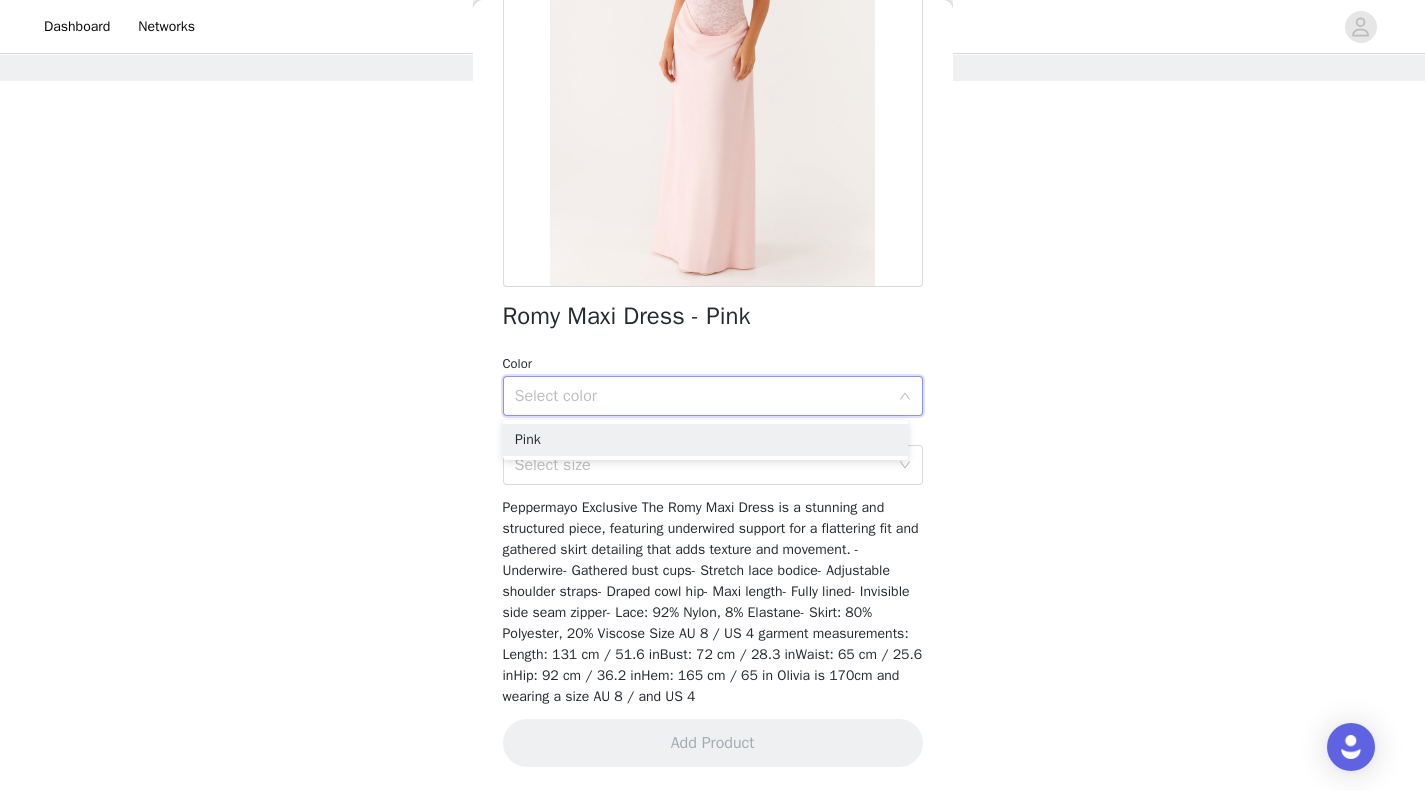 click on "Pink" at bounding box center (705, 440) 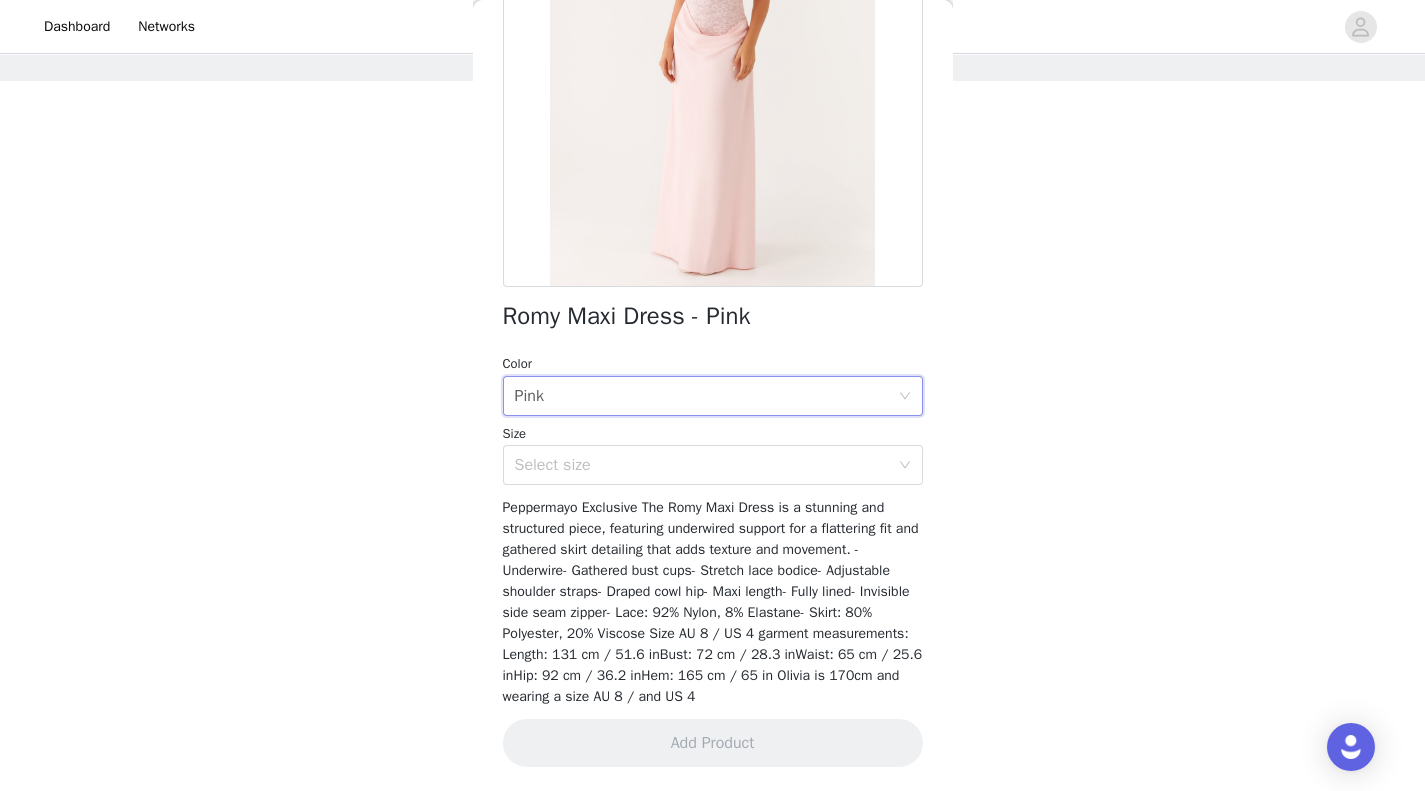 click on "Select size" at bounding box center (702, 465) 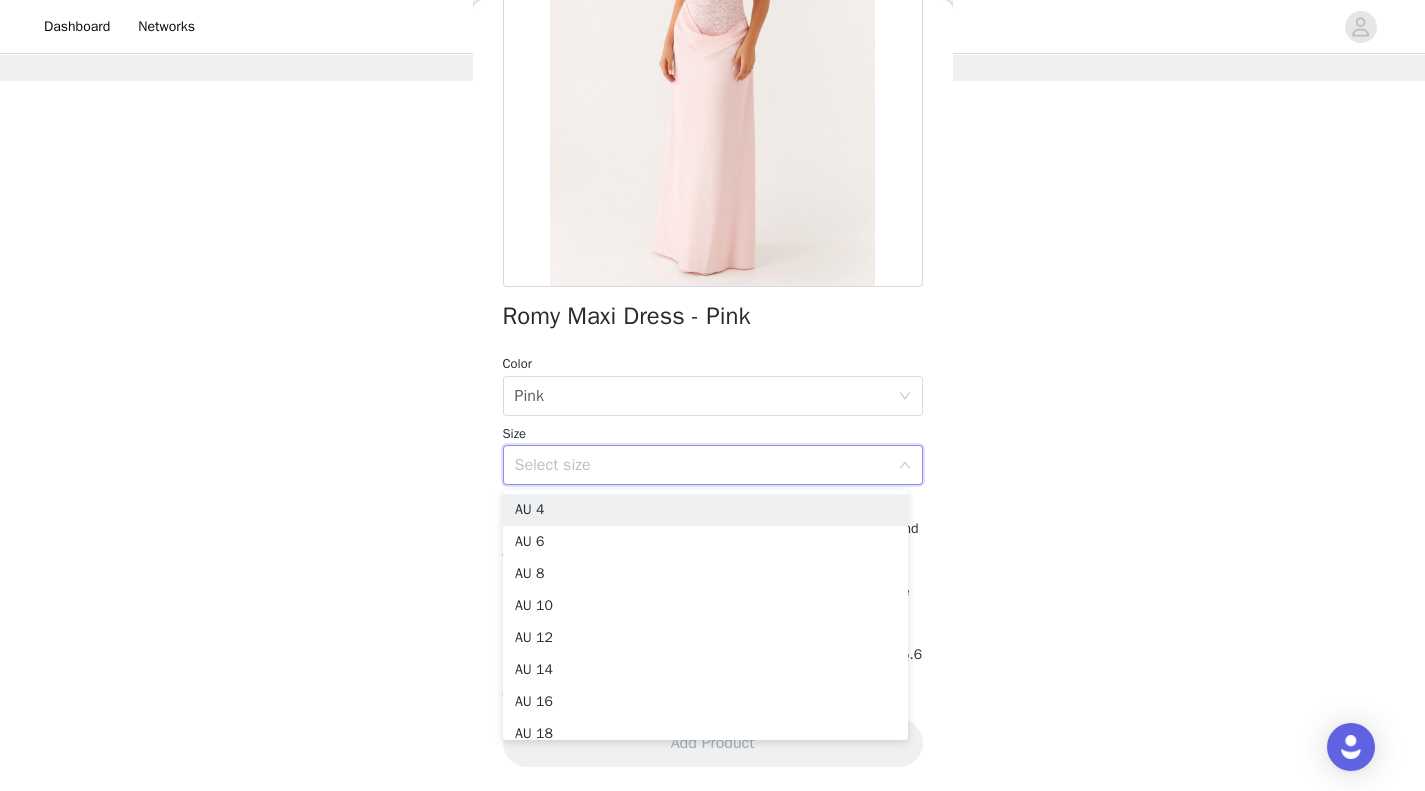 click on "AU 8" at bounding box center (705, 574) 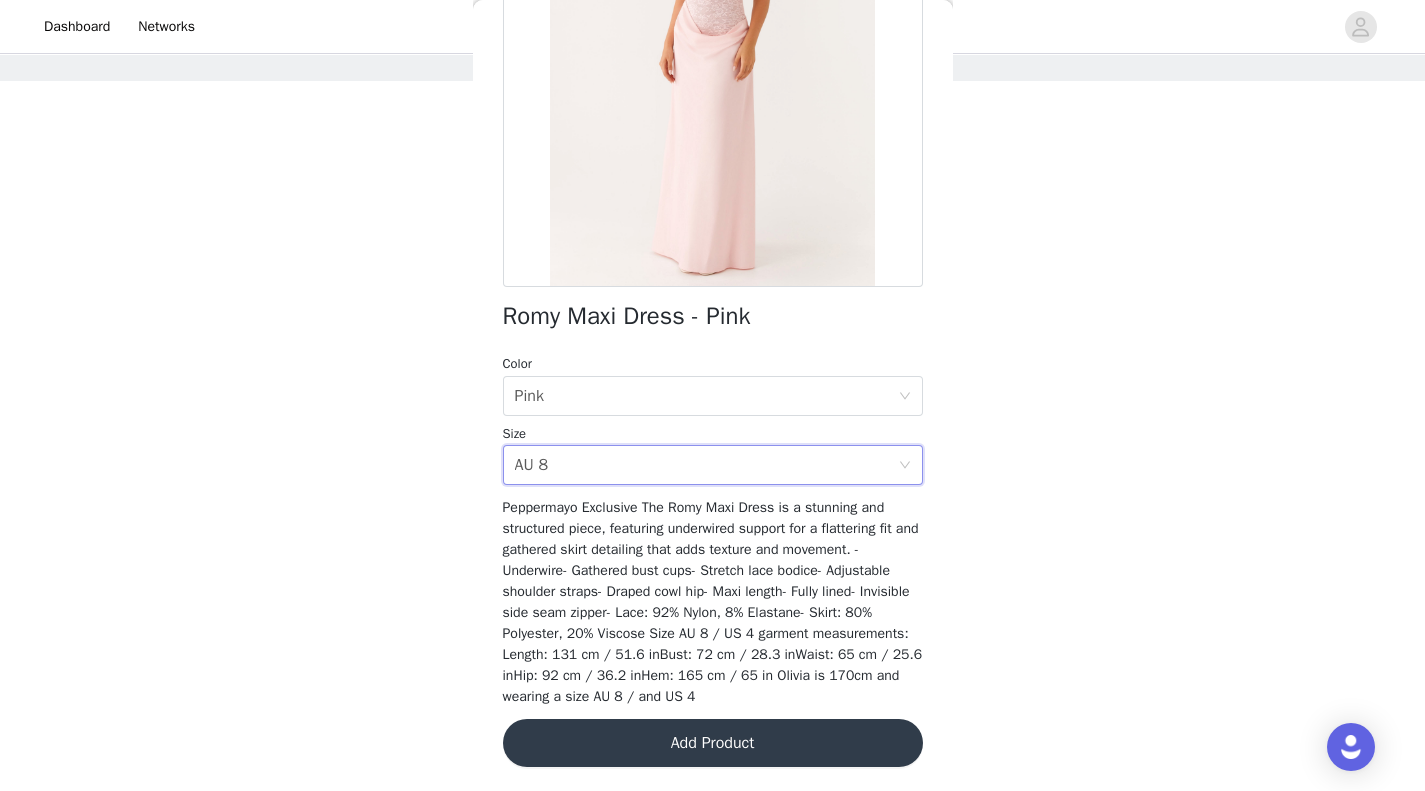 click on "Add Product" at bounding box center [713, 743] 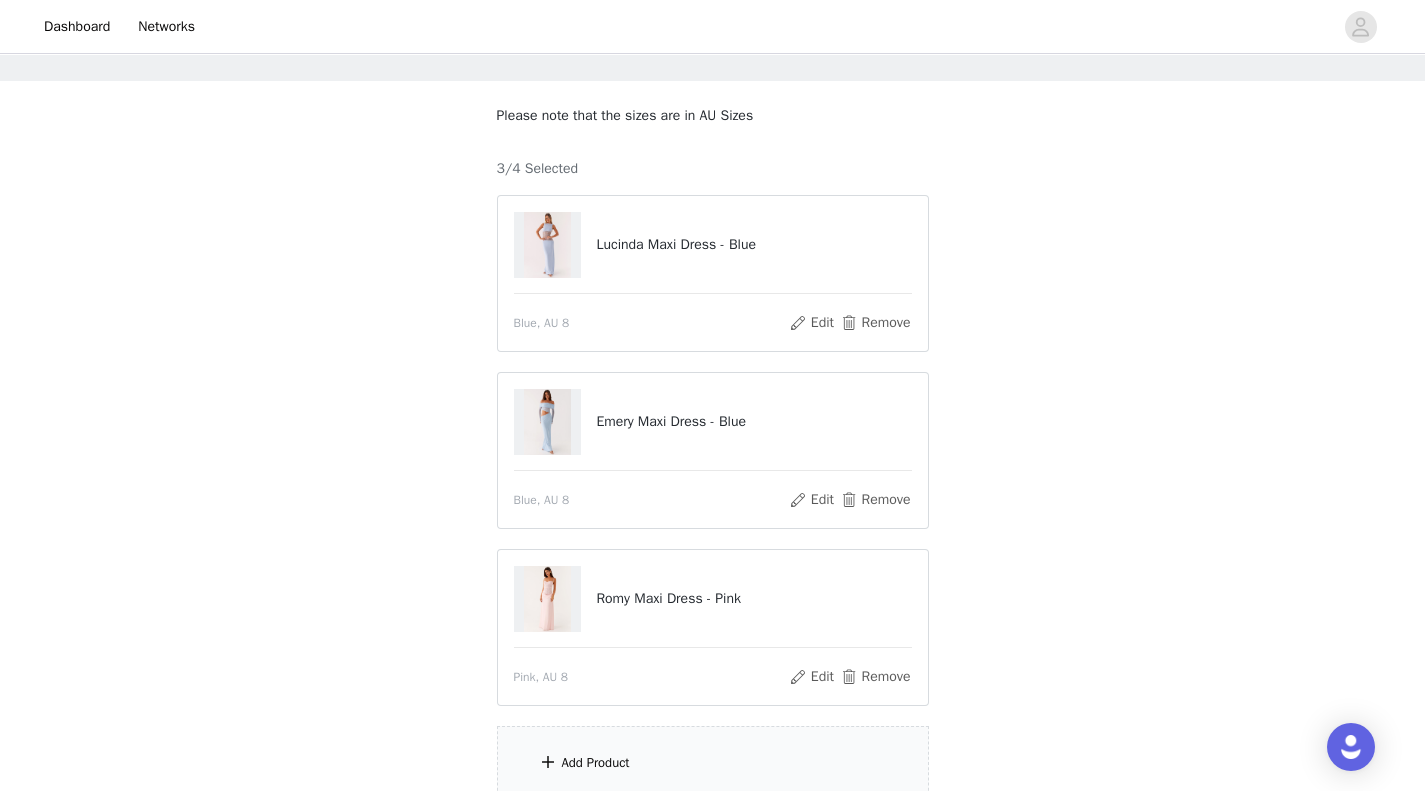click on "Add Product" at bounding box center (713, 763) 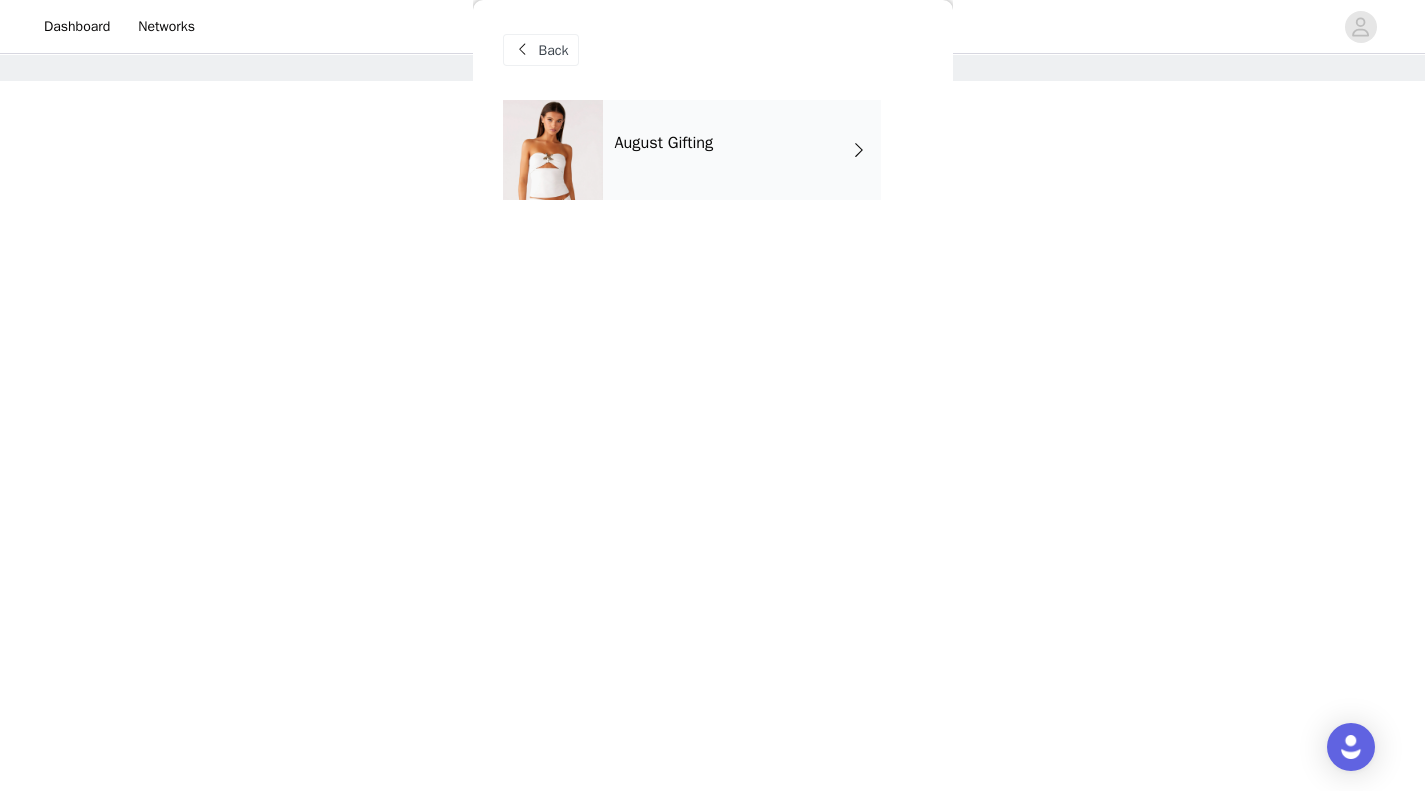 click on "August Gifting" at bounding box center (742, 150) 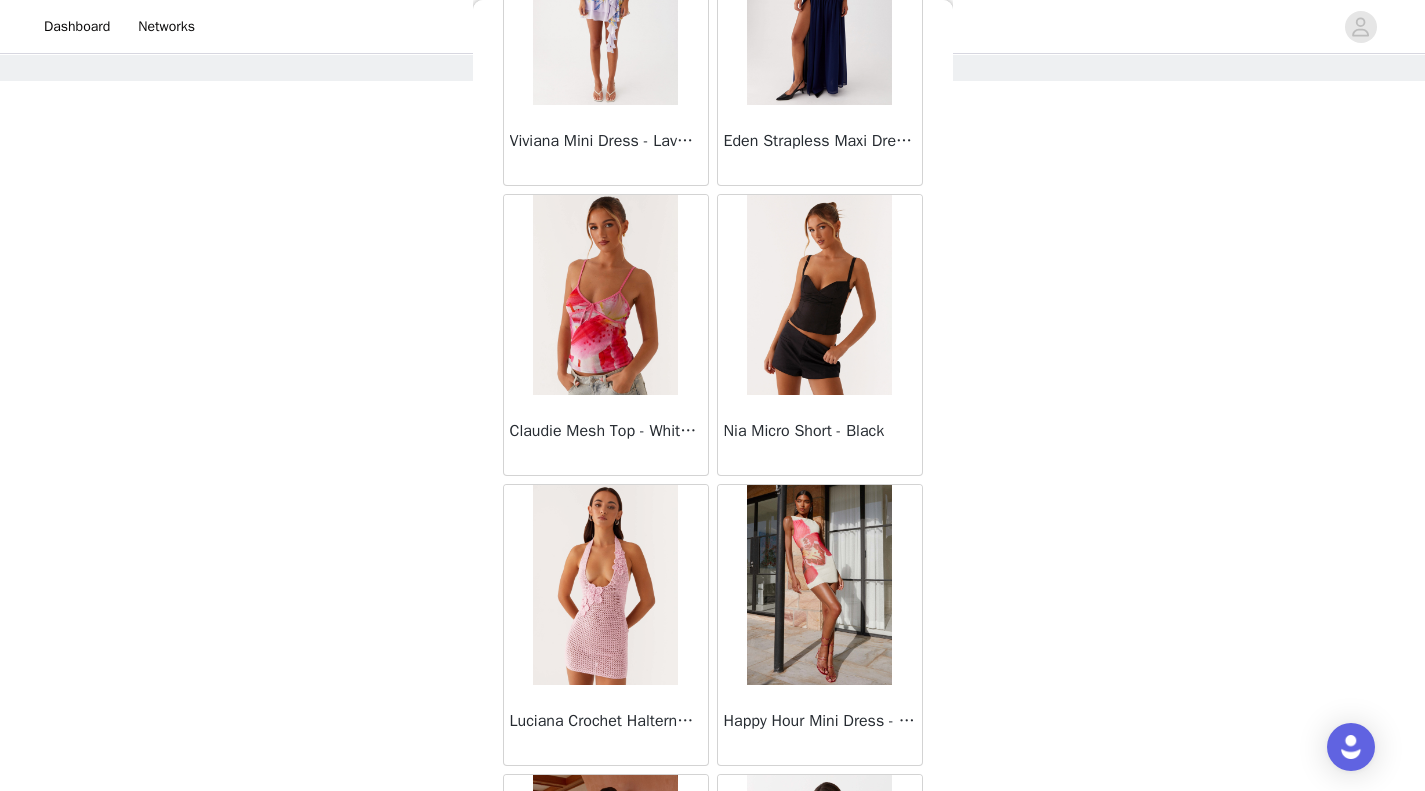 scroll, scrollTop: 2269, scrollLeft: 0, axis: vertical 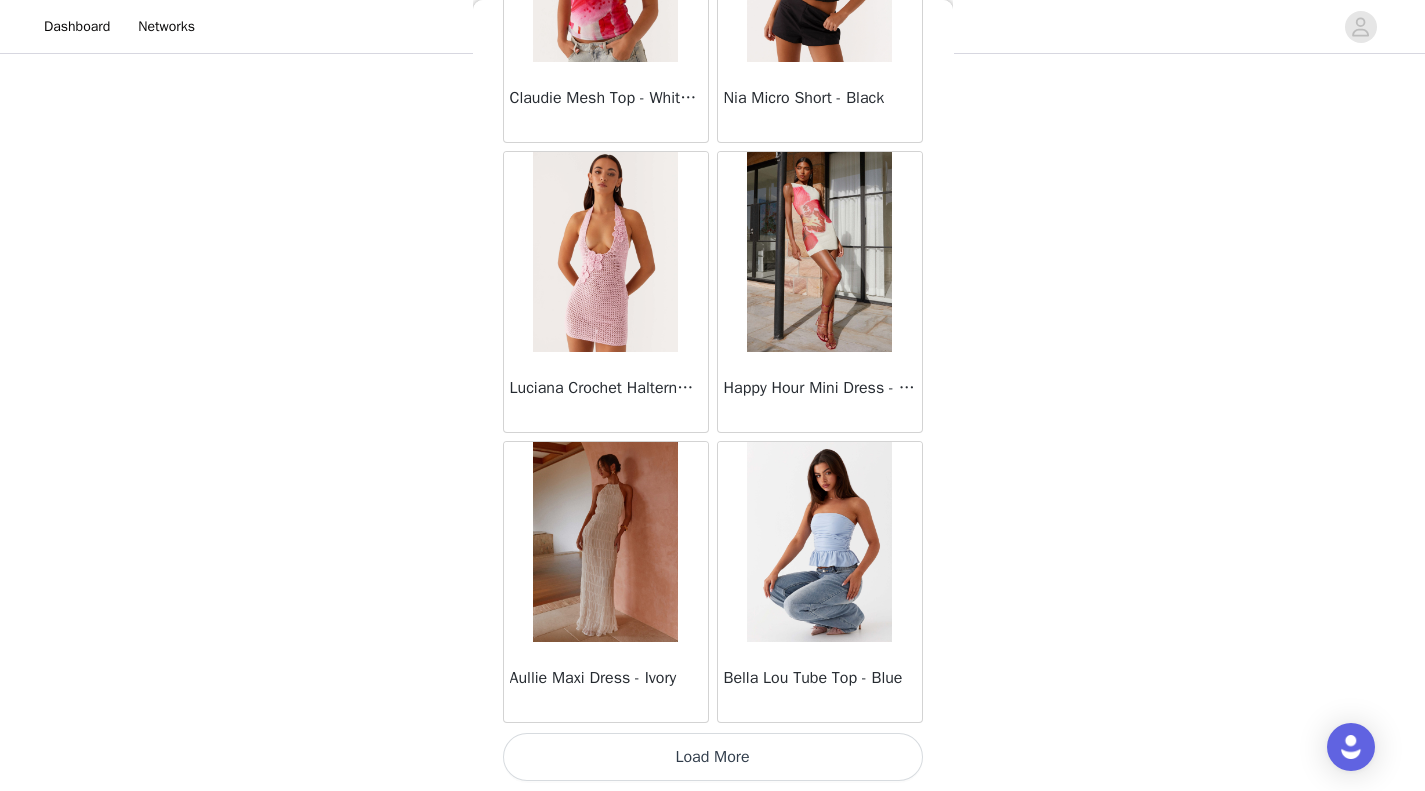 click on "Load More" at bounding box center (713, 757) 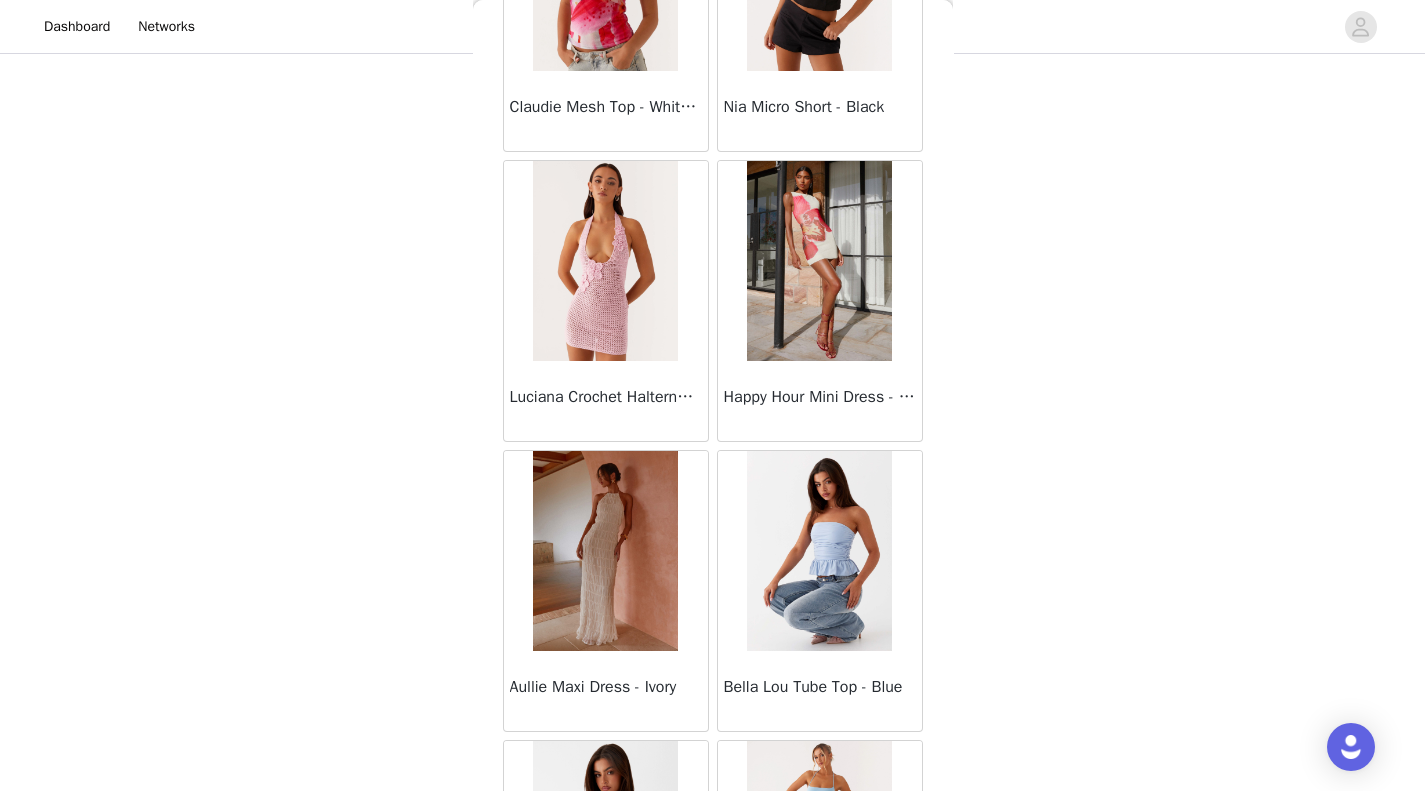 scroll, scrollTop: 2269, scrollLeft: 0, axis: vertical 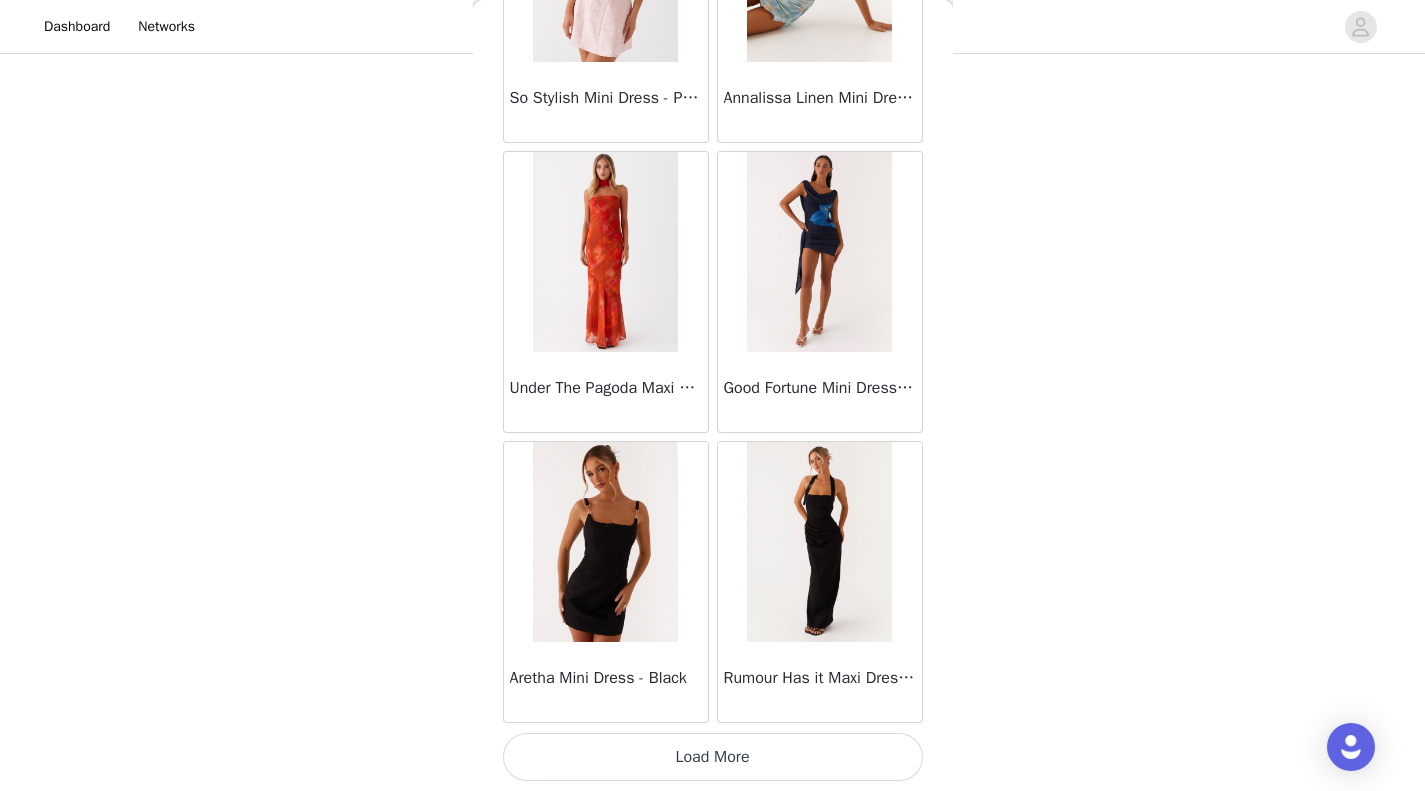 click on "Load More" at bounding box center [713, 757] 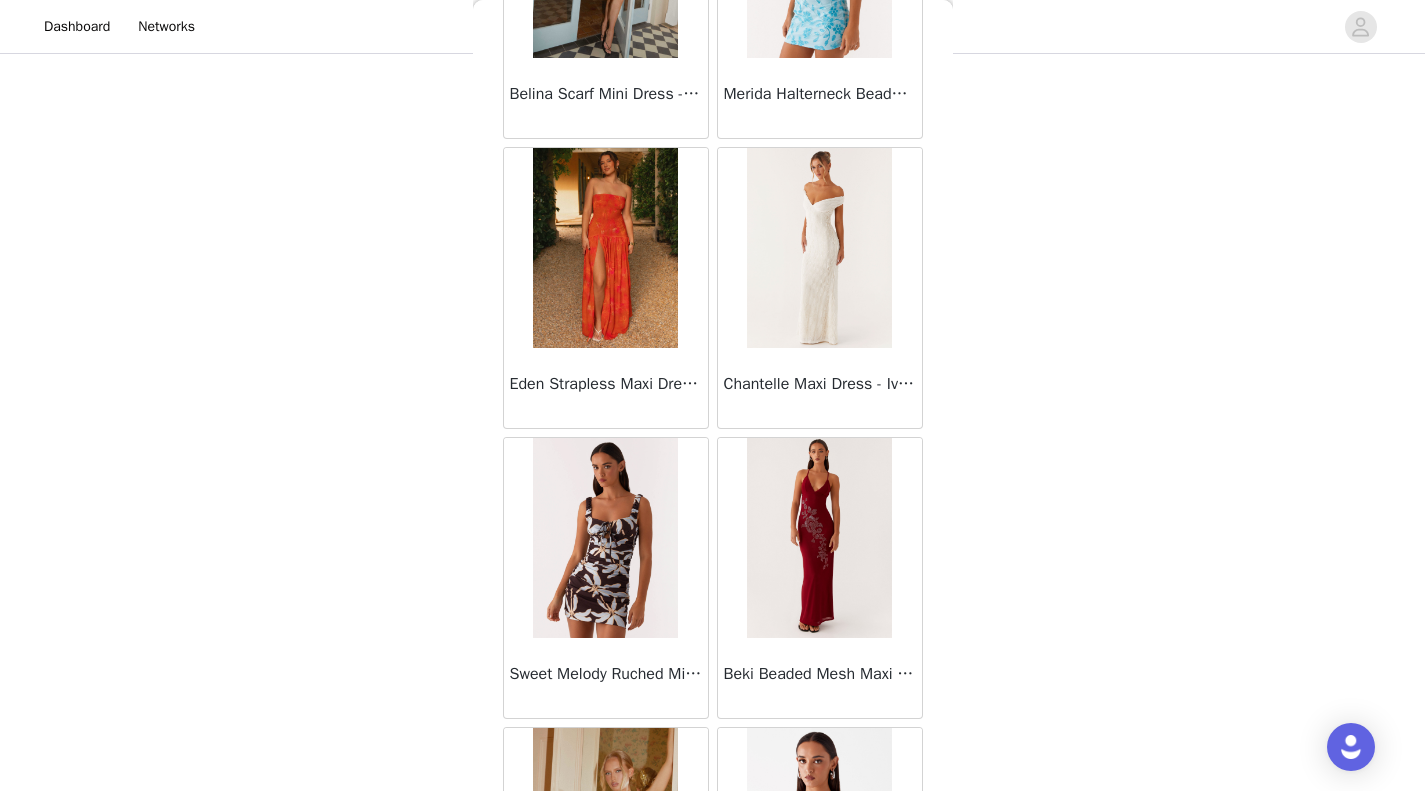 scroll, scrollTop: 8069, scrollLeft: 0, axis: vertical 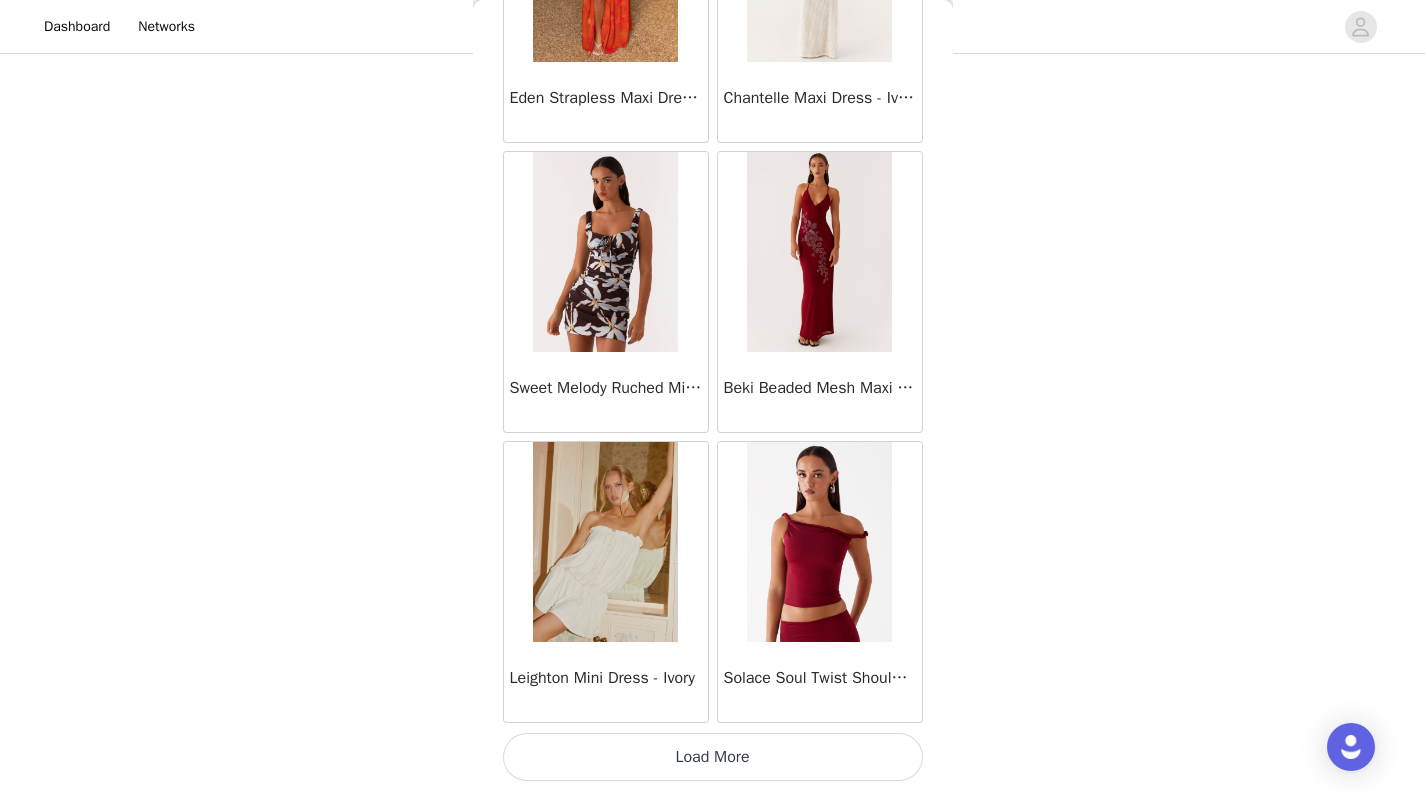 click on "Load More" at bounding box center (713, 757) 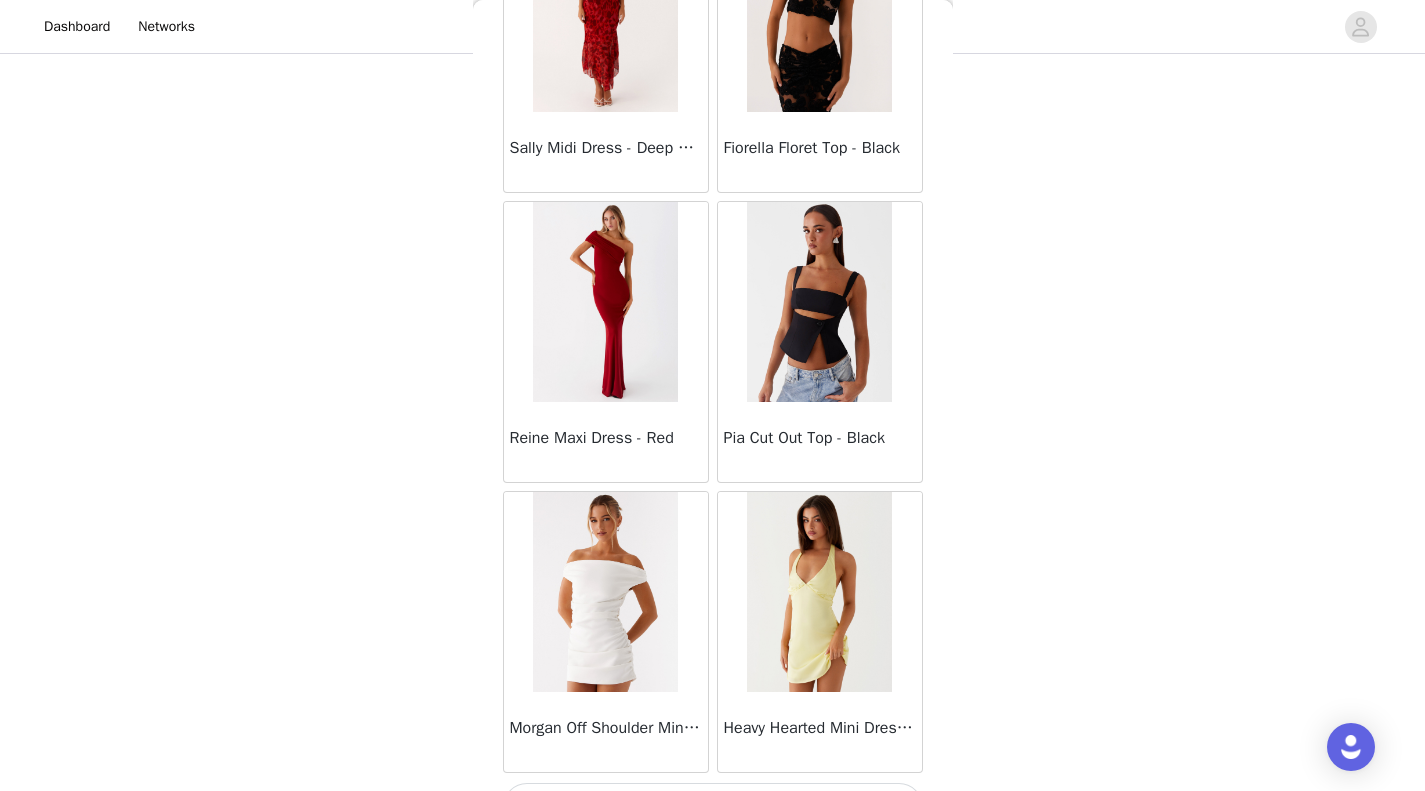 scroll, scrollTop: 10969, scrollLeft: 0, axis: vertical 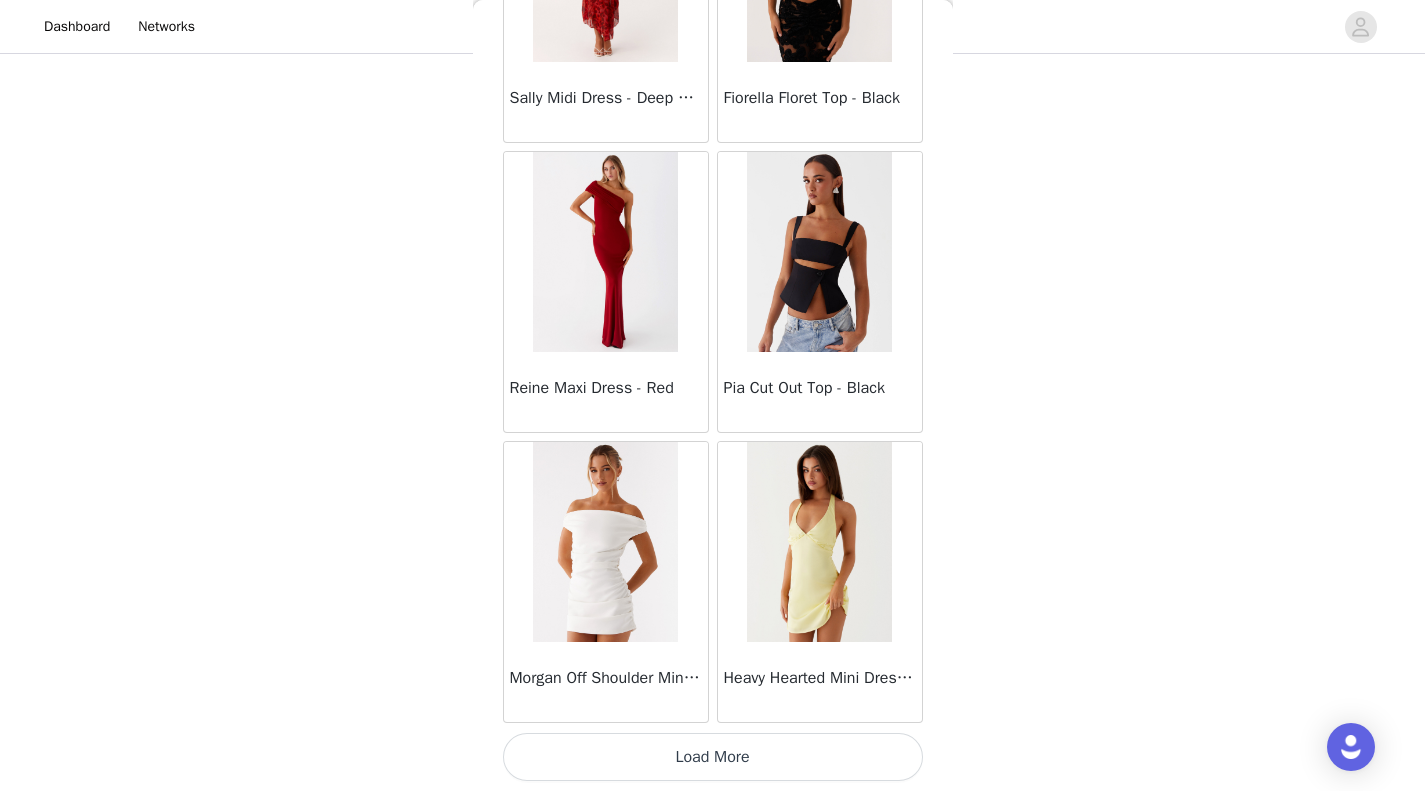click on "Load More" at bounding box center [713, 757] 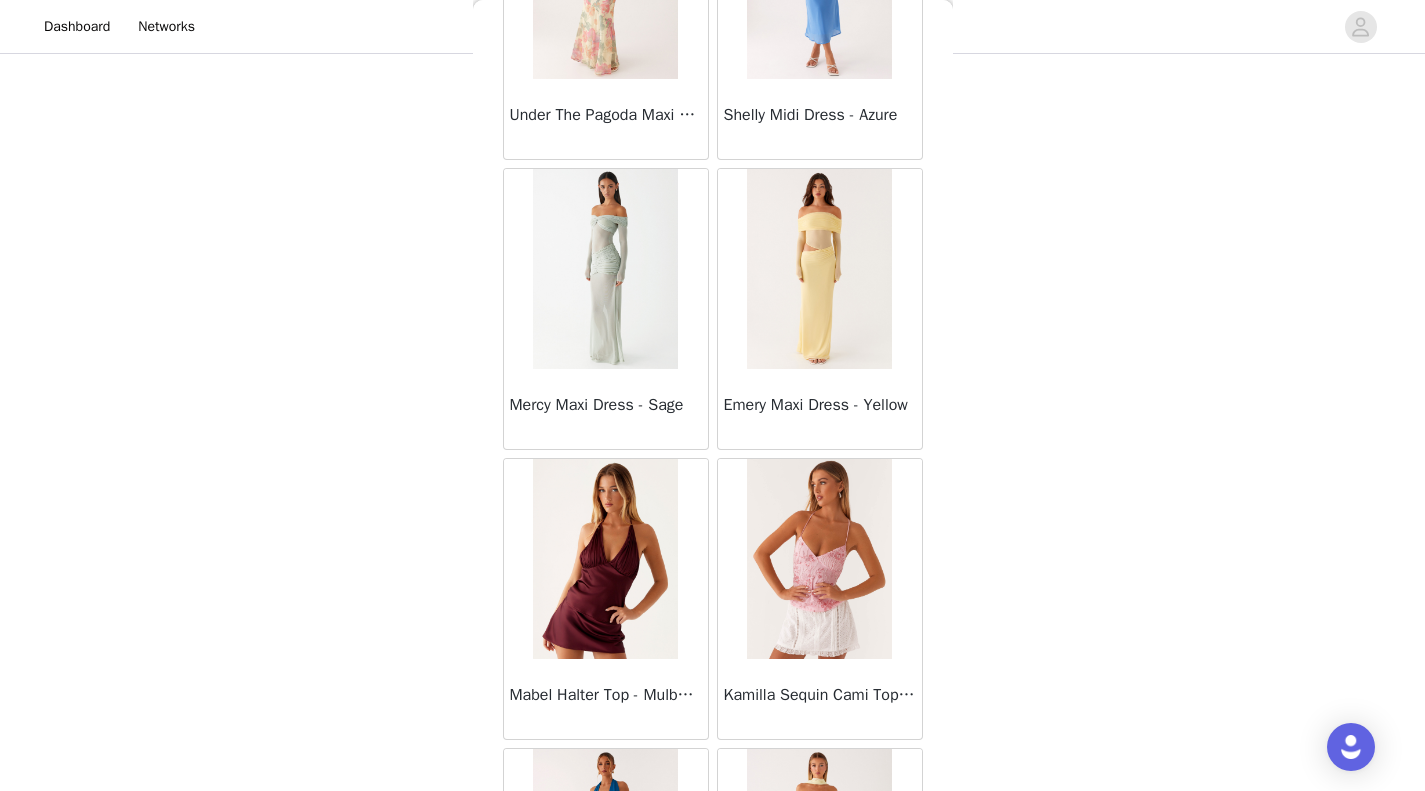 scroll, scrollTop: 13869, scrollLeft: 0, axis: vertical 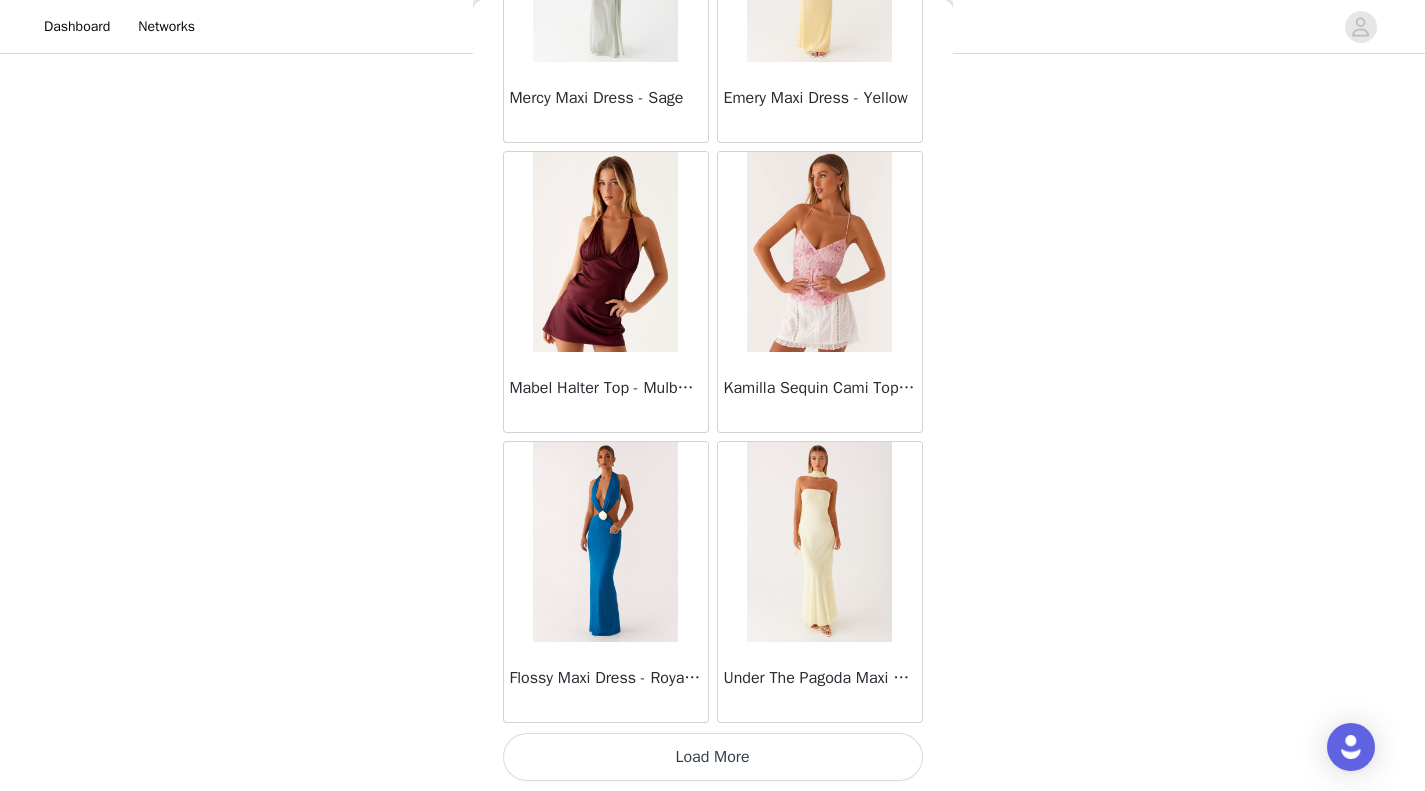 click on "Load More" at bounding box center [713, 757] 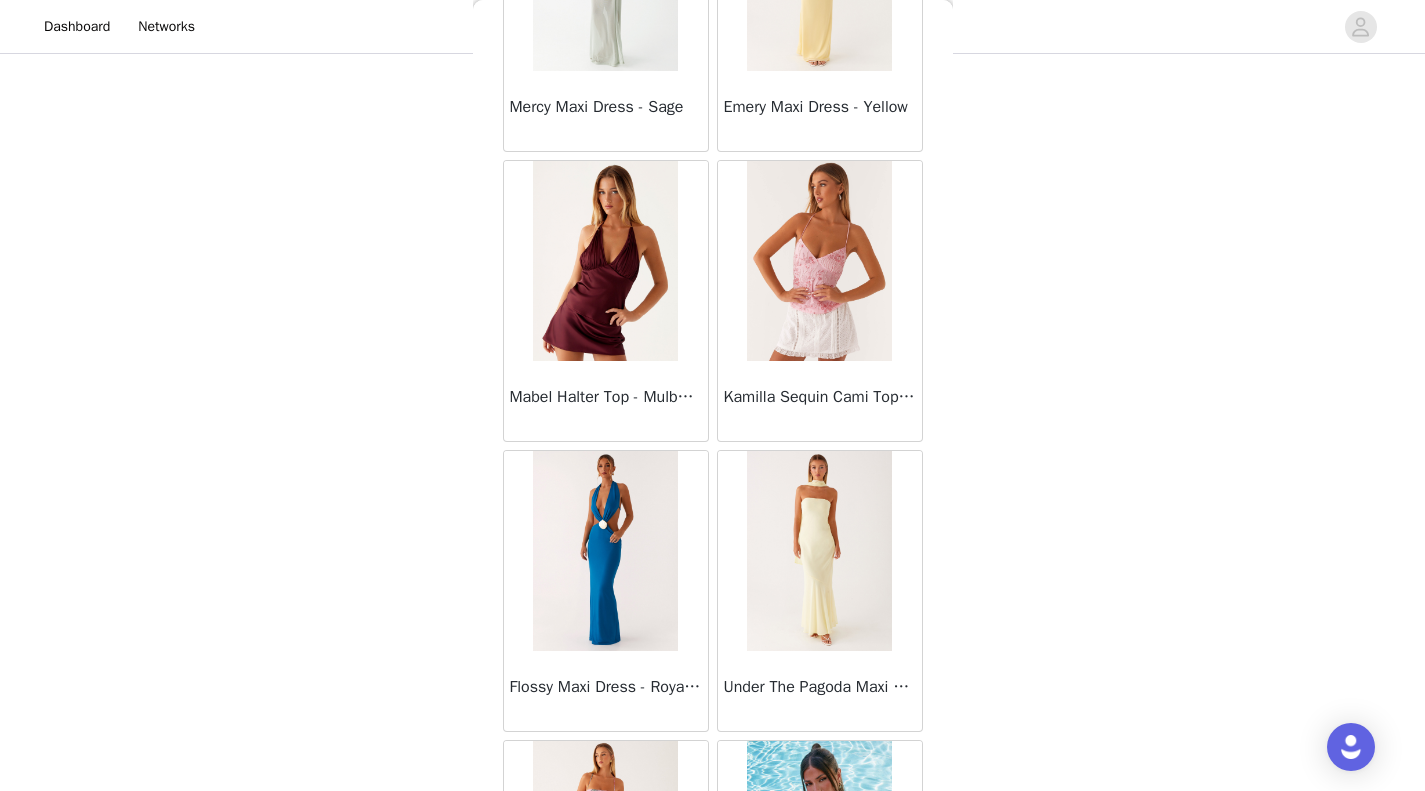 scroll, scrollTop: 13869, scrollLeft: 0, axis: vertical 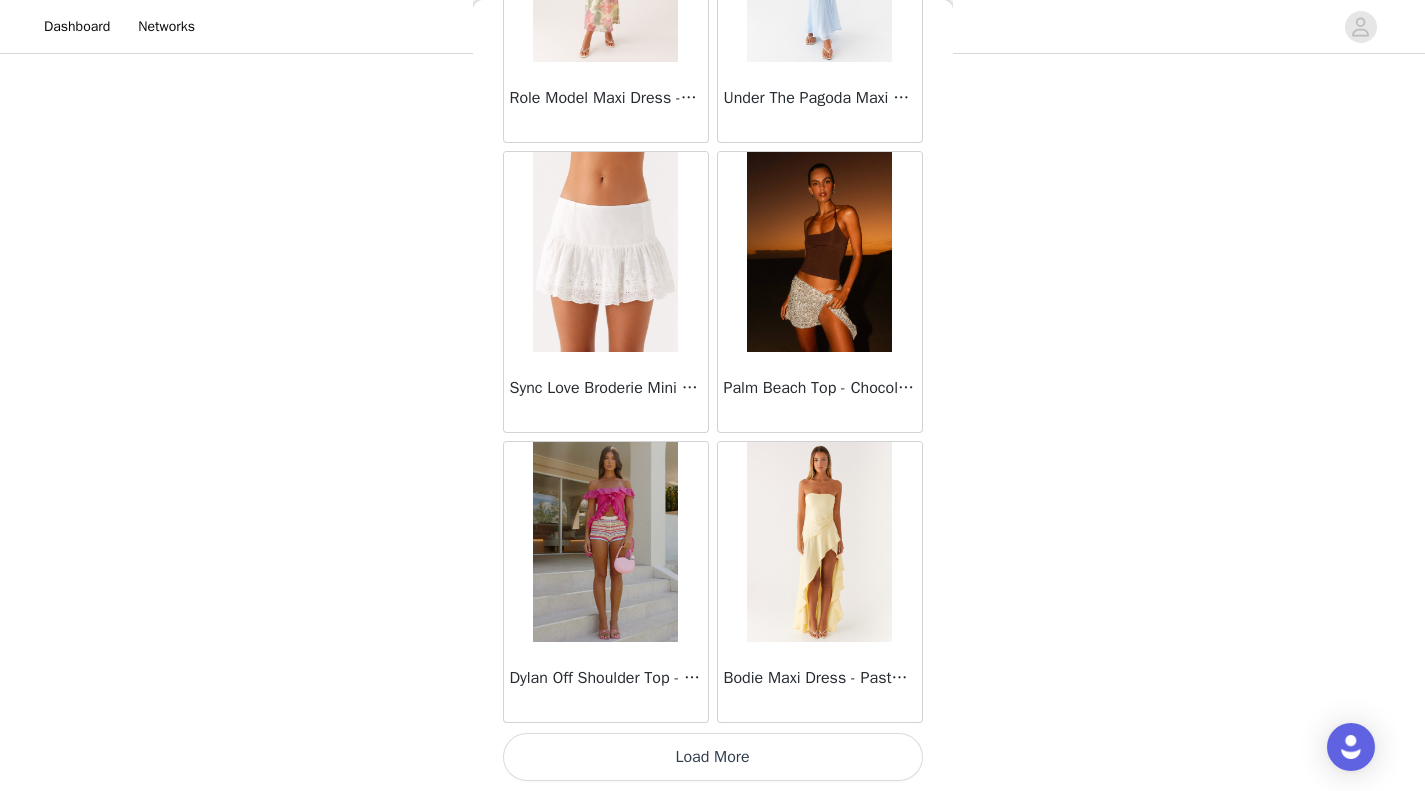 click on "Load More" at bounding box center (713, 757) 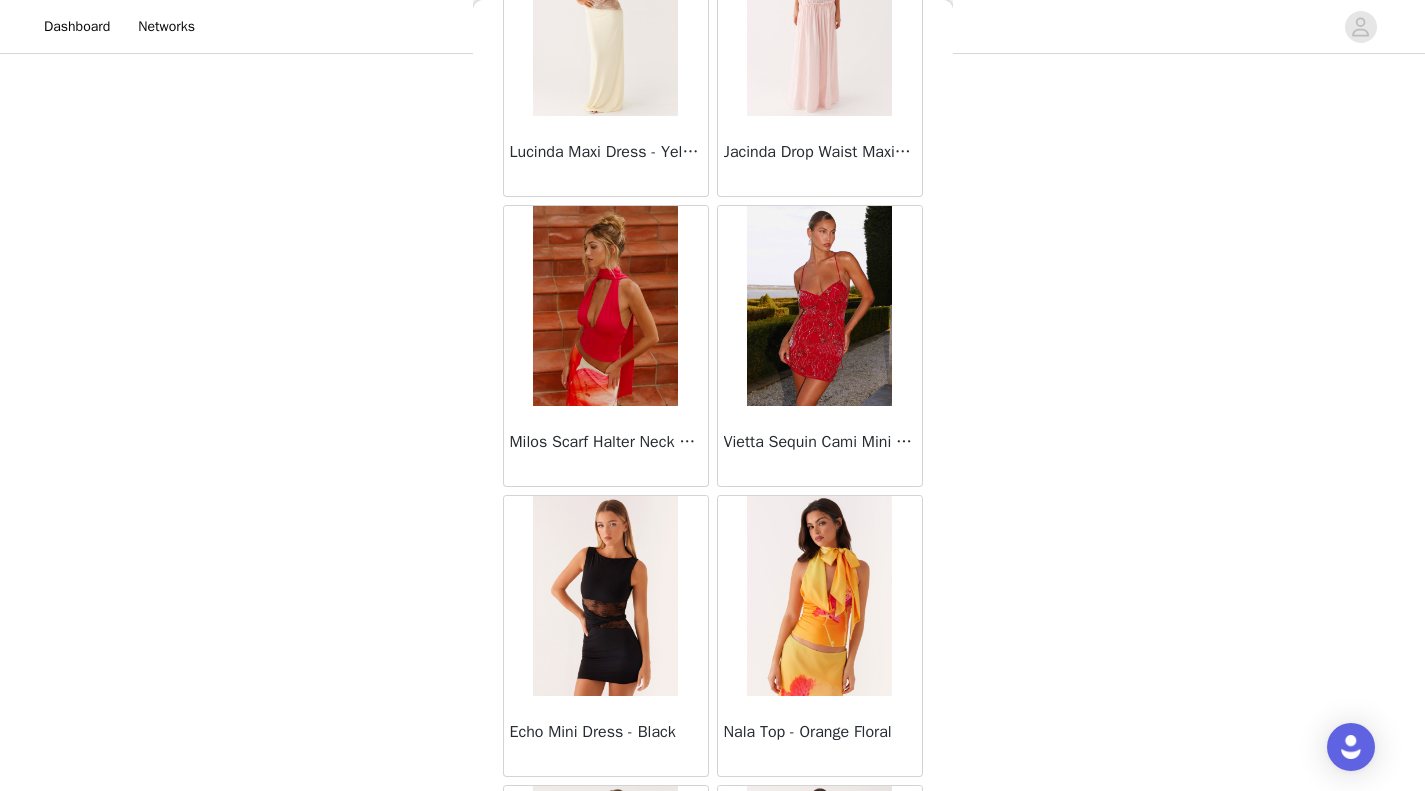 scroll, scrollTop: 19669, scrollLeft: 0, axis: vertical 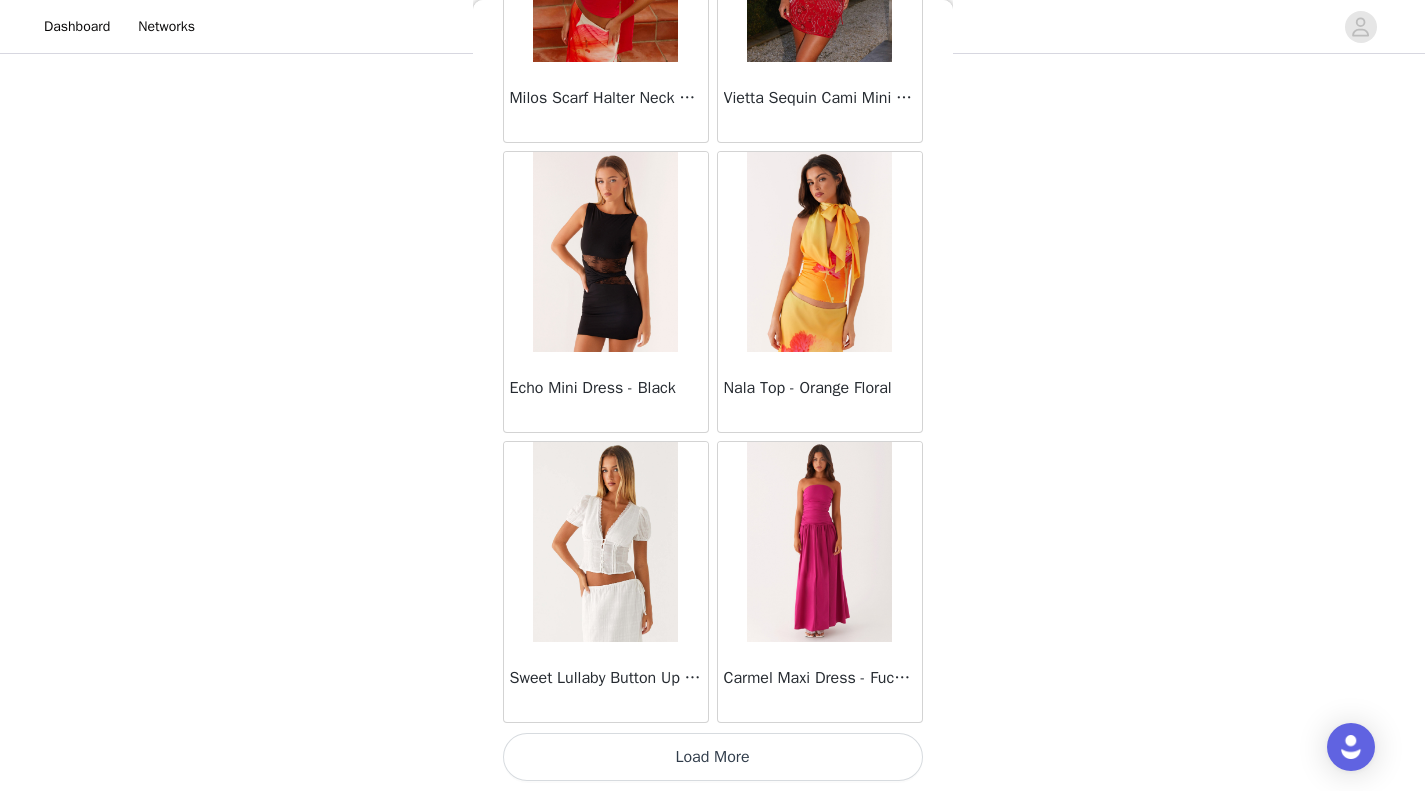 click on "Load More" at bounding box center (713, 757) 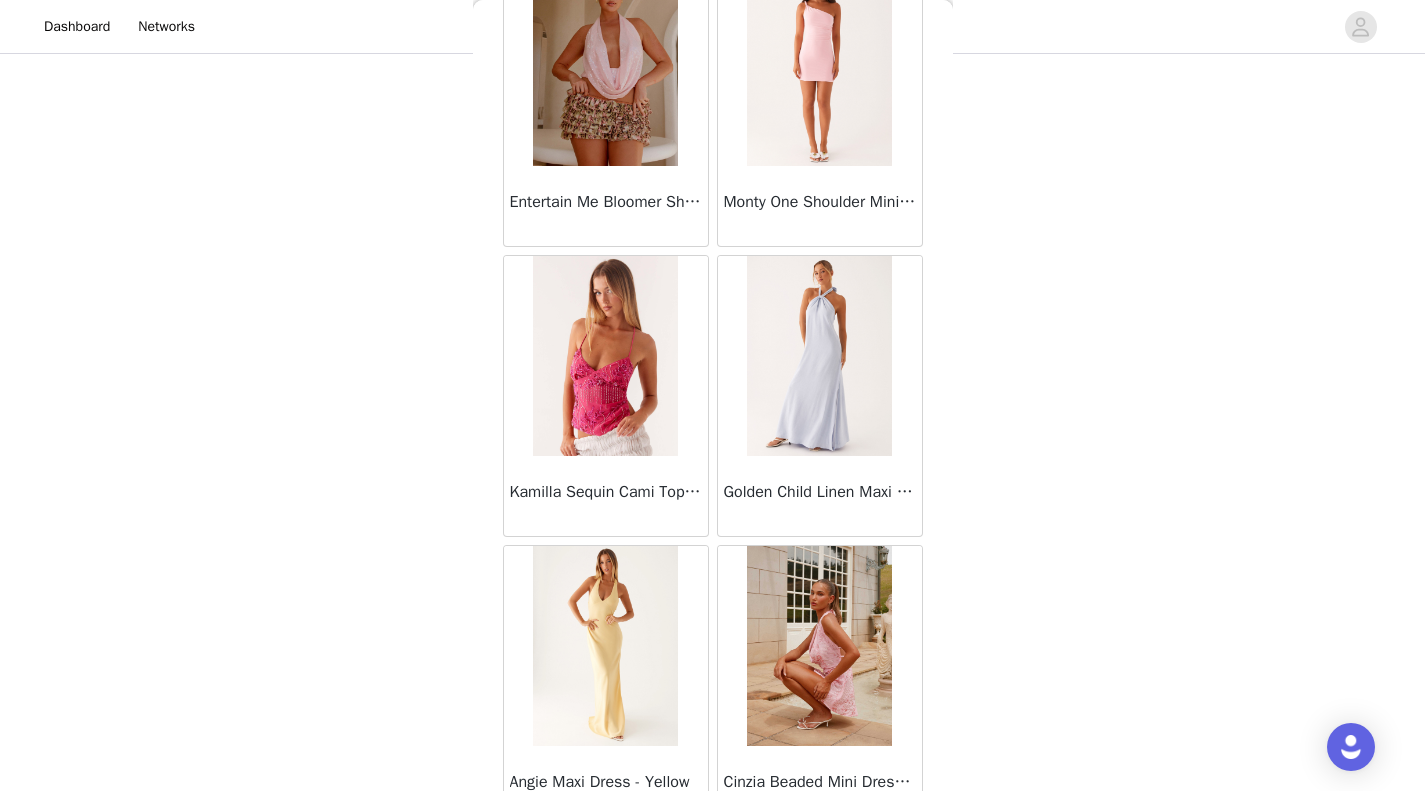 scroll, scrollTop: 22569, scrollLeft: 0, axis: vertical 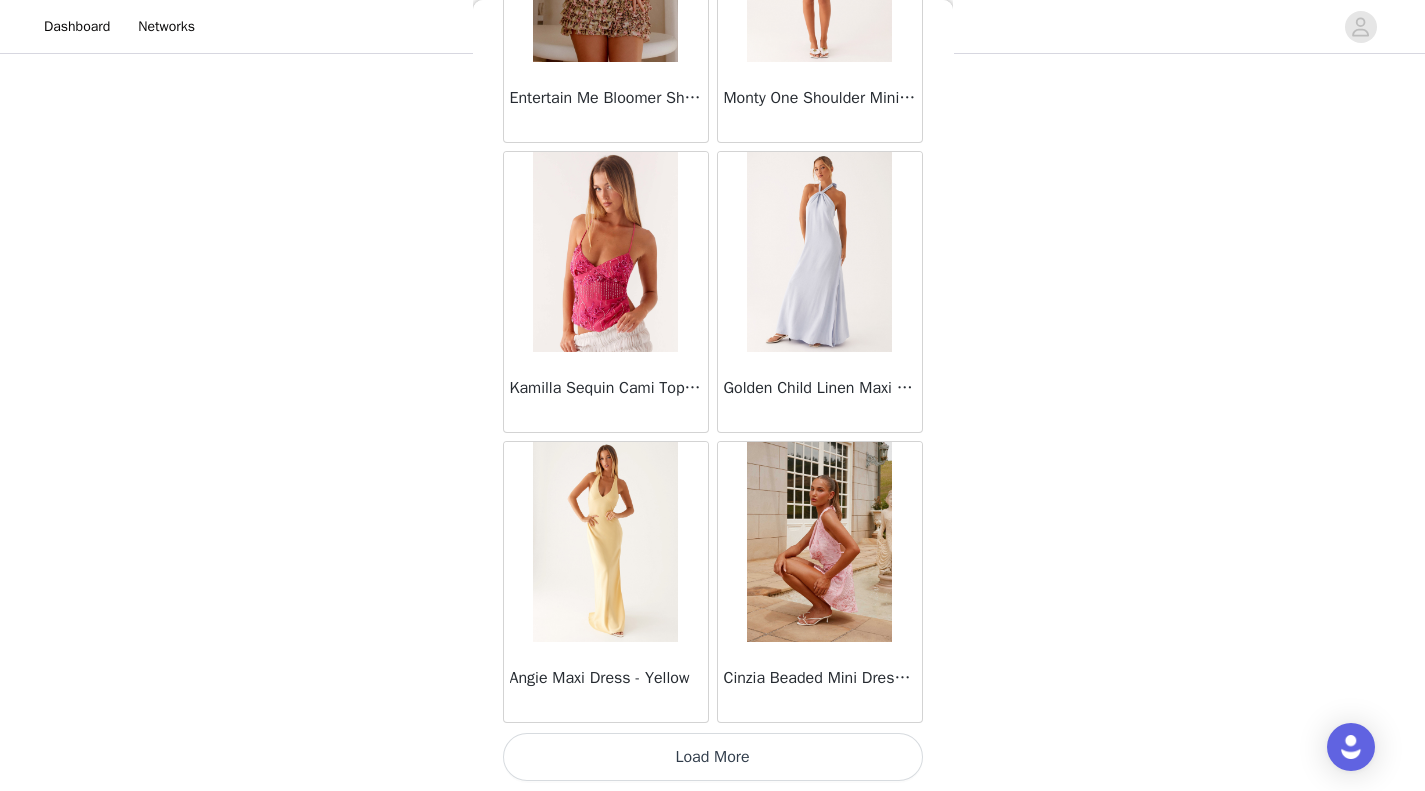 click on "Load More" at bounding box center [713, 757] 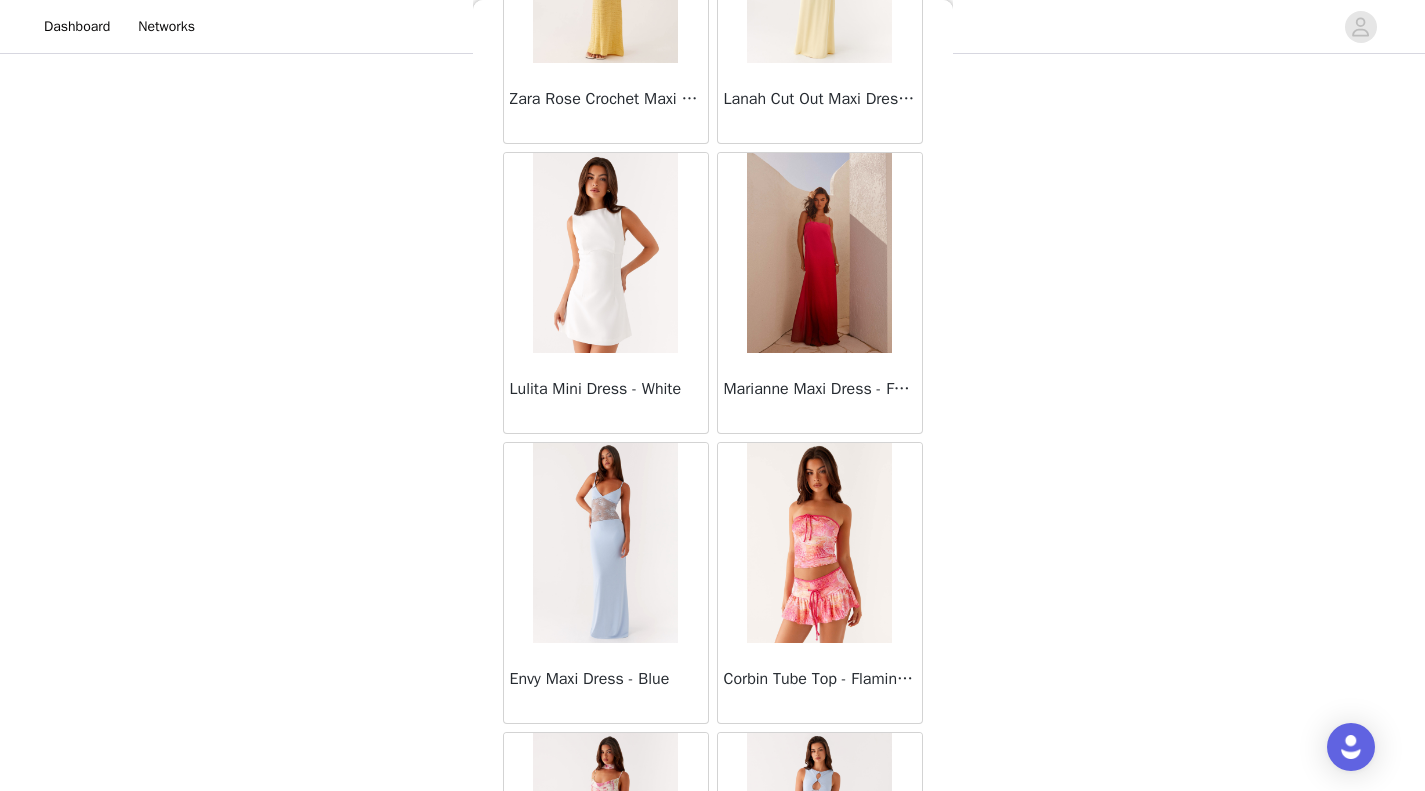 scroll, scrollTop: 25469, scrollLeft: 0, axis: vertical 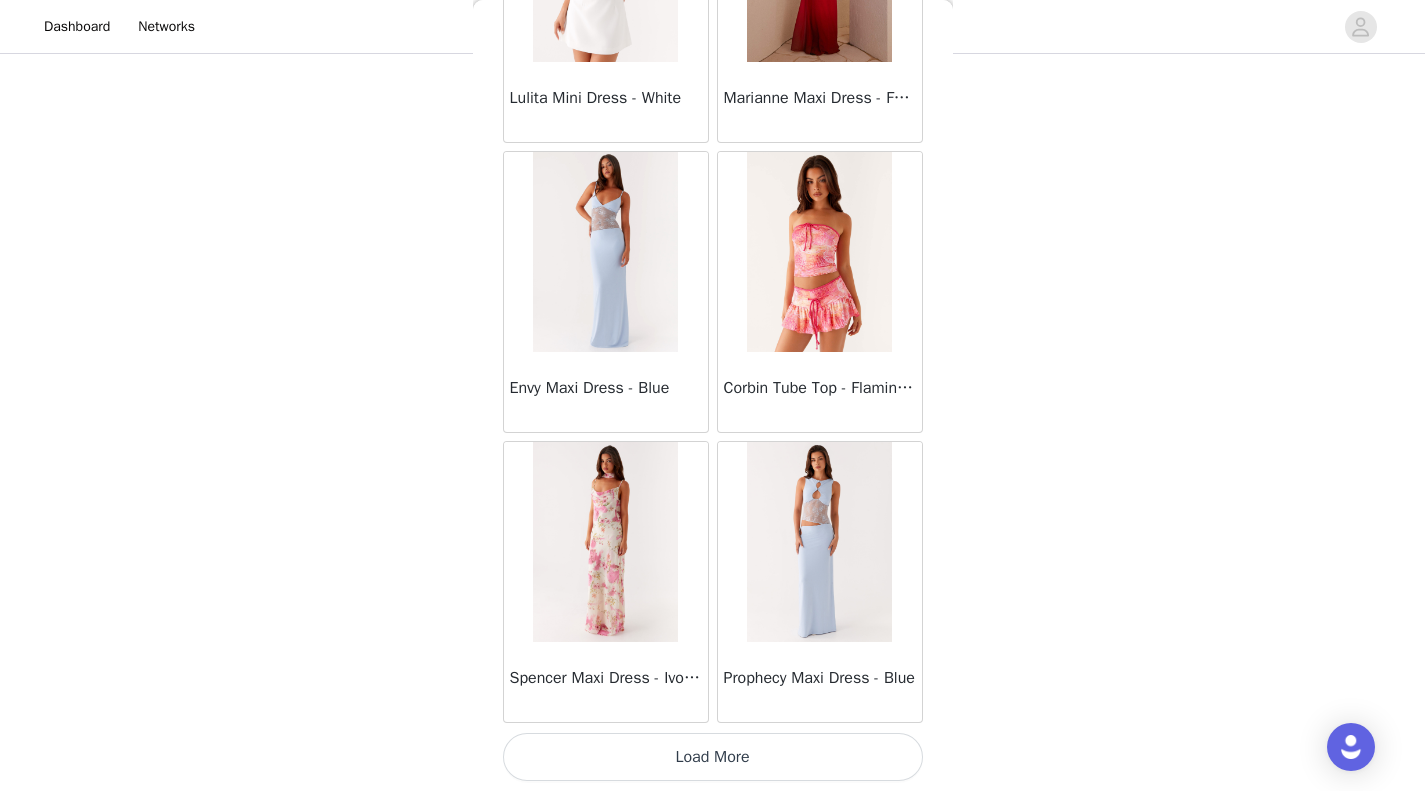 click on "Load More" at bounding box center (713, 757) 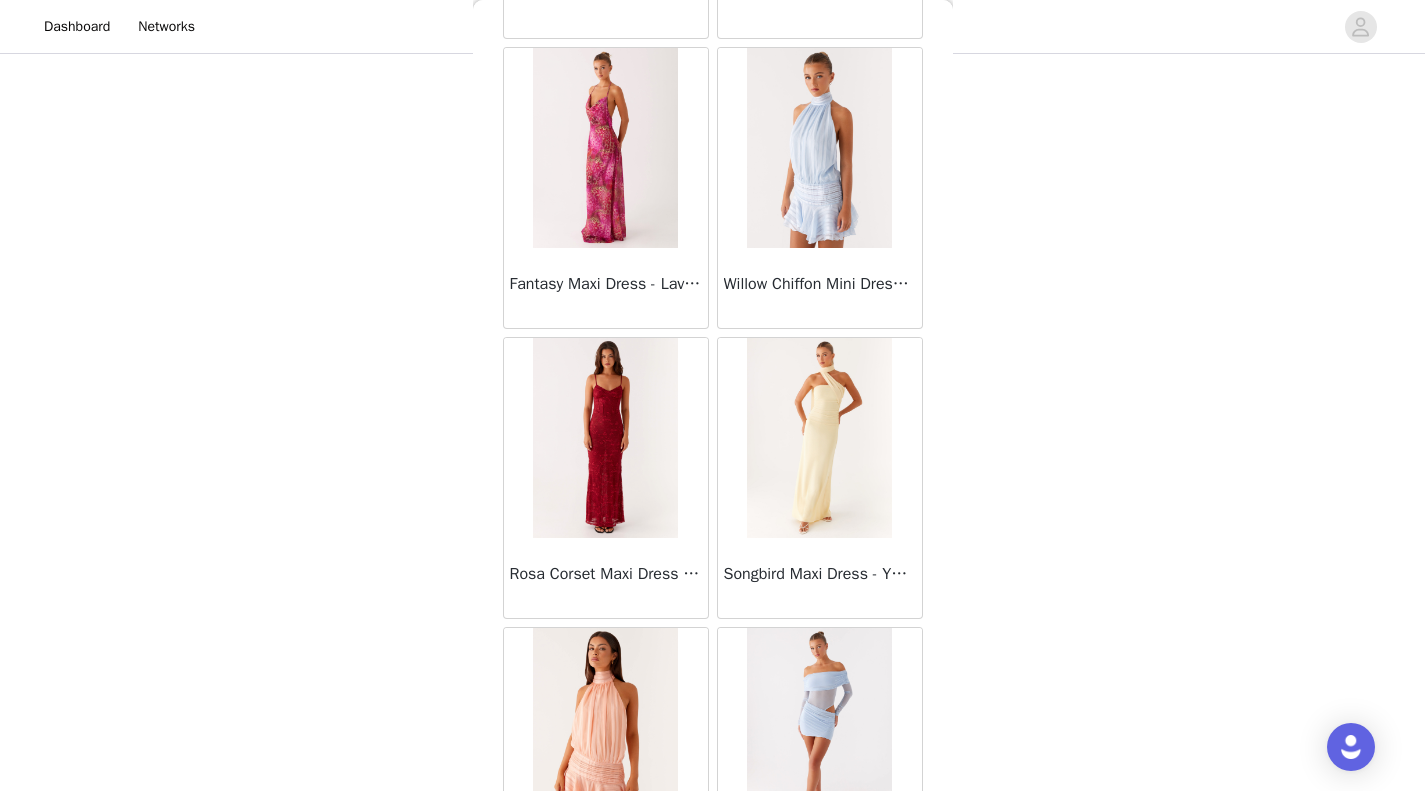 scroll, scrollTop: 28369, scrollLeft: 0, axis: vertical 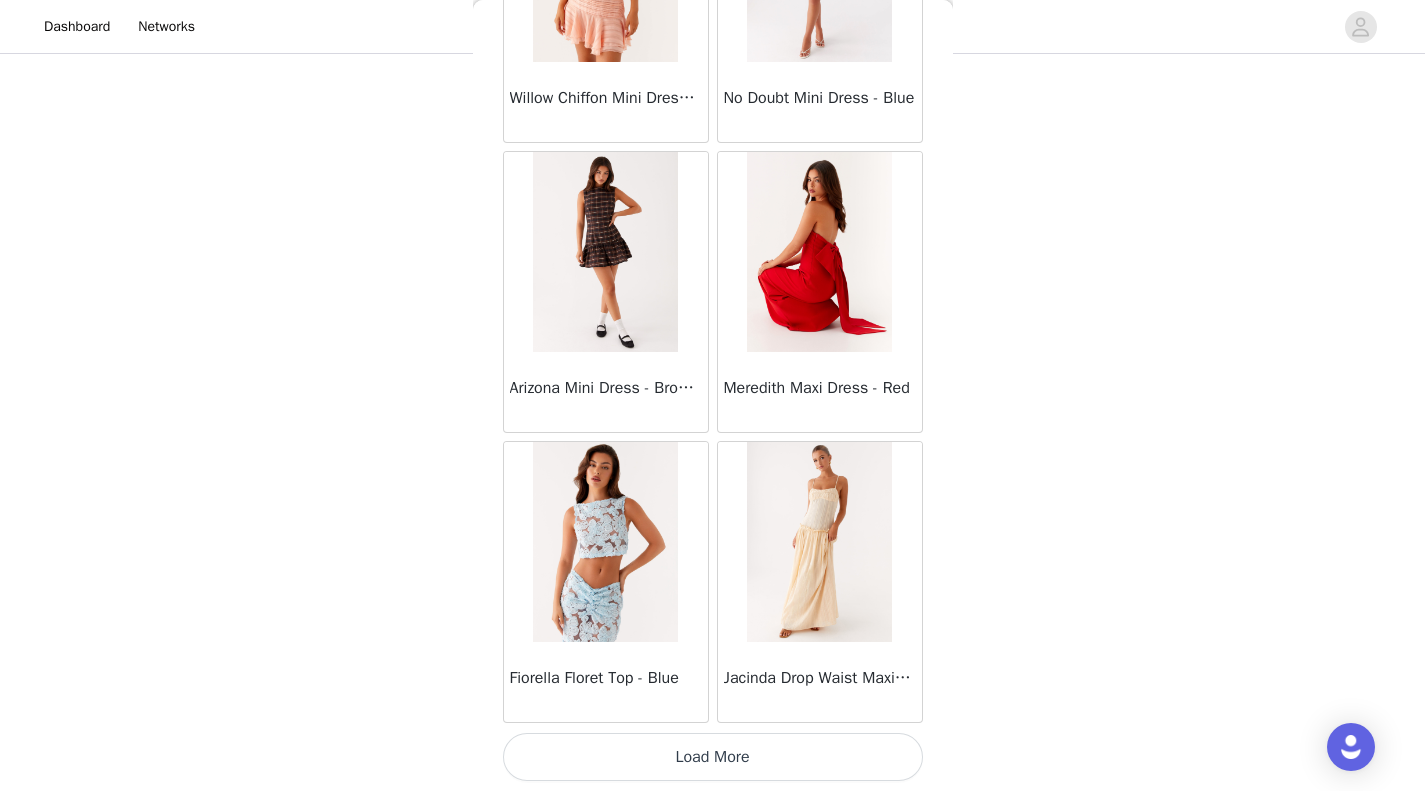 click on "Load More" at bounding box center [713, 757] 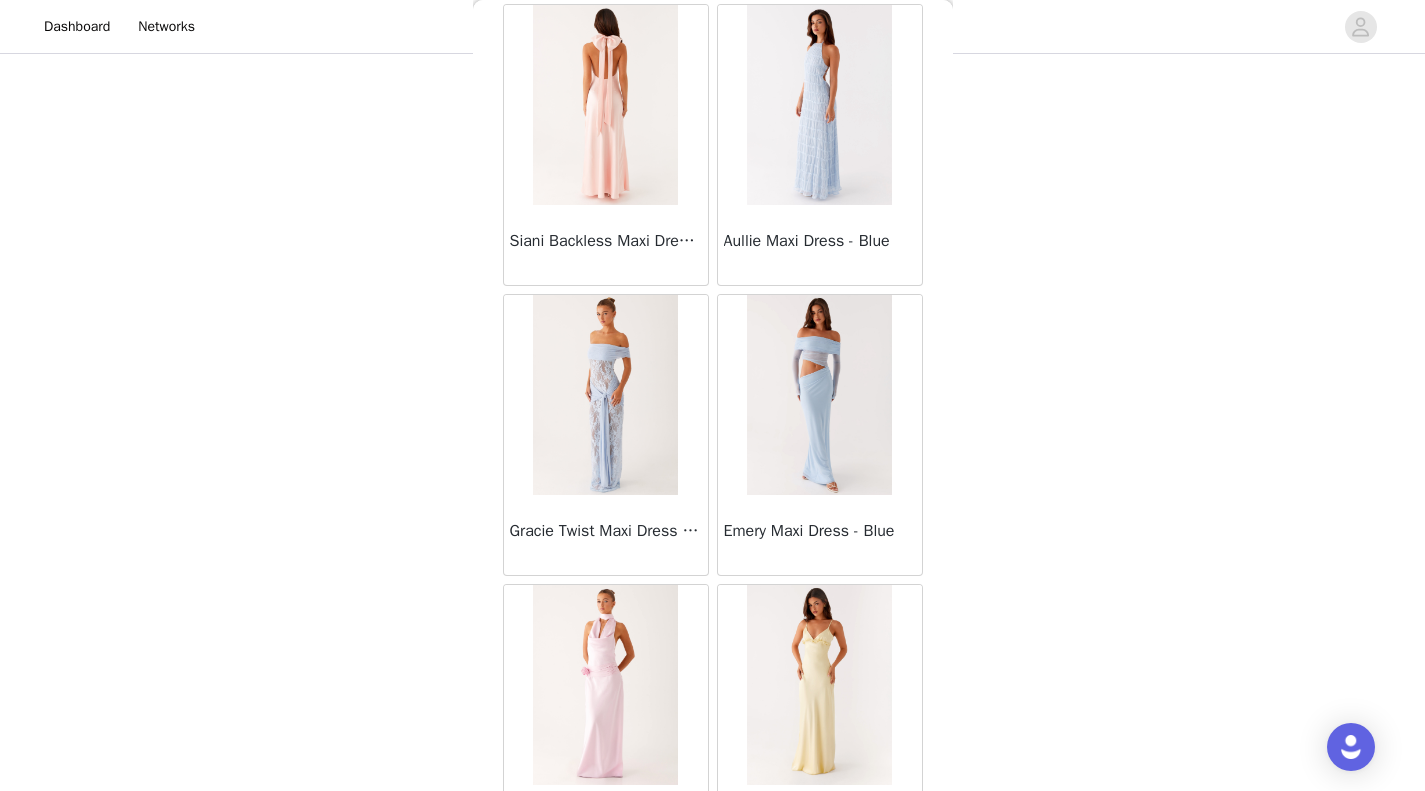 scroll, scrollTop: 31269, scrollLeft: 0, axis: vertical 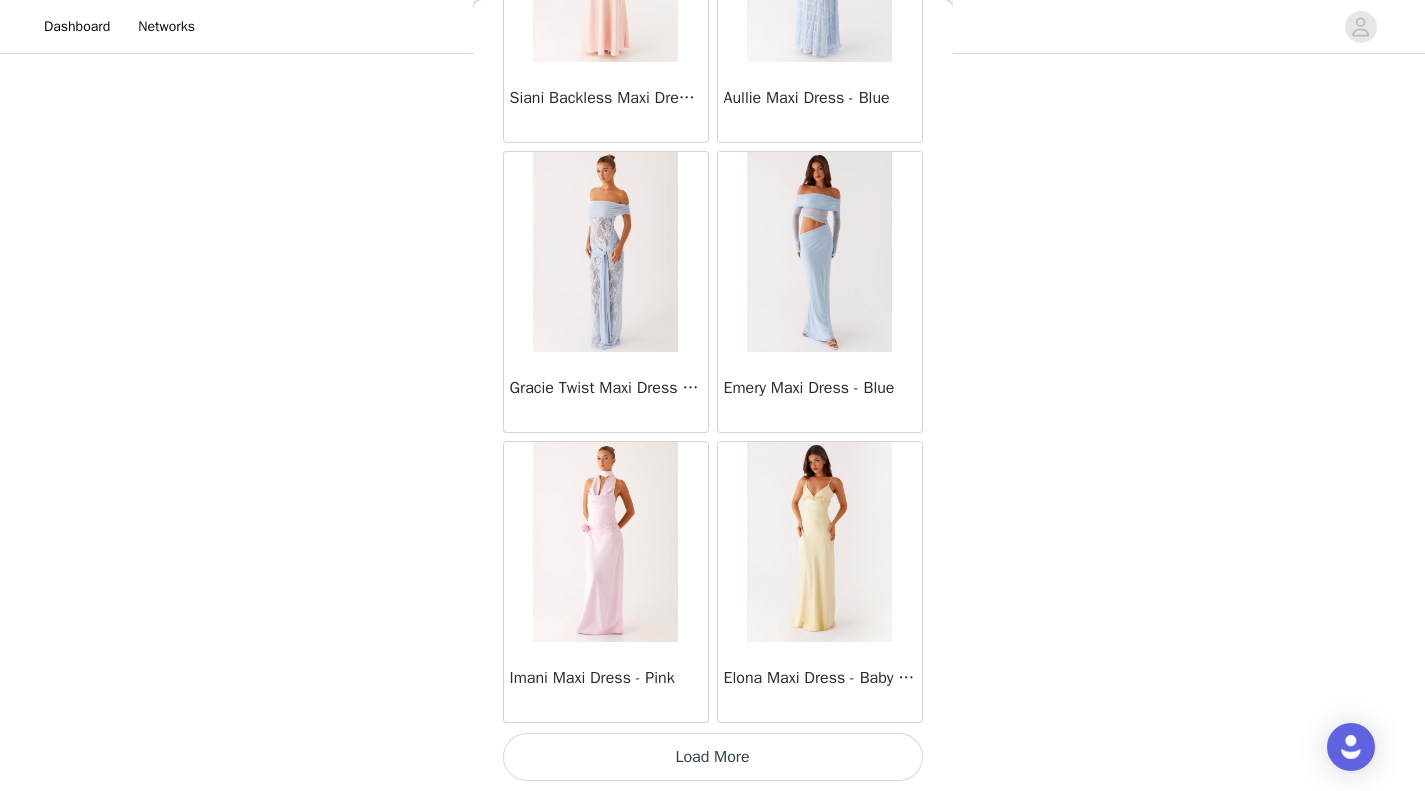 click on "Load More" at bounding box center (713, 757) 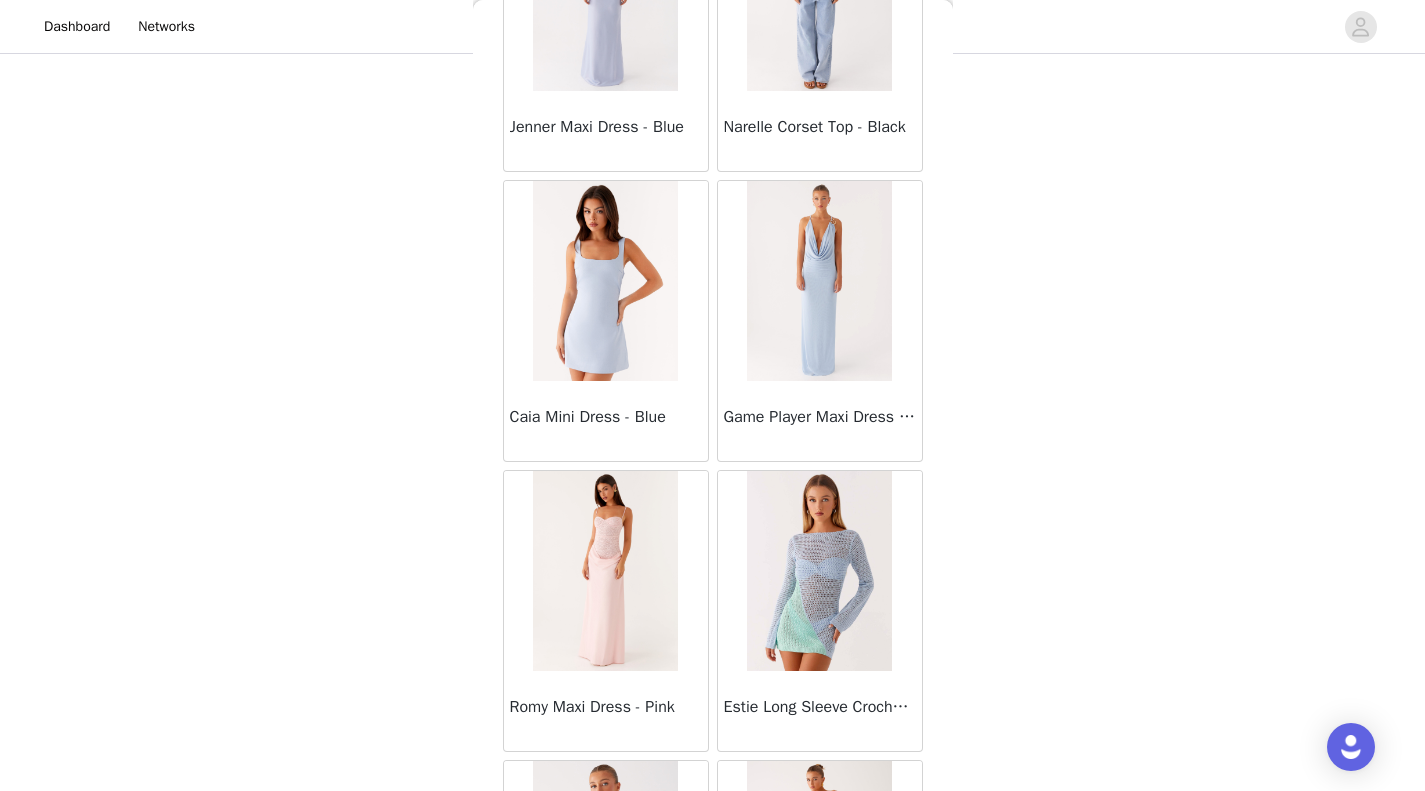 scroll, scrollTop: 34169, scrollLeft: 0, axis: vertical 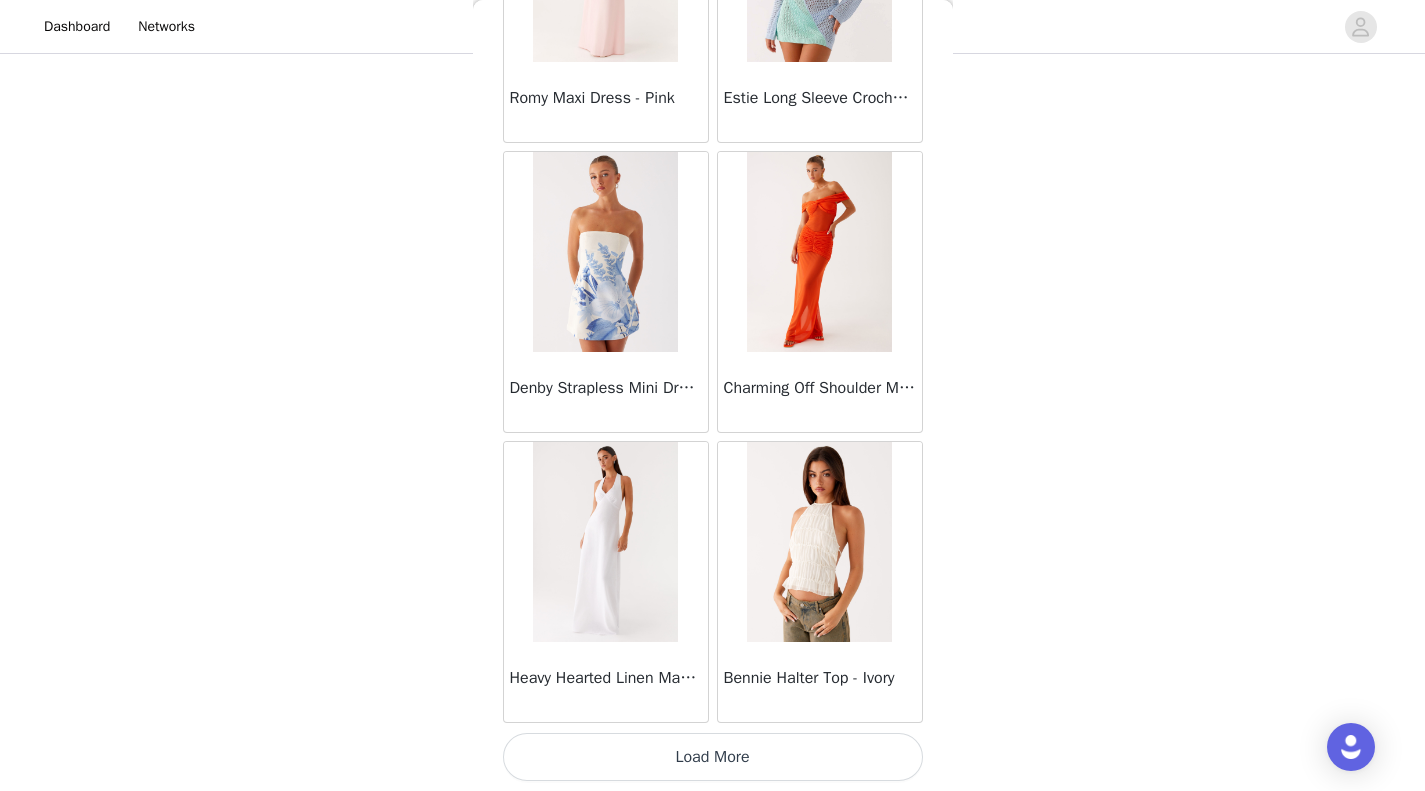 click on "Load More" at bounding box center [713, 757] 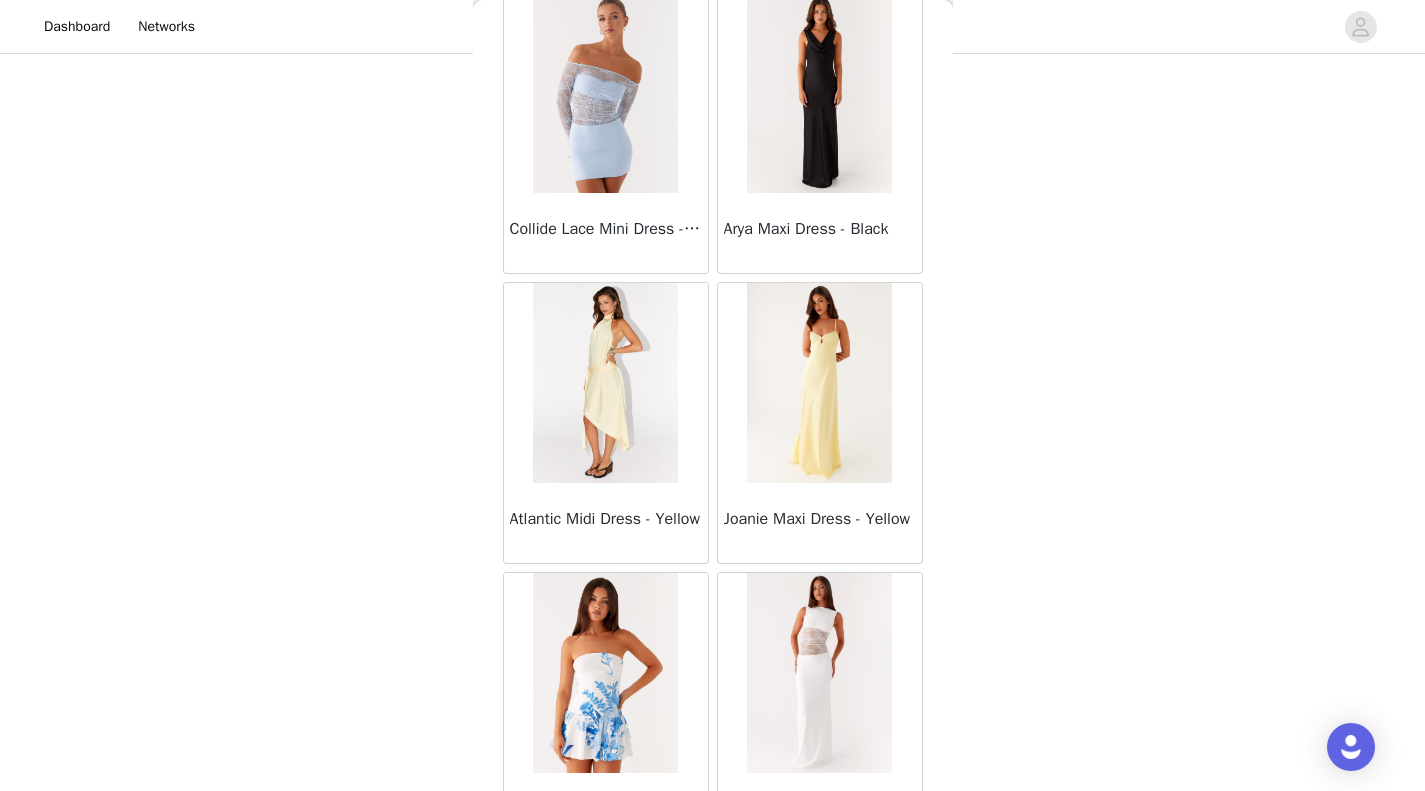 scroll, scrollTop: 36928, scrollLeft: 0, axis: vertical 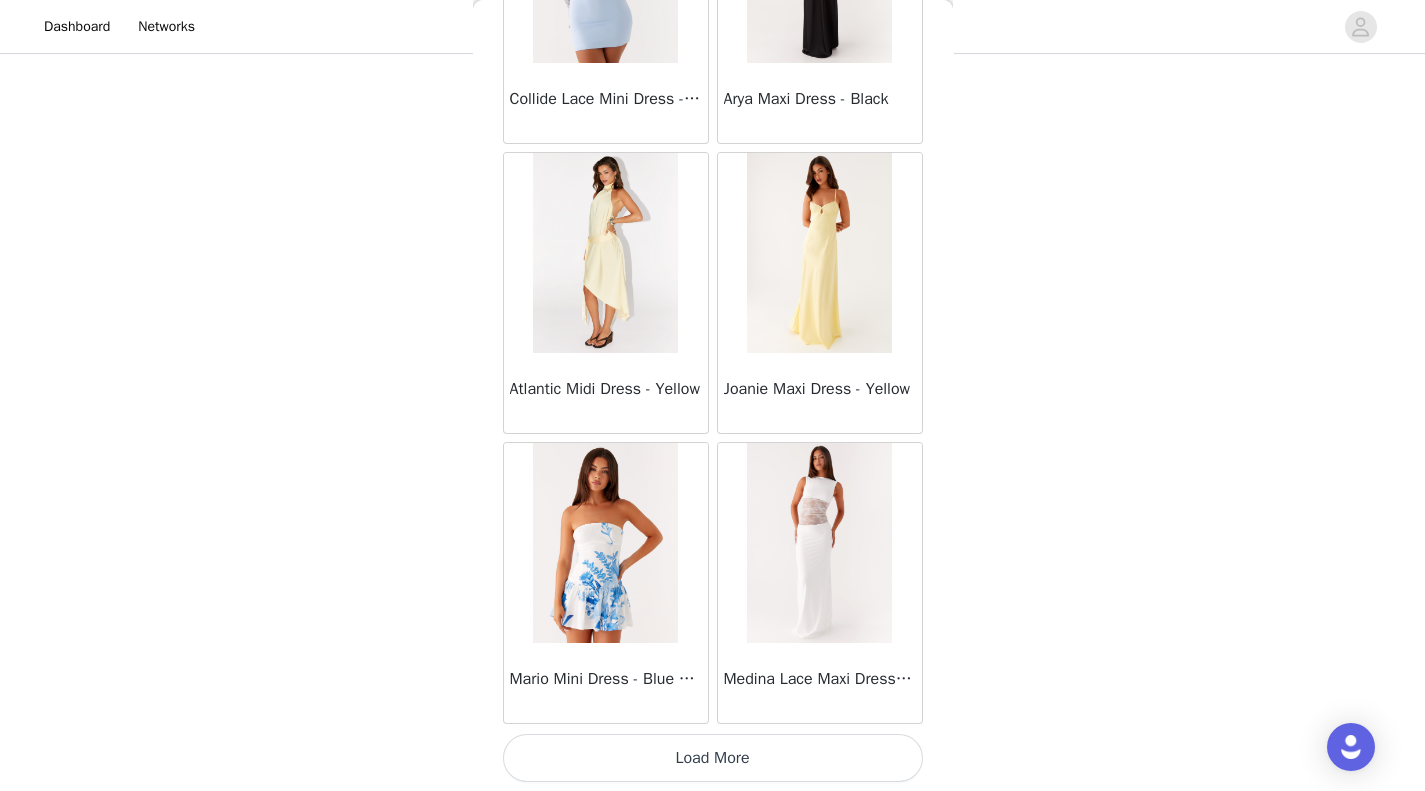 click on "Load More" at bounding box center (713, 758) 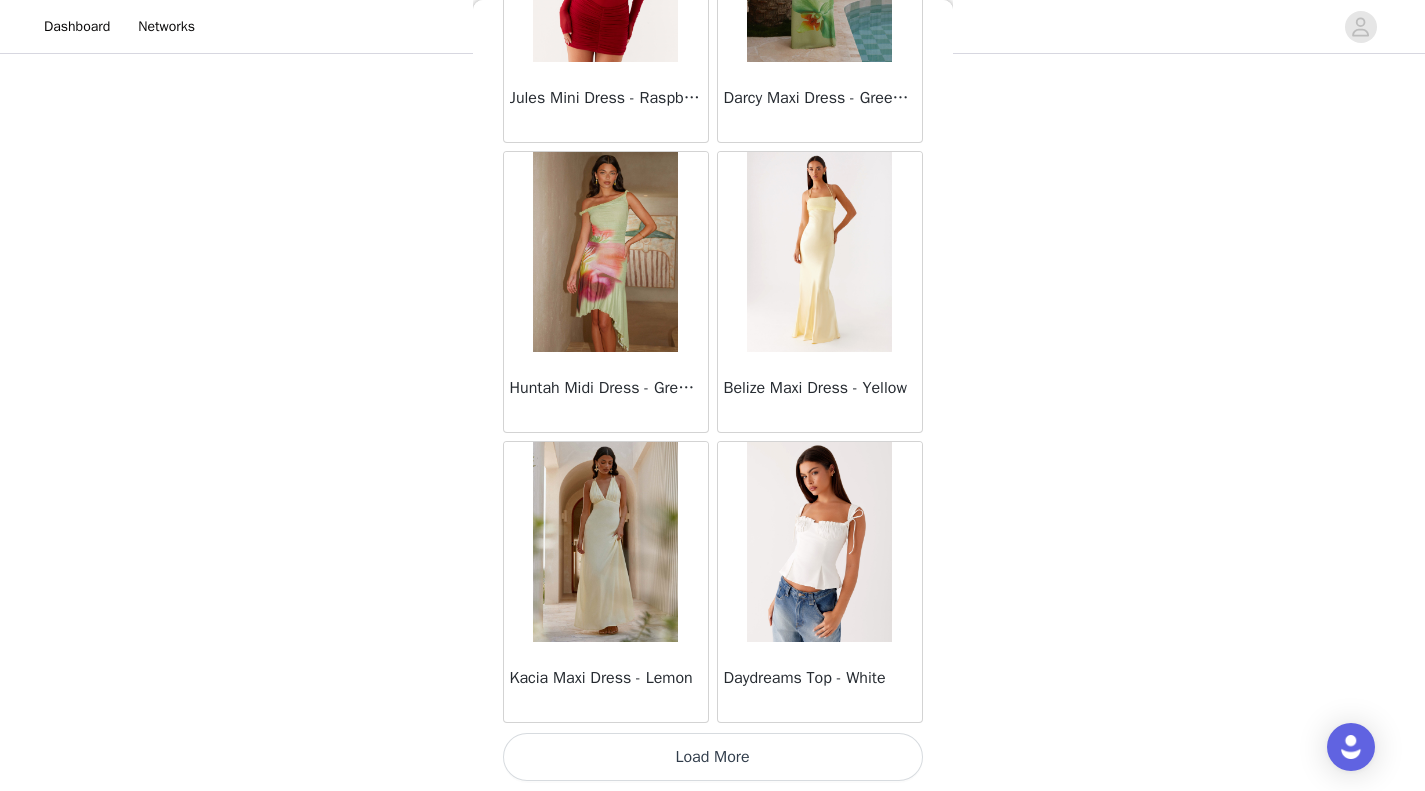 scroll, scrollTop: 39966, scrollLeft: 0, axis: vertical 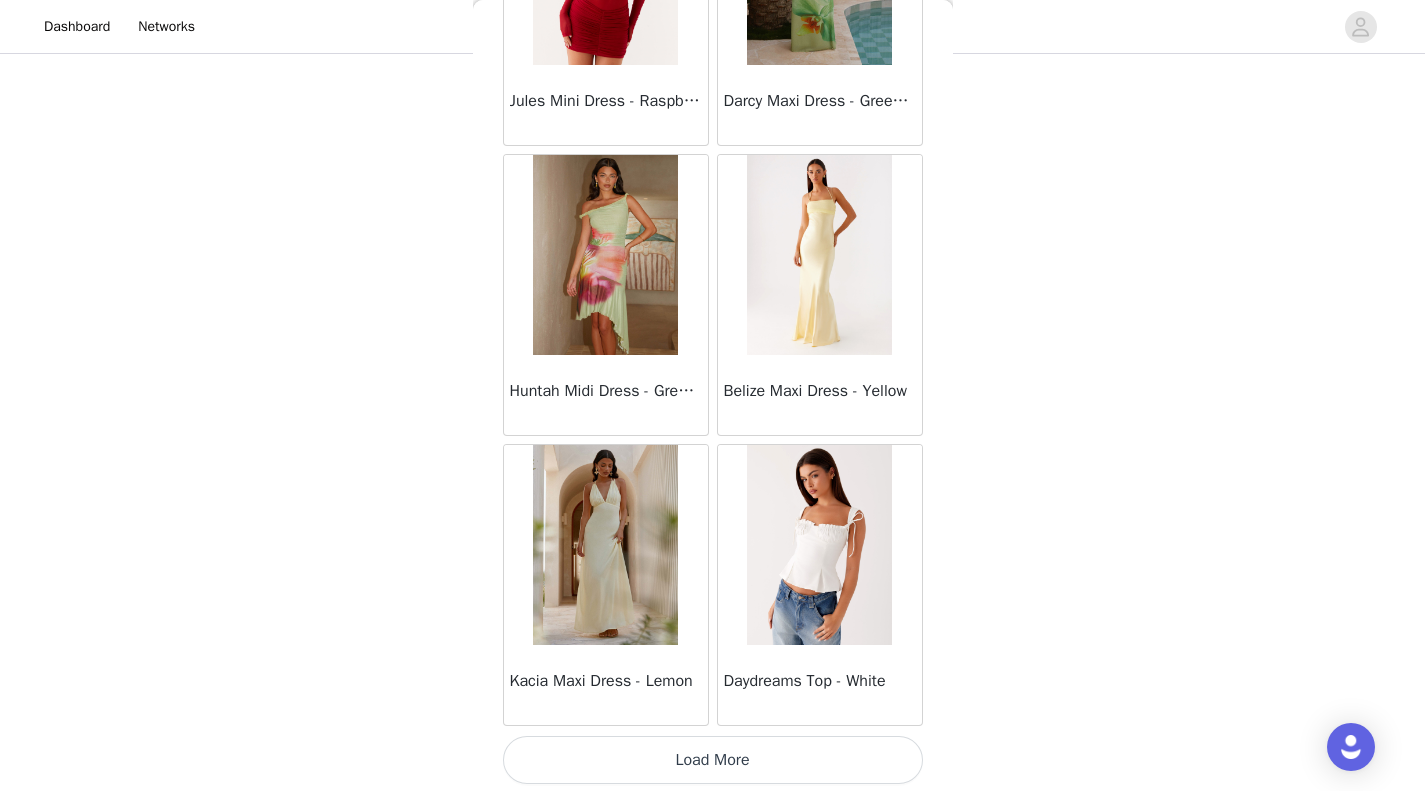 click on "Load More" at bounding box center [713, 760] 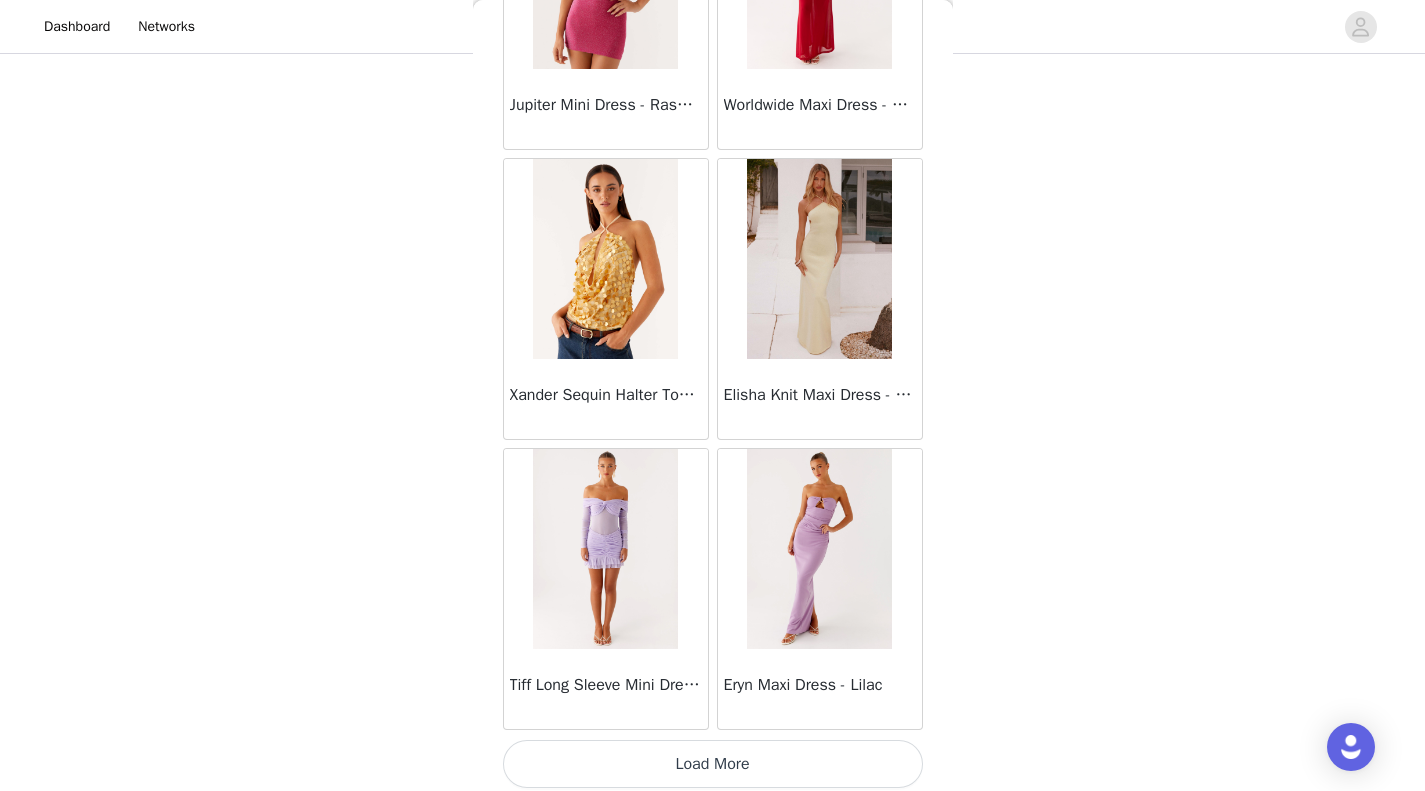 scroll, scrollTop: 42869, scrollLeft: 0, axis: vertical 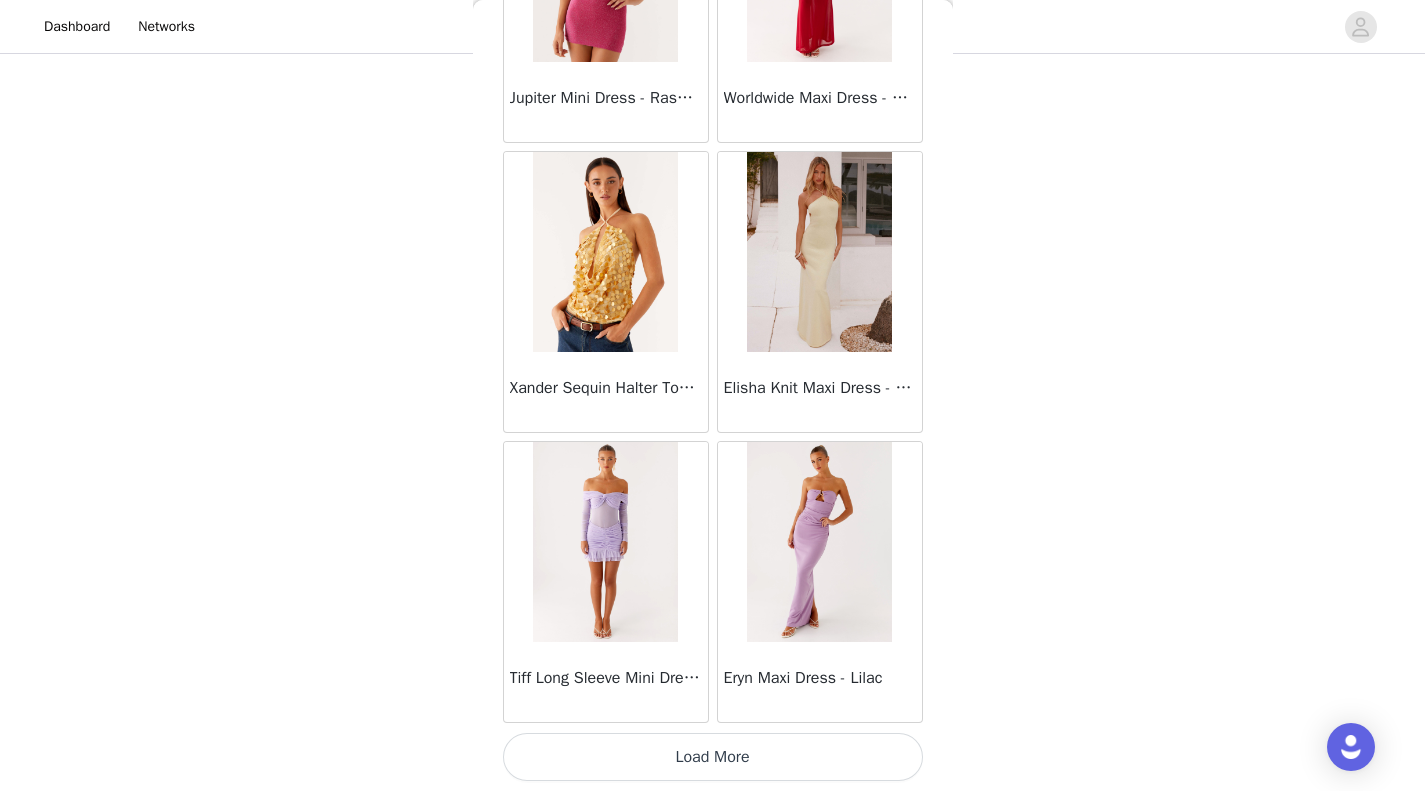 click on "Load More" at bounding box center [713, 757] 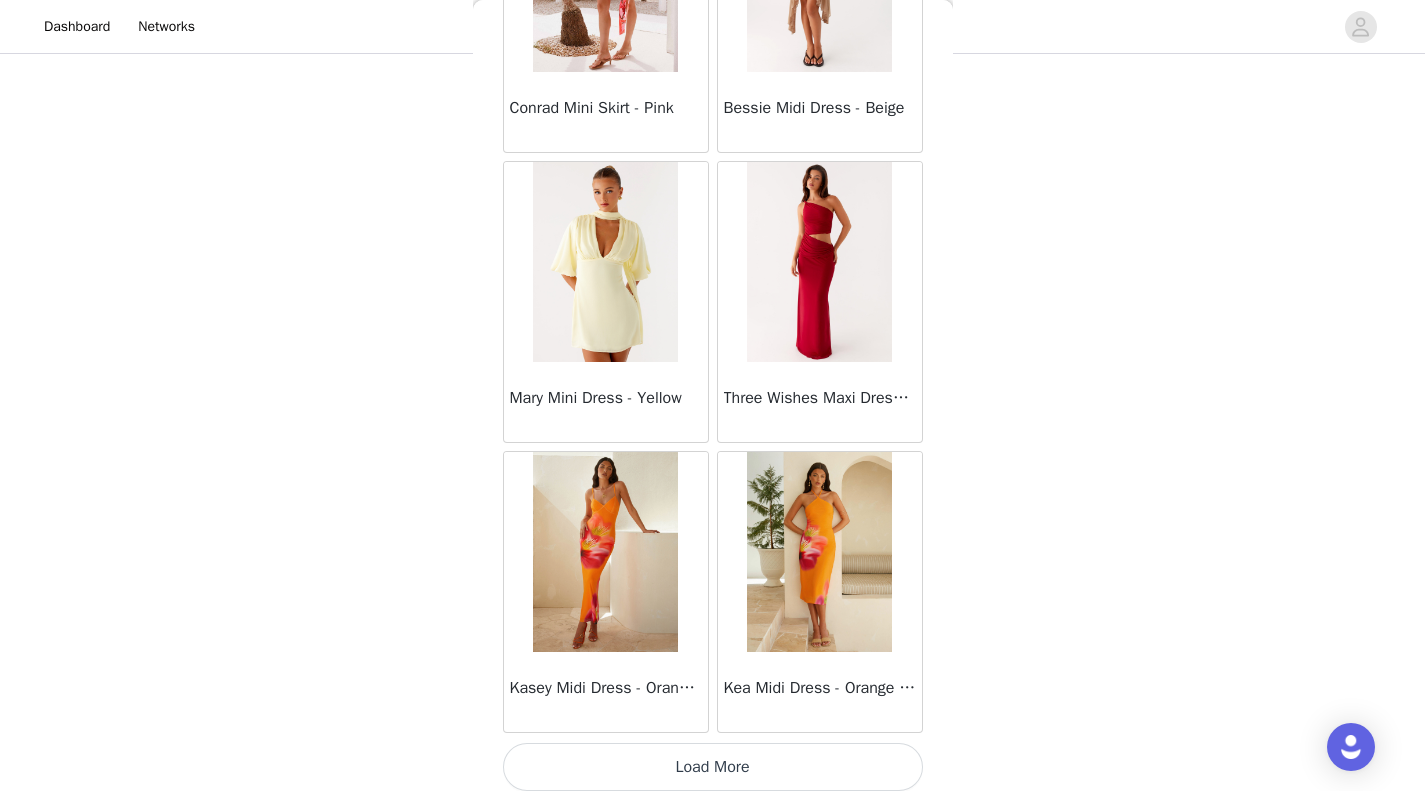 scroll, scrollTop: 45762, scrollLeft: 0, axis: vertical 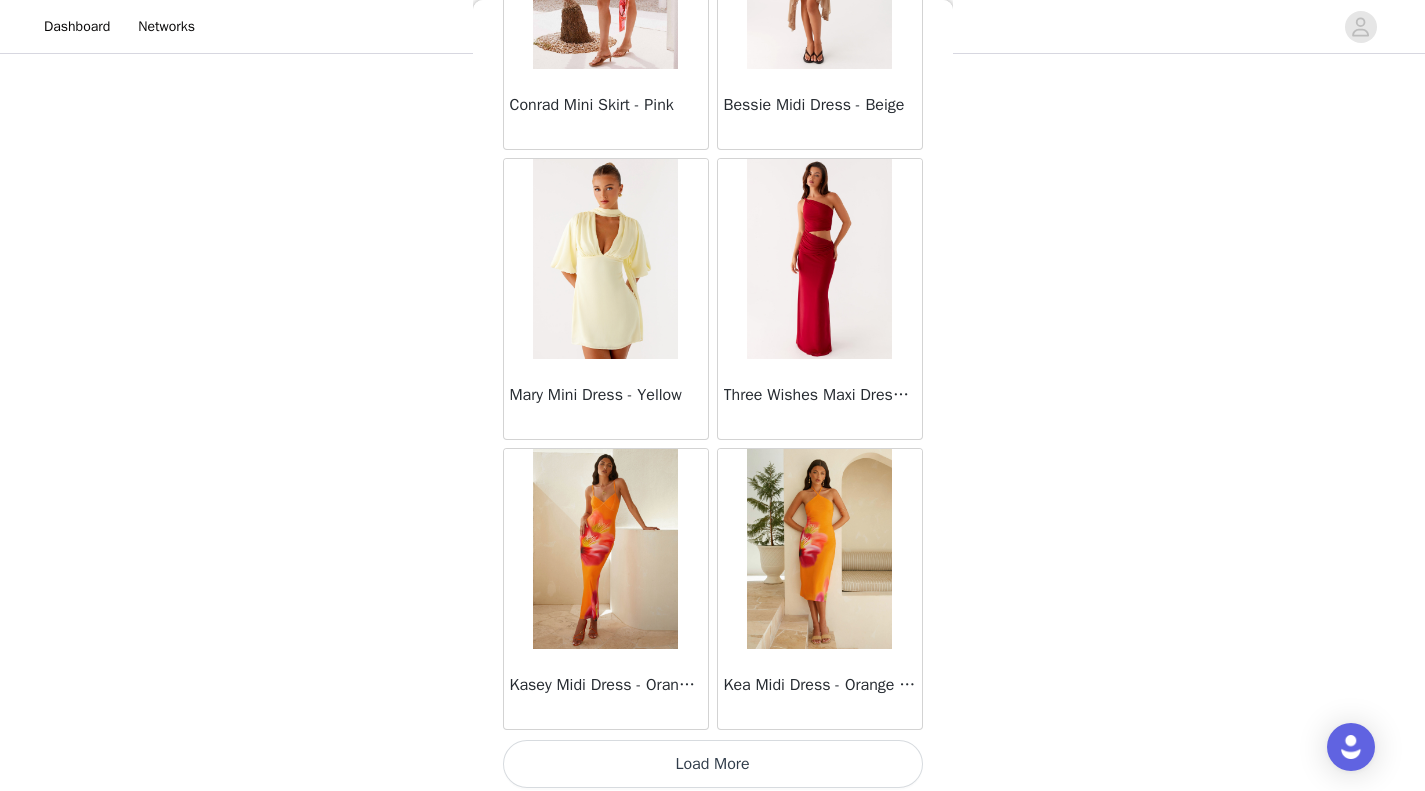 click on "Load More" at bounding box center (713, 764) 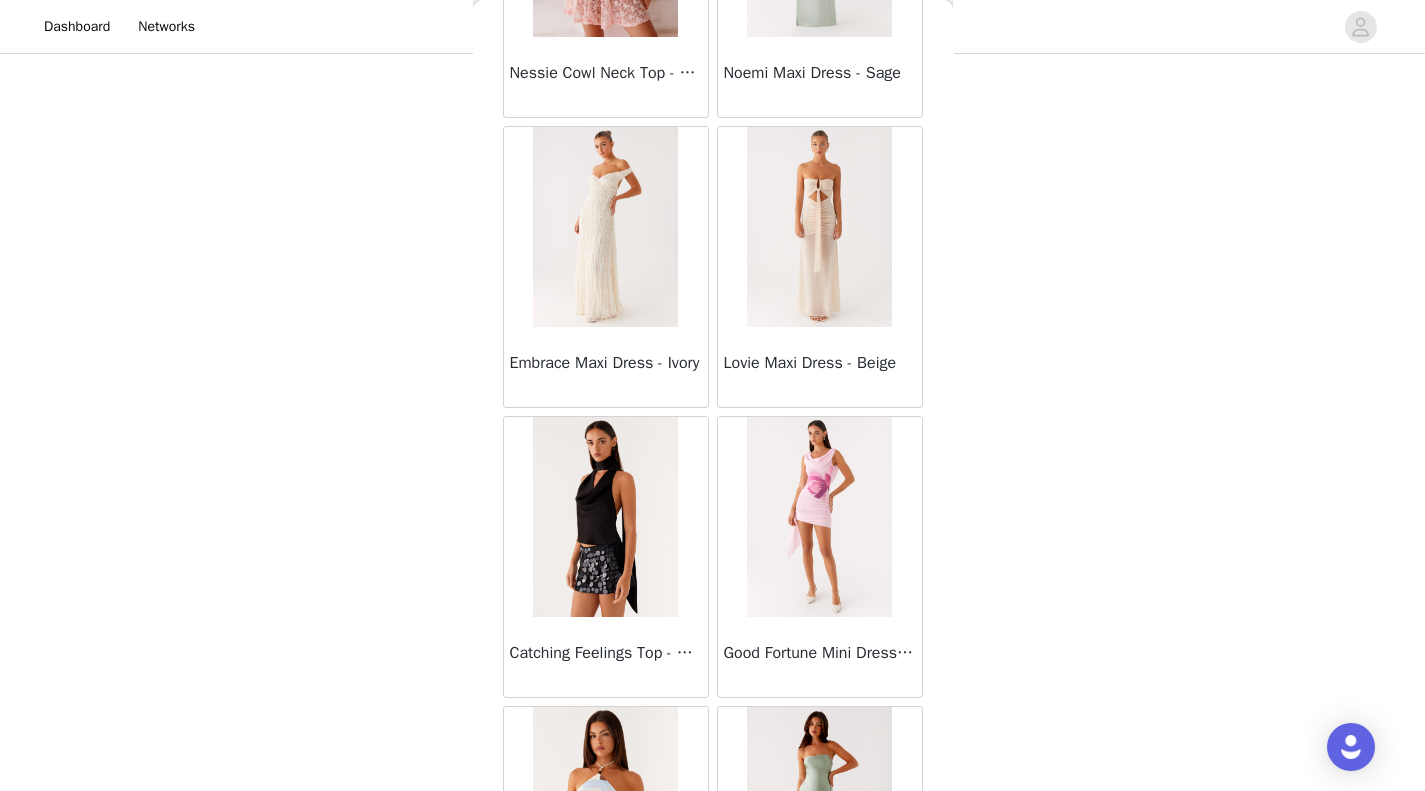 scroll, scrollTop: 46950, scrollLeft: 0, axis: vertical 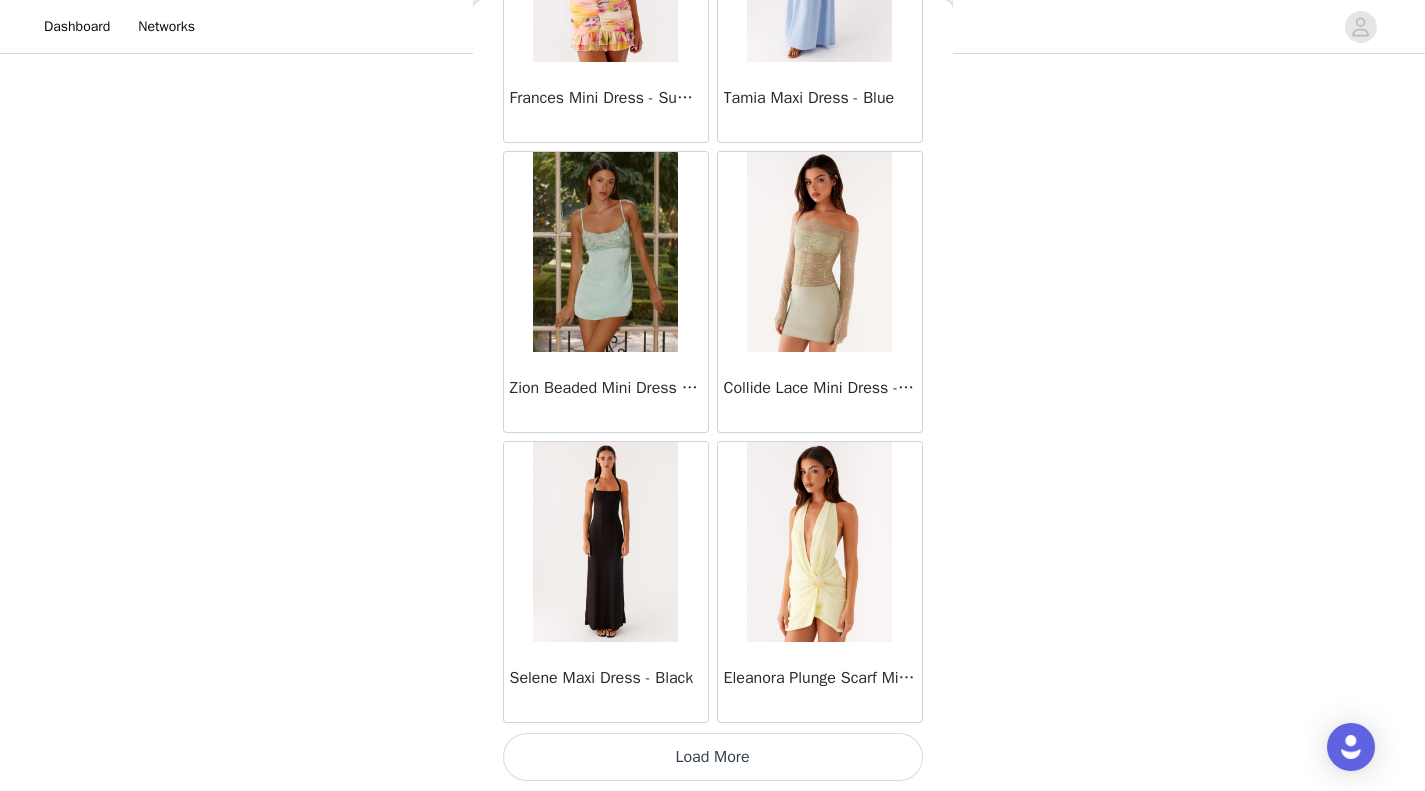 click on "Load More" at bounding box center (713, 757) 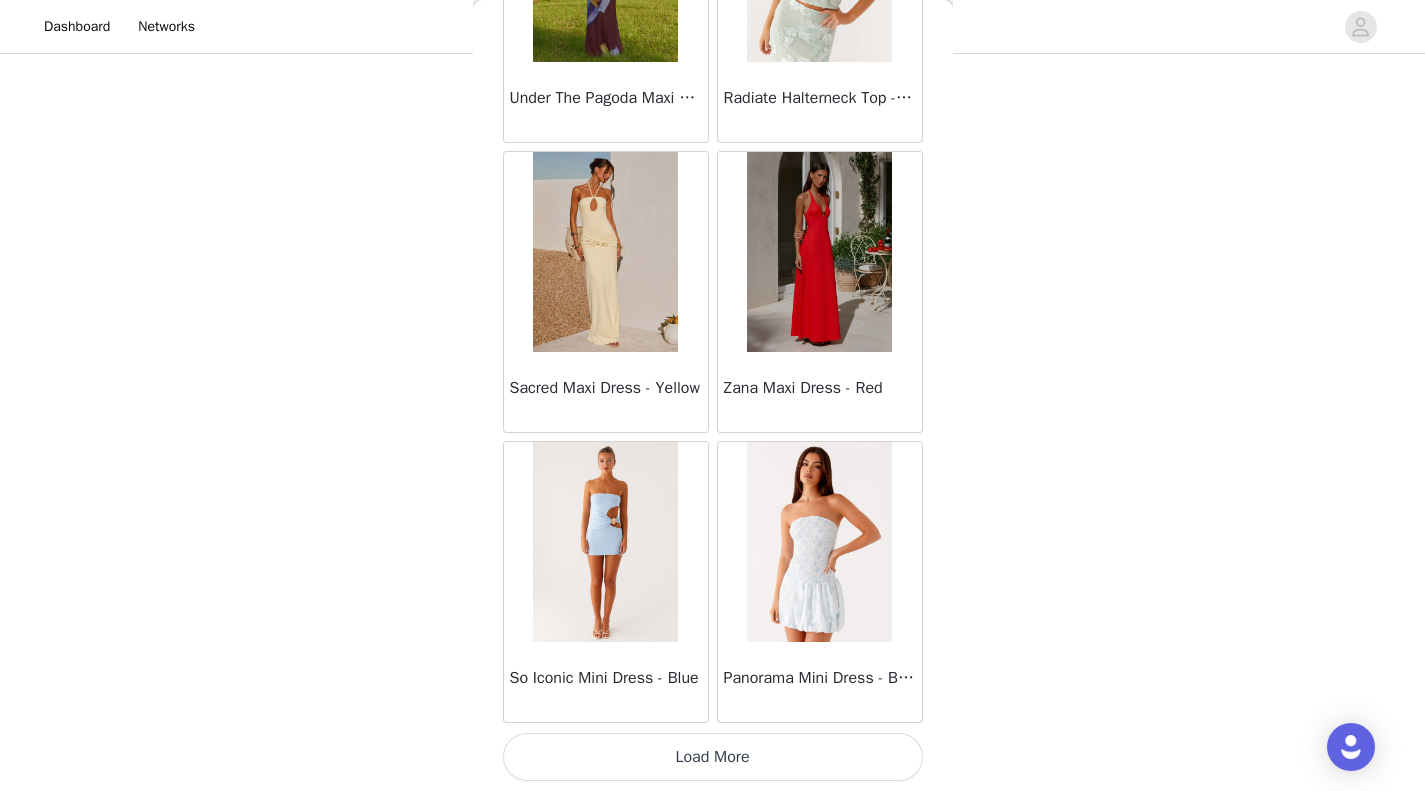 scroll, scrollTop: 51560, scrollLeft: 0, axis: vertical 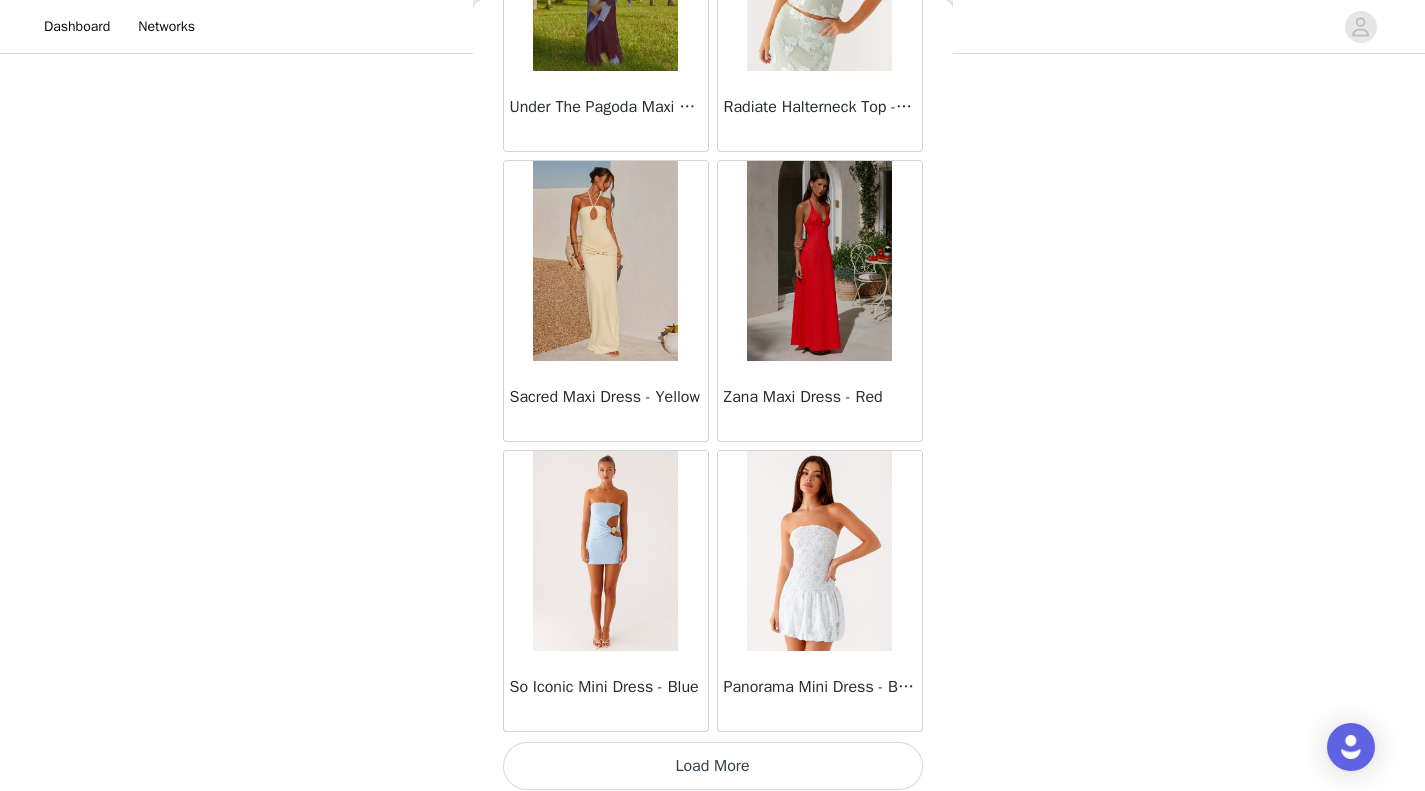 click on "Load More" at bounding box center (713, 766) 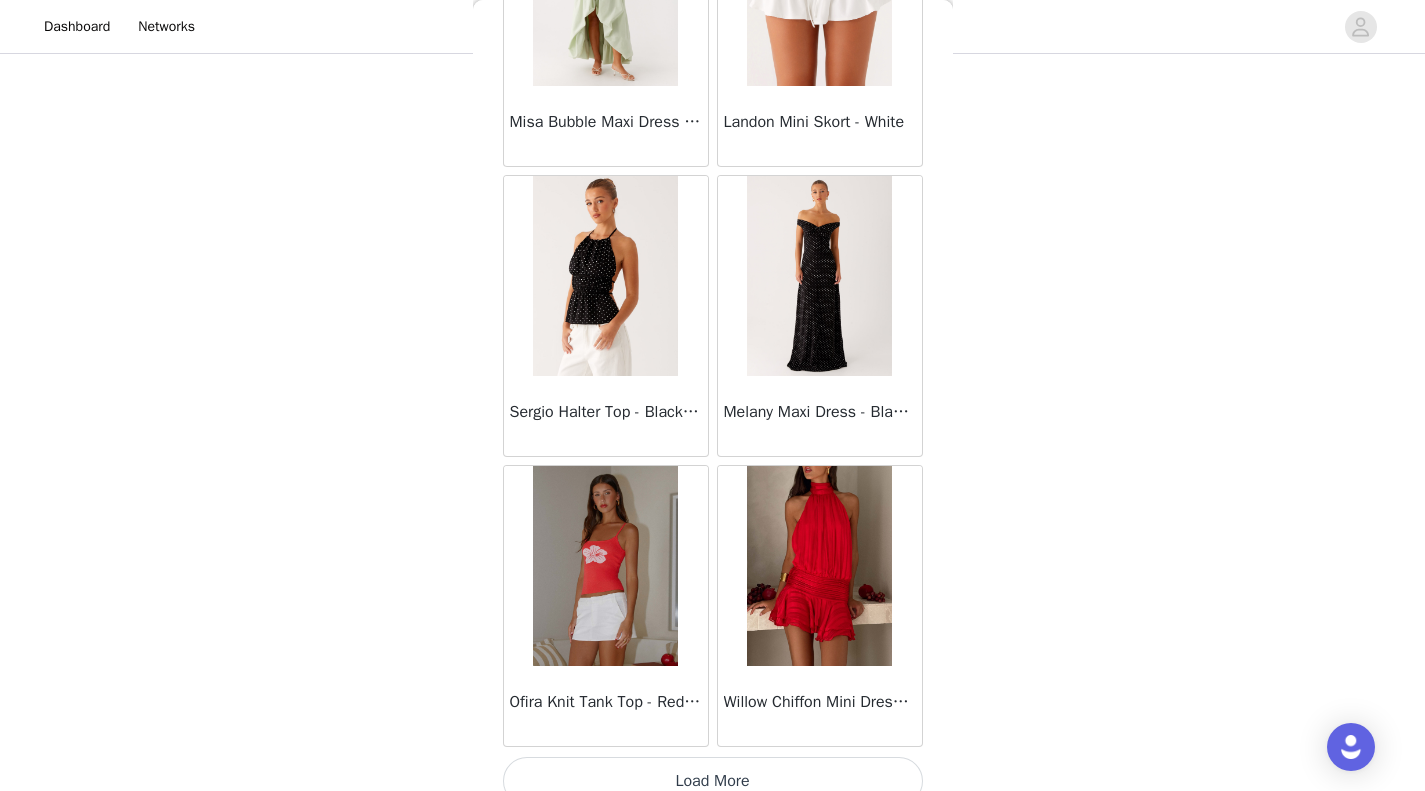 scroll, scrollTop: 54469, scrollLeft: 0, axis: vertical 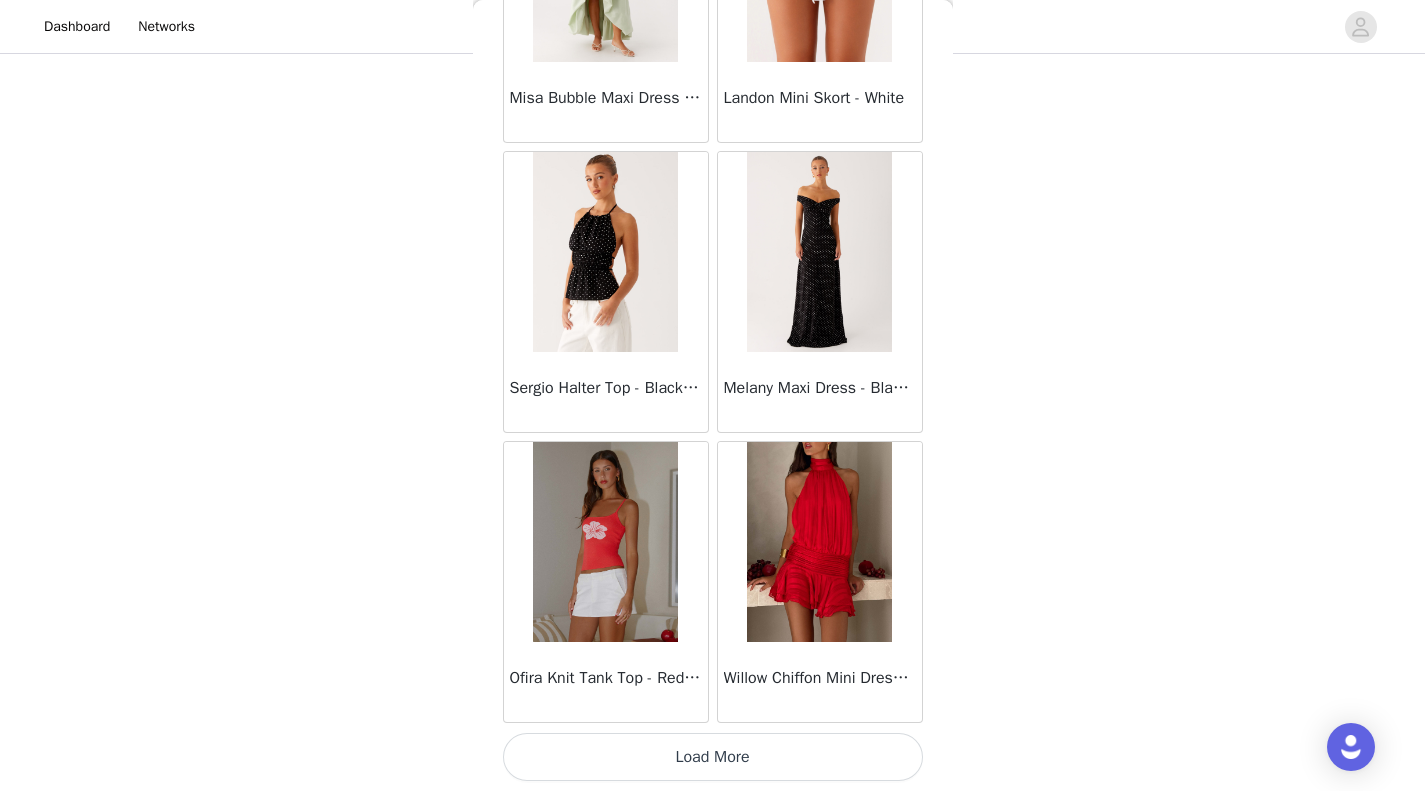 click on "Load More" at bounding box center [713, 757] 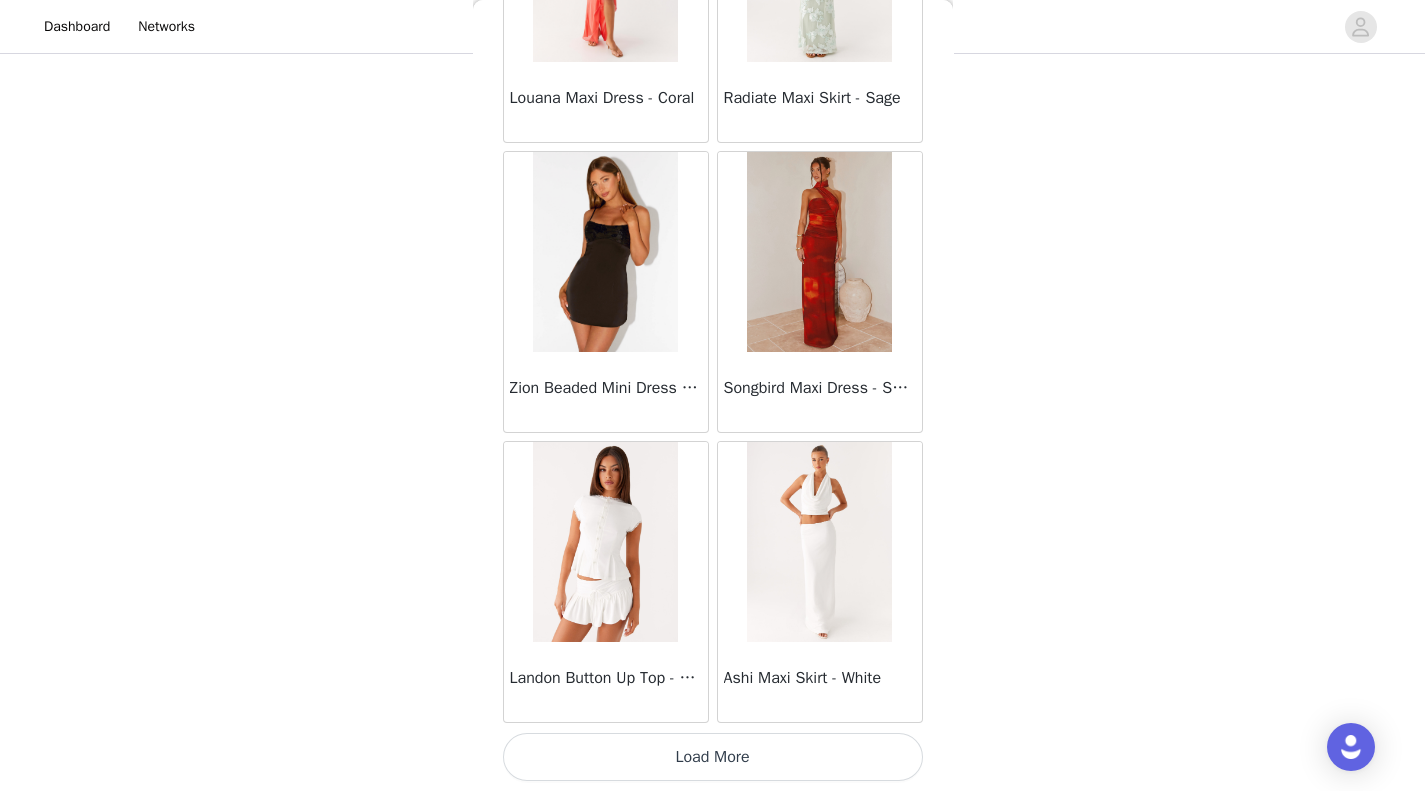 scroll, scrollTop: 57362, scrollLeft: 0, axis: vertical 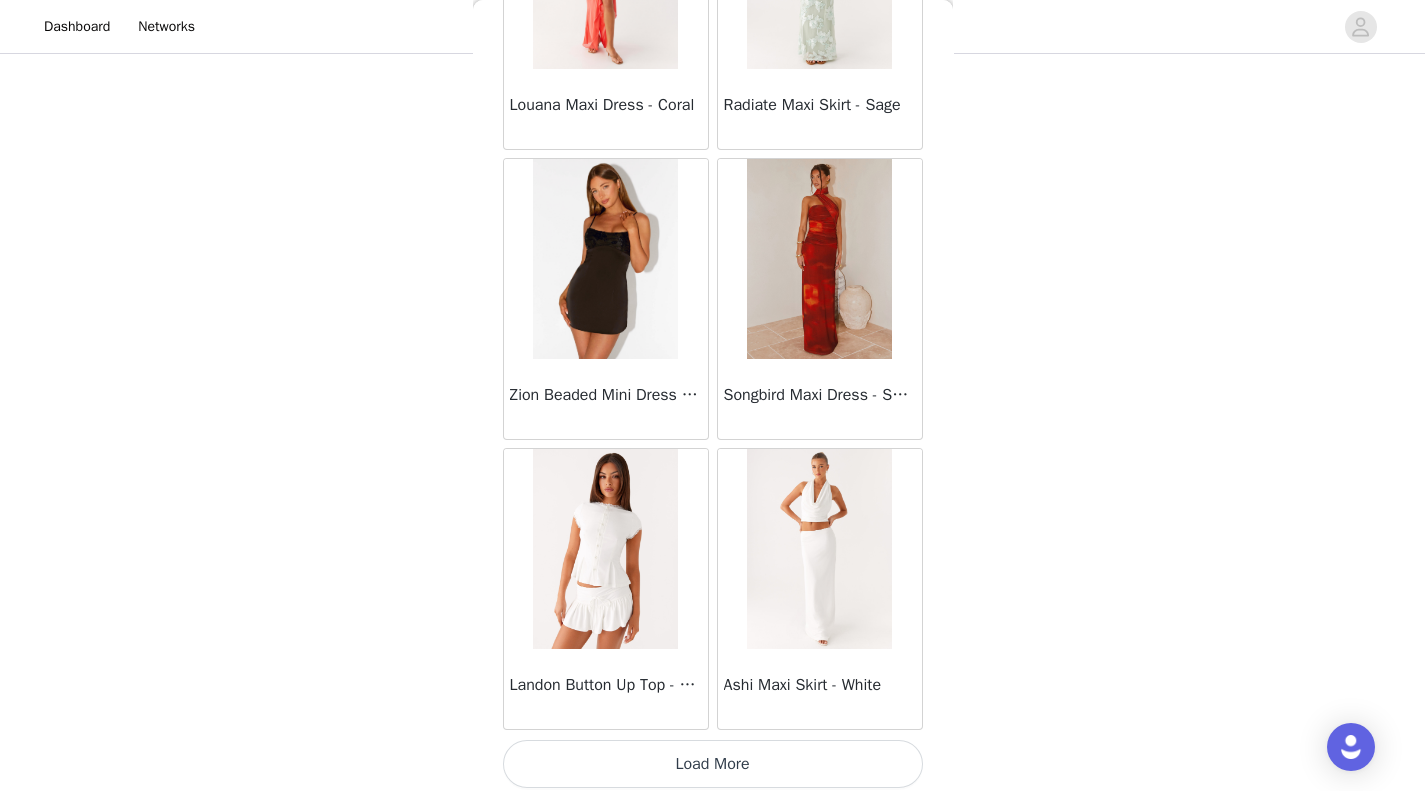 click on "Load More" at bounding box center (713, 764) 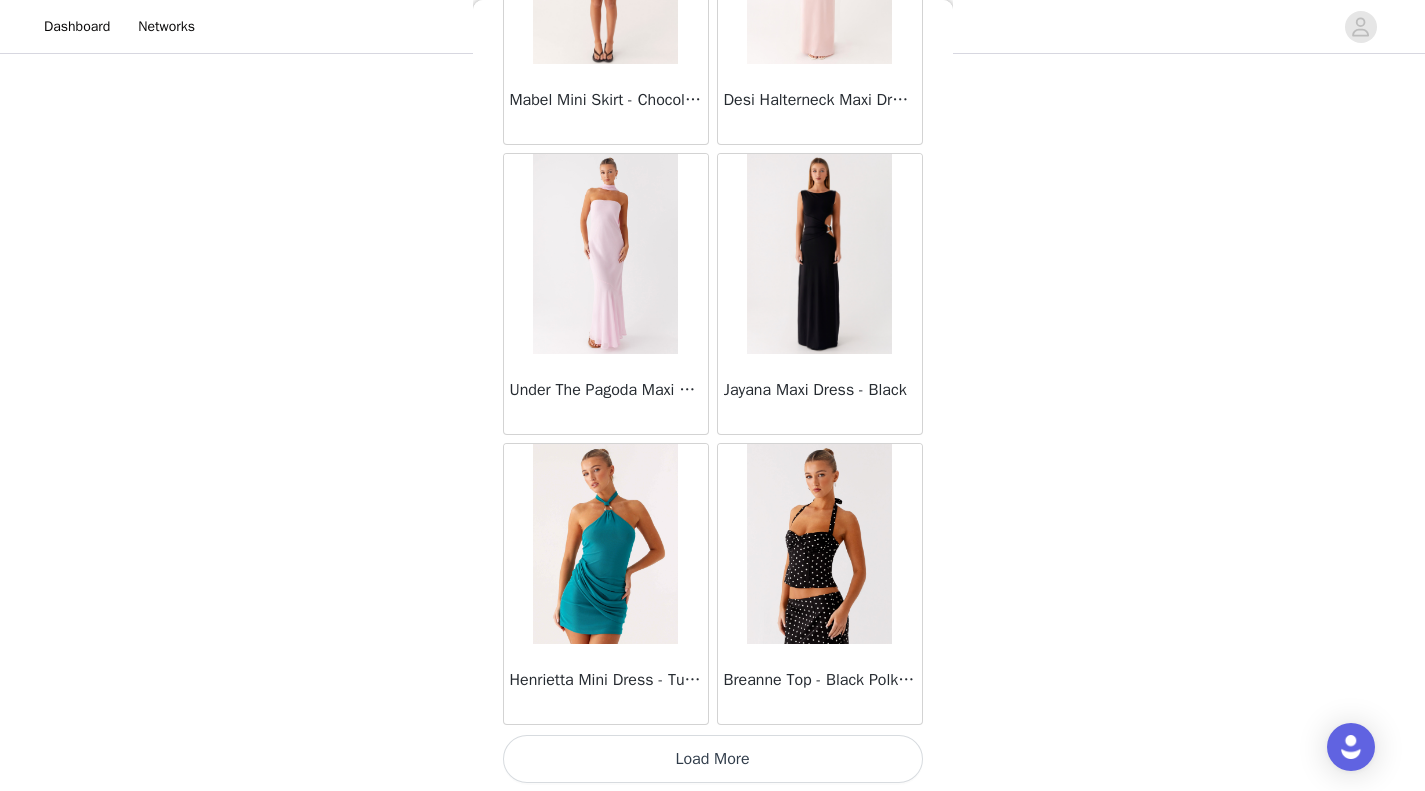 scroll, scrollTop: 60261, scrollLeft: 0, axis: vertical 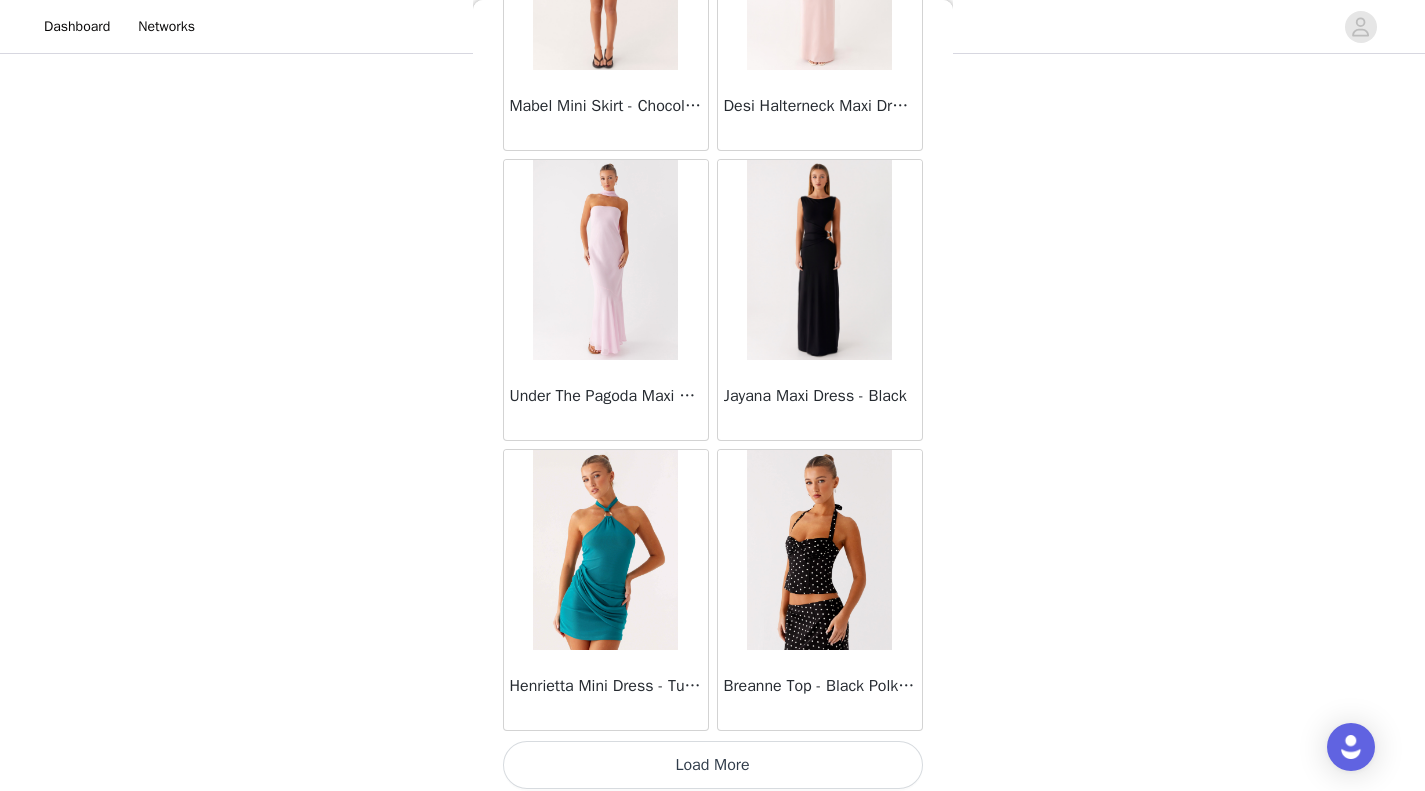 click on "Load More" at bounding box center (713, 765) 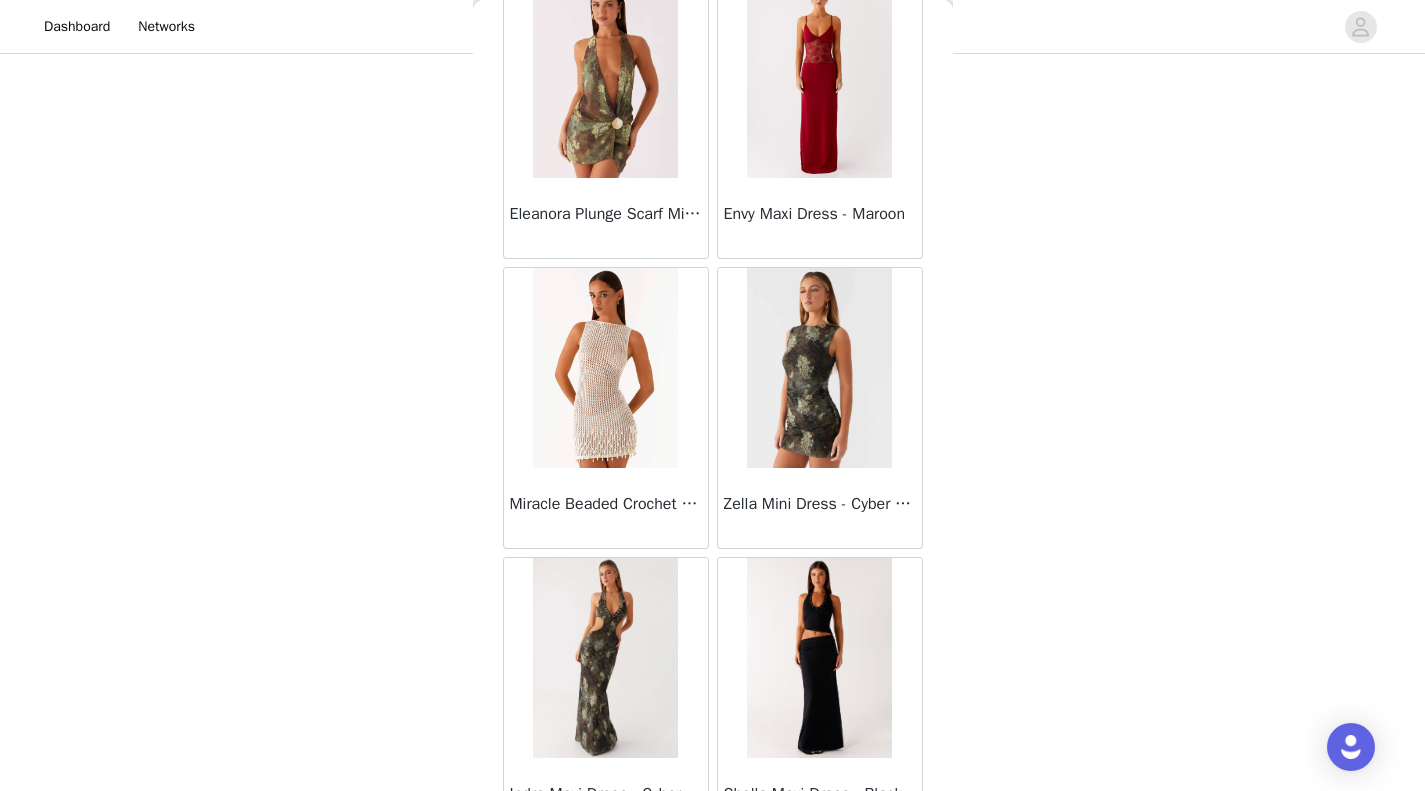 scroll, scrollTop: 63169, scrollLeft: 0, axis: vertical 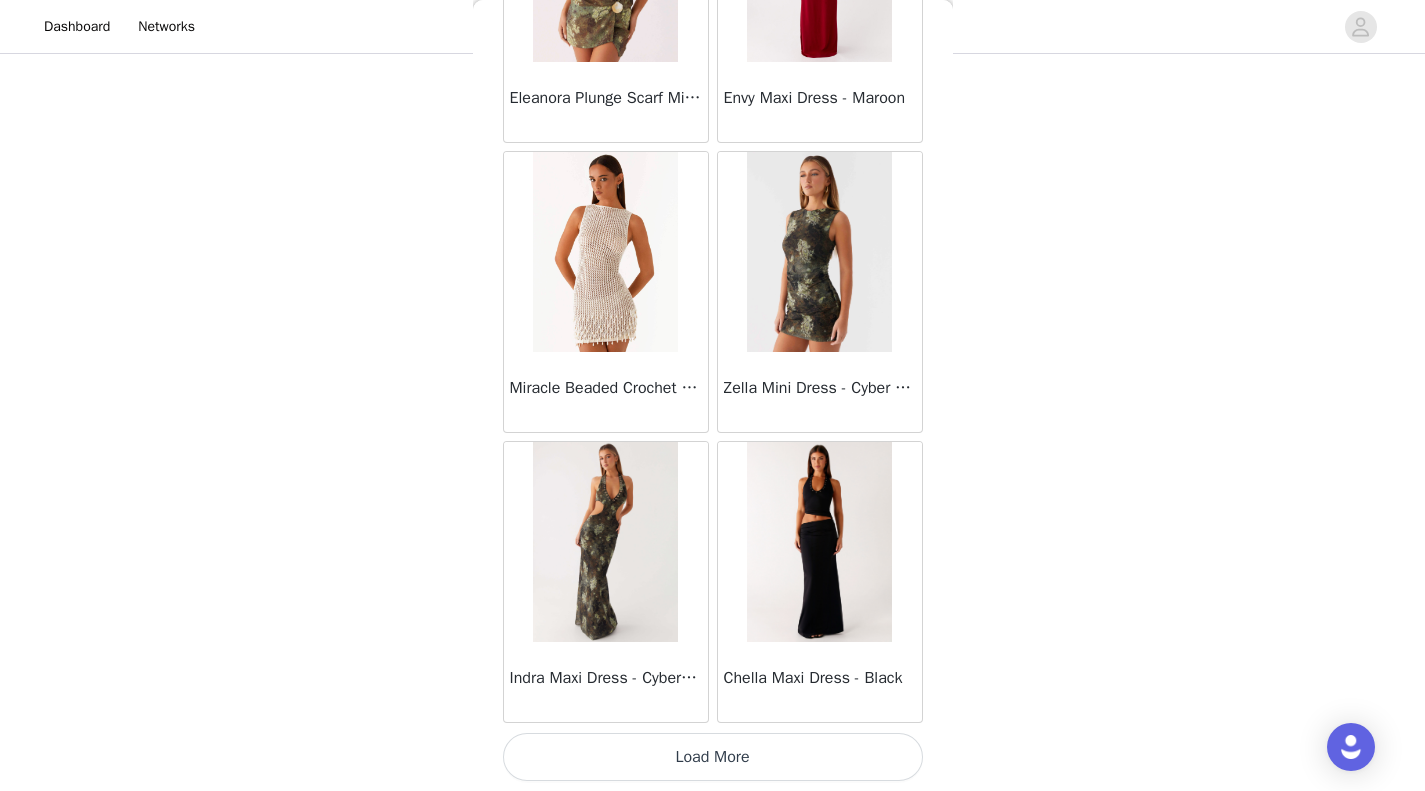 click on "Load More" at bounding box center [713, 757] 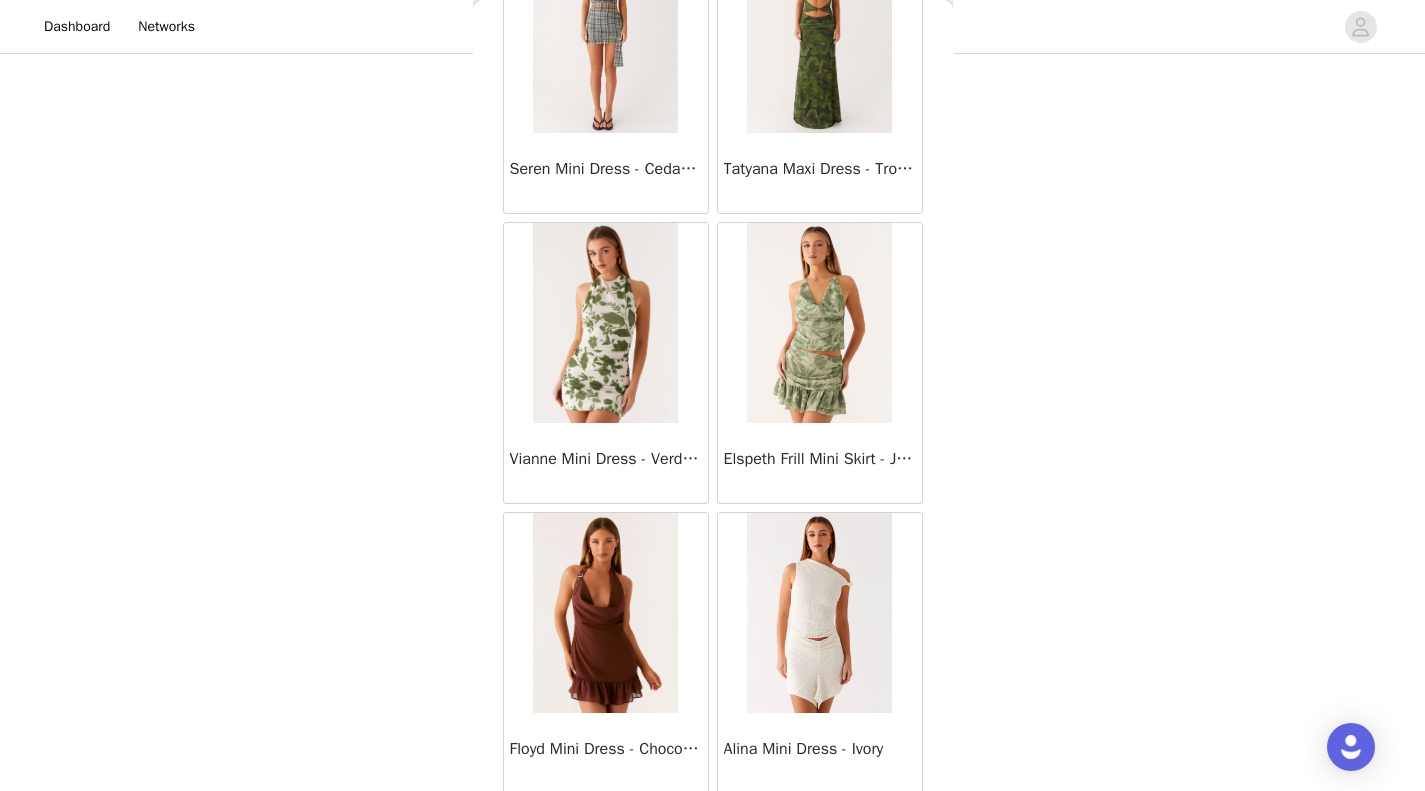 scroll, scrollTop: 66067, scrollLeft: 0, axis: vertical 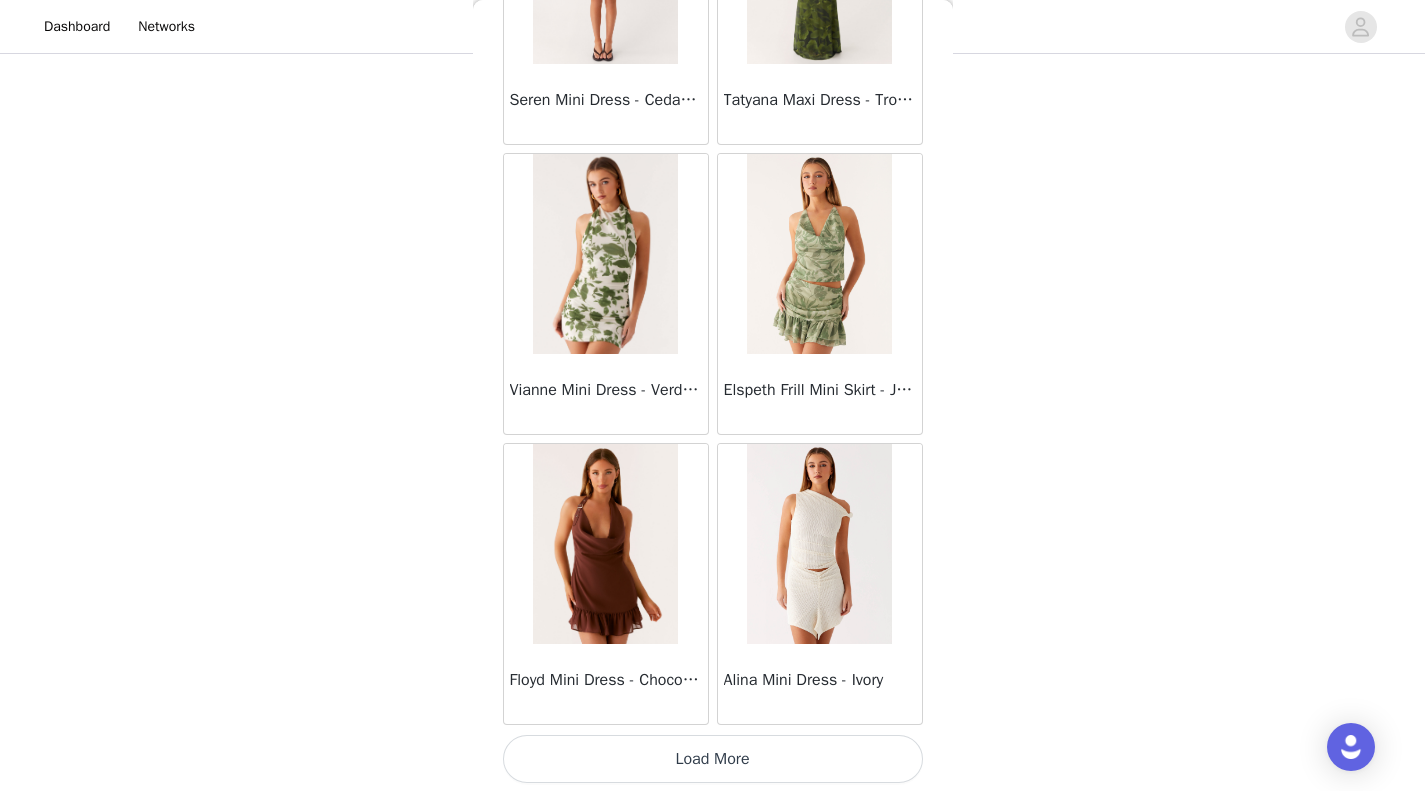 click on "Load More" at bounding box center [713, 759] 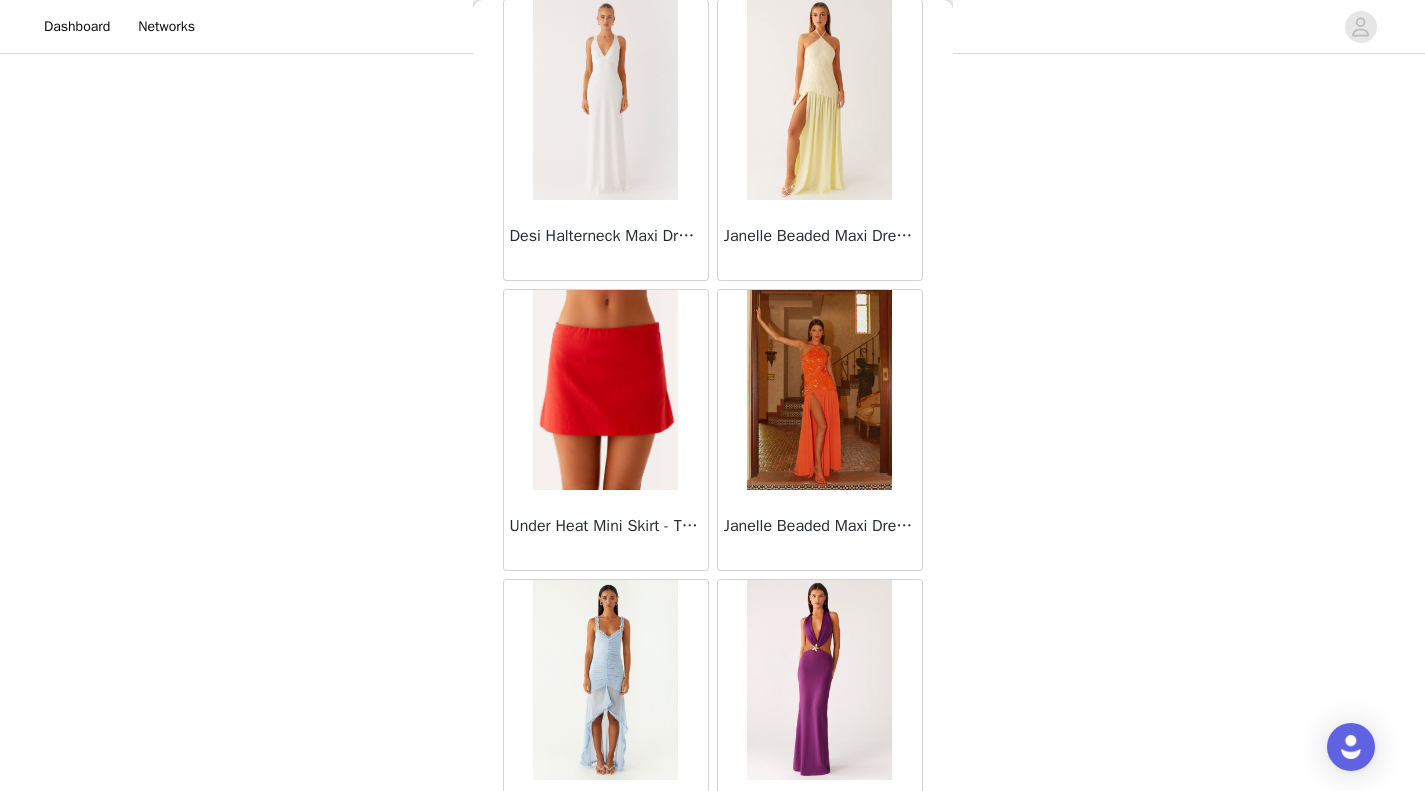 scroll, scrollTop: 68969, scrollLeft: 0, axis: vertical 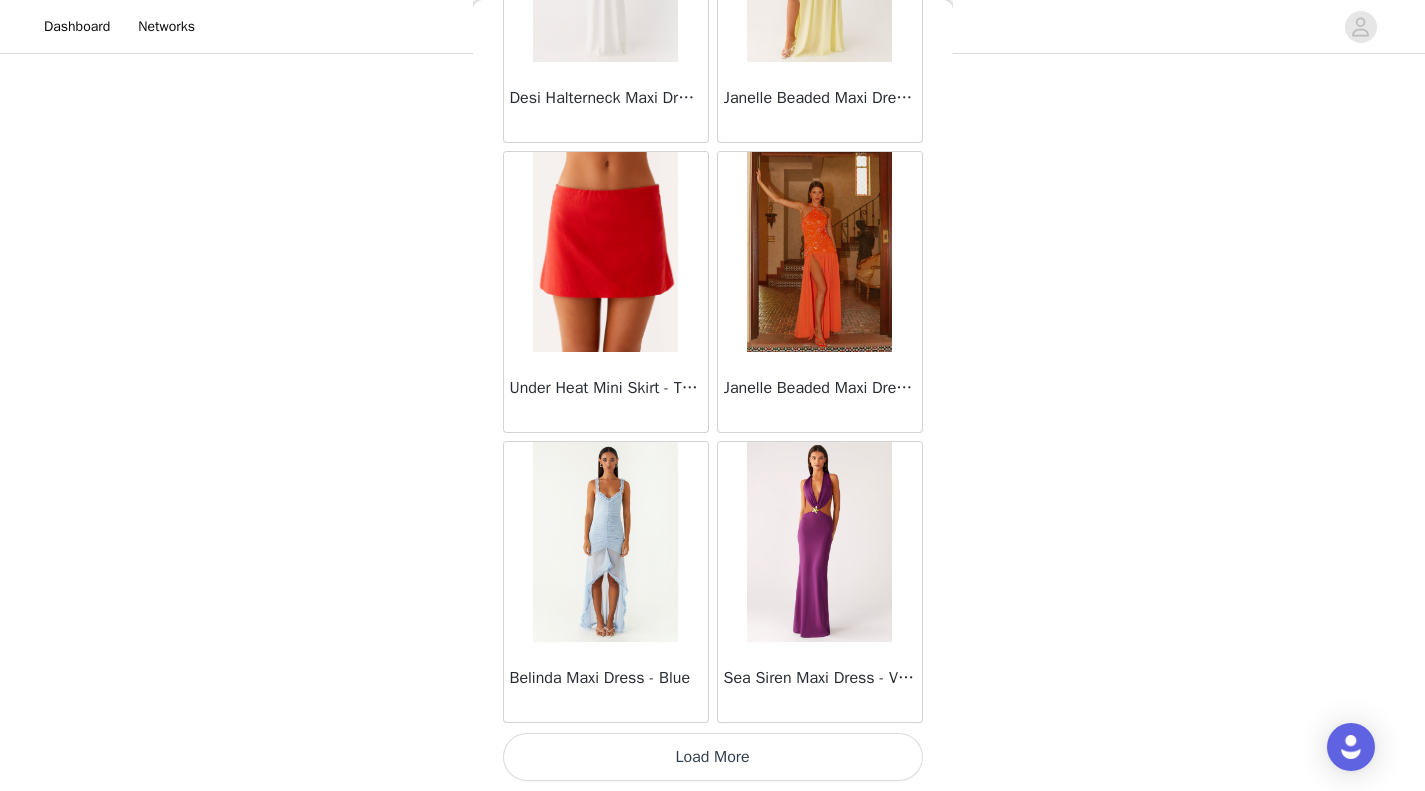 click on "Load More" at bounding box center [713, 757] 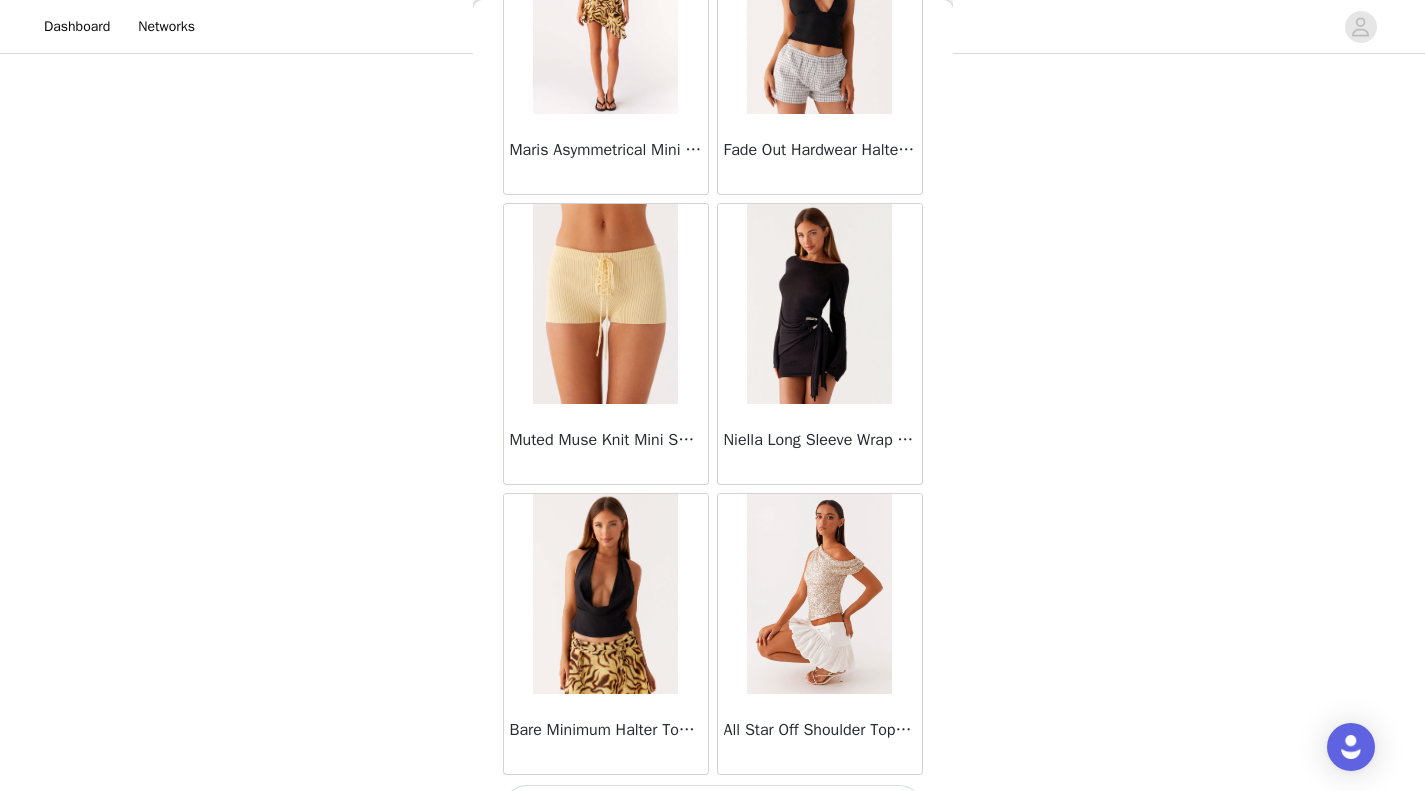 scroll, scrollTop: 71869, scrollLeft: 0, axis: vertical 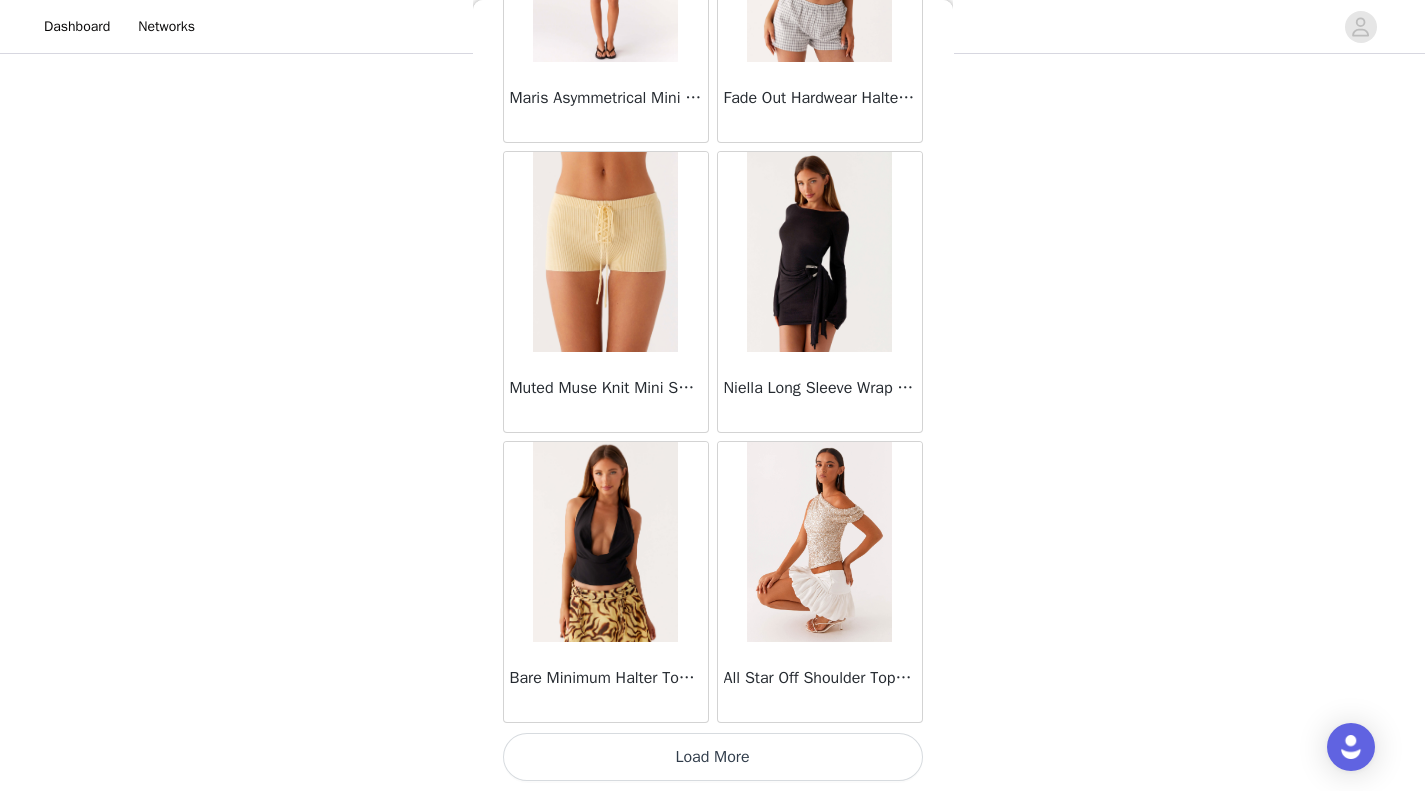 click on "Load More" at bounding box center (713, 757) 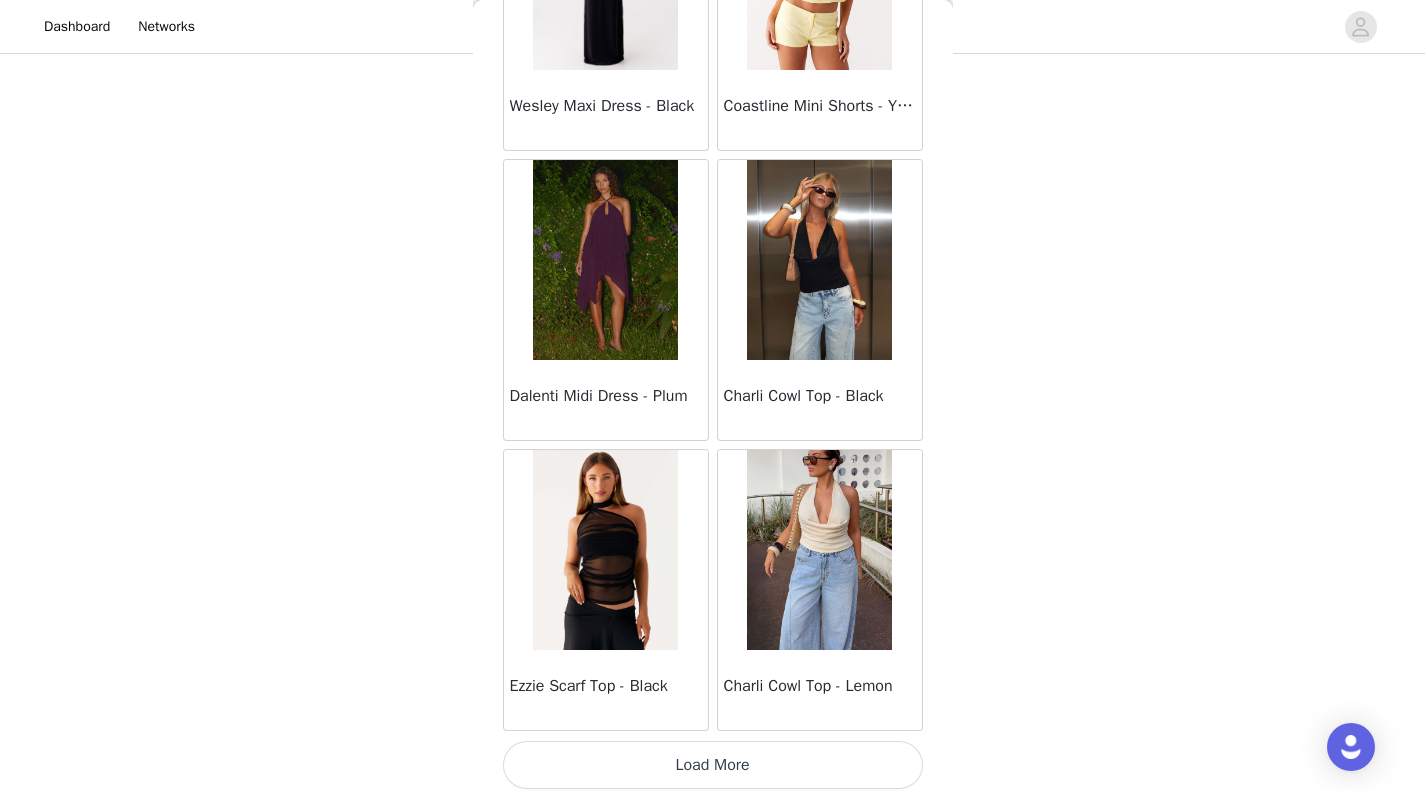 scroll, scrollTop: 74769, scrollLeft: 0, axis: vertical 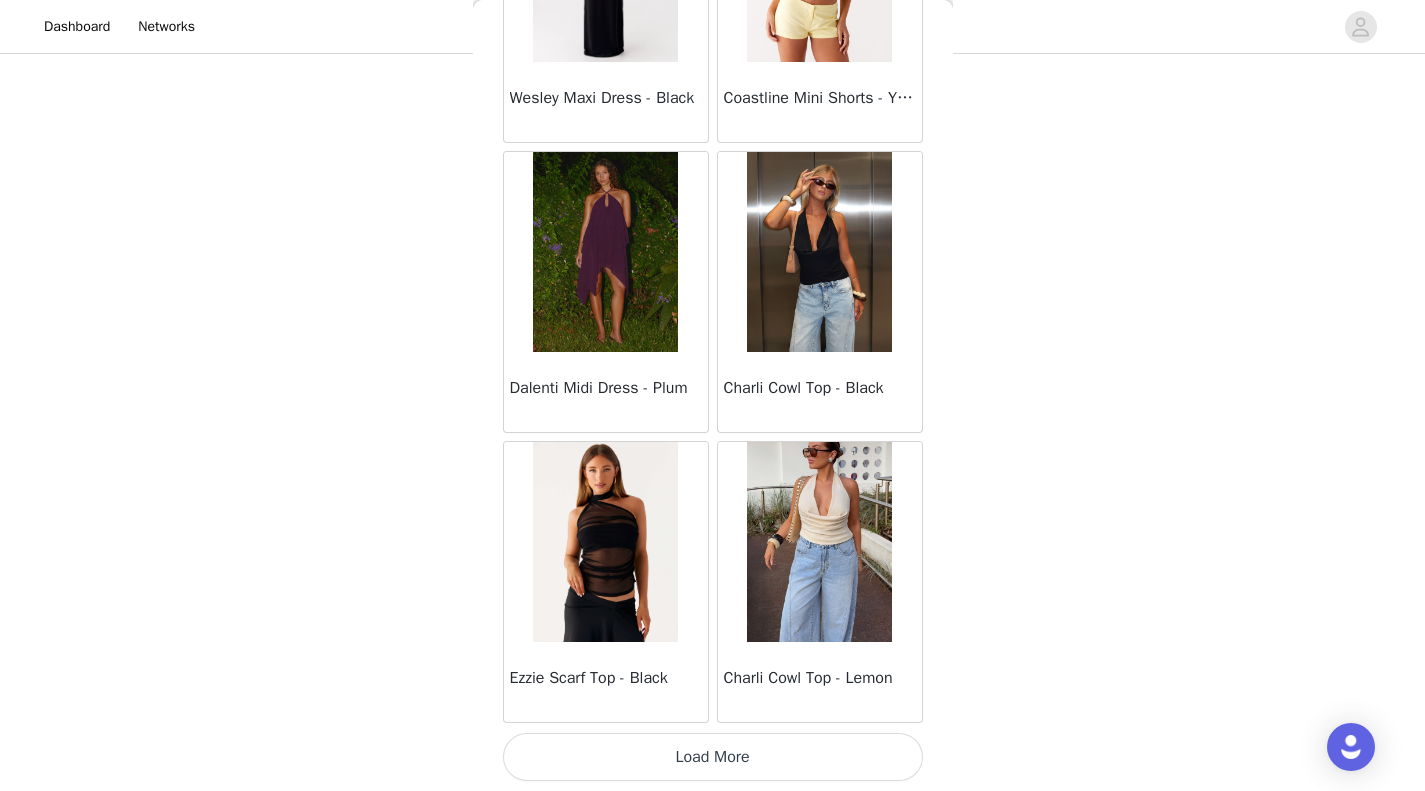 click on "Load More" at bounding box center [713, 757] 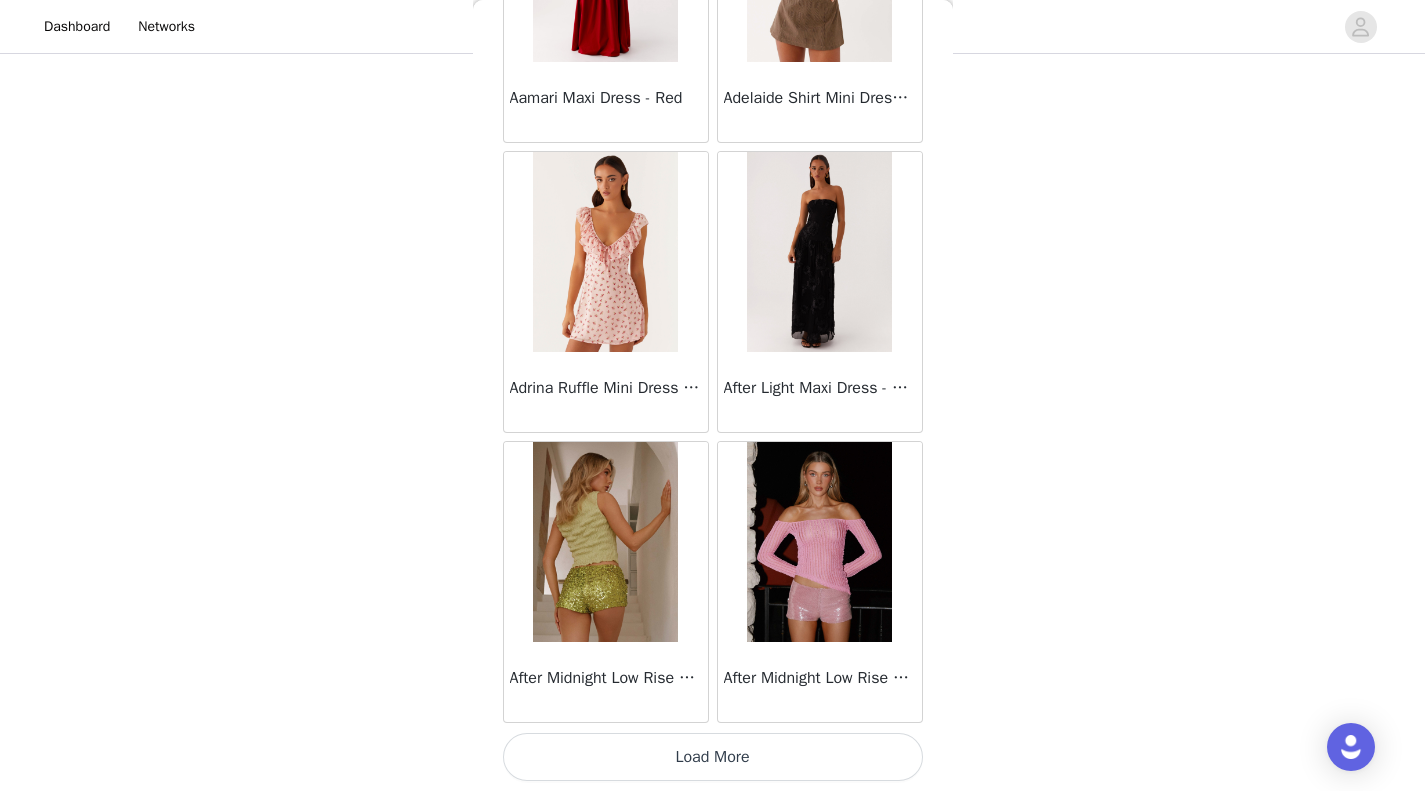 scroll, scrollTop: 77668, scrollLeft: 0, axis: vertical 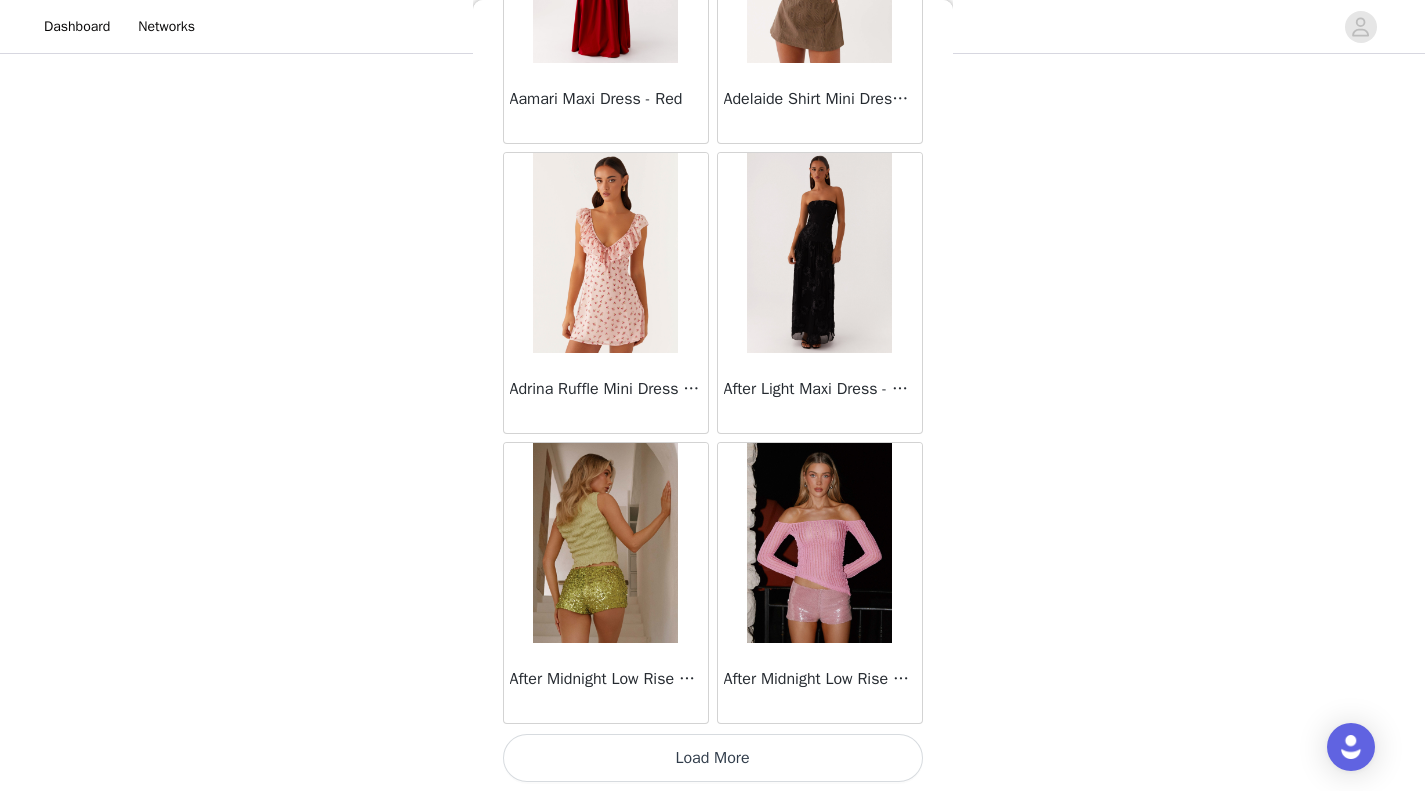 click on "Load More" at bounding box center [713, 758] 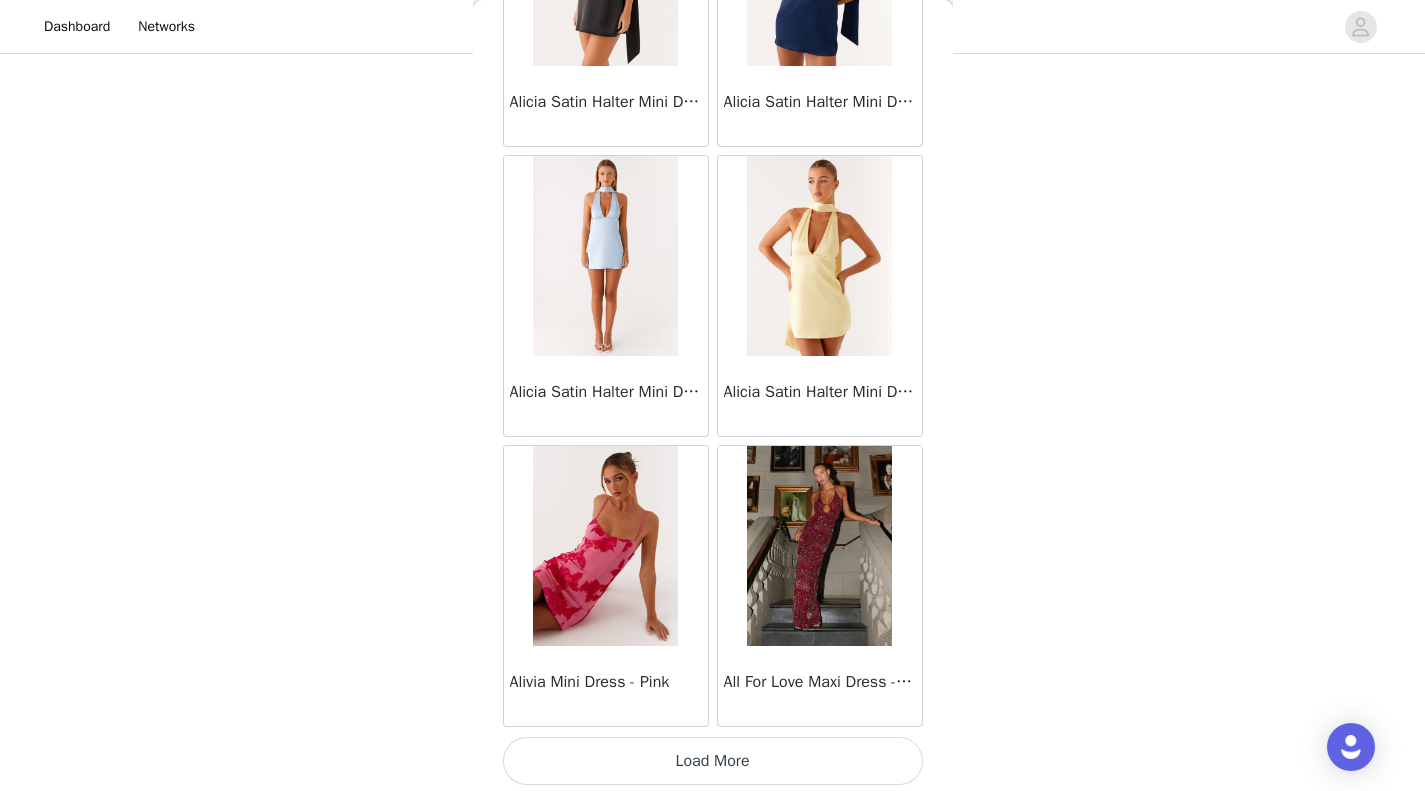 scroll, scrollTop: 80563, scrollLeft: 0, axis: vertical 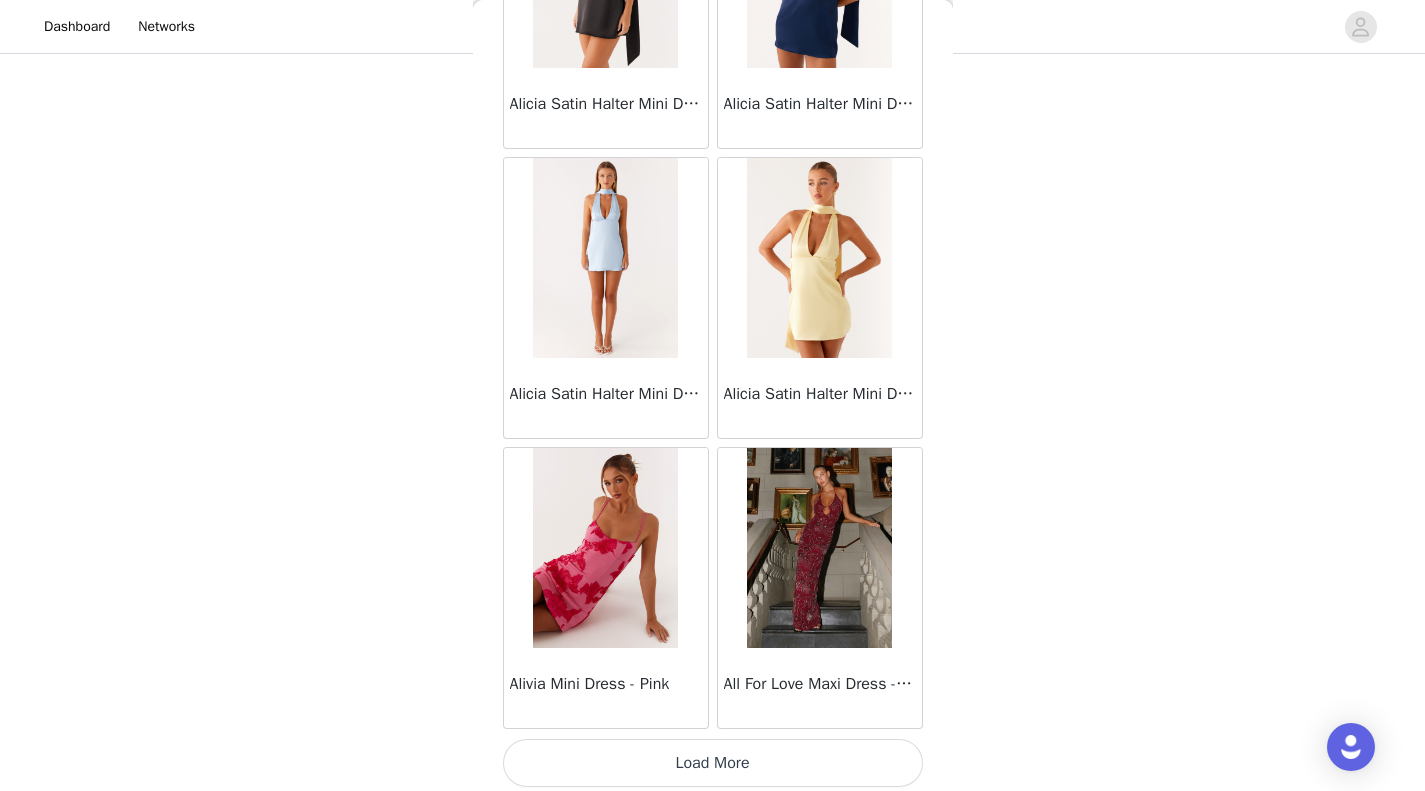 click on "Load More" at bounding box center (713, 763) 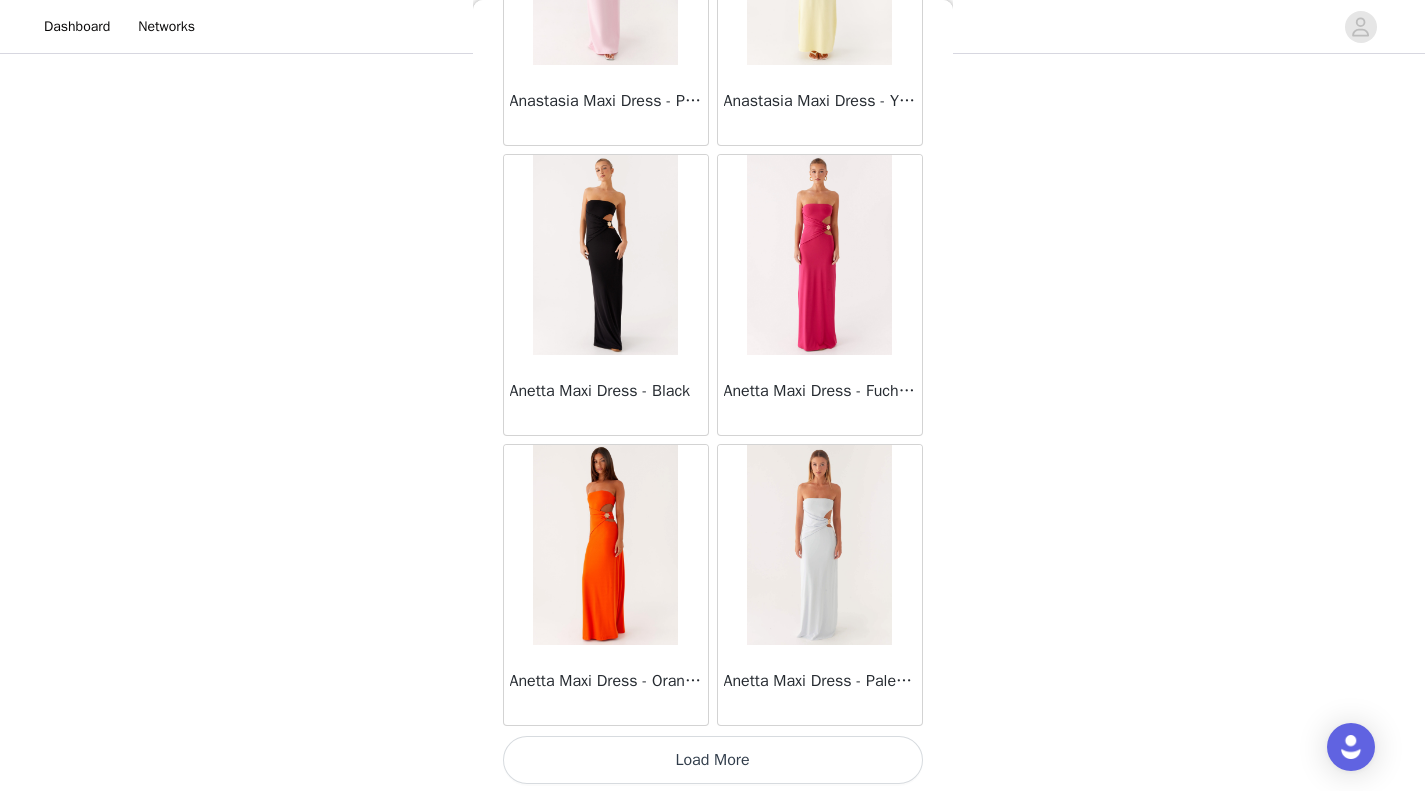 scroll, scrollTop: 83469, scrollLeft: 0, axis: vertical 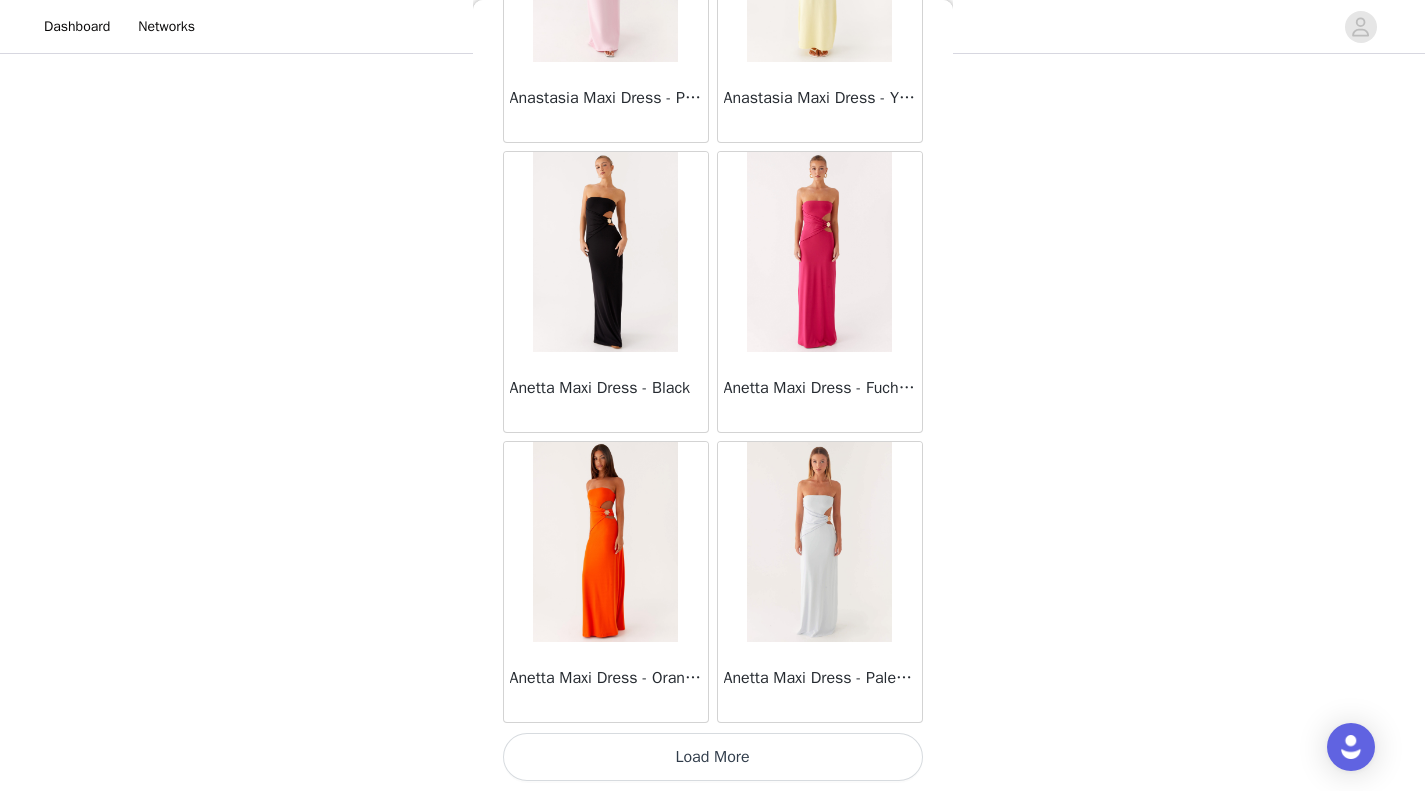 click on "Load More" at bounding box center (713, 757) 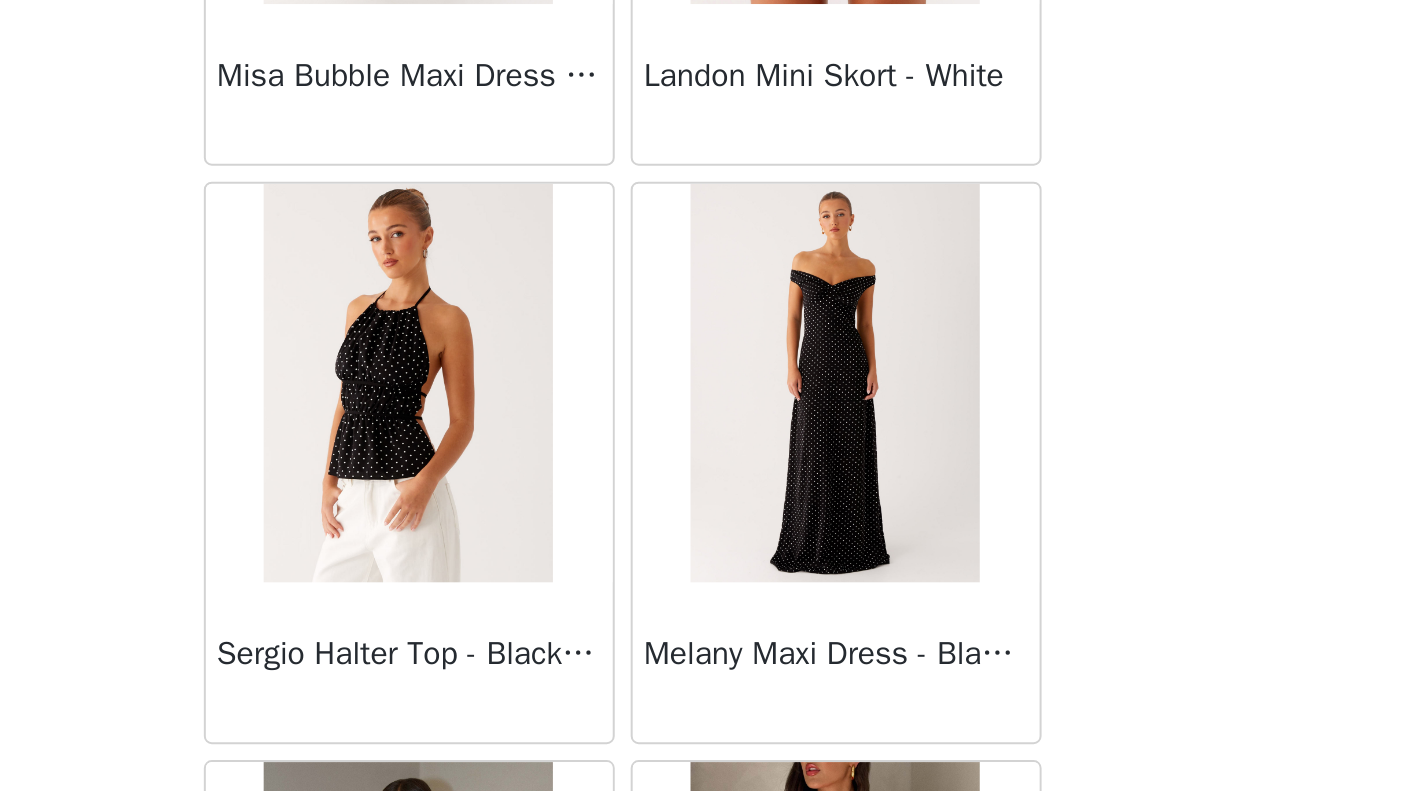 scroll, scrollTop: 54406, scrollLeft: 0, axis: vertical 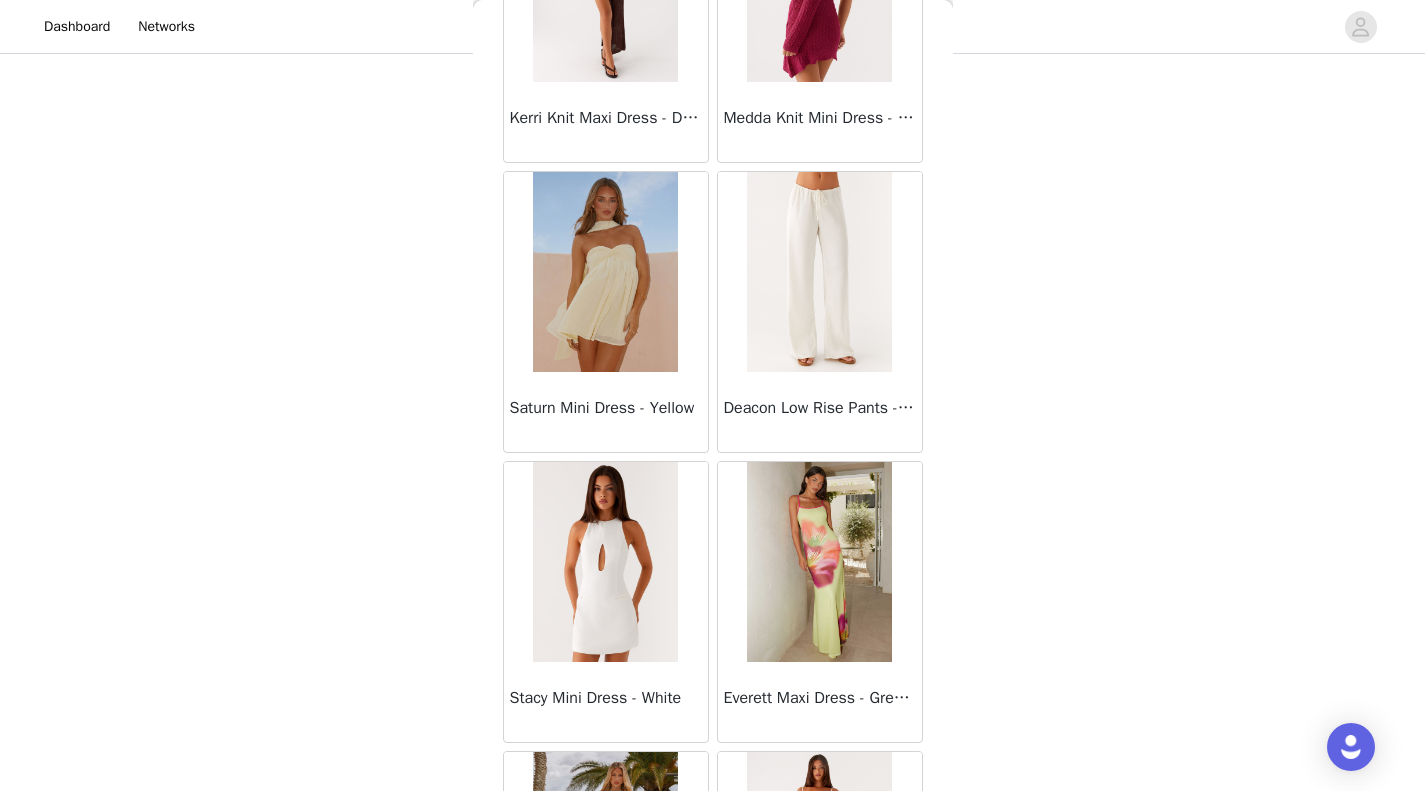 click at bounding box center (819, 272) 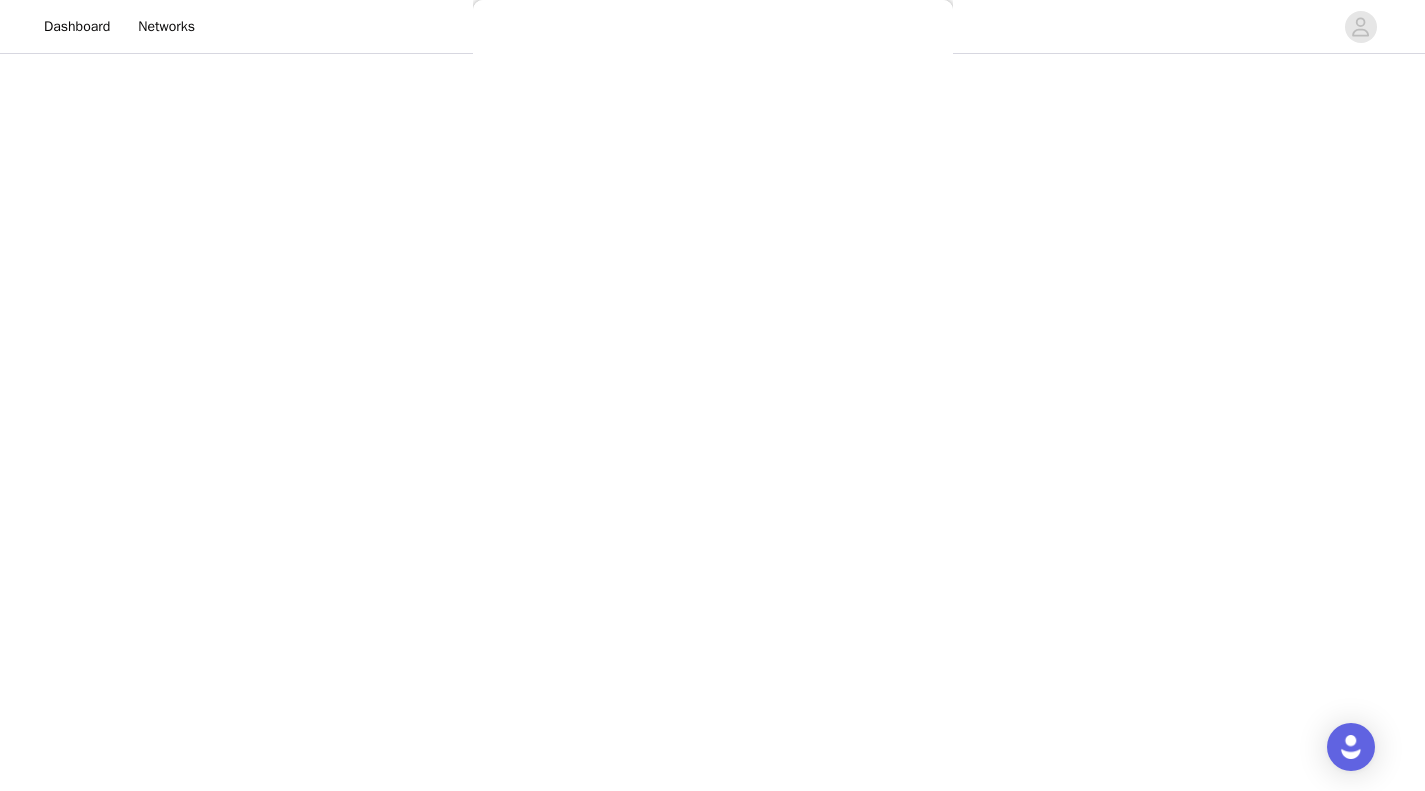 scroll, scrollTop: 0, scrollLeft: 0, axis: both 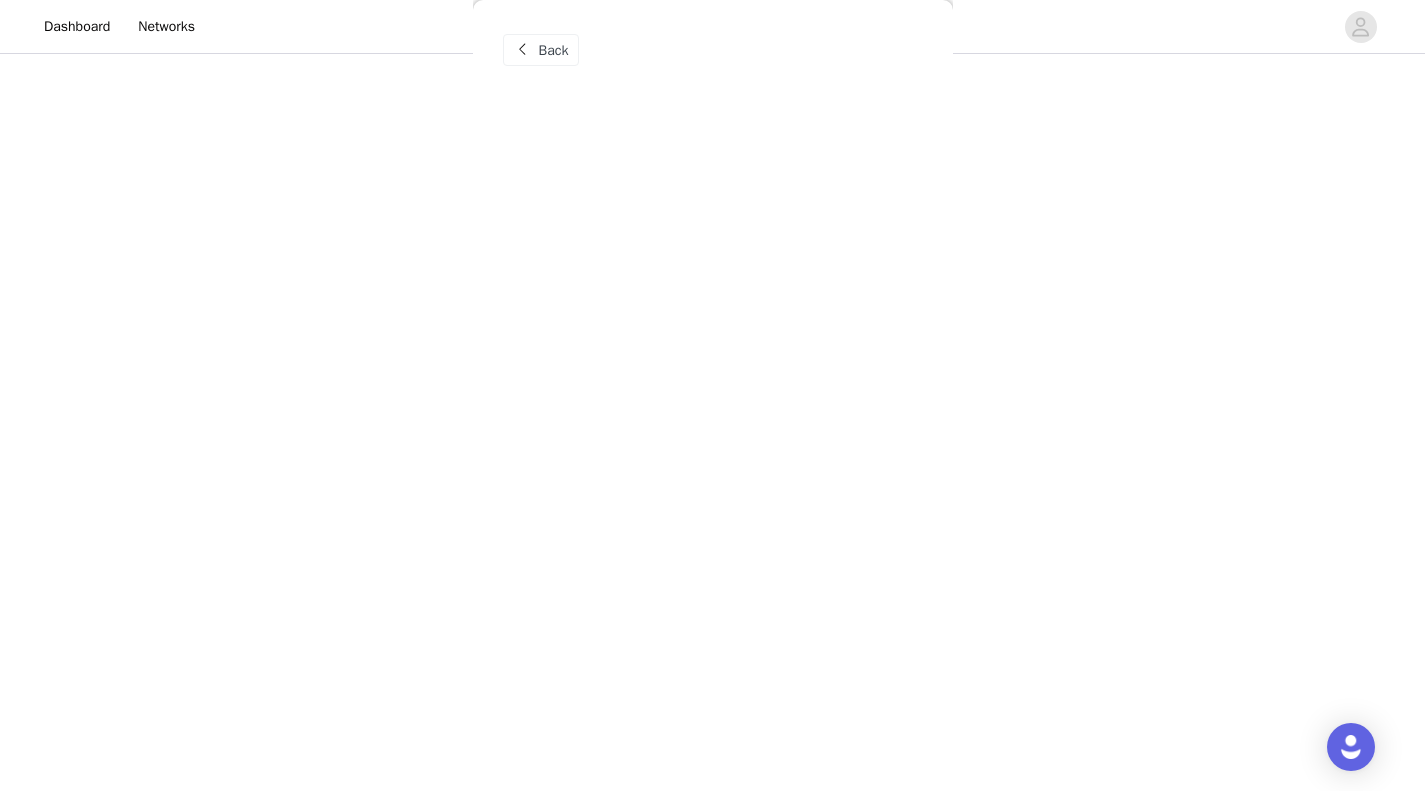 click on "Back" at bounding box center [541, 50] 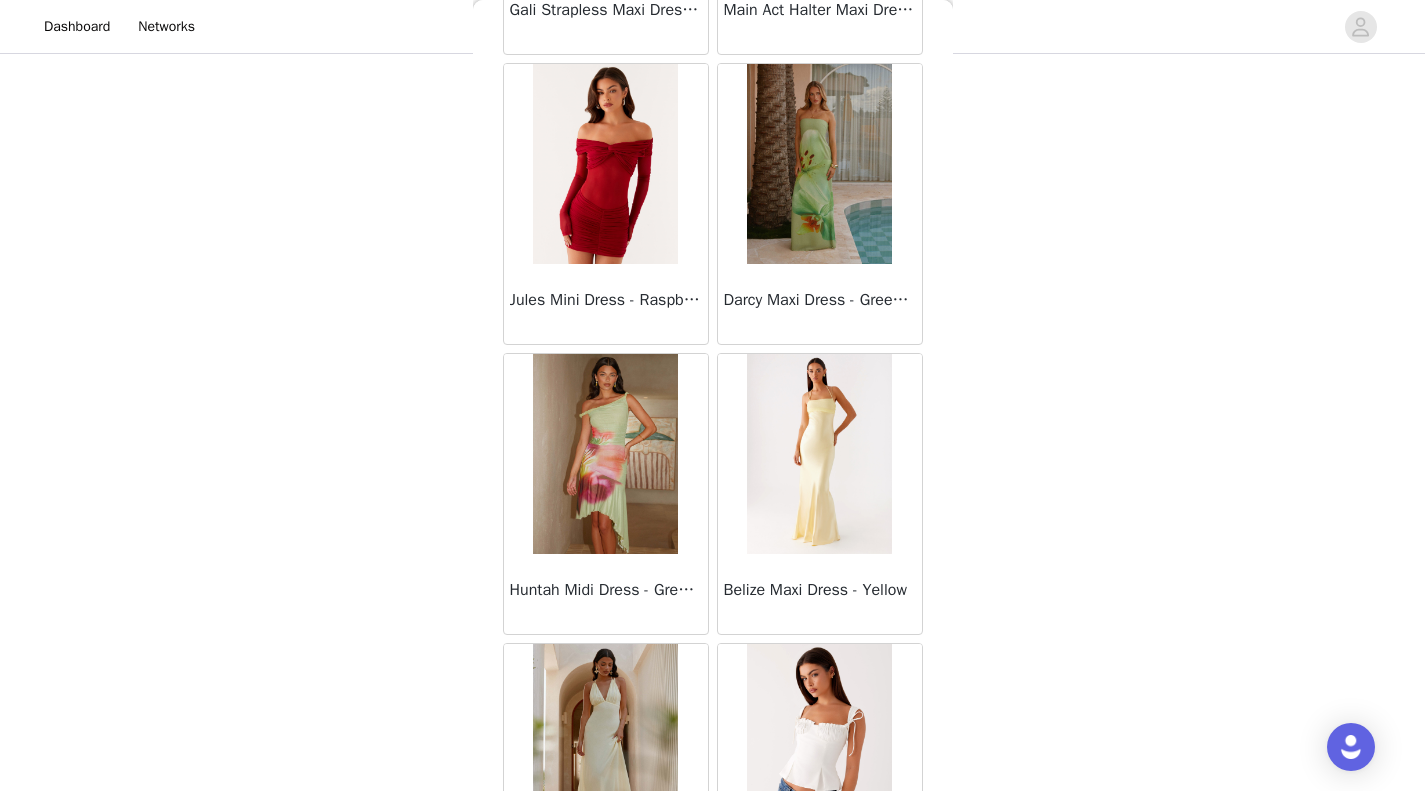 scroll, scrollTop: 40233, scrollLeft: 0, axis: vertical 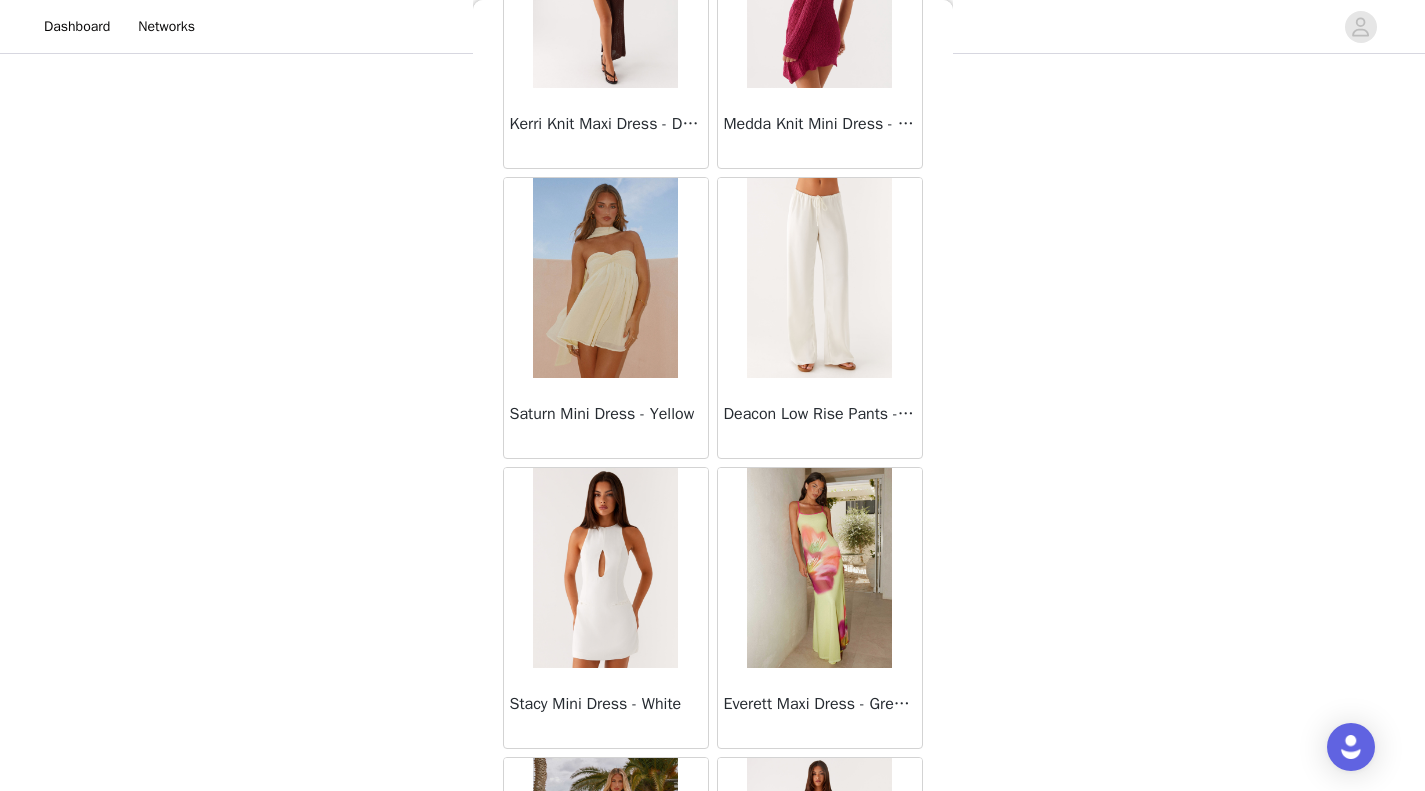 click at bounding box center [605, 278] 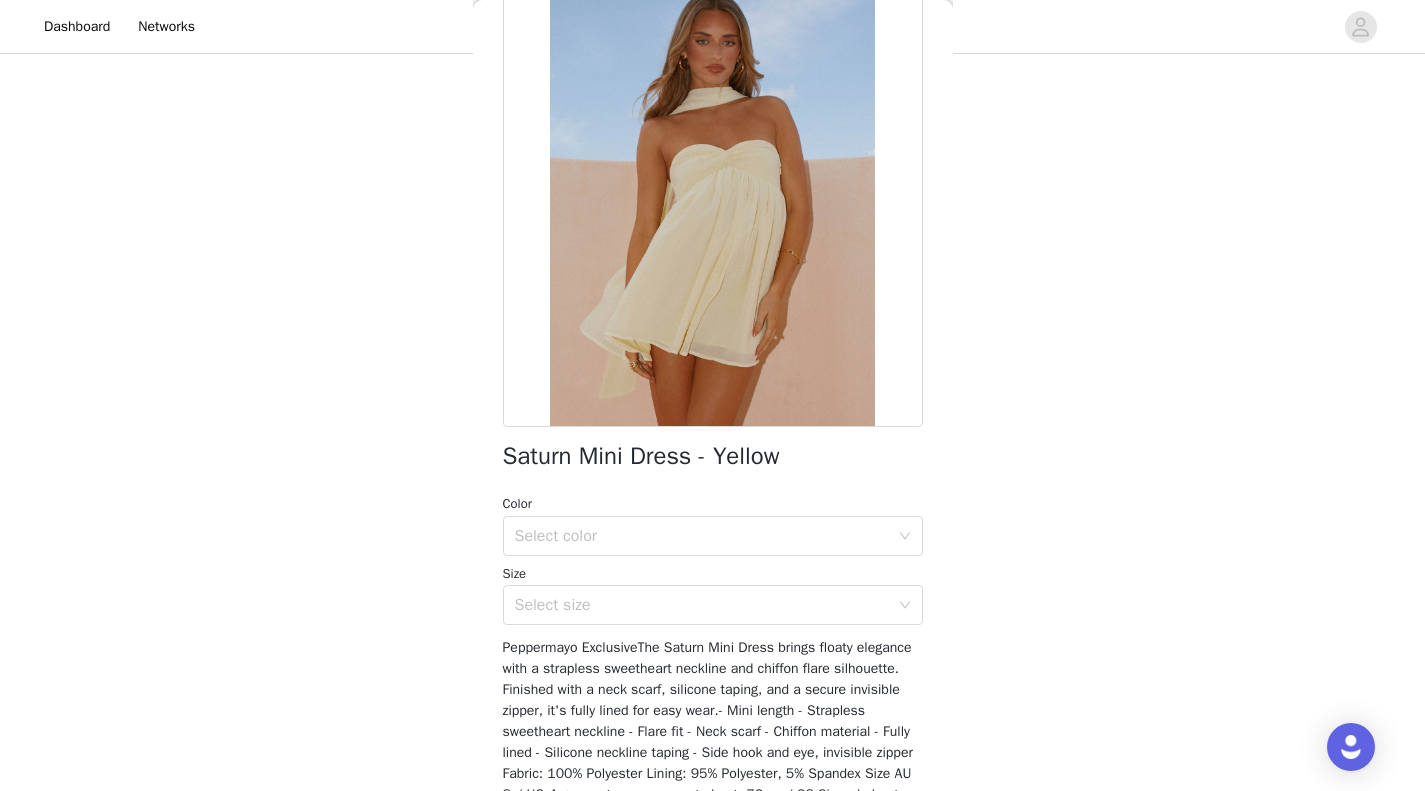 scroll, scrollTop: 128, scrollLeft: 0, axis: vertical 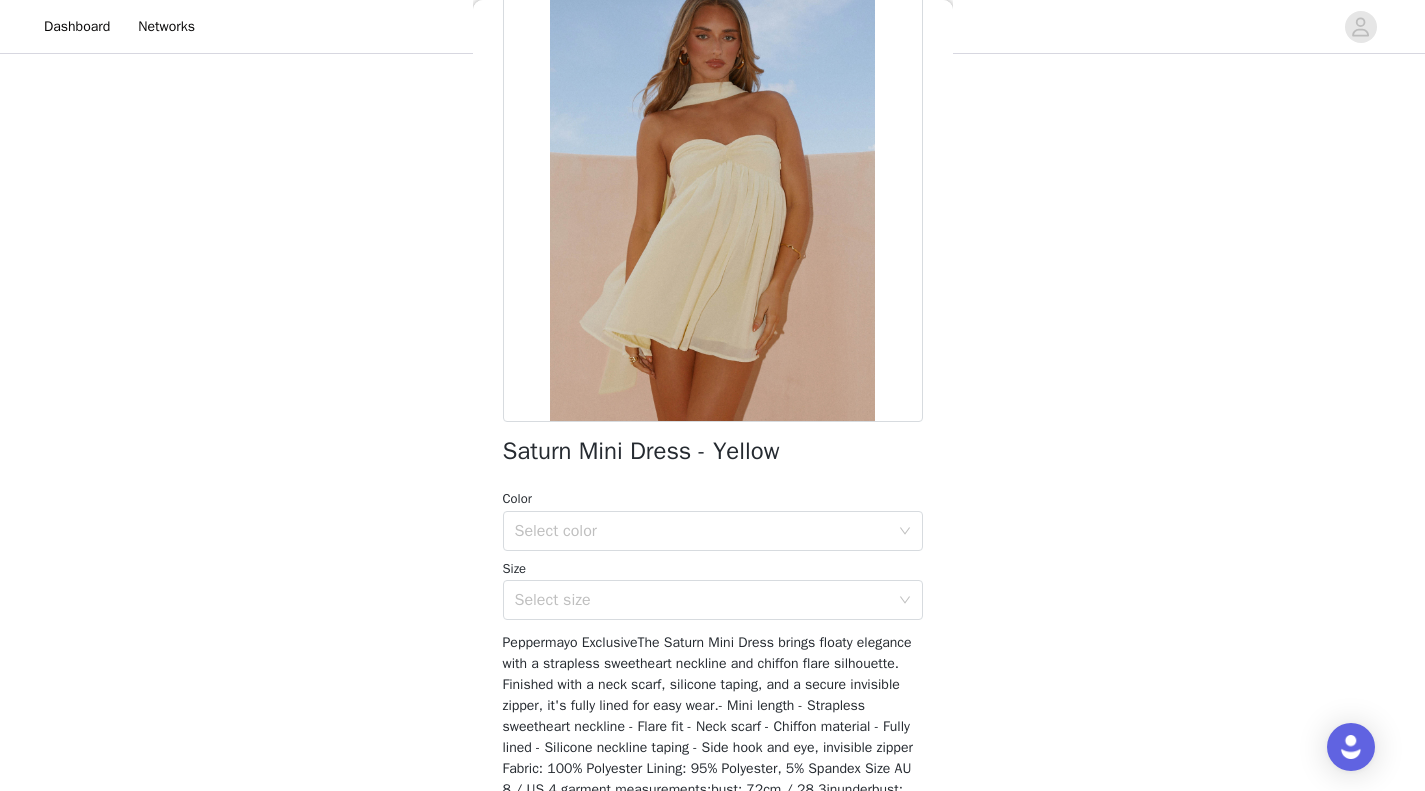 click on "Select color" at bounding box center (702, 531) 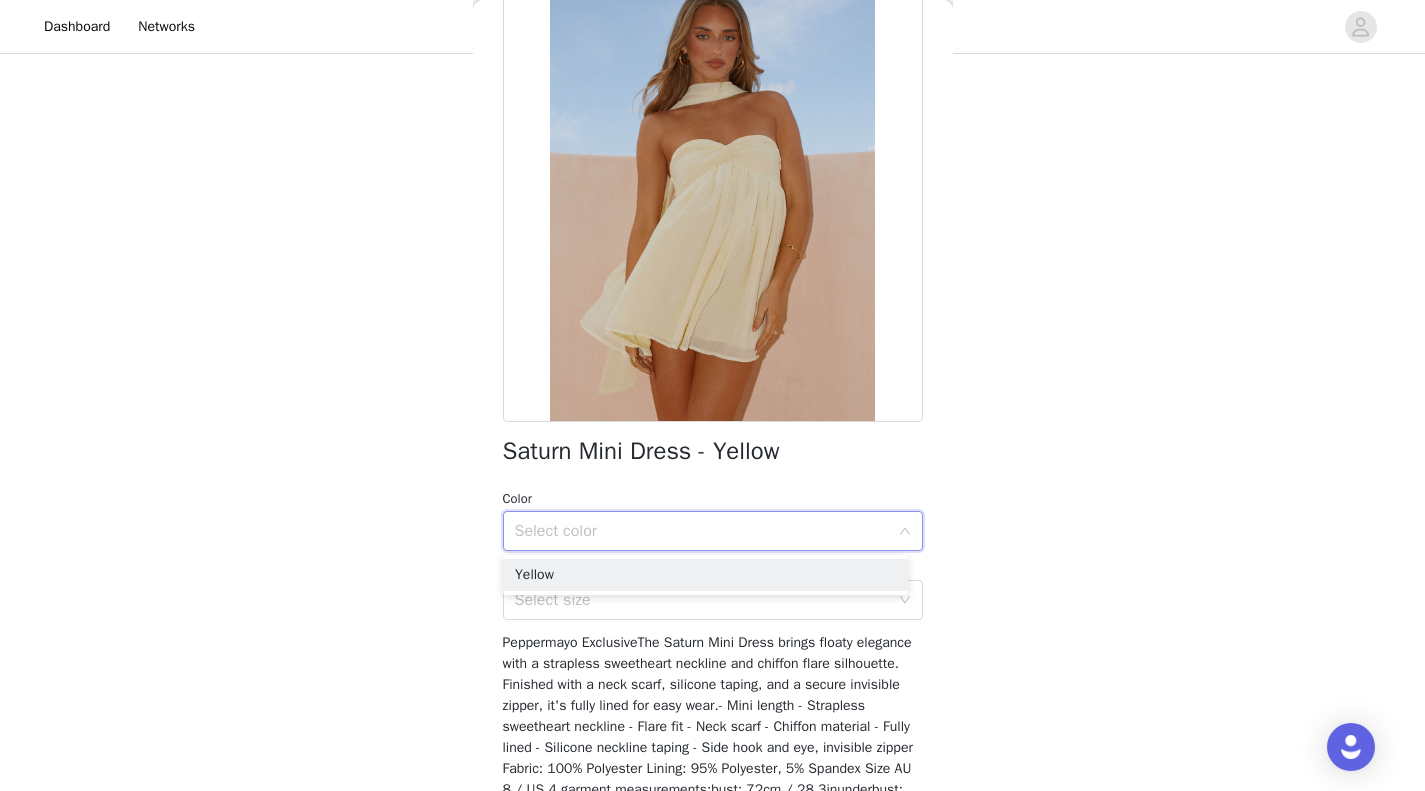 click on "Yellow" at bounding box center [705, 575] 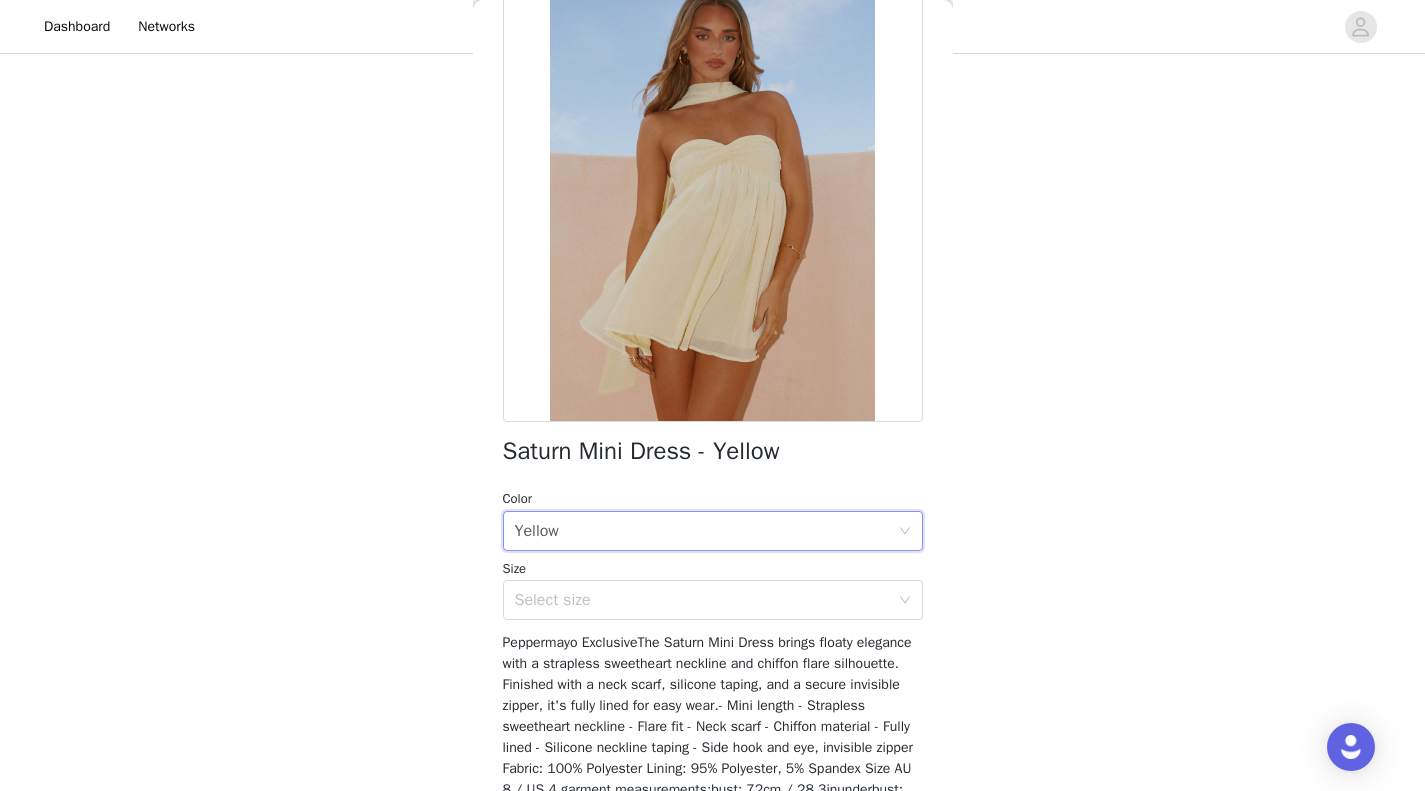 click on "Select size" at bounding box center [702, 600] 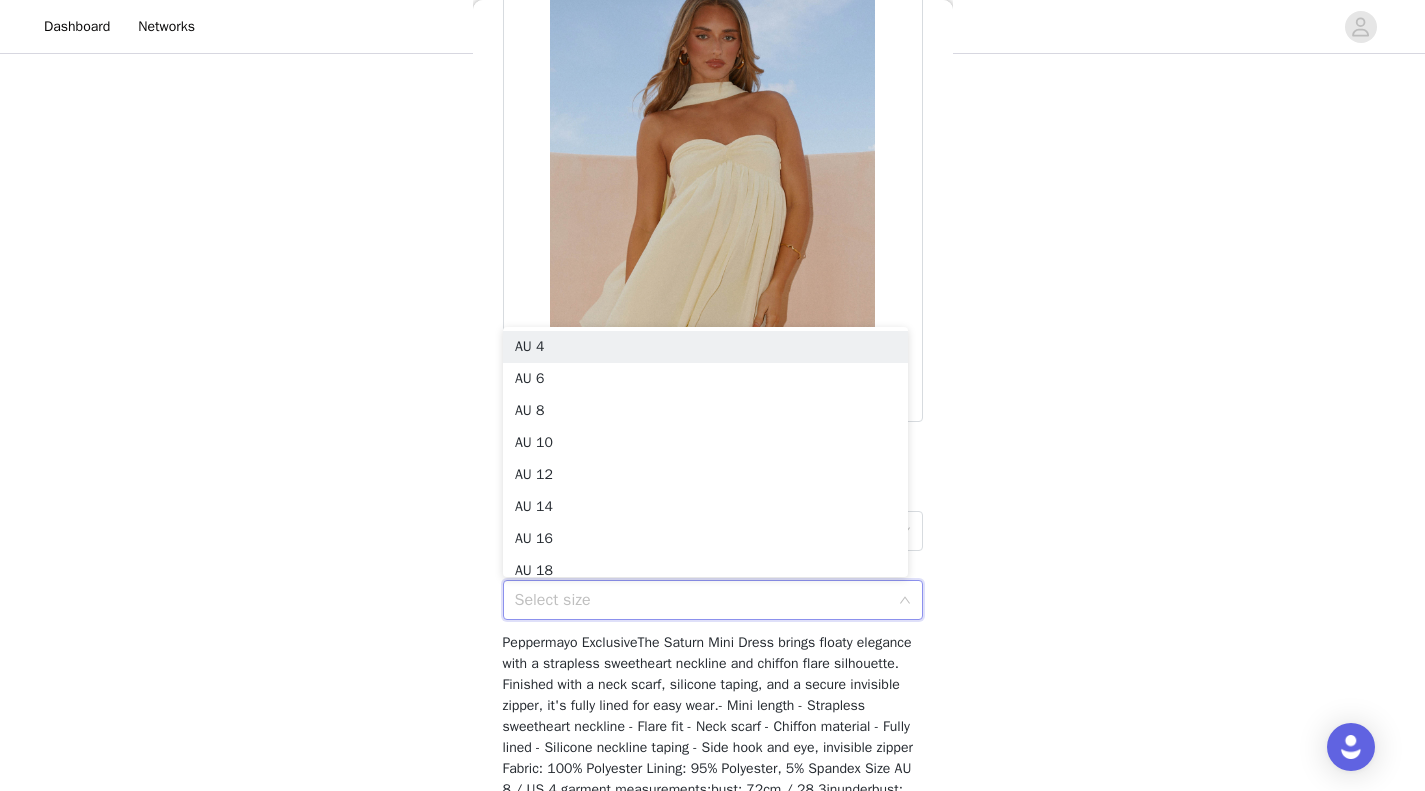 click on "AU 8" at bounding box center (705, 411) 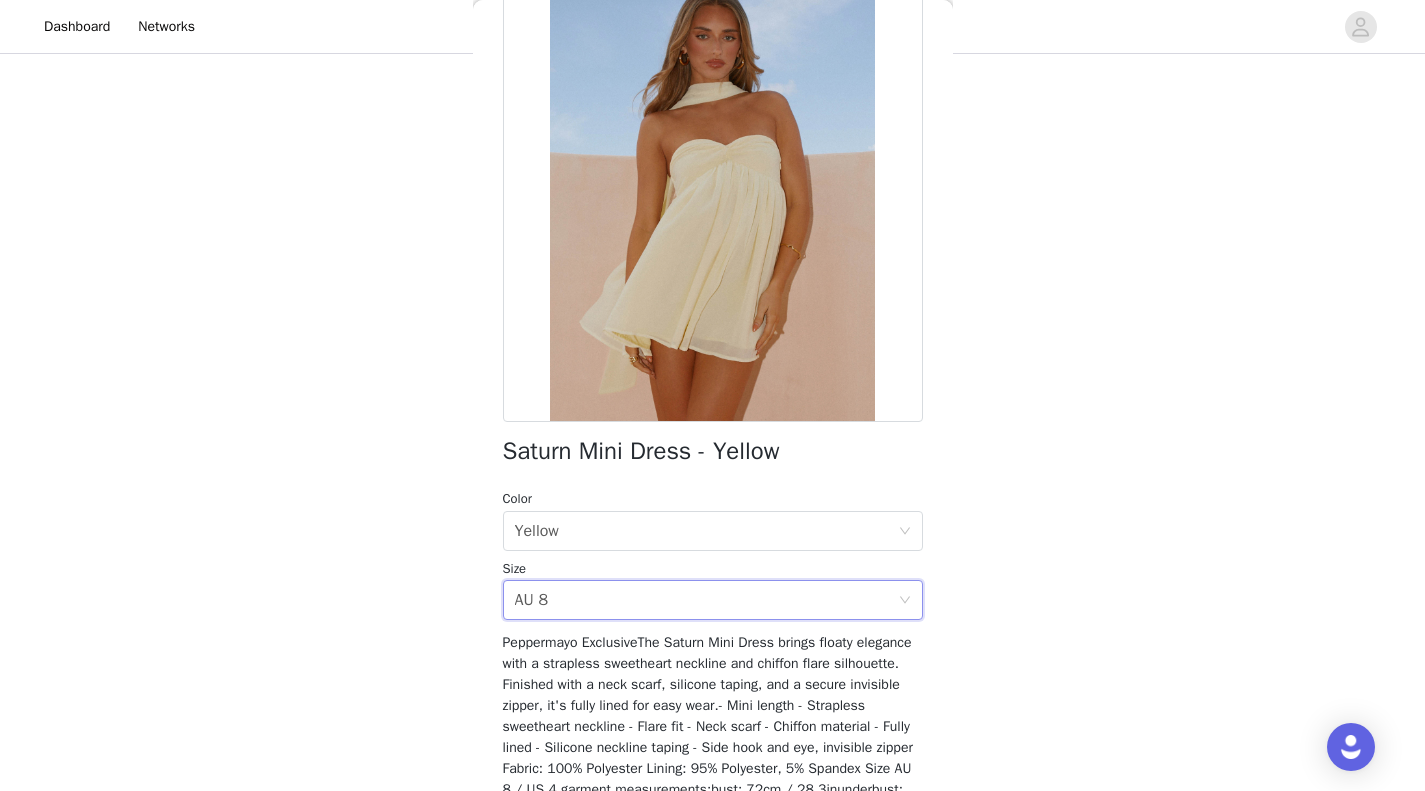 scroll, scrollTop: 284, scrollLeft: 0, axis: vertical 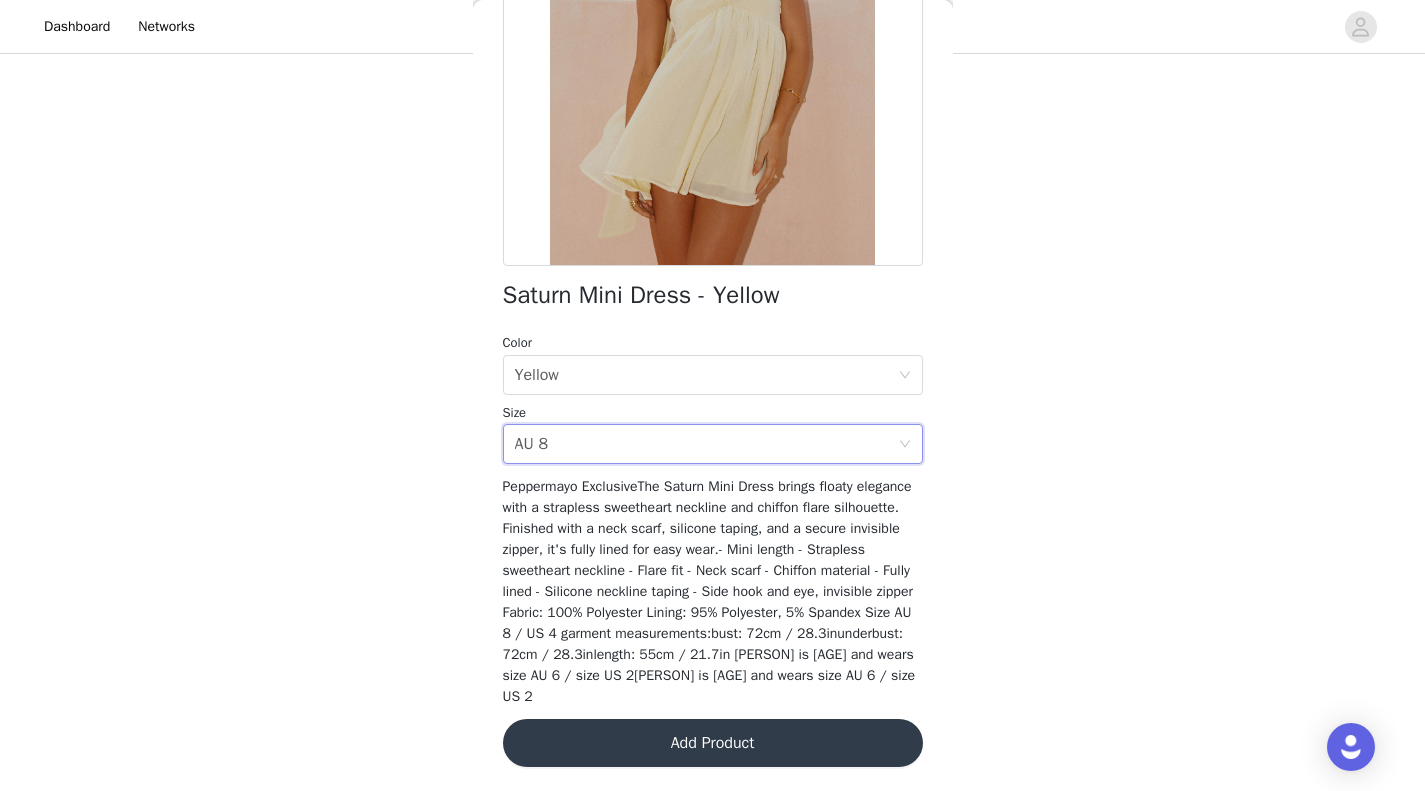 click on "Add Product" at bounding box center (713, 743) 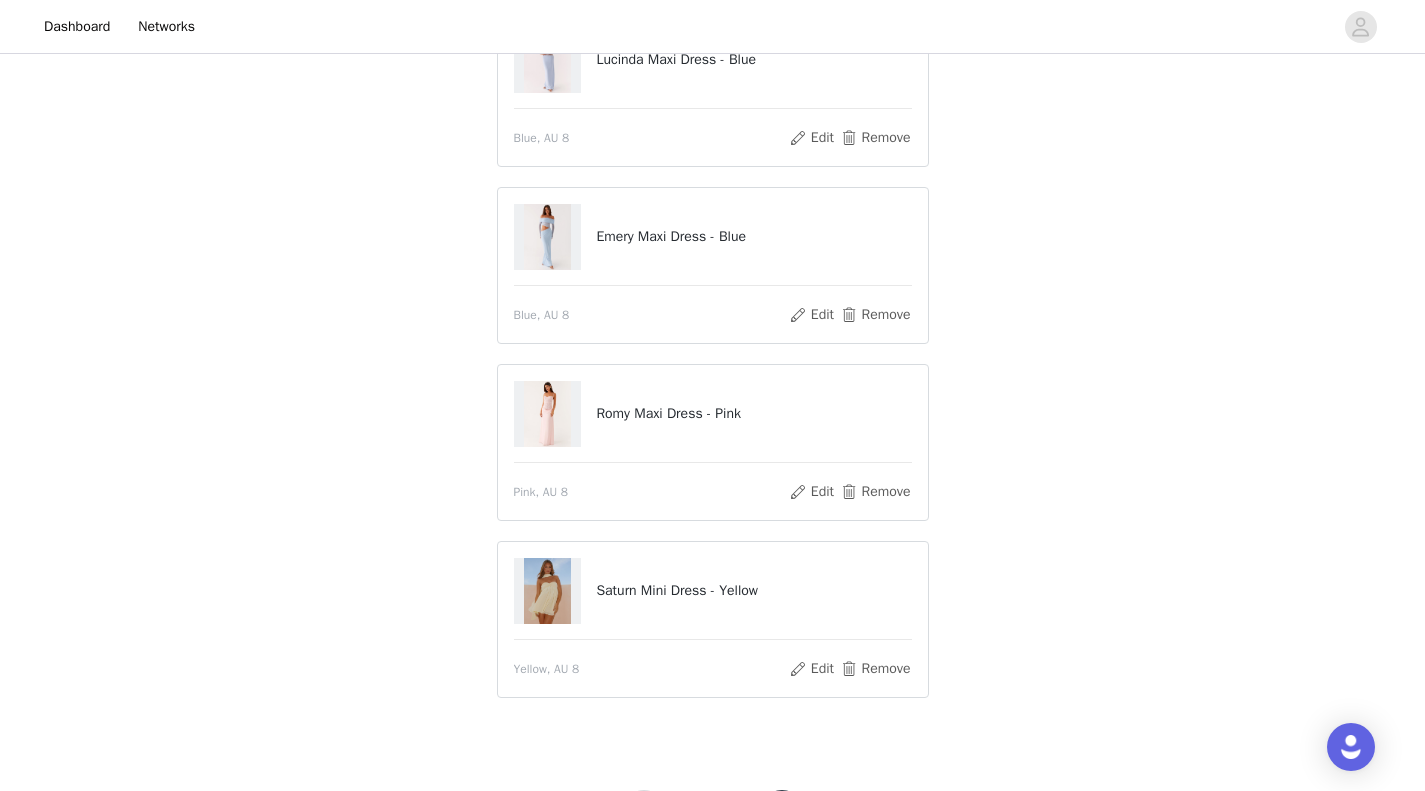 scroll, scrollTop: 306, scrollLeft: 0, axis: vertical 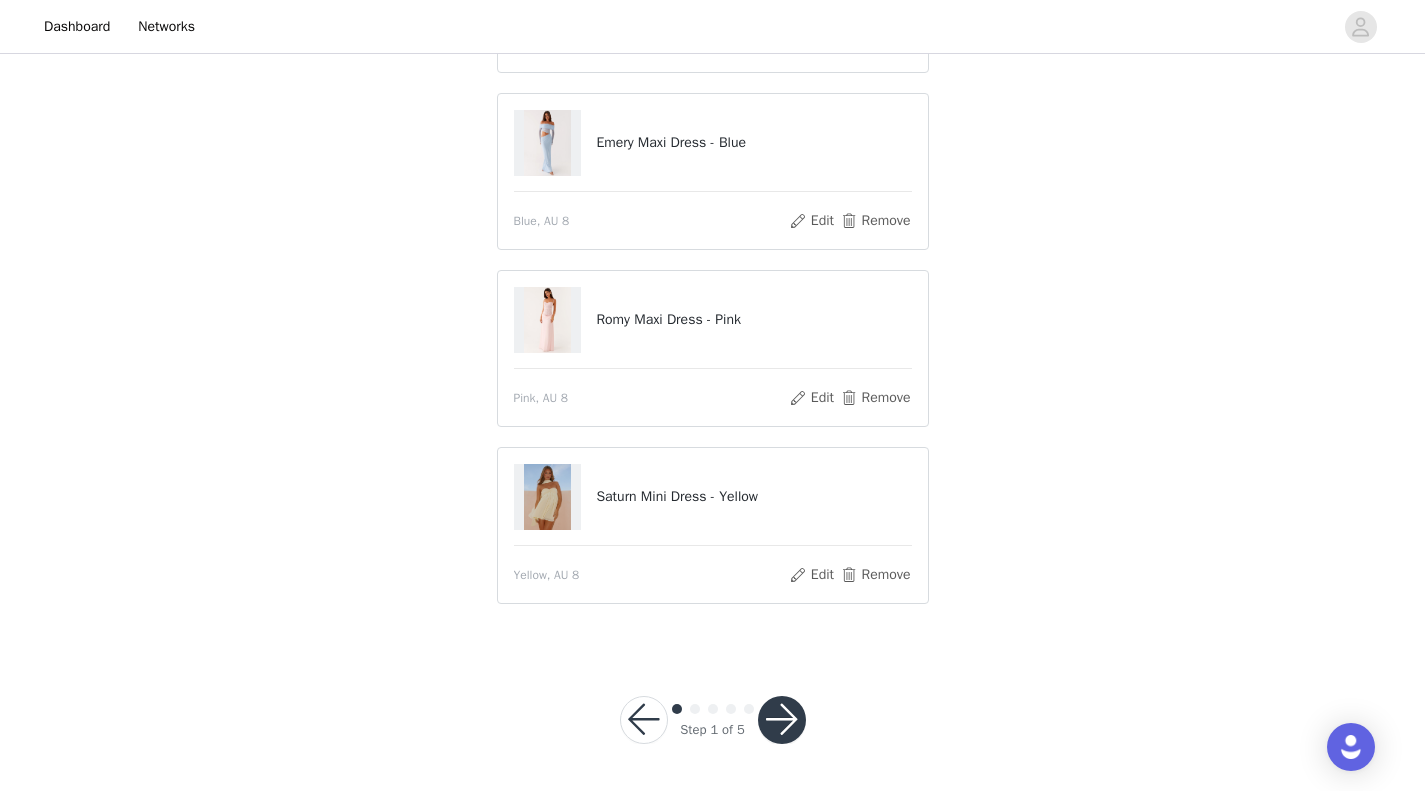 click at bounding box center (782, 720) 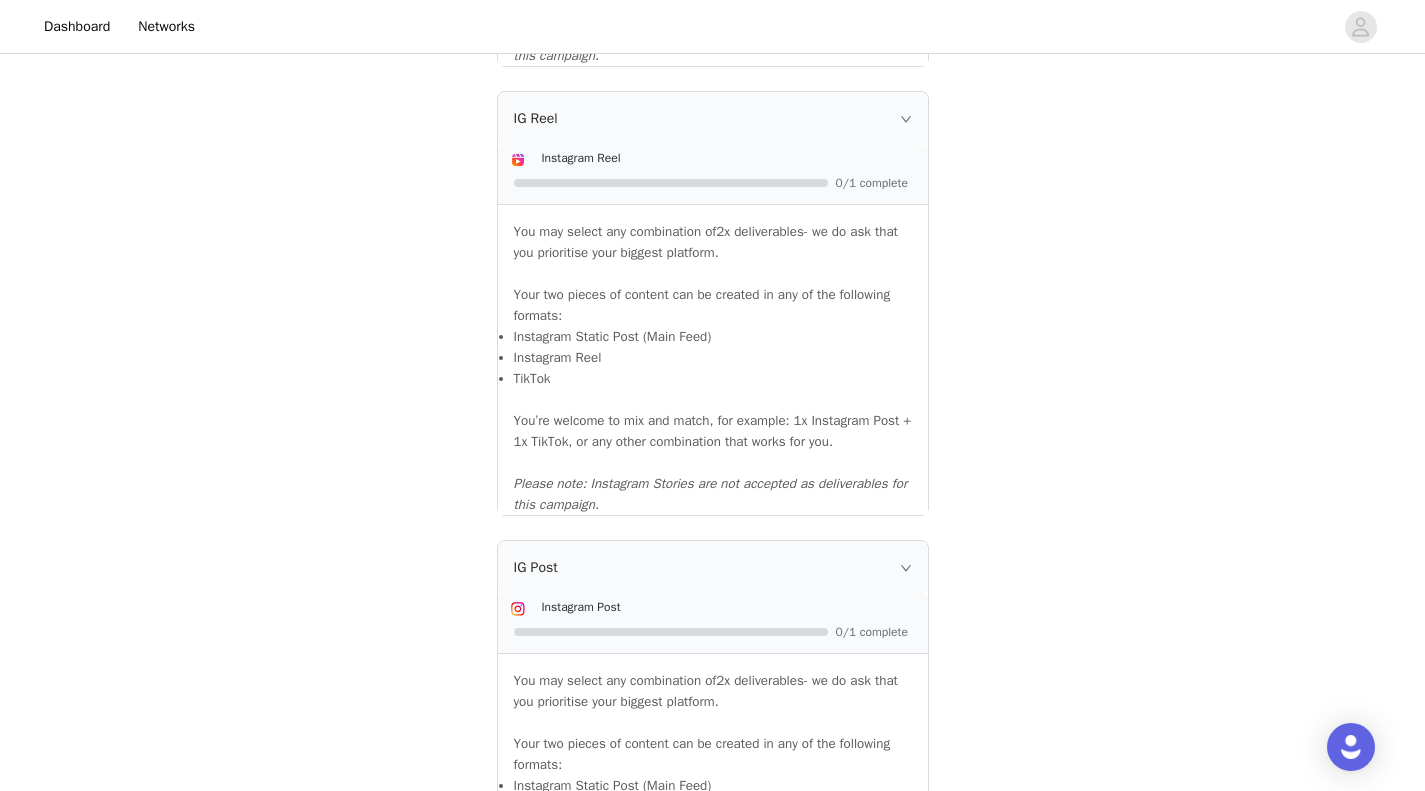 scroll, scrollTop: 2165, scrollLeft: 0, axis: vertical 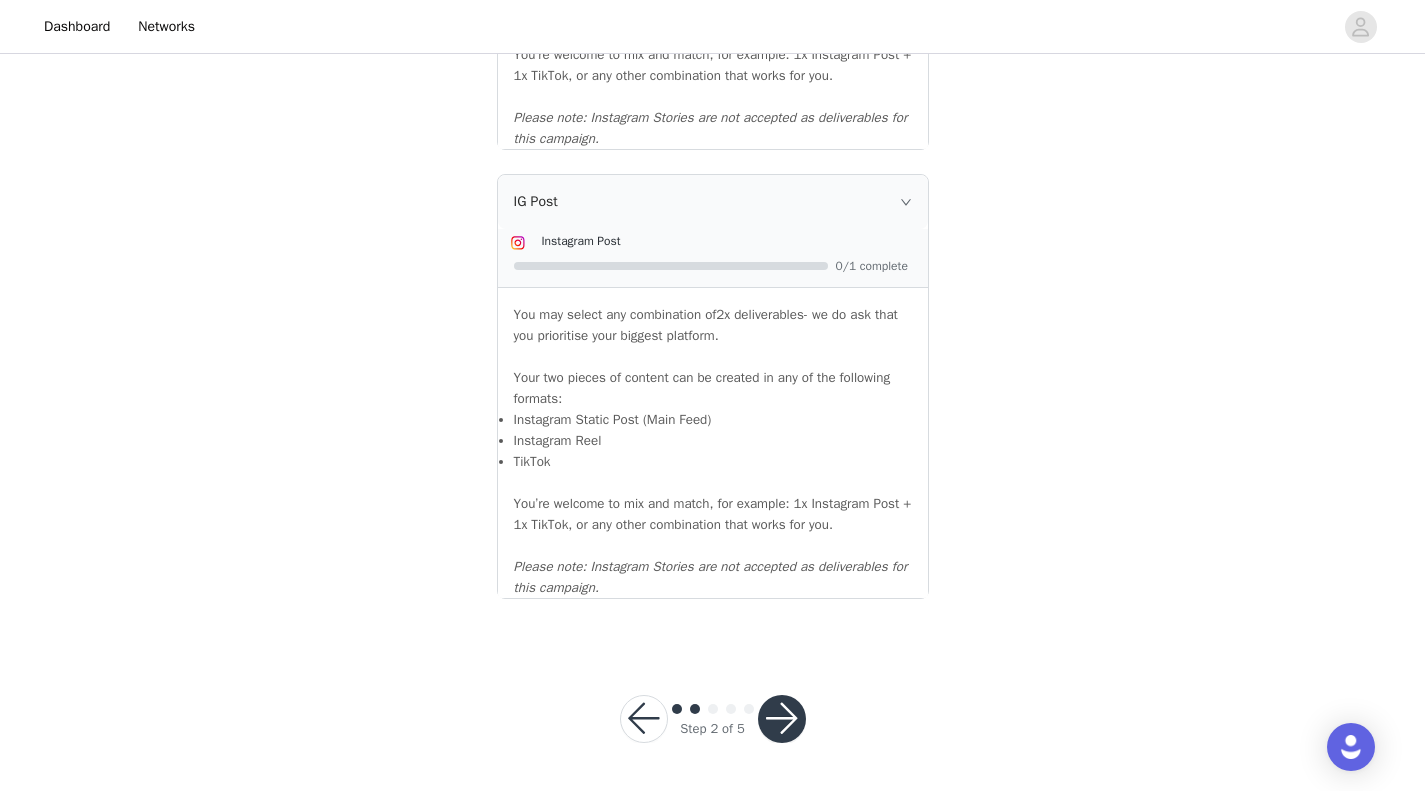 click at bounding box center [782, 719] 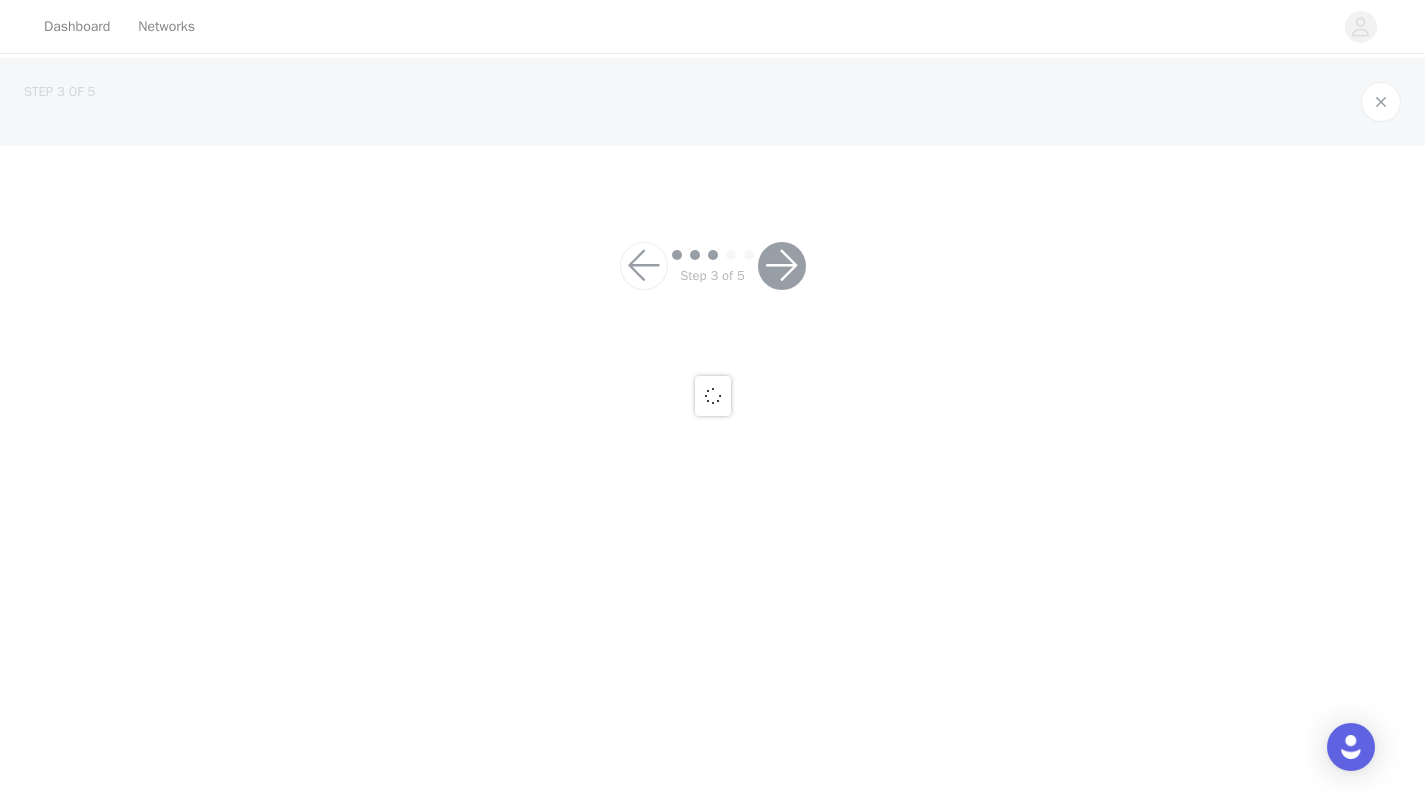 scroll, scrollTop: 0, scrollLeft: 0, axis: both 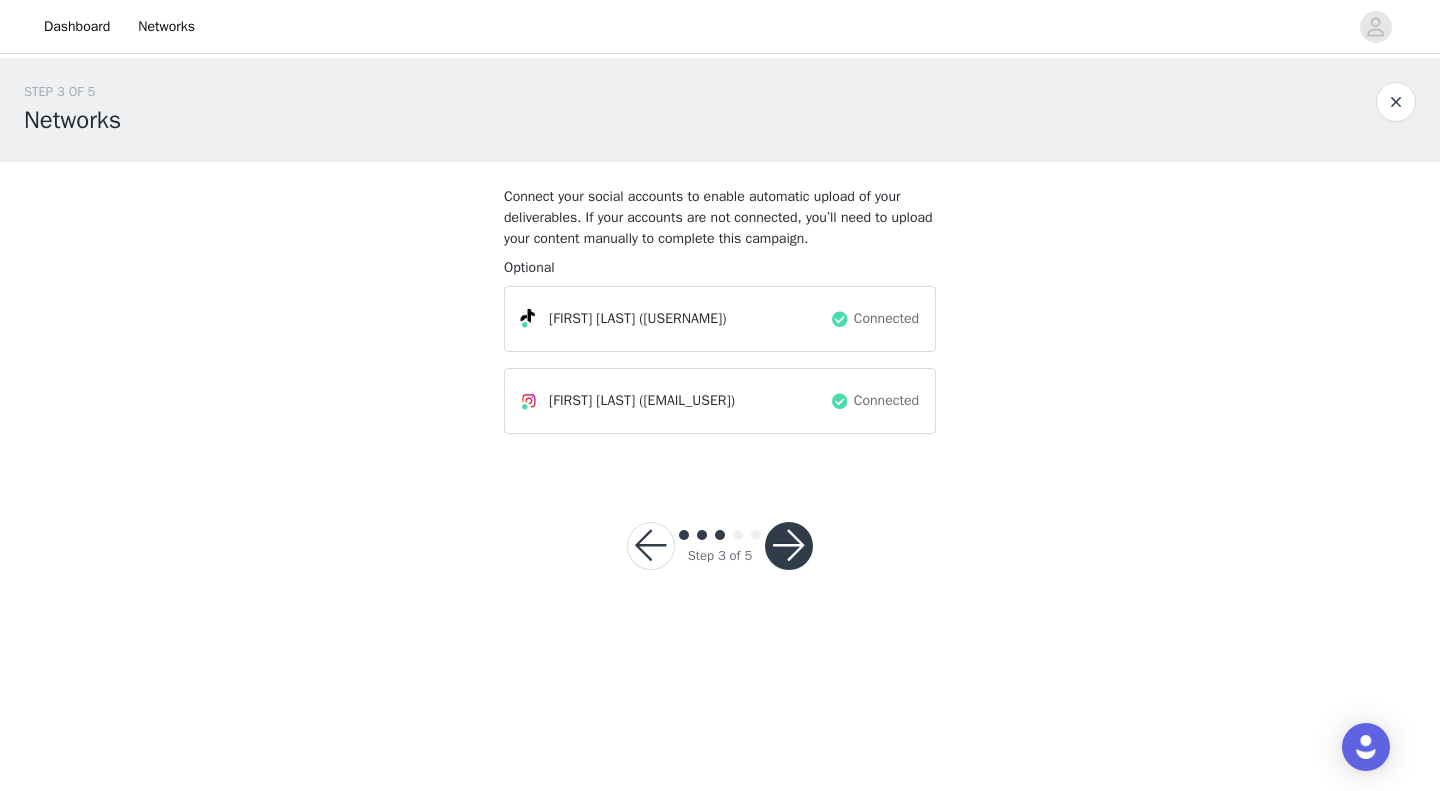 click at bounding box center (789, 546) 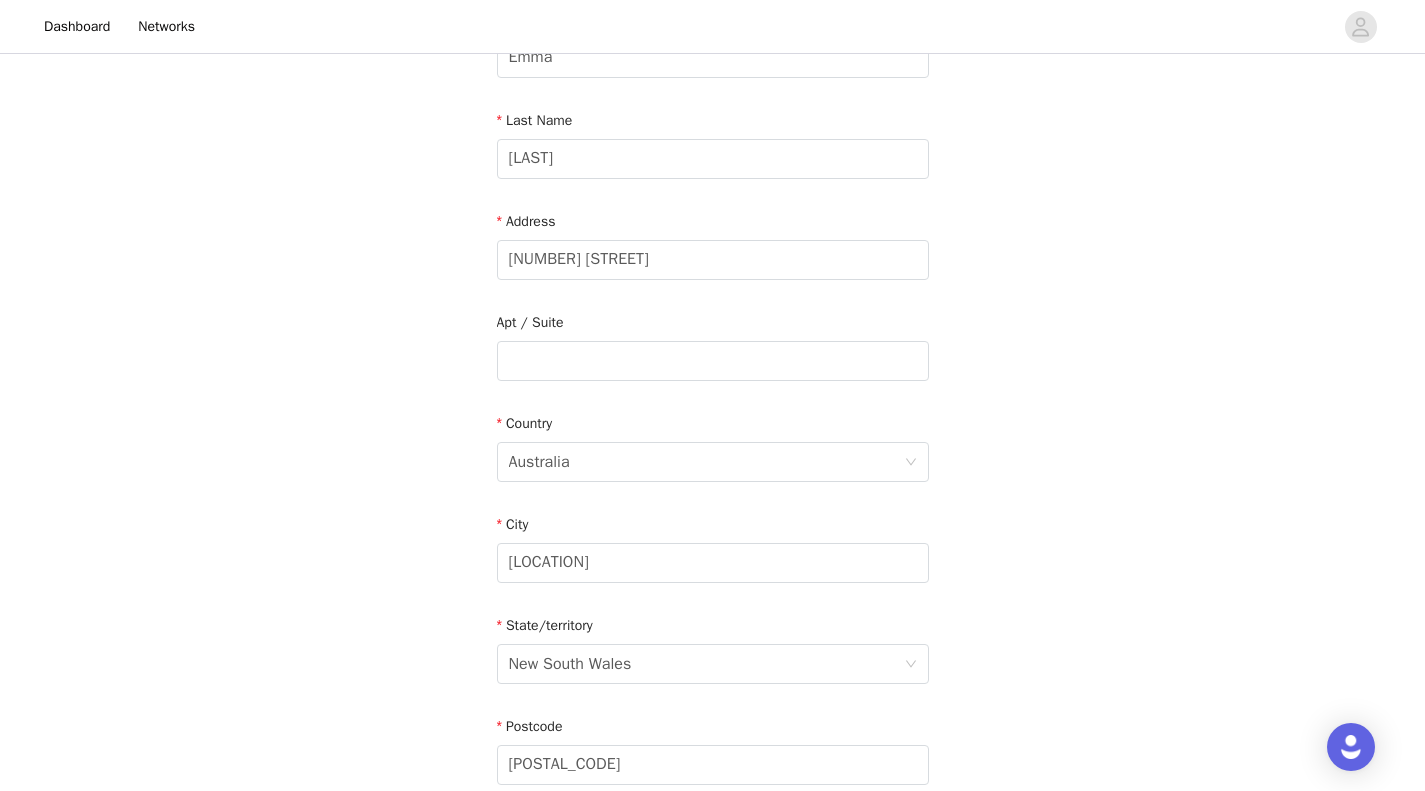 scroll, scrollTop: 614, scrollLeft: 0, axis: vertical 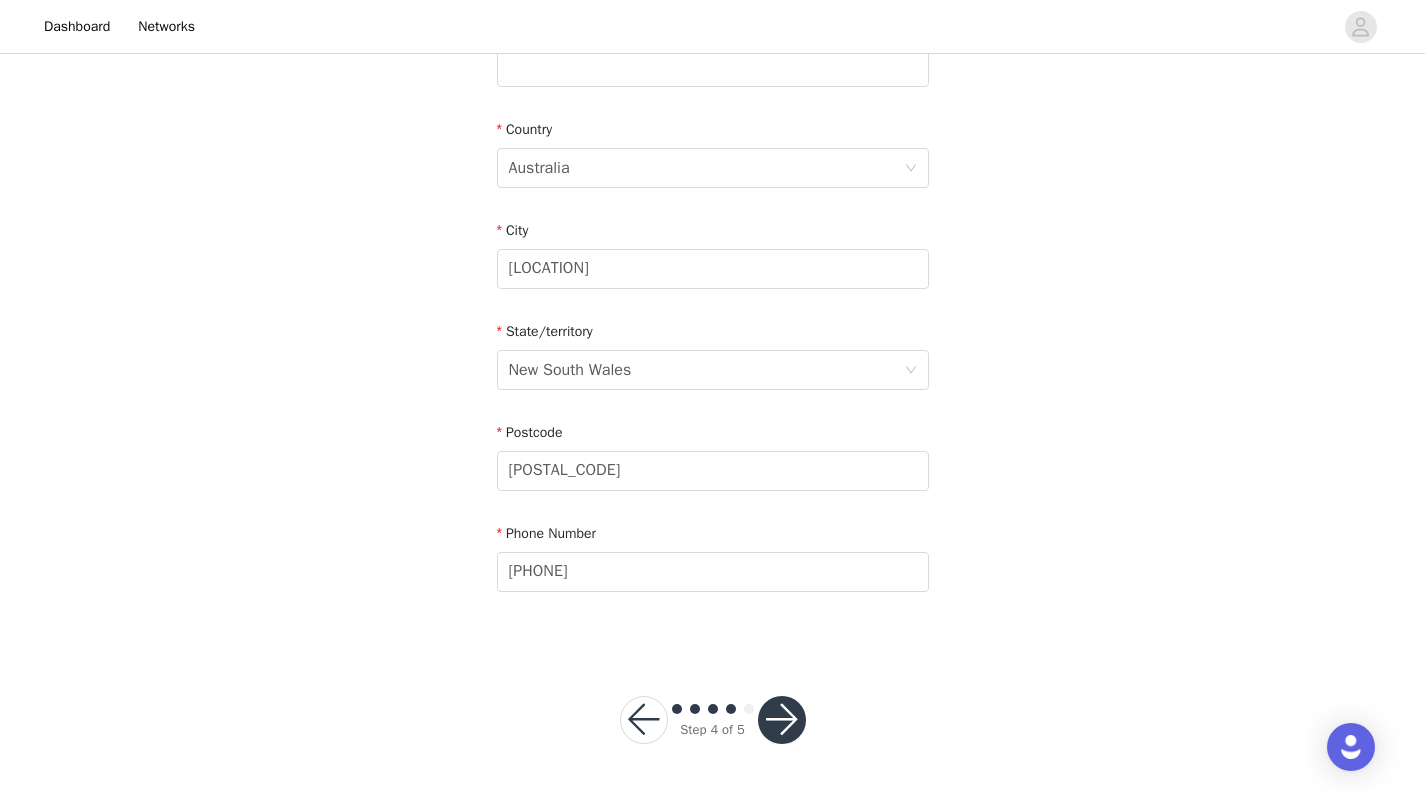 click at bounding box center [782, 720] 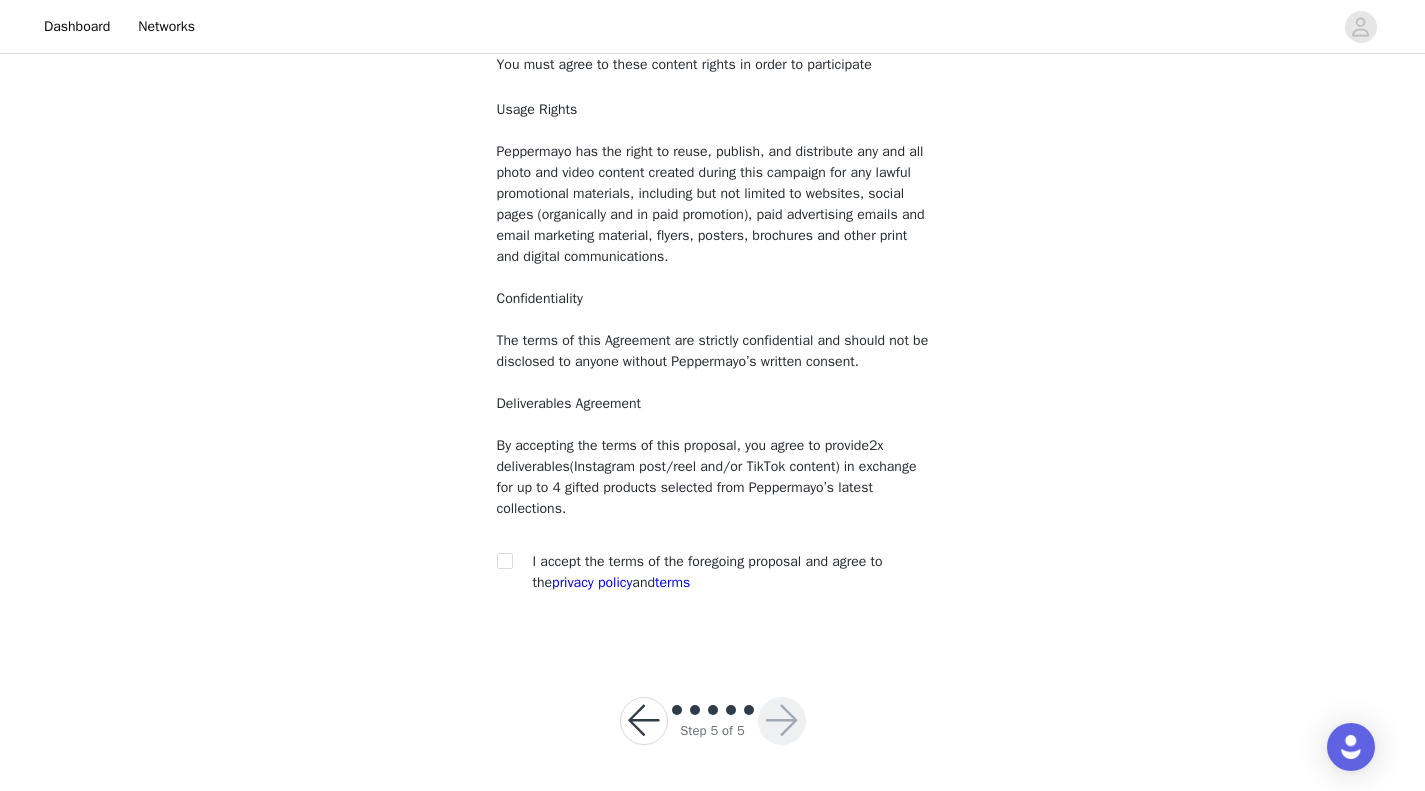 scroll, scrollTop: 127, scrollLeft: 0, axis: vertical 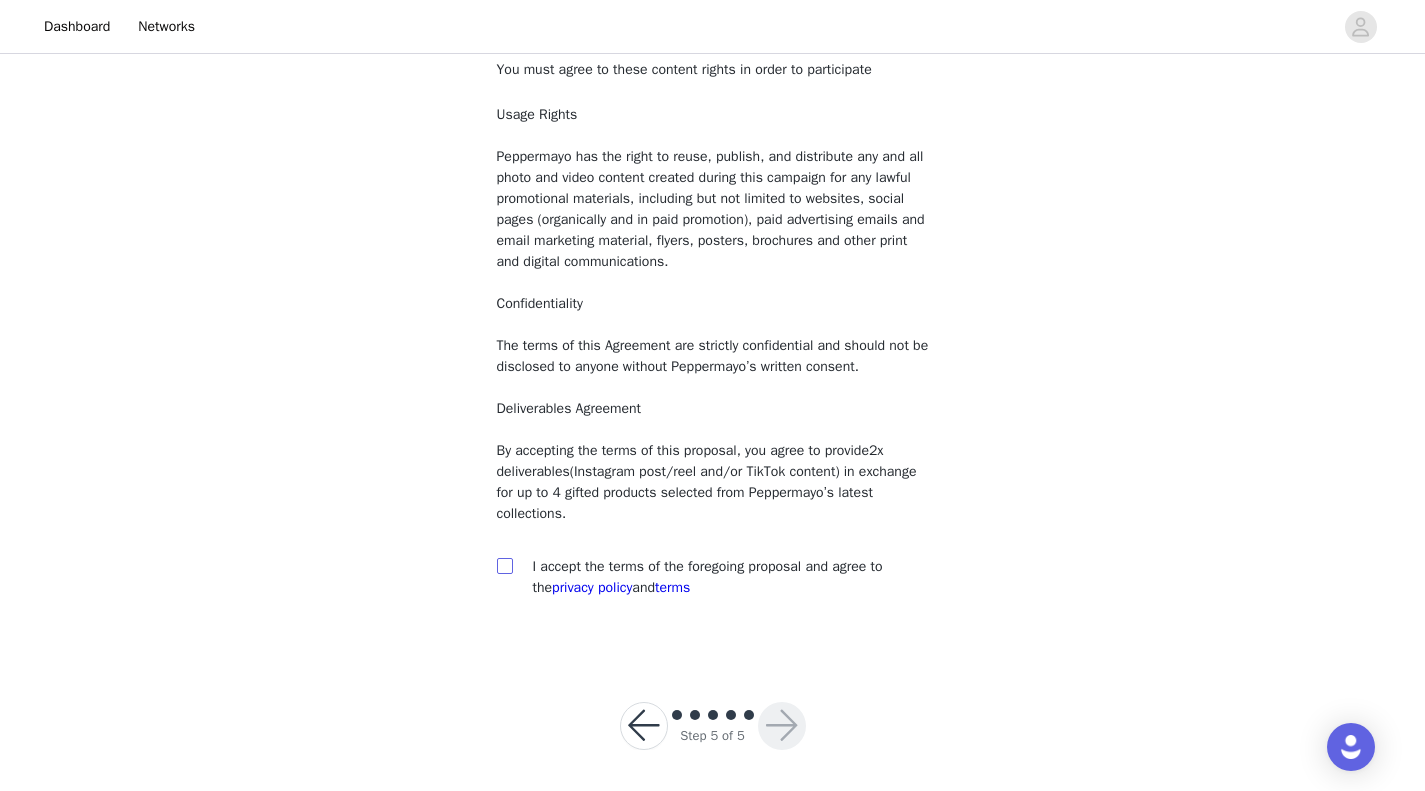 click at bounding box center [504, 565] 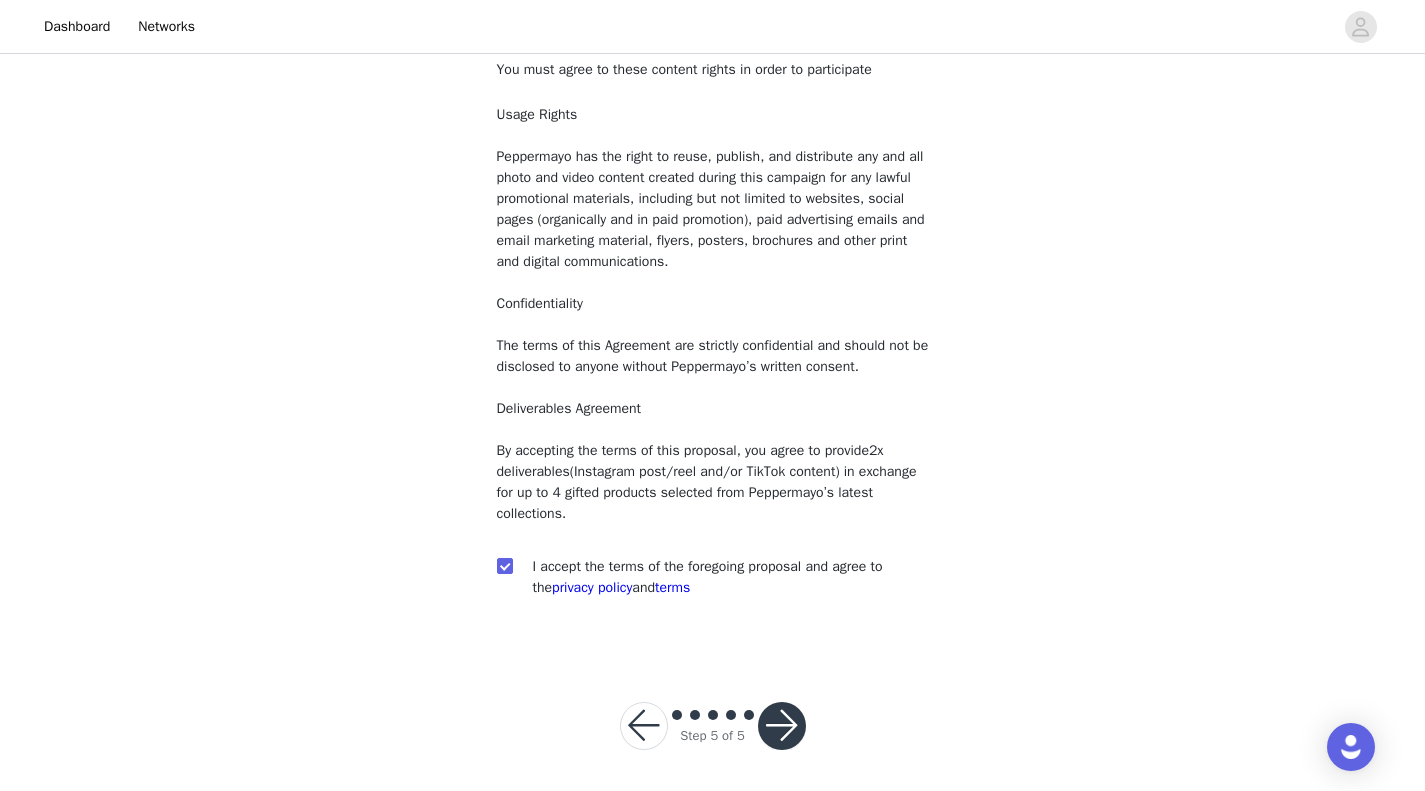 click at bounding box center (782, 726) 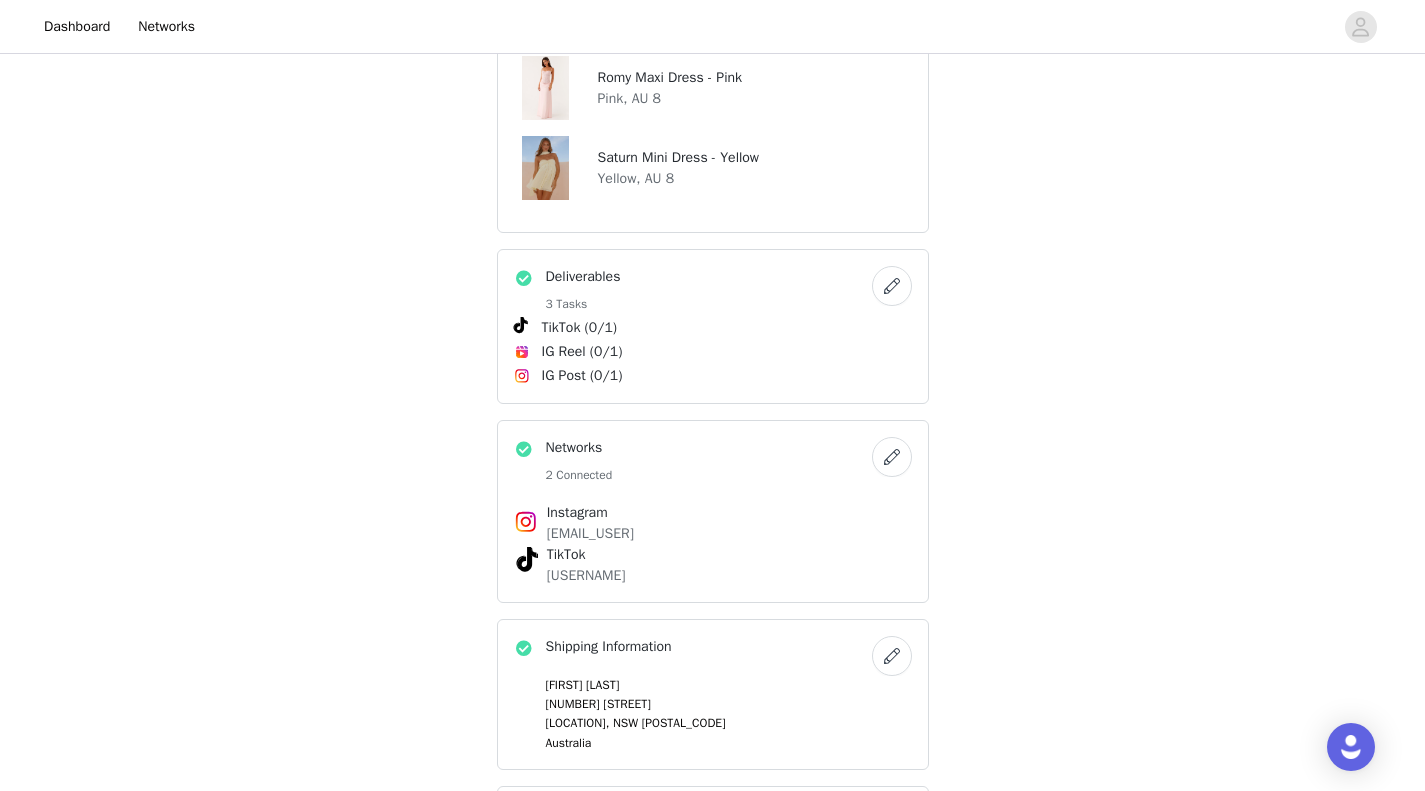 scroll, scrollTop: 658, scrollLeft: 0, axis: vertical 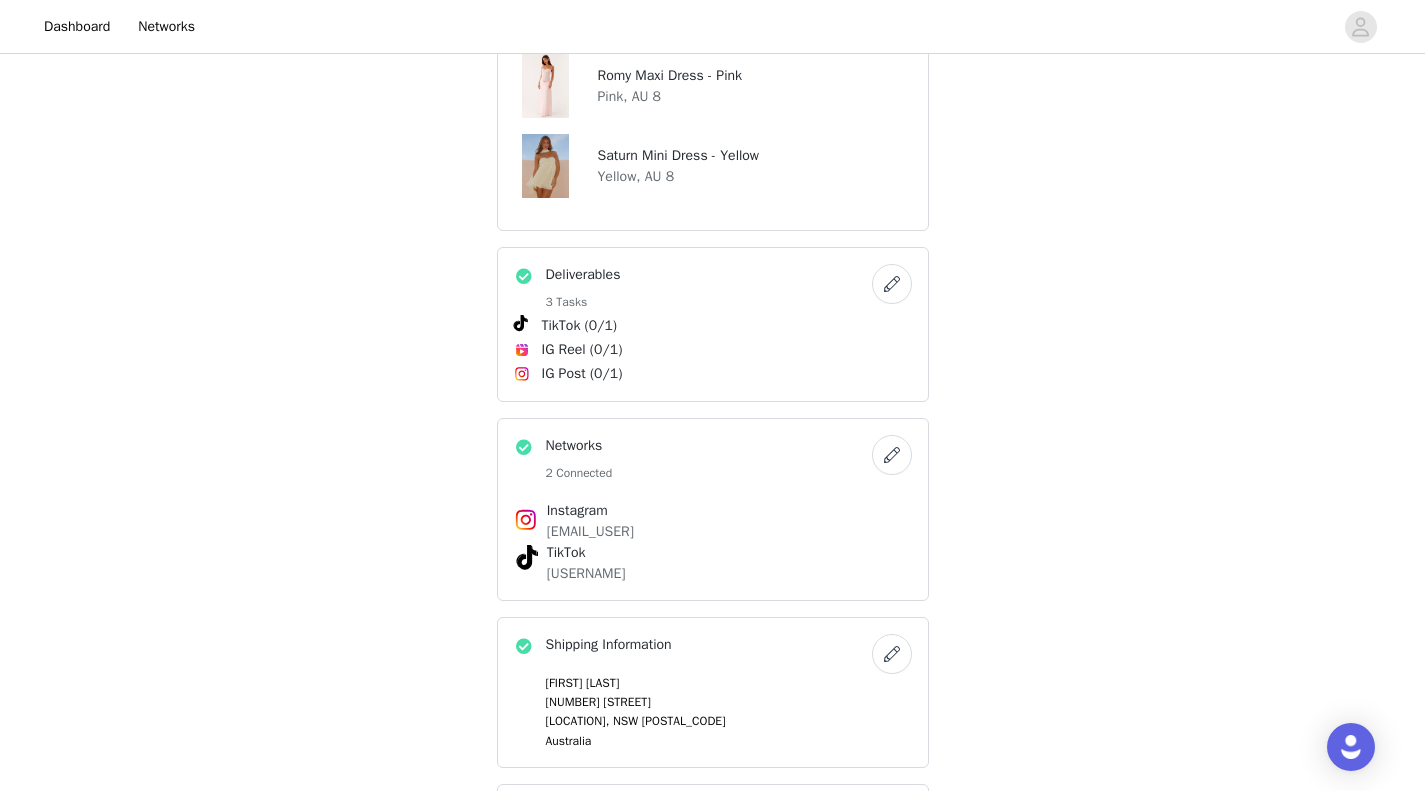 click at bounding box center [892, 284] 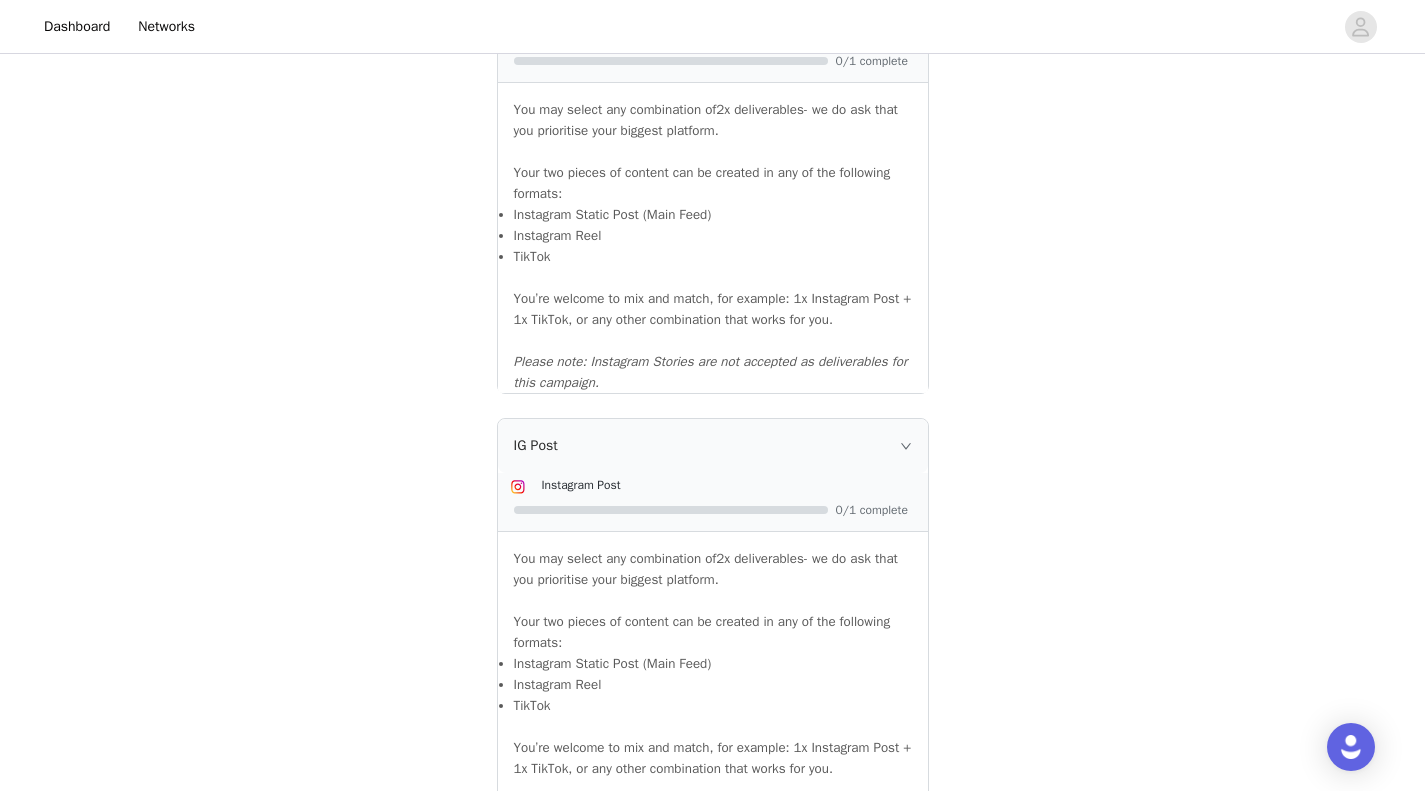 scroll, scrollTop: 1919, scrollLeft: 0, axis: vertical 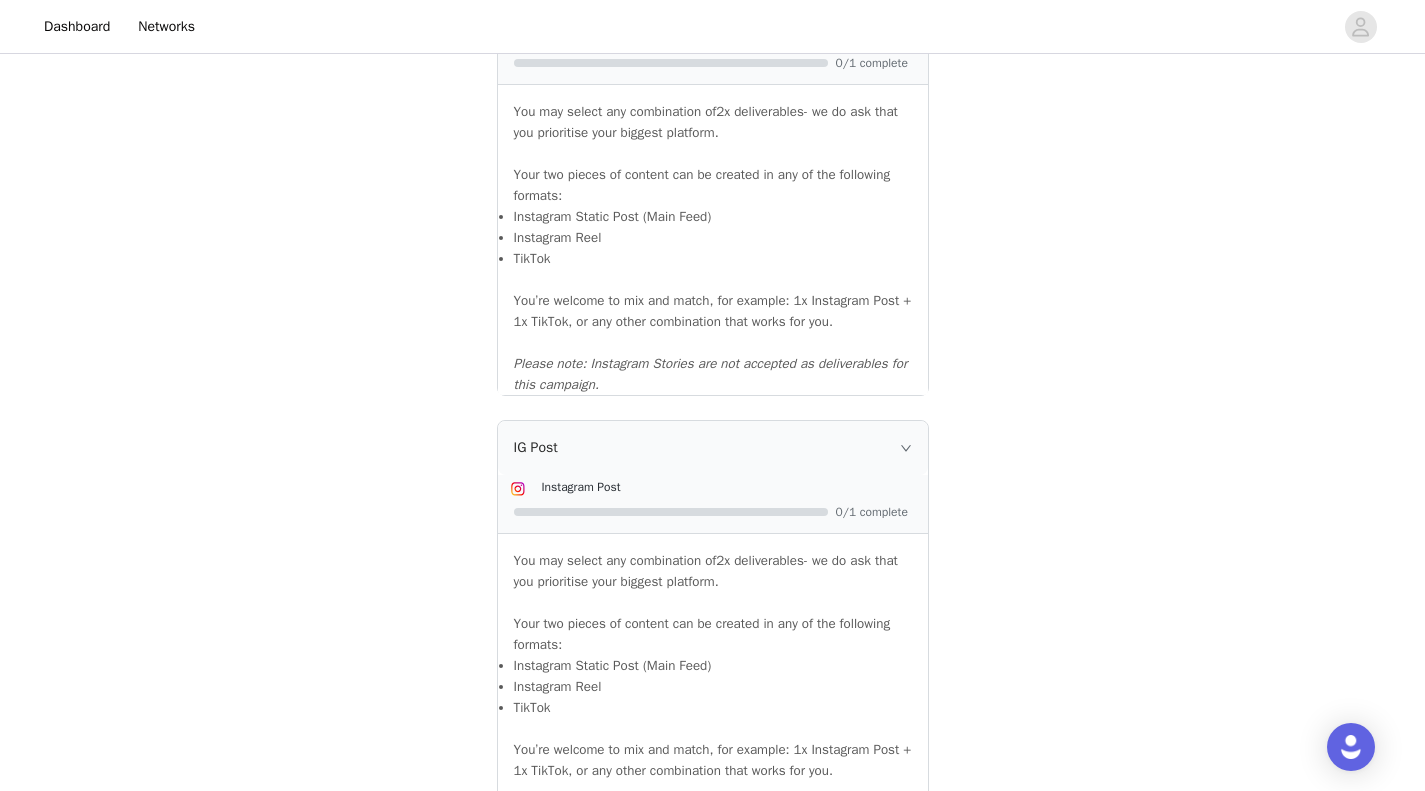 click on "IG Post" at bounding box center (713, 448) 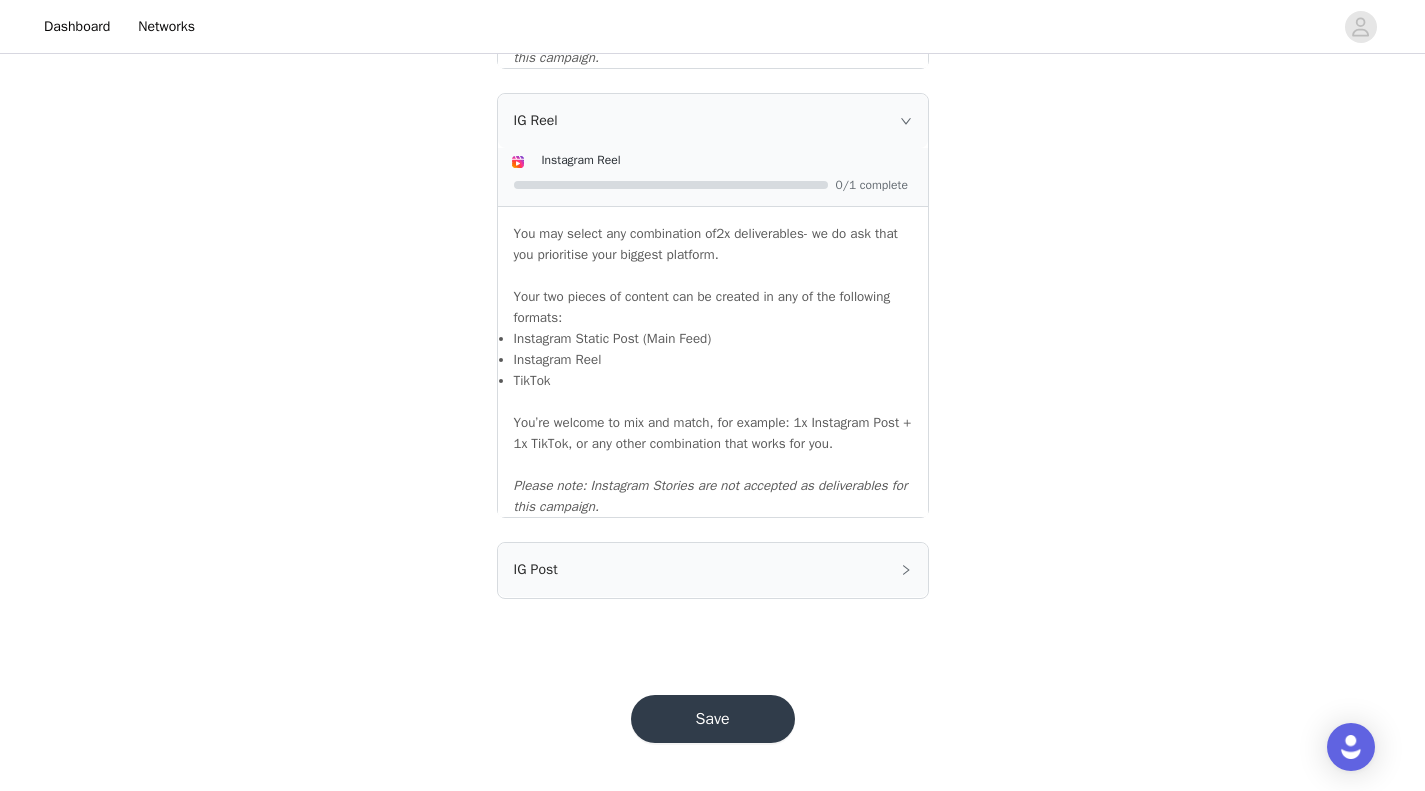 scroll, scrollTop: 1796, scrollLeft: 0, axis: vertical 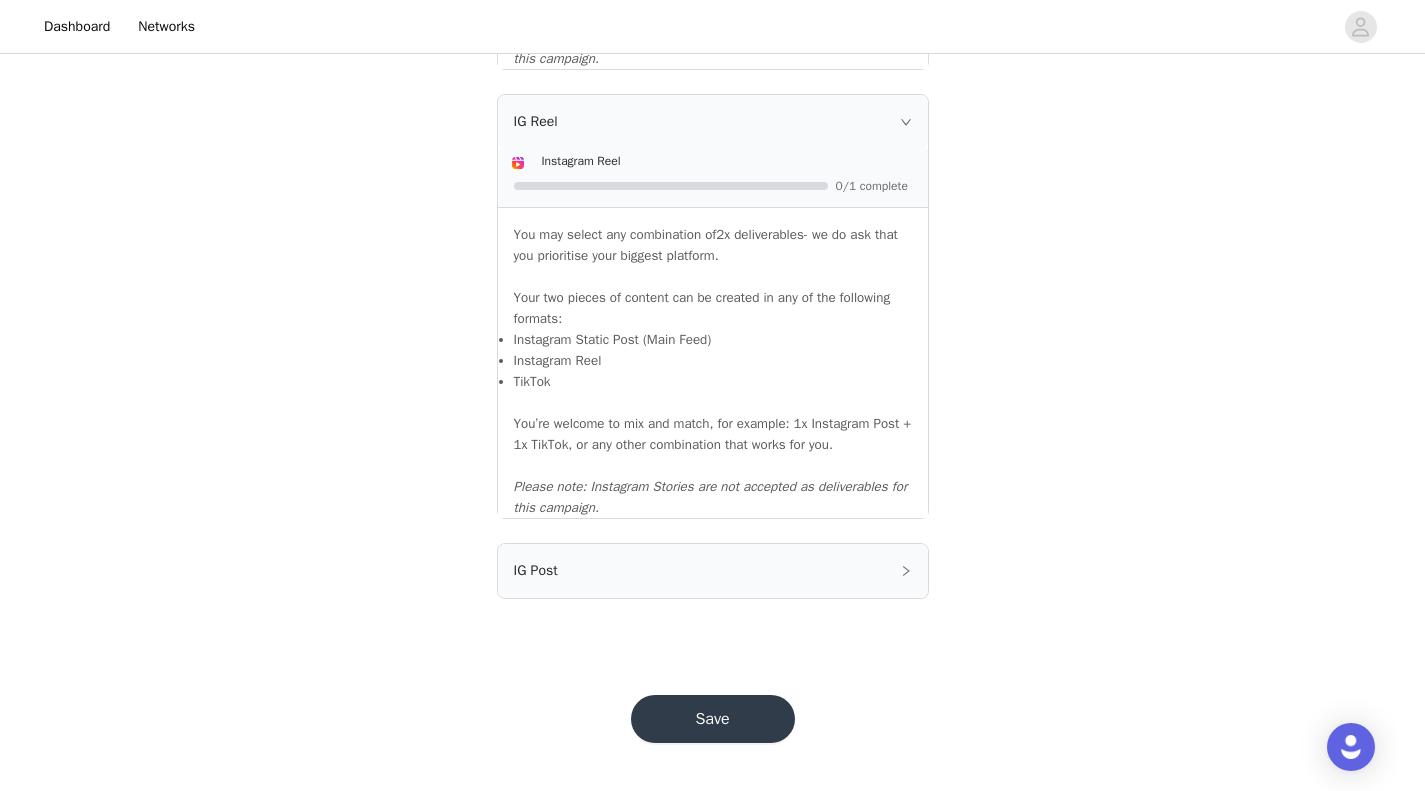 click on "IG Post" at bounding box center [713, 571] 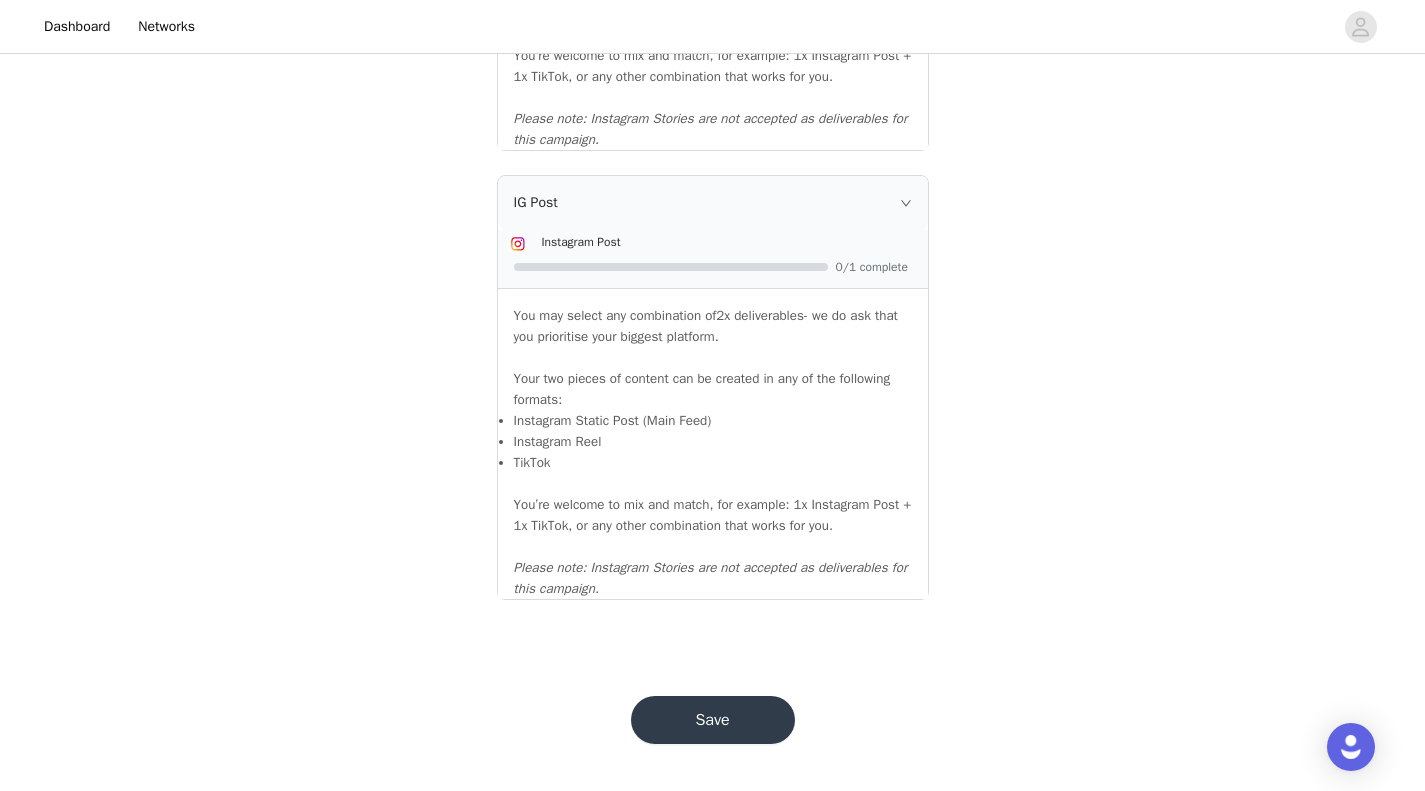 scroll, scrollTop: 2160, scrollLeft: 0, axis: vertical 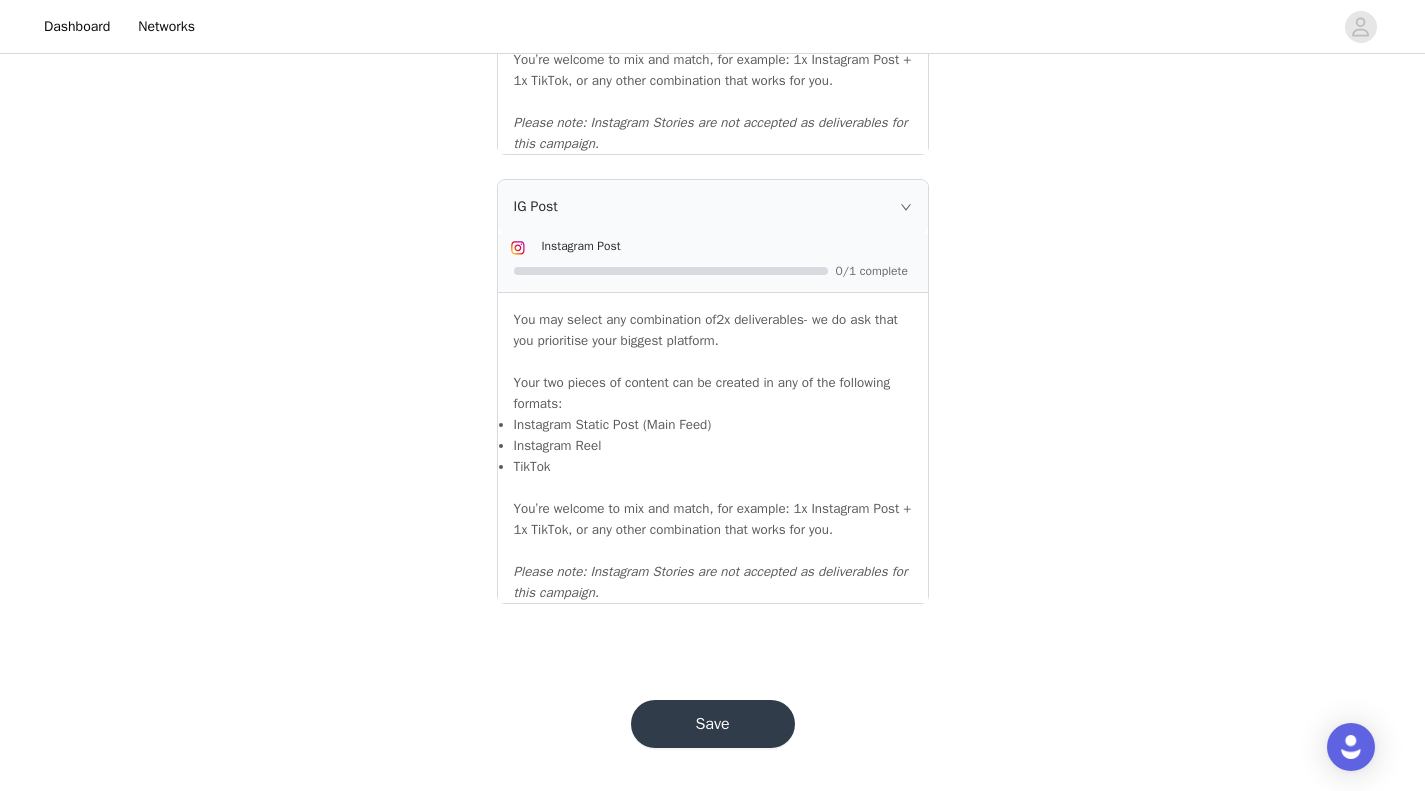 click on "Save" at bounding box center [713, 724] 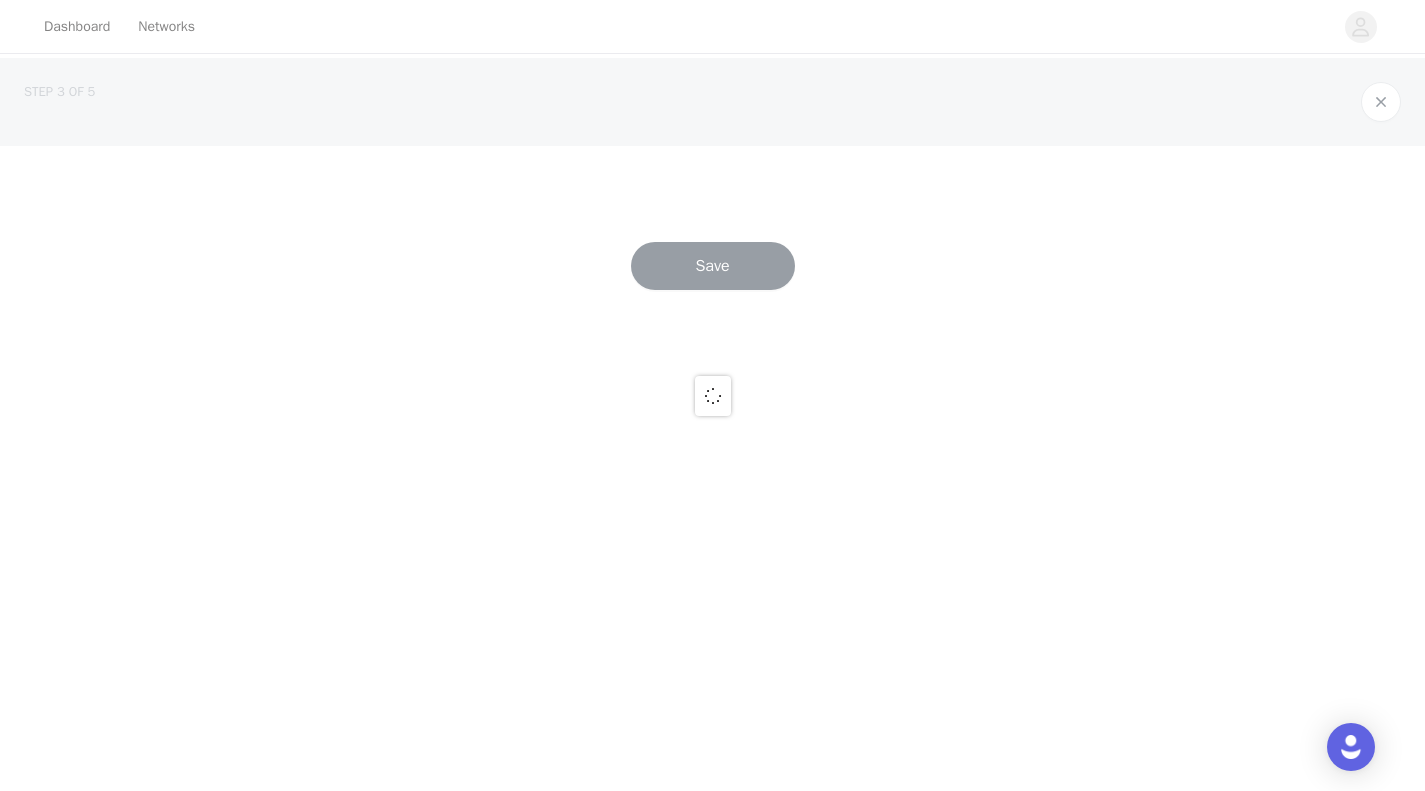 scroll, scrollTop: 0, scrollLeft: 0, axis: both 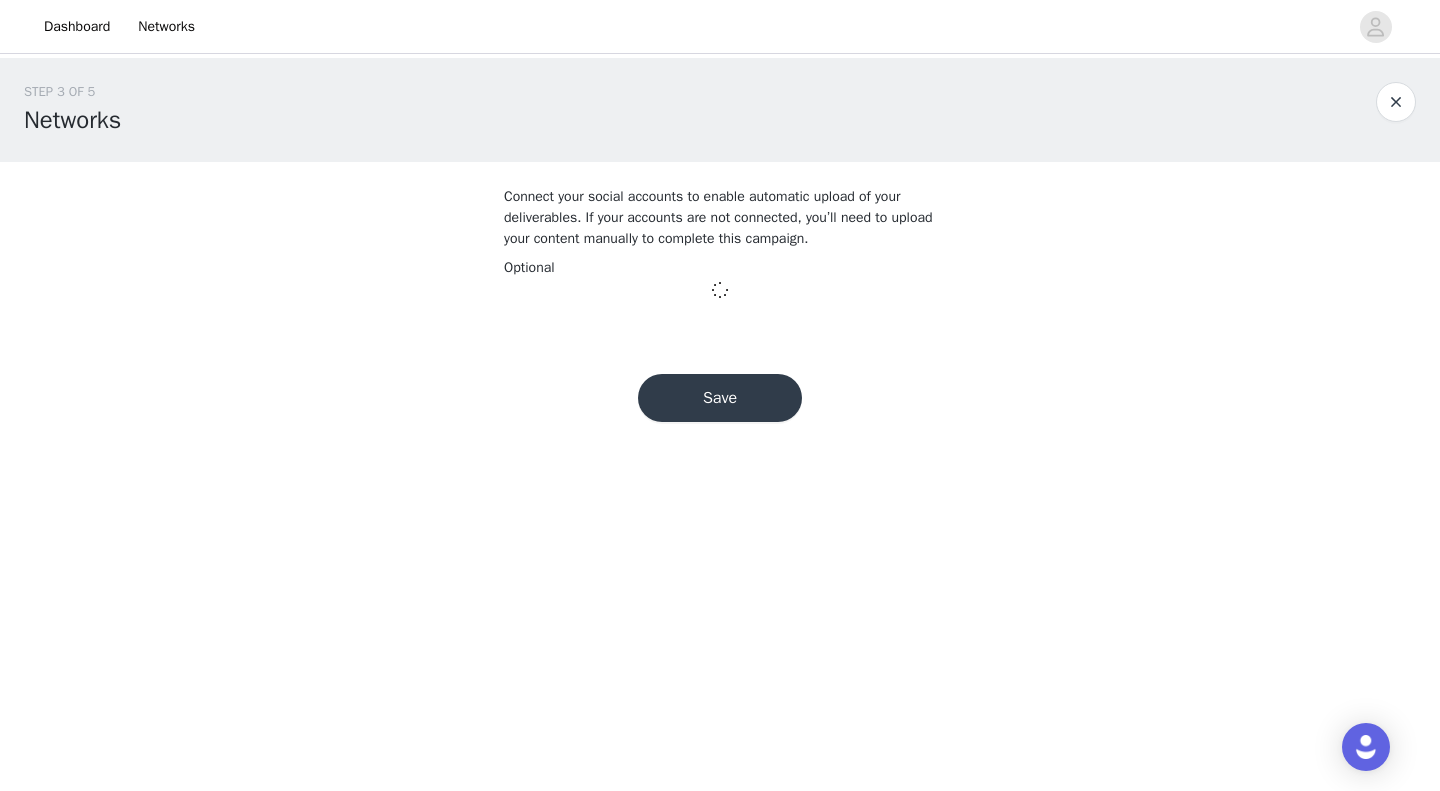 click on "Save" at bounding box center (720, 398) 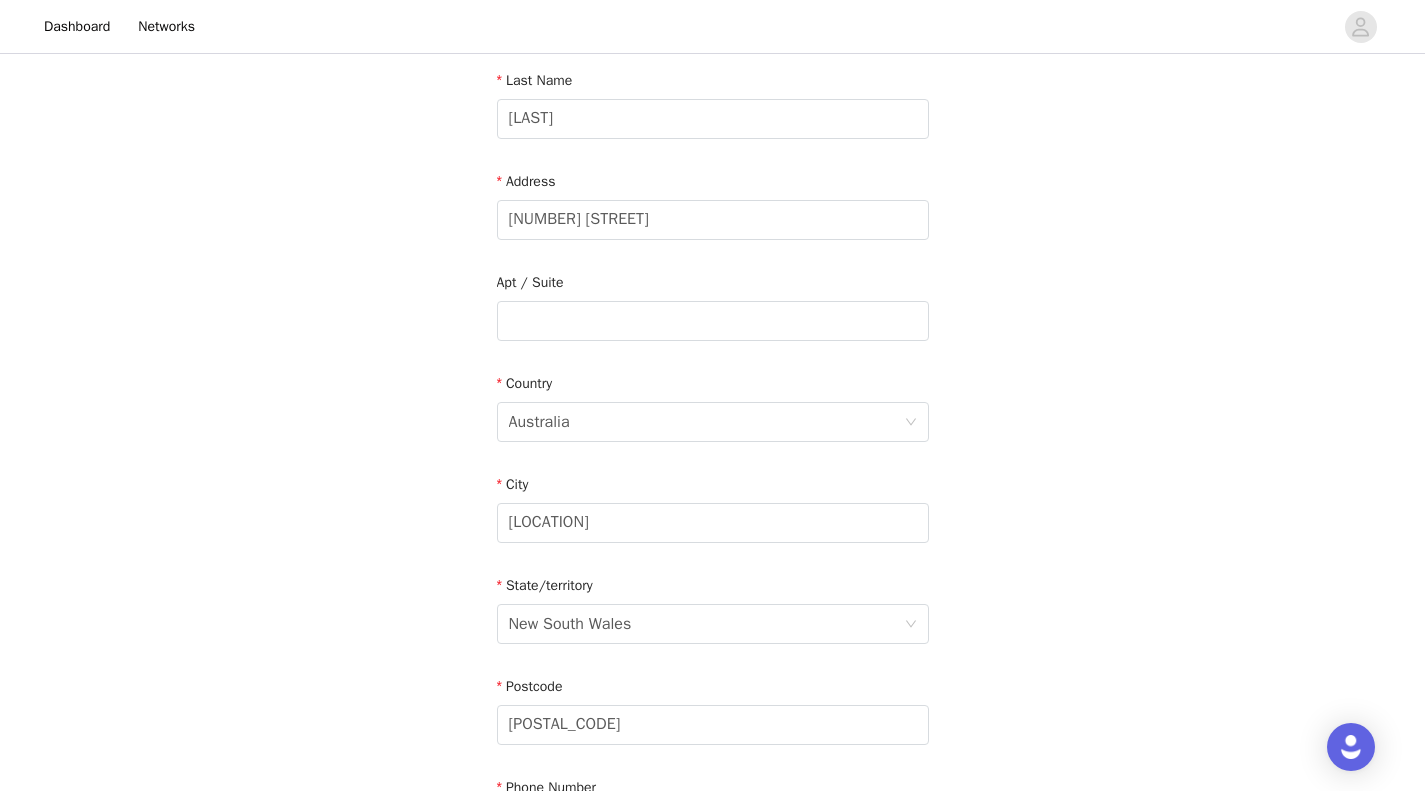 scroll, scrollTop: 614, scrollLeft: 0, axis: vertical 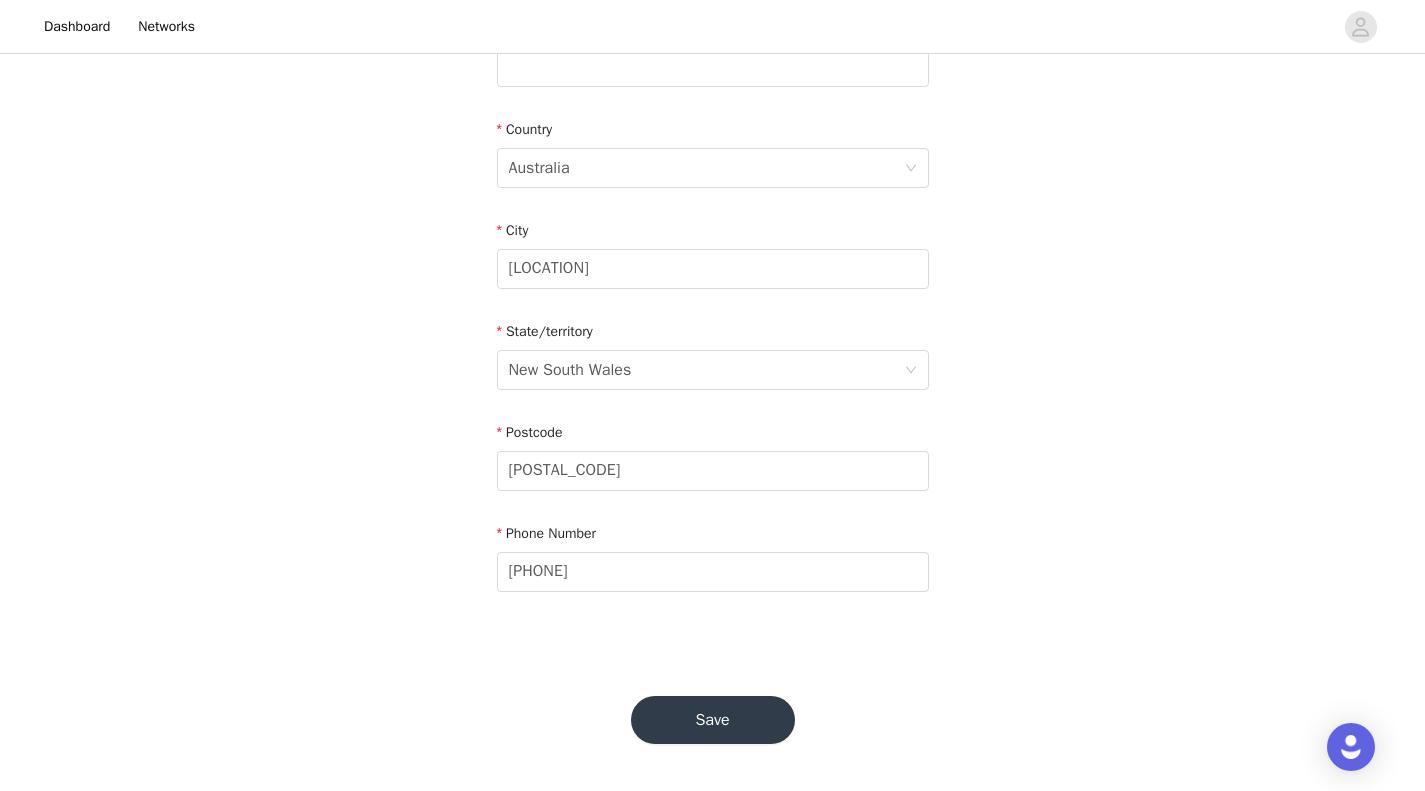 click on "Save" at bounding box center (713, 720) 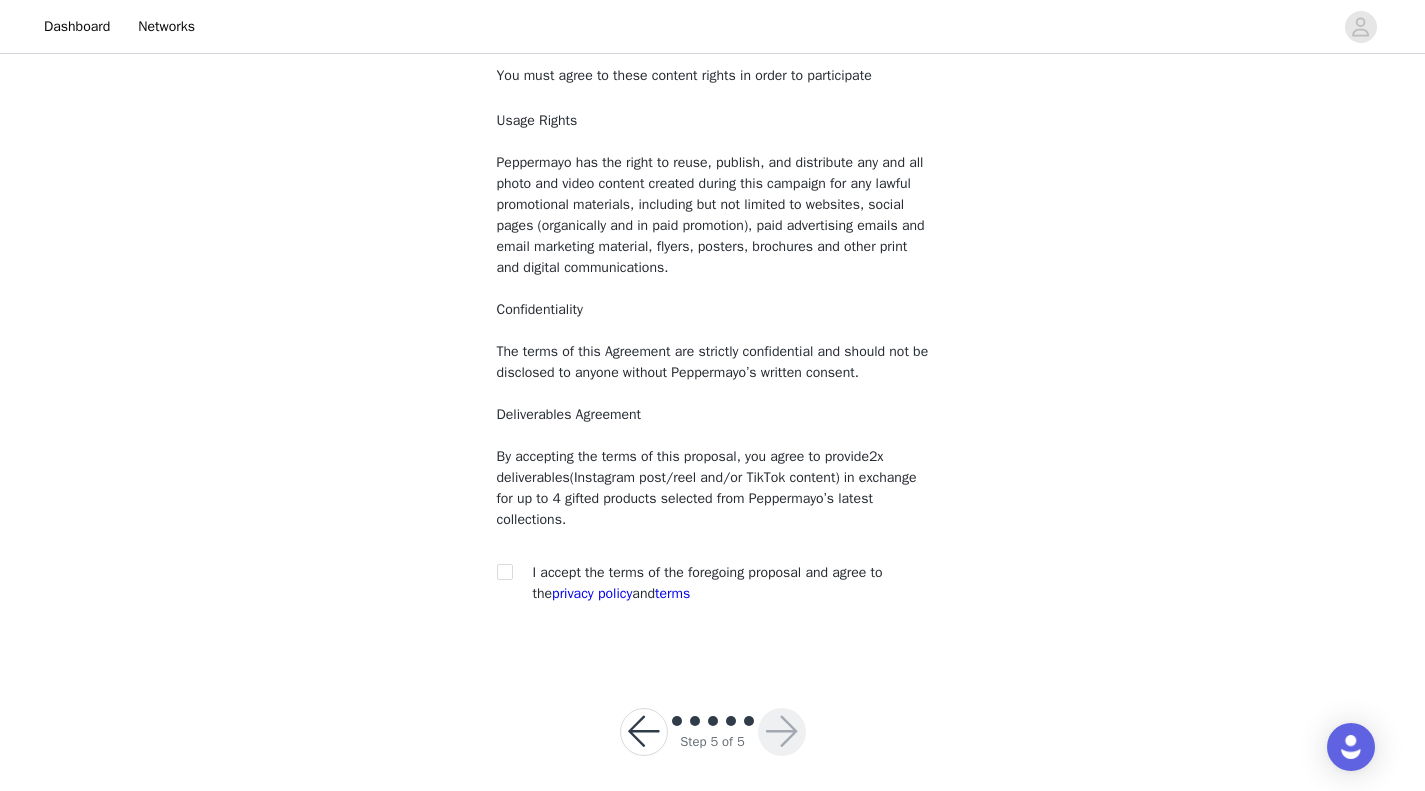 scroll, scrollTop: 133, scrollLeft: 0, axis: vertical 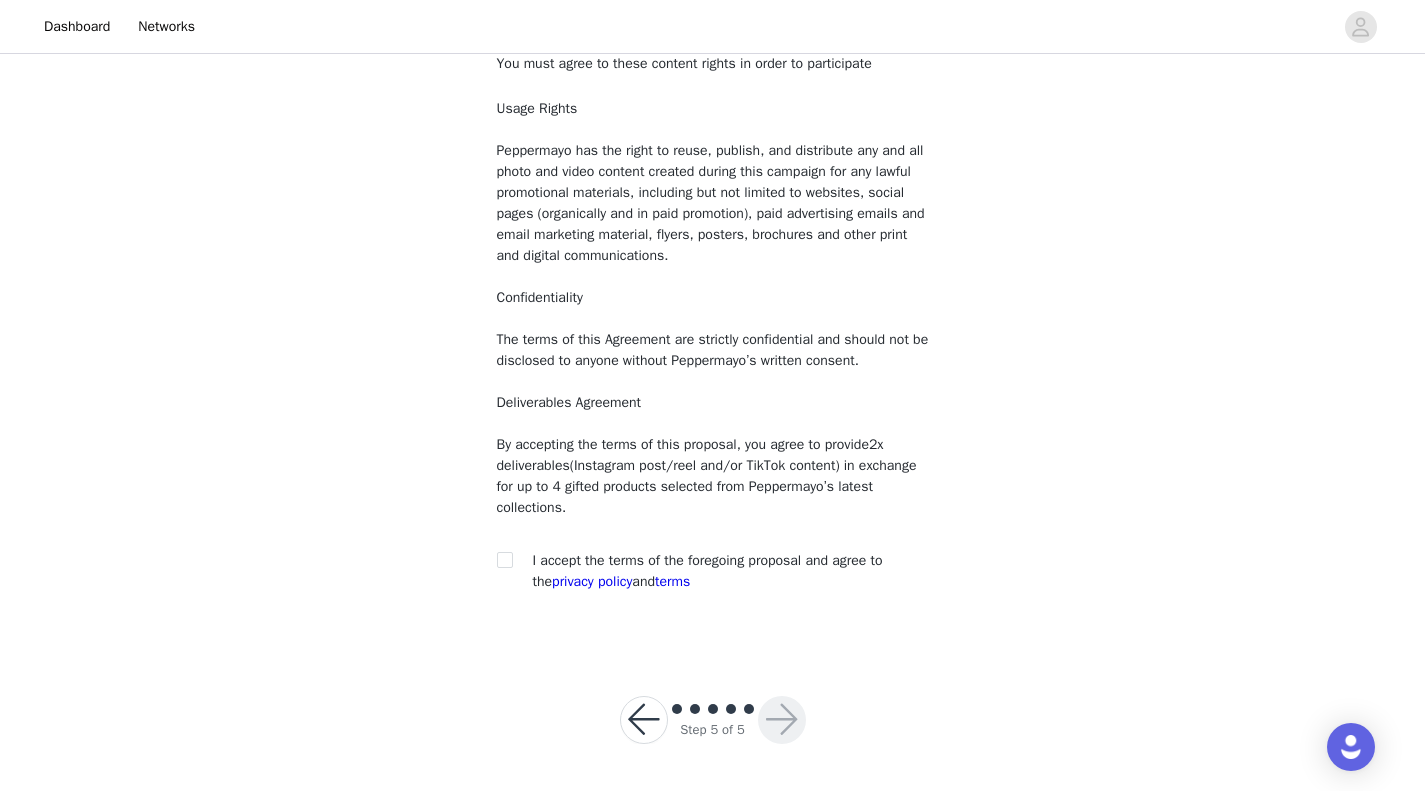 click on "I accept the terms of the foregoing proposal and agree to the
privacy policy
and
terms" at bounding box center (713, 571) 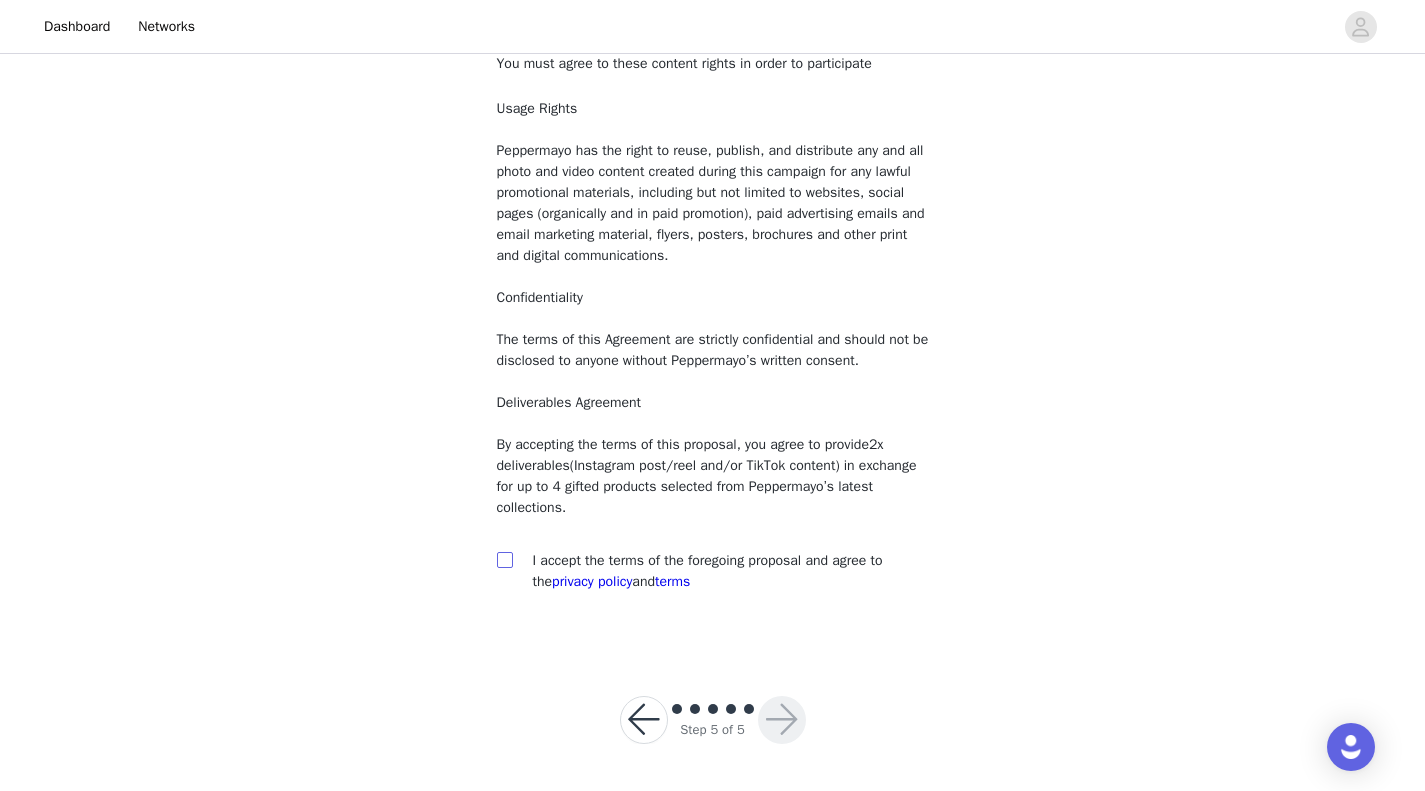click at bounding box center [504, 559] 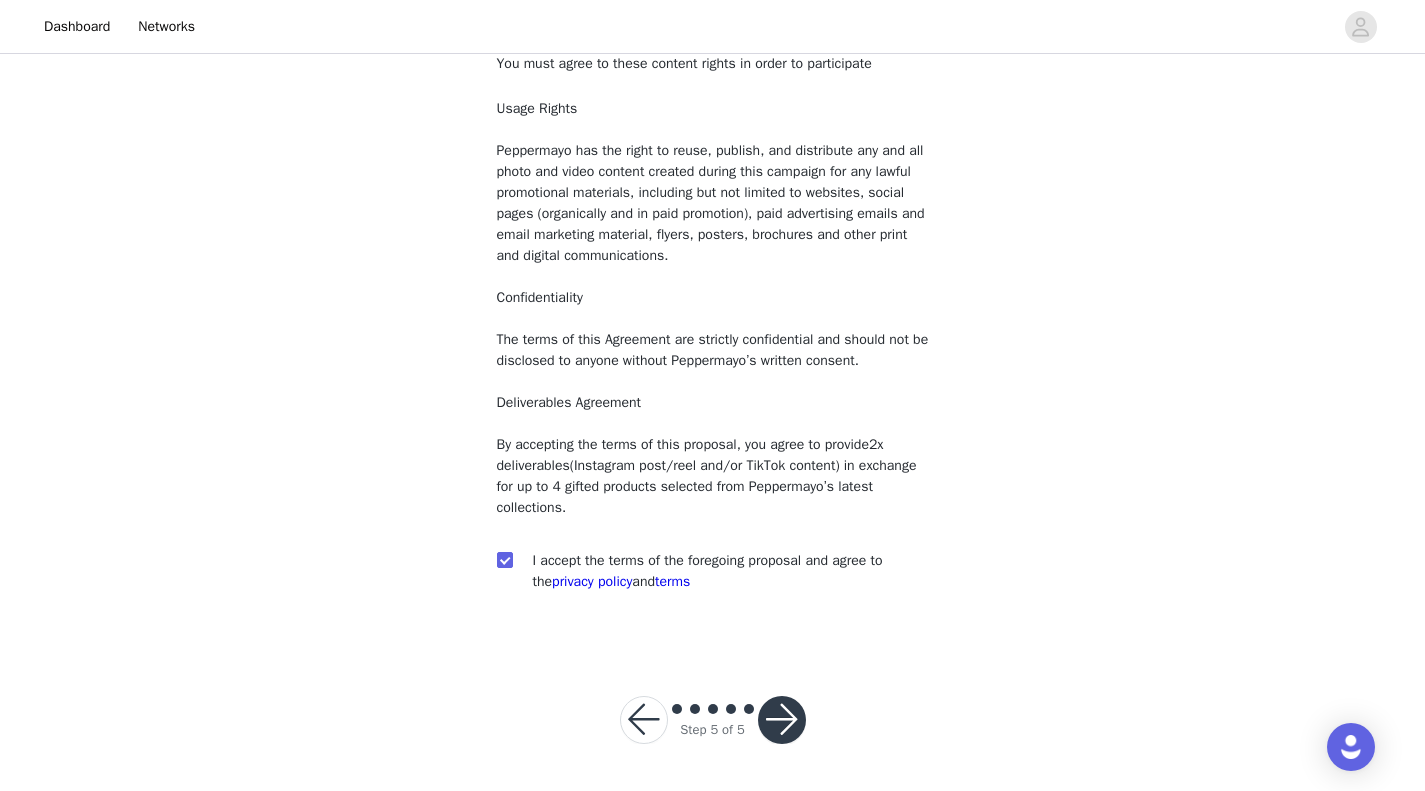click at bounding box center [782, 720] 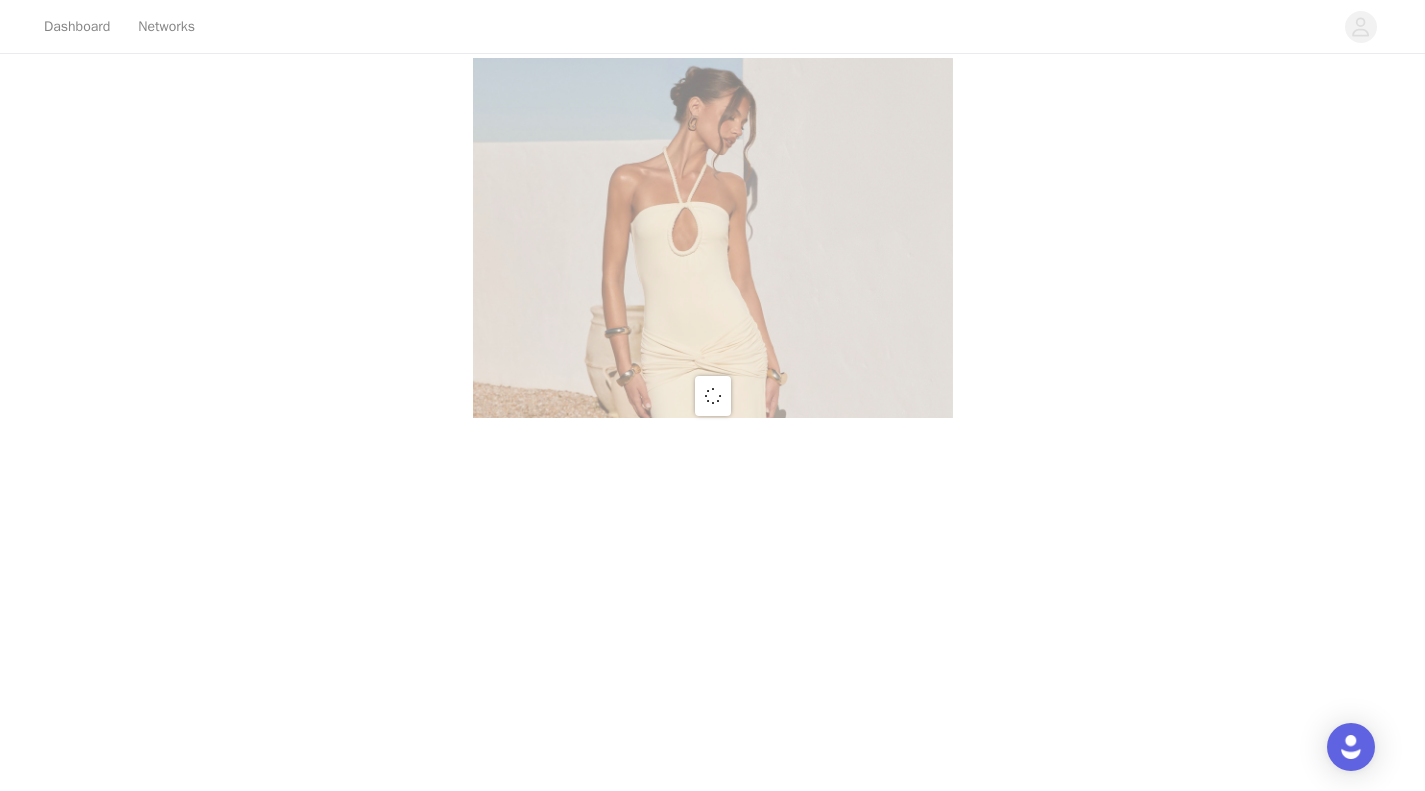 scroll, scrollTop: 0, scrollLeft: 0, axis: both 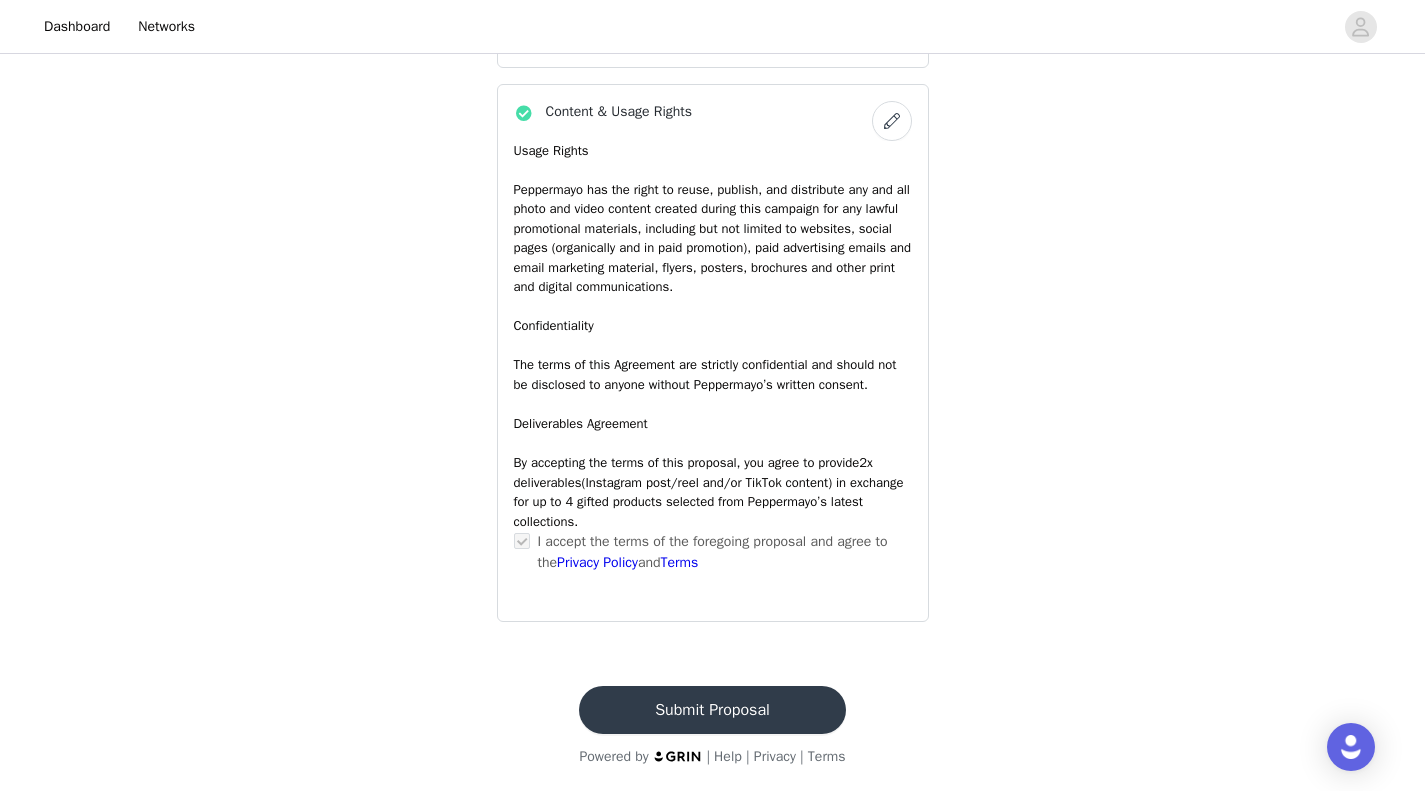 click on "Submit Proposal" at bounding box center [712, 710] 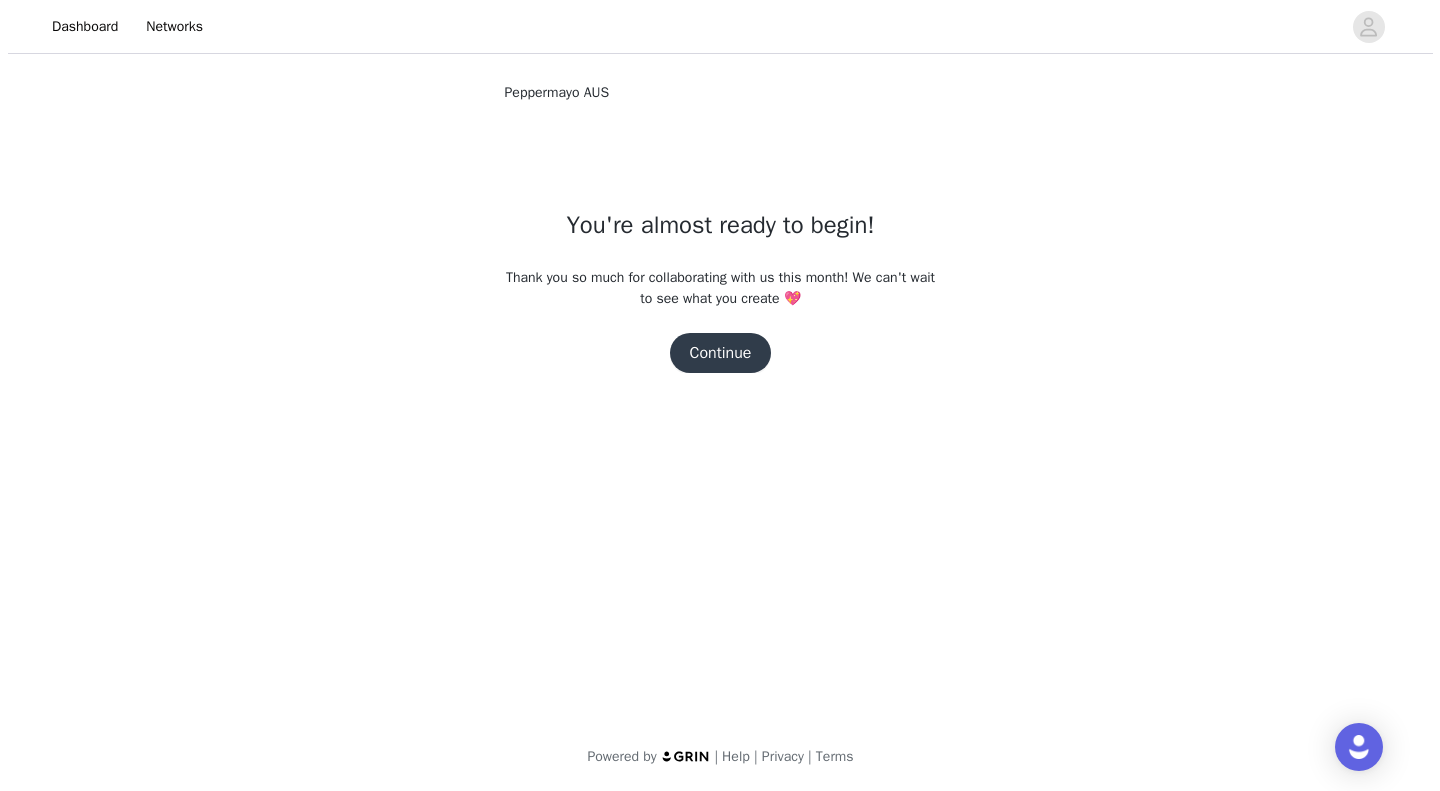 scroll, scrollTop: 0, scrollLeft: 0, axis: both 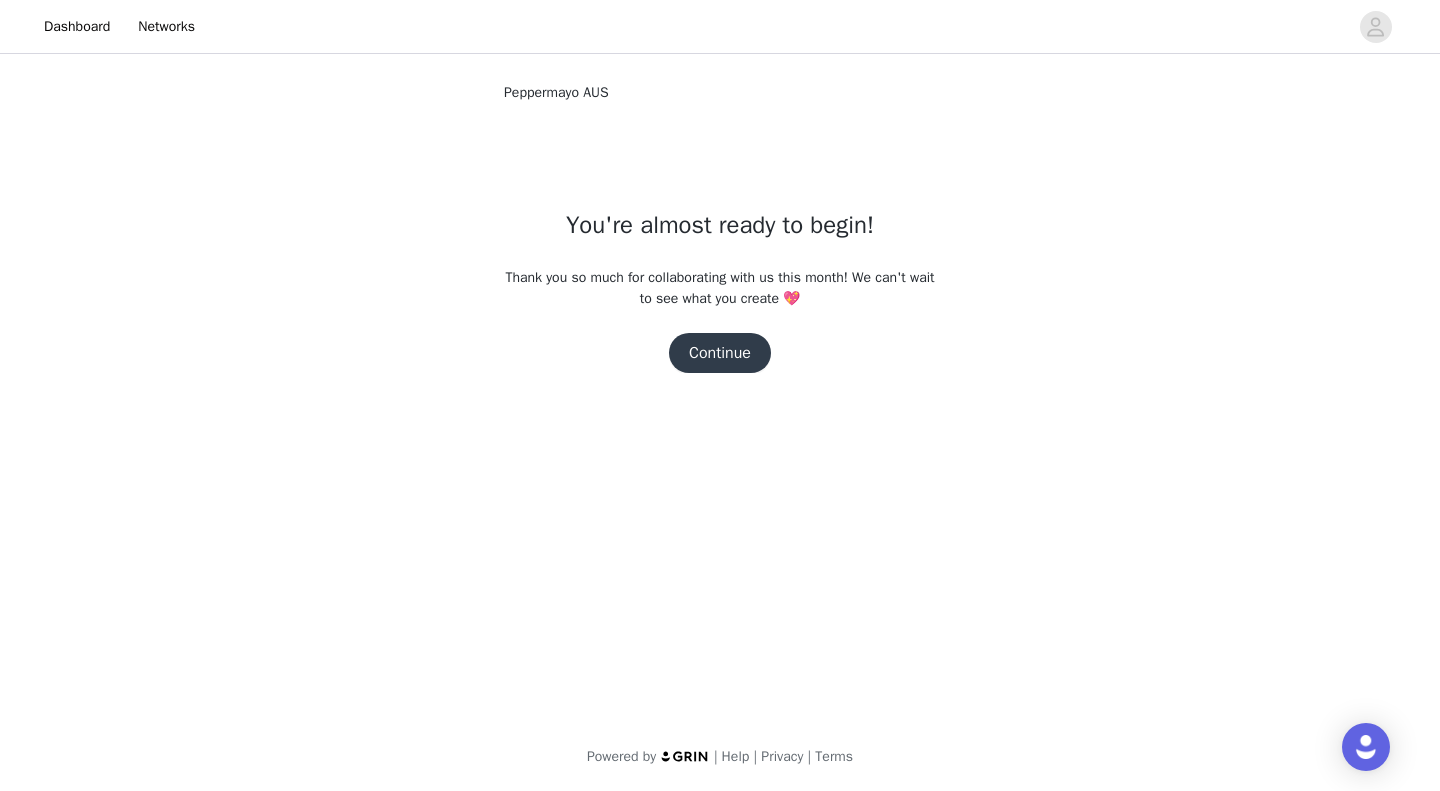 click on "Continue" at bounding box center (720, 353) 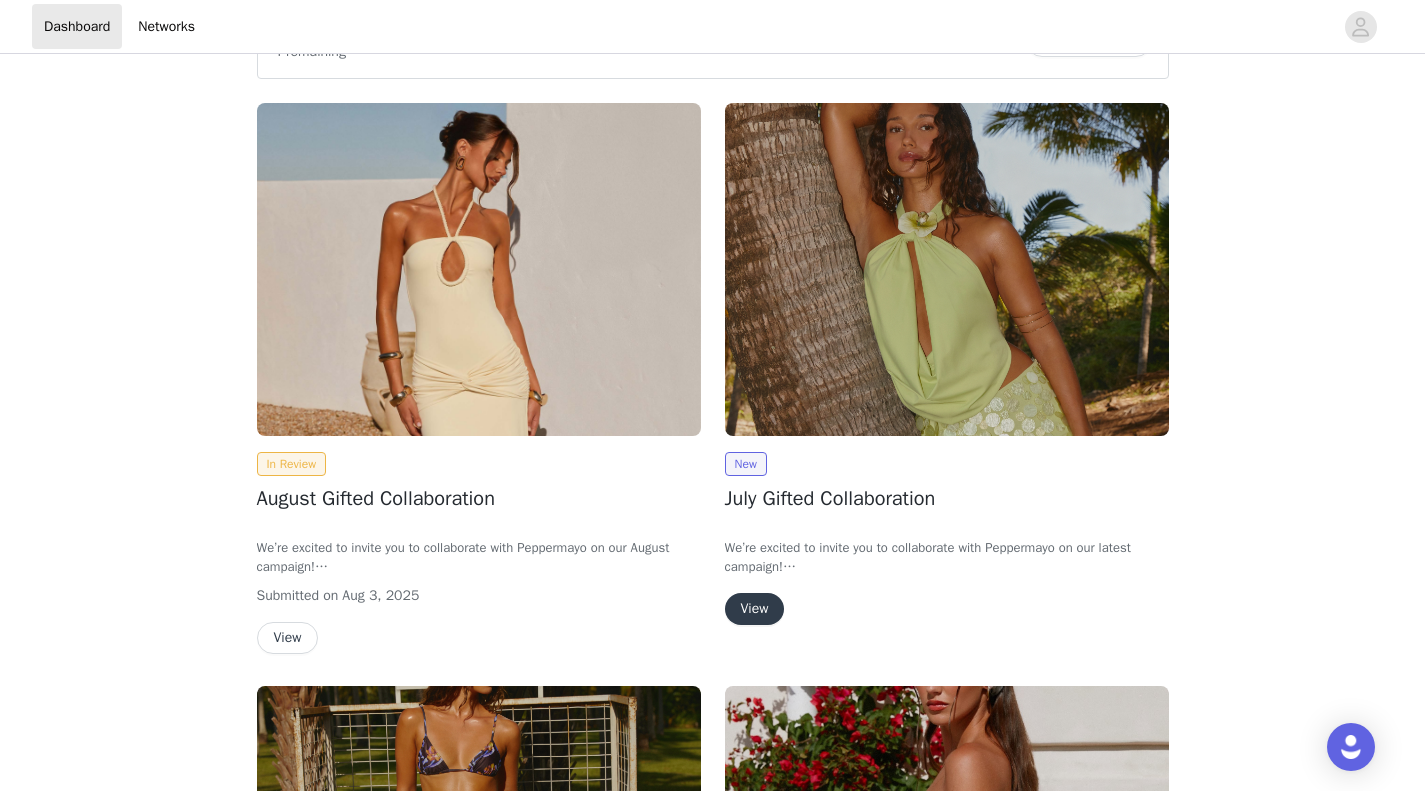 scroll, scrollTop: 66, scrollLeft: 0, axis: vertical 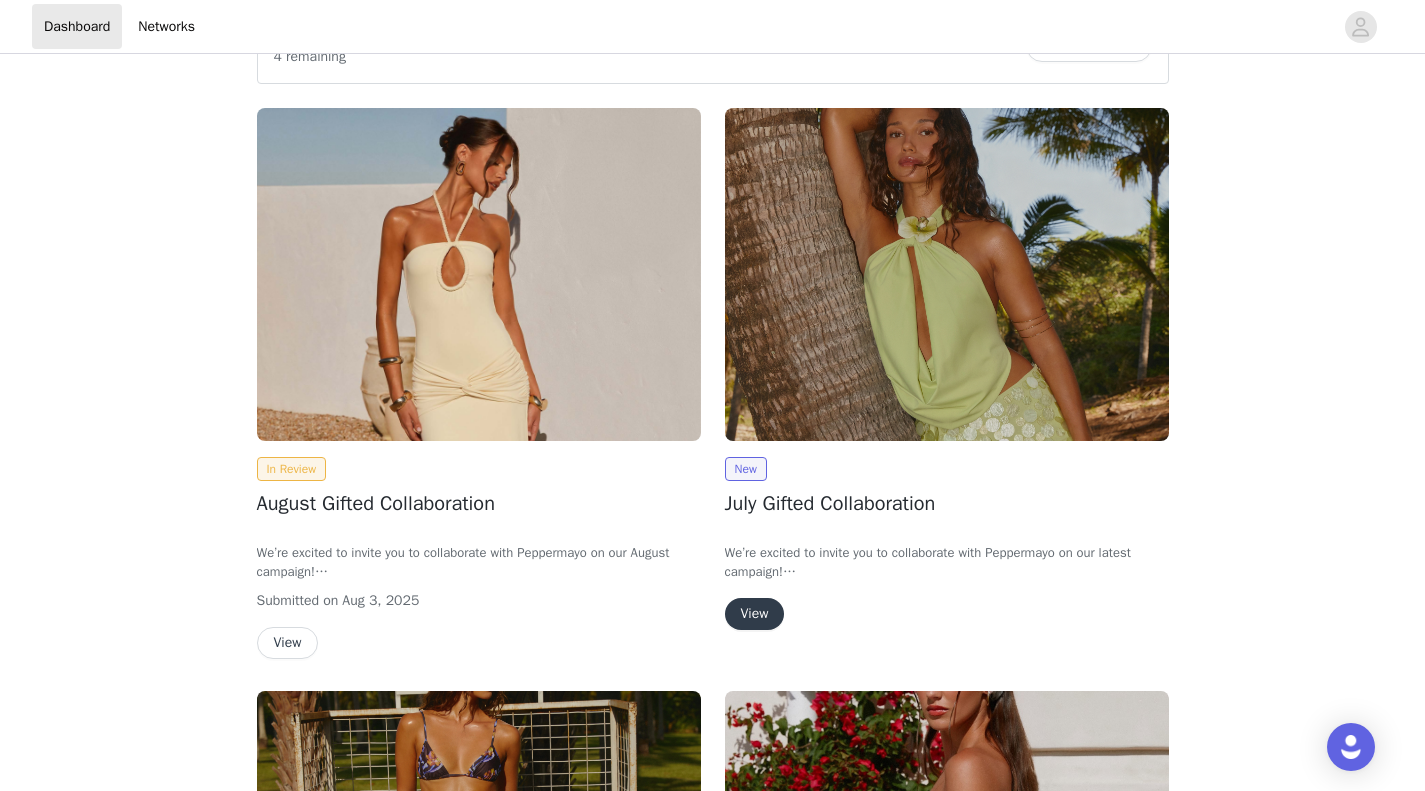 click on "View" at bounding box center [755, 614] 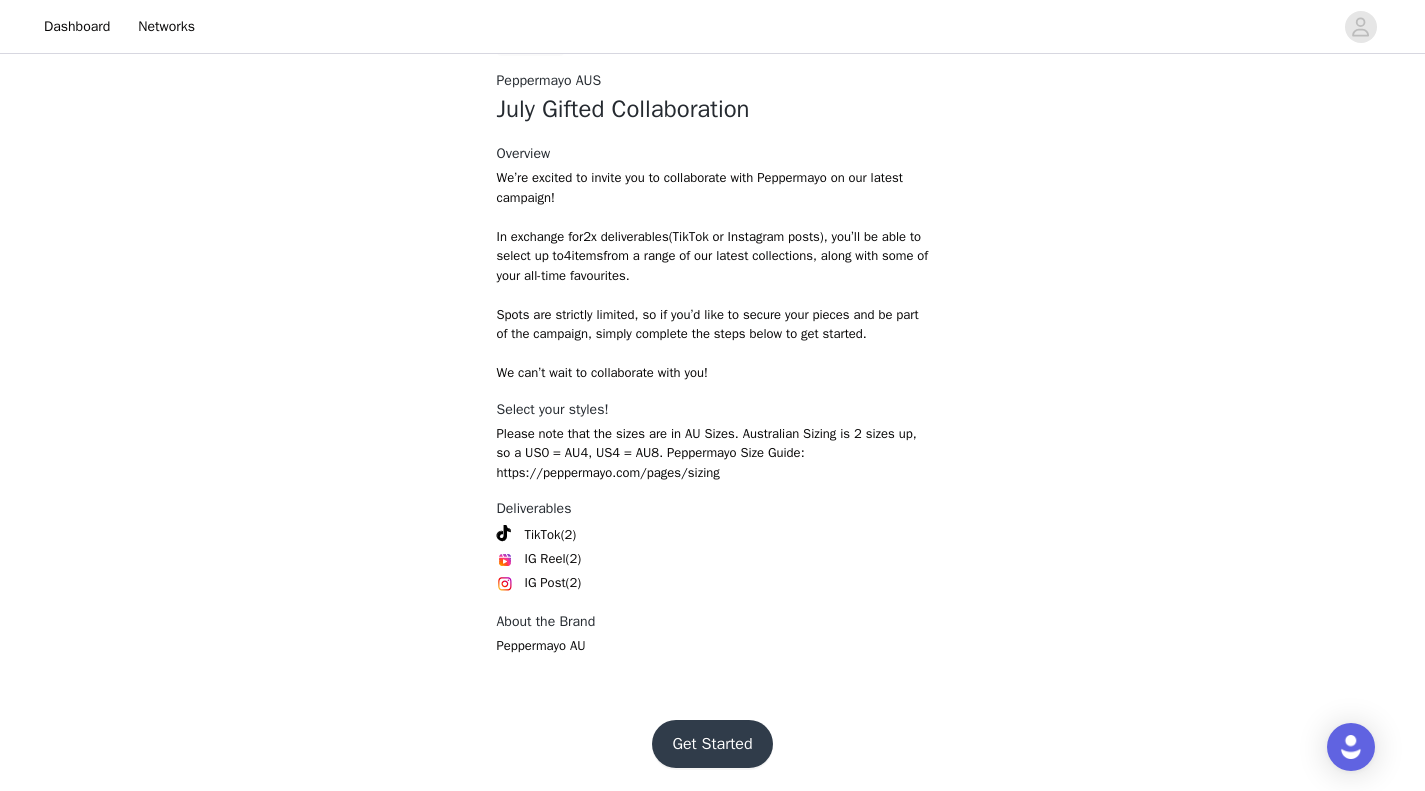 scroll, scrollTop: 762, scrollLeft: 0, axis: vertical 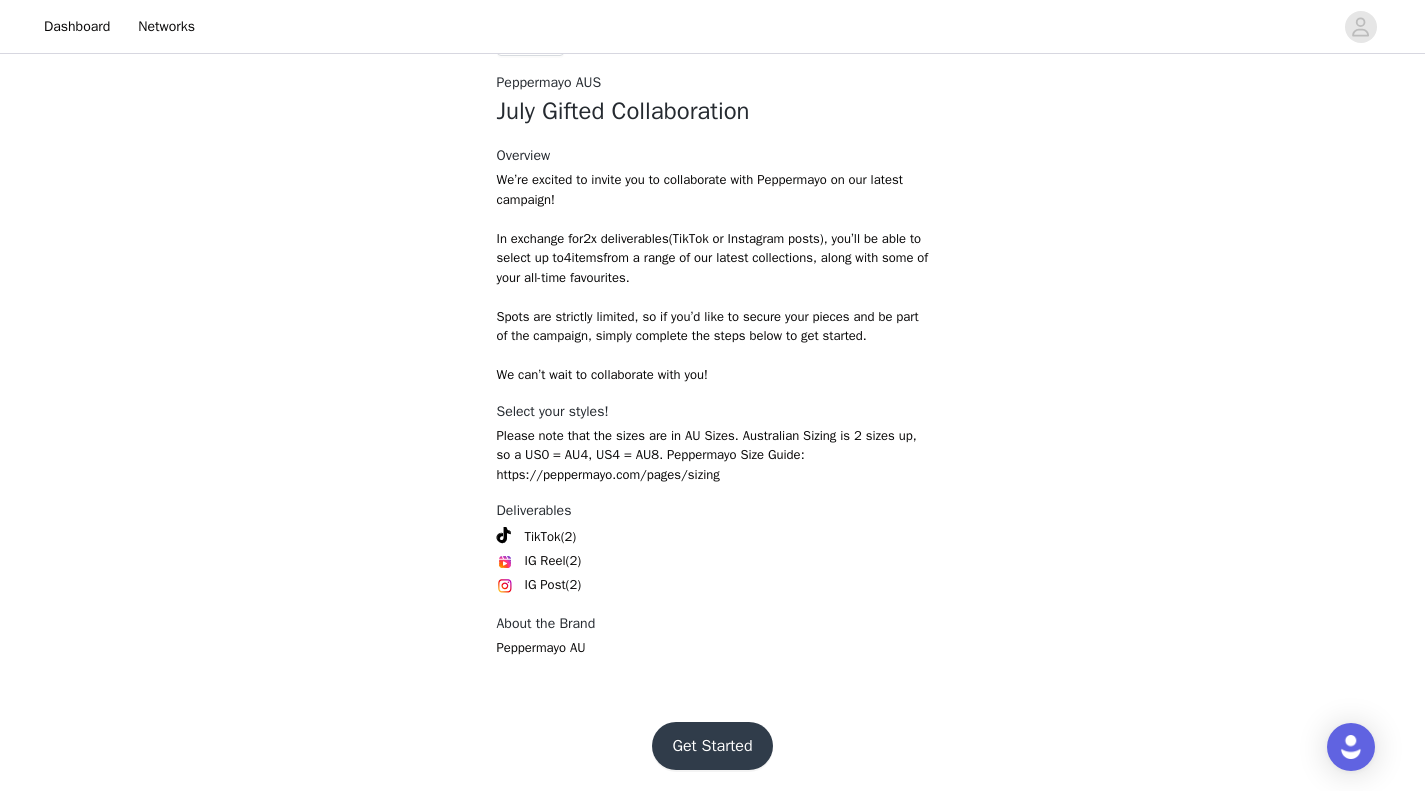 click on "Get Started" at bounding box center [712, 746] 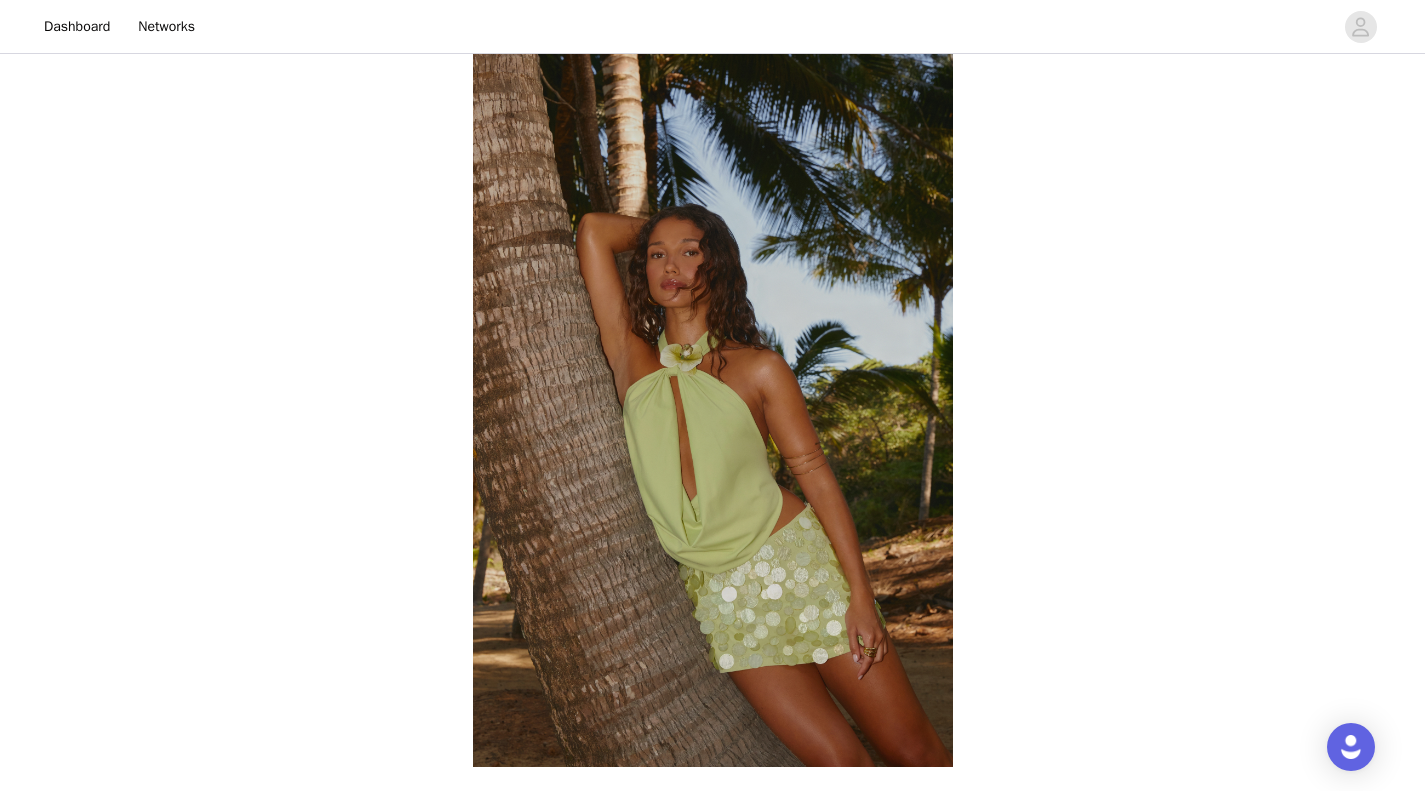 scroll, scrollTop: 762, scrollLeft: 0, axis: vertical 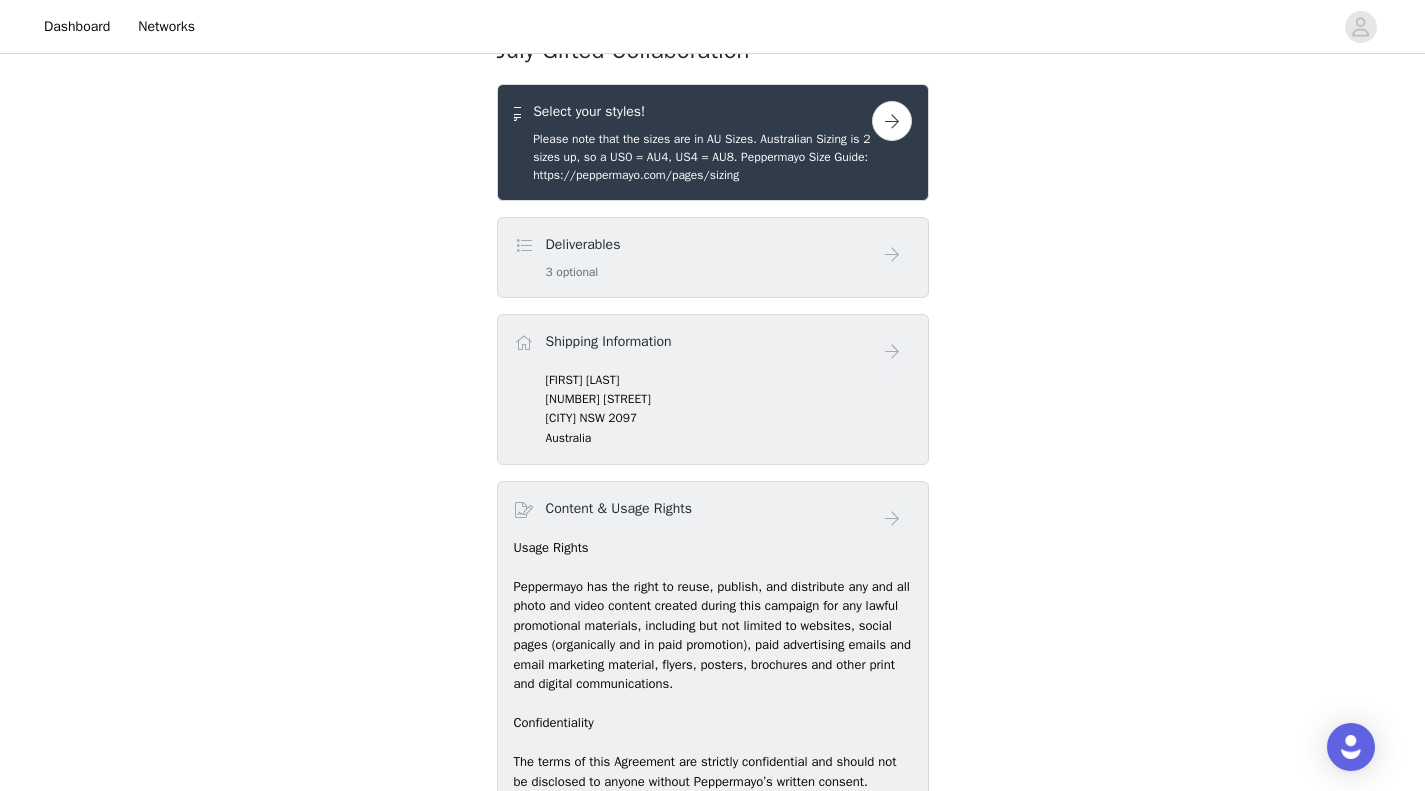click at bounding box center (892, 121) 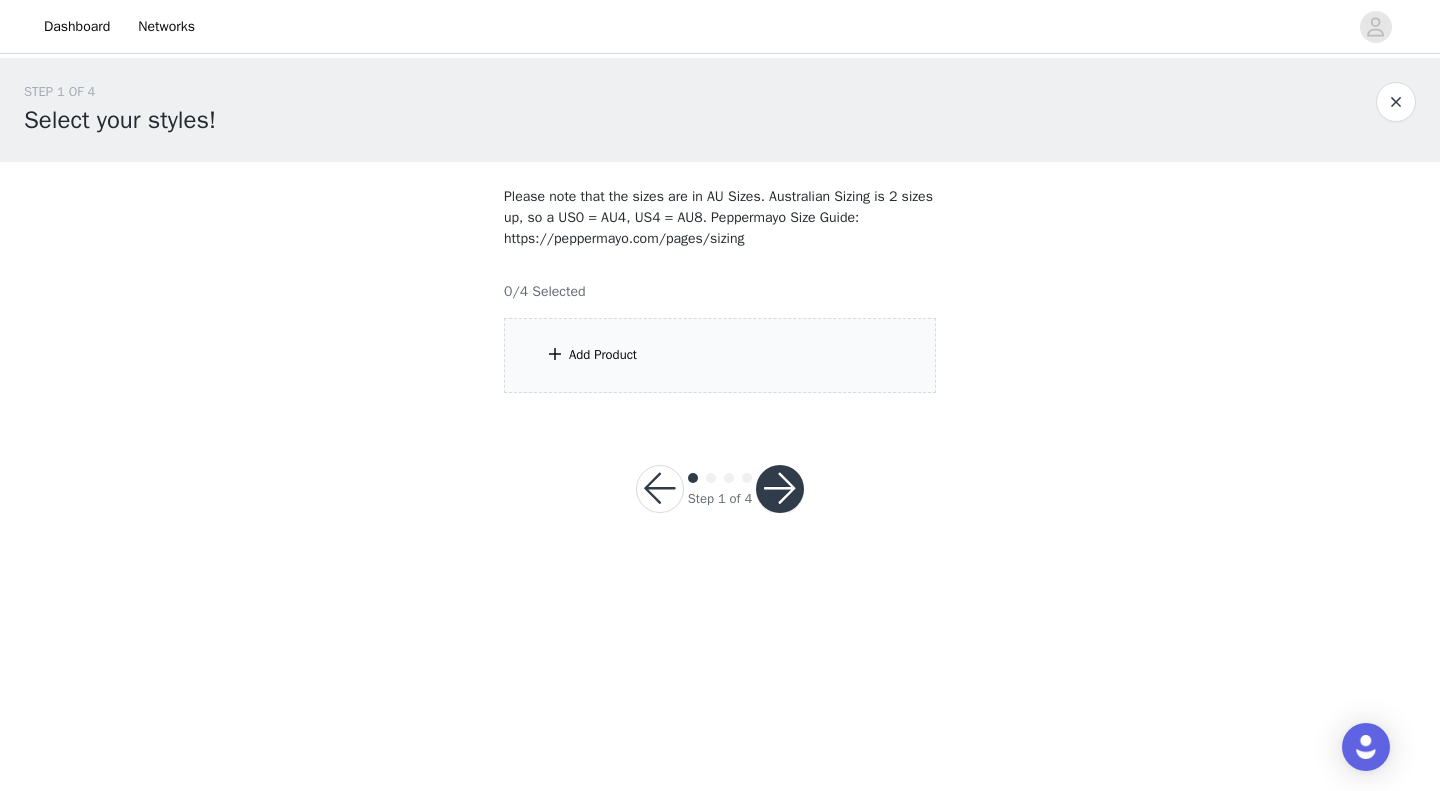 click on "Add Product" at bounding box center [720, 355] 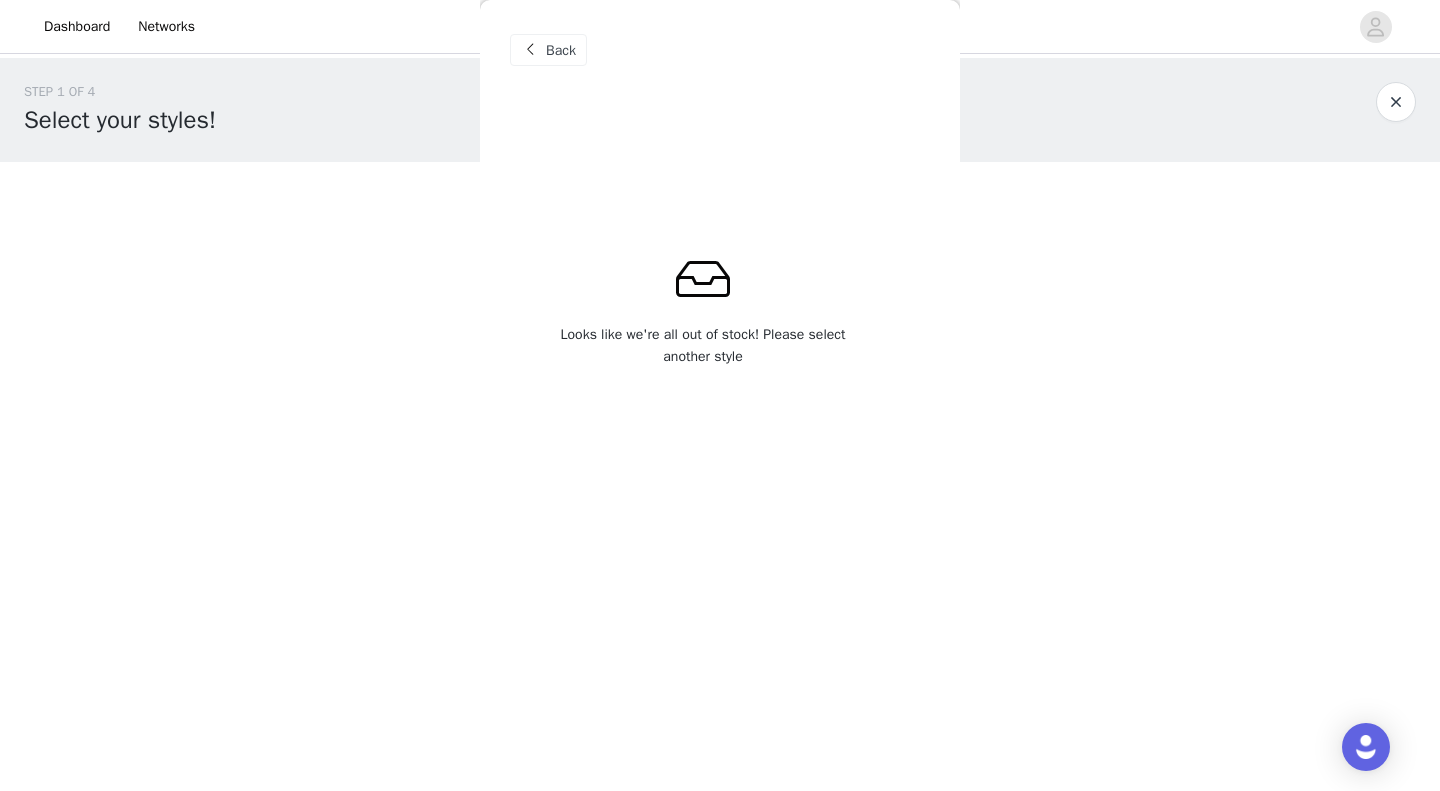click at bounding box center [1396, 102] 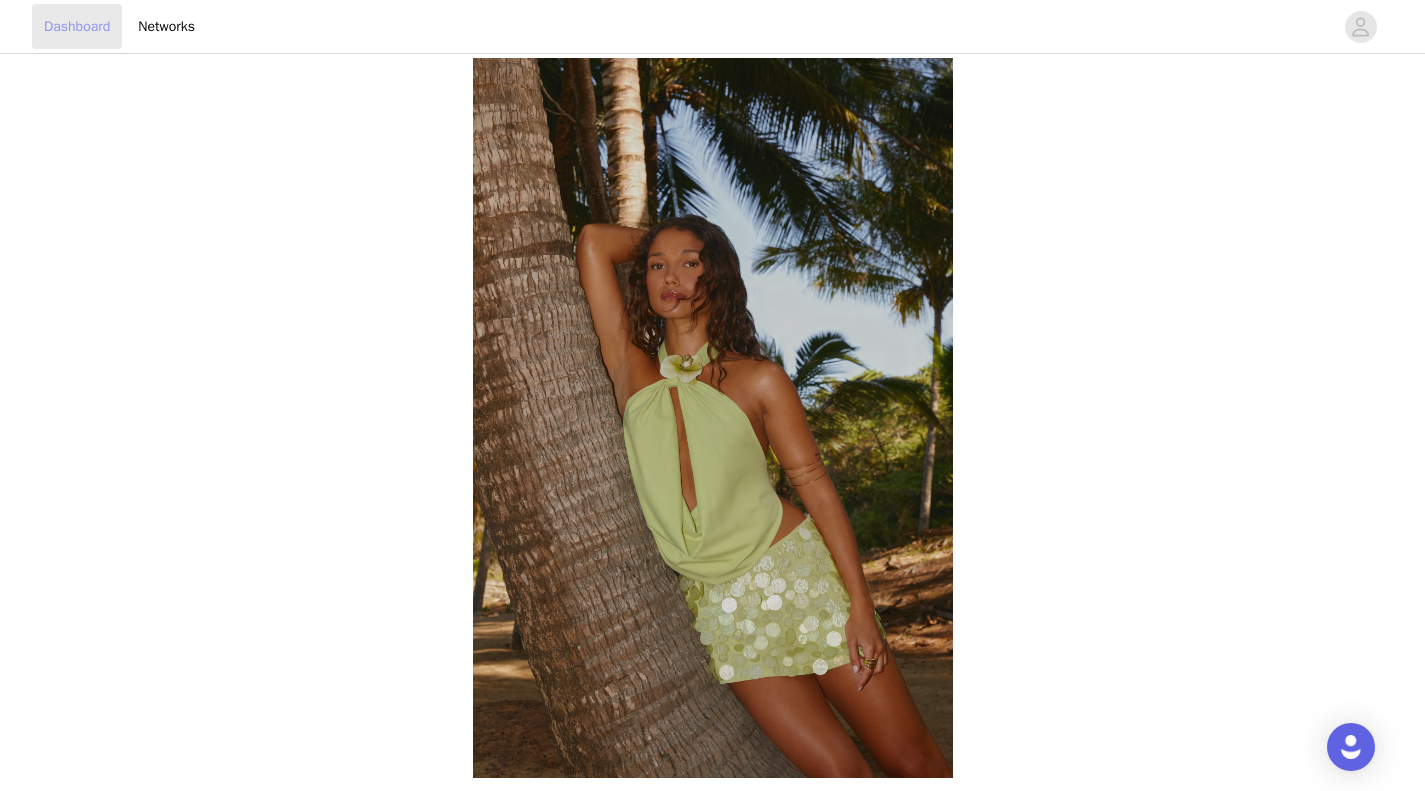 click on "Dashboard" at bounding box center (77, 26) 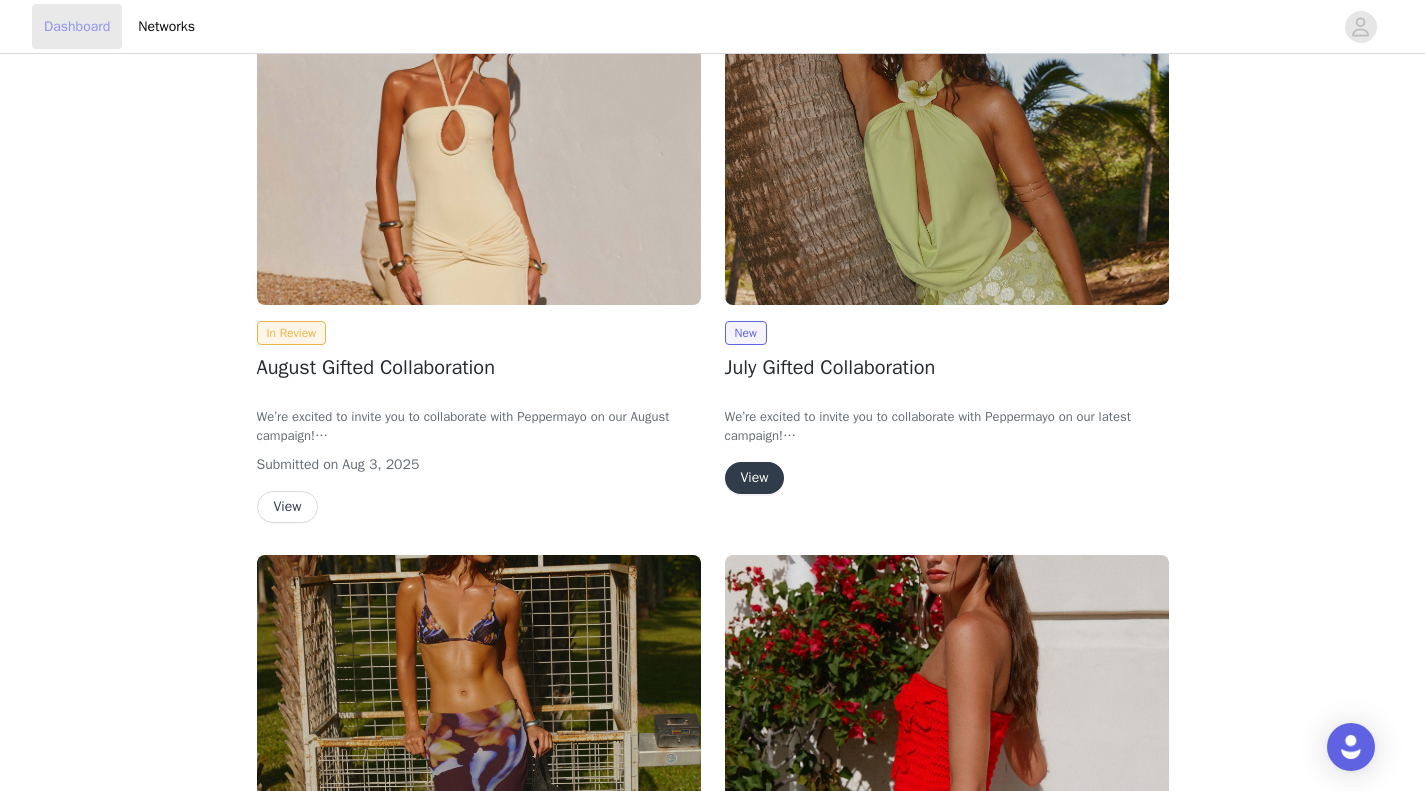 scroll, scrollTop: 0, scrollLeft: 0, axis: both 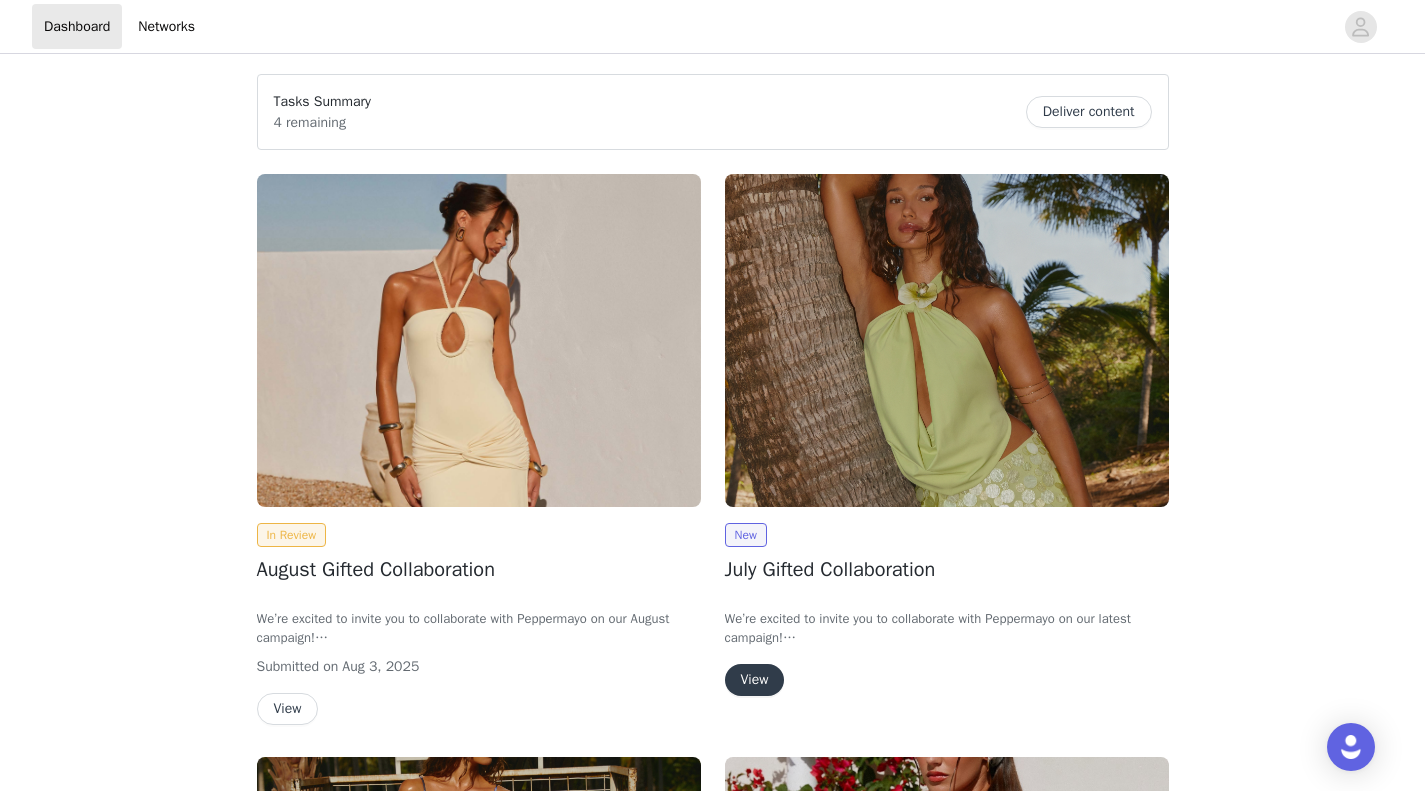 click on "Deliver content" at bounding box center (1089, 112) 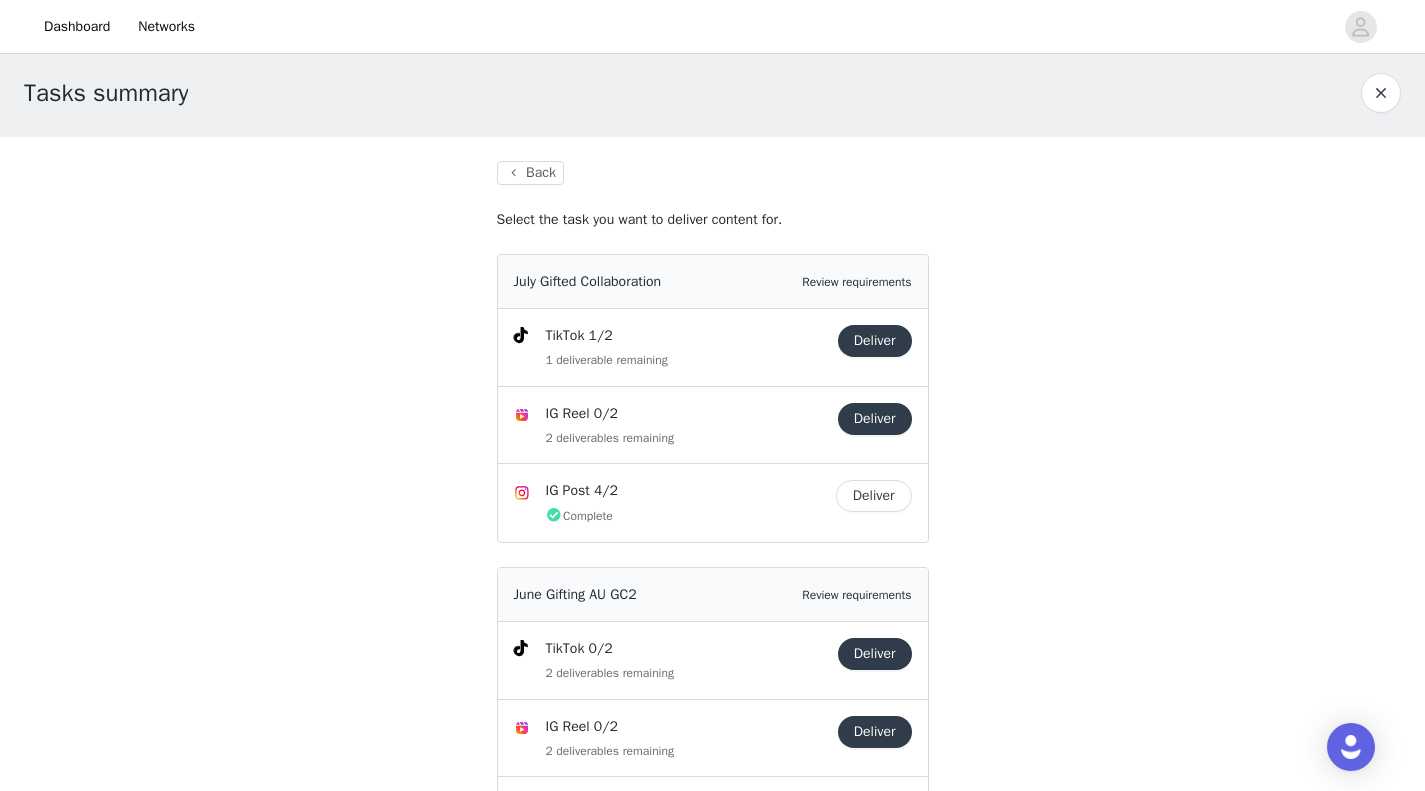 scroll, scrollTop: 0, scrollLeft: 0, axis: both 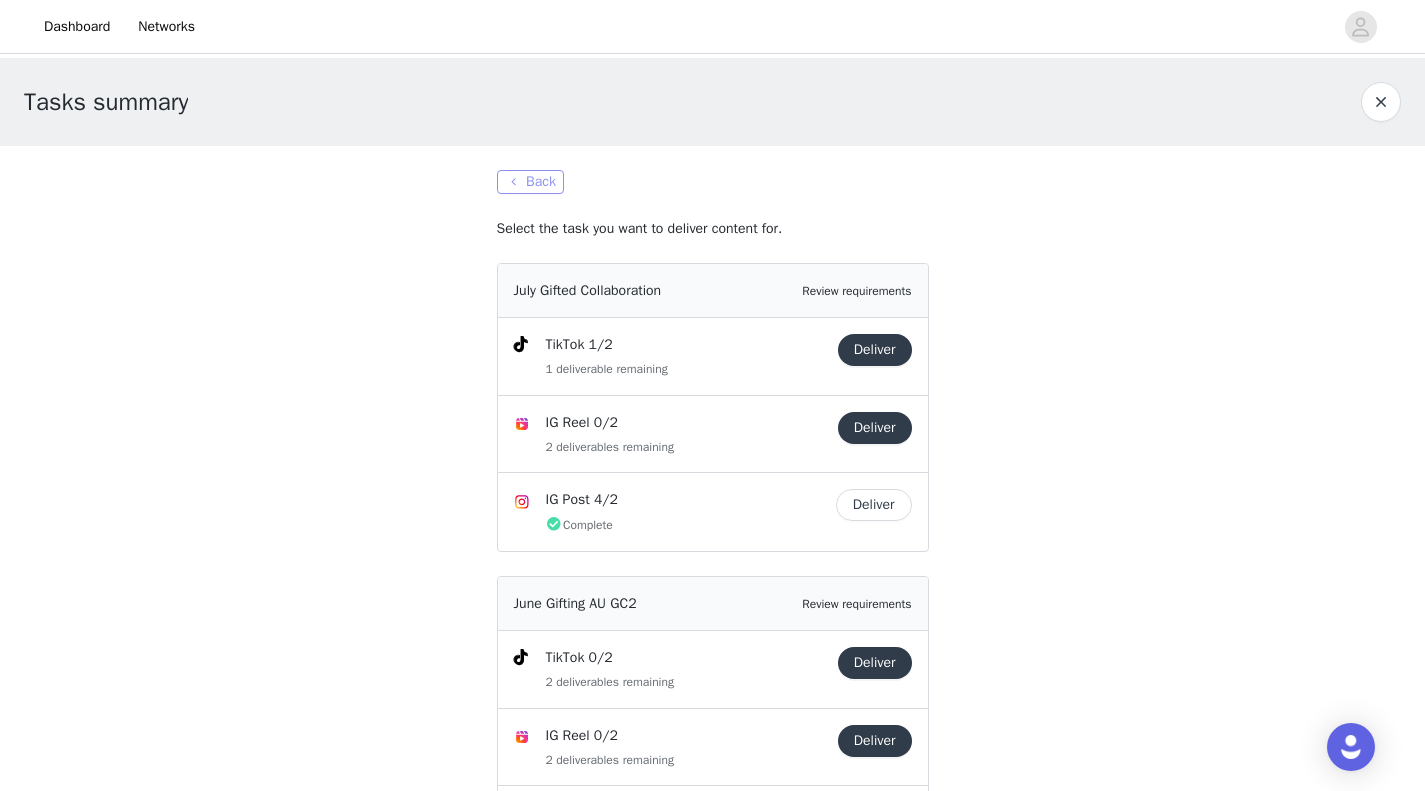 click on "Back" at bounding box center (530, 182) 